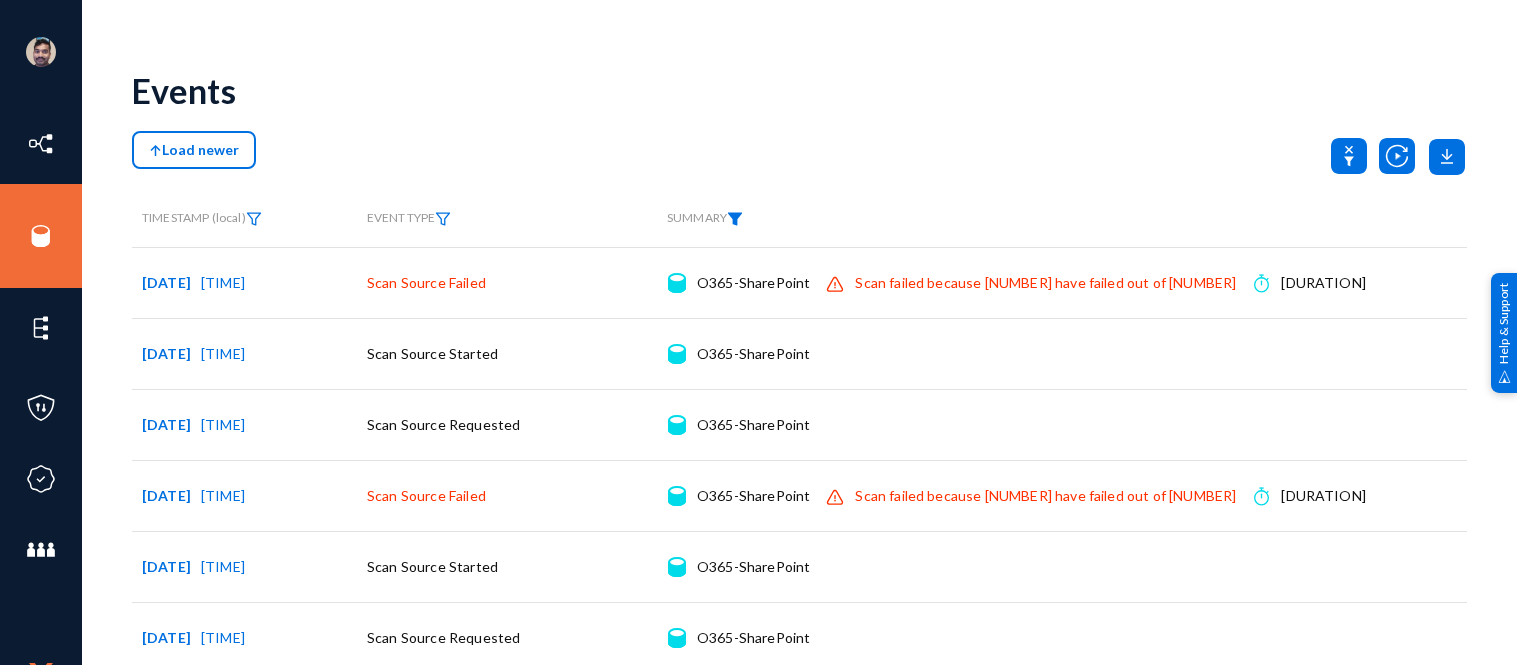 scroll, scrollTop: 0, scrollLeft: 0, axis: both 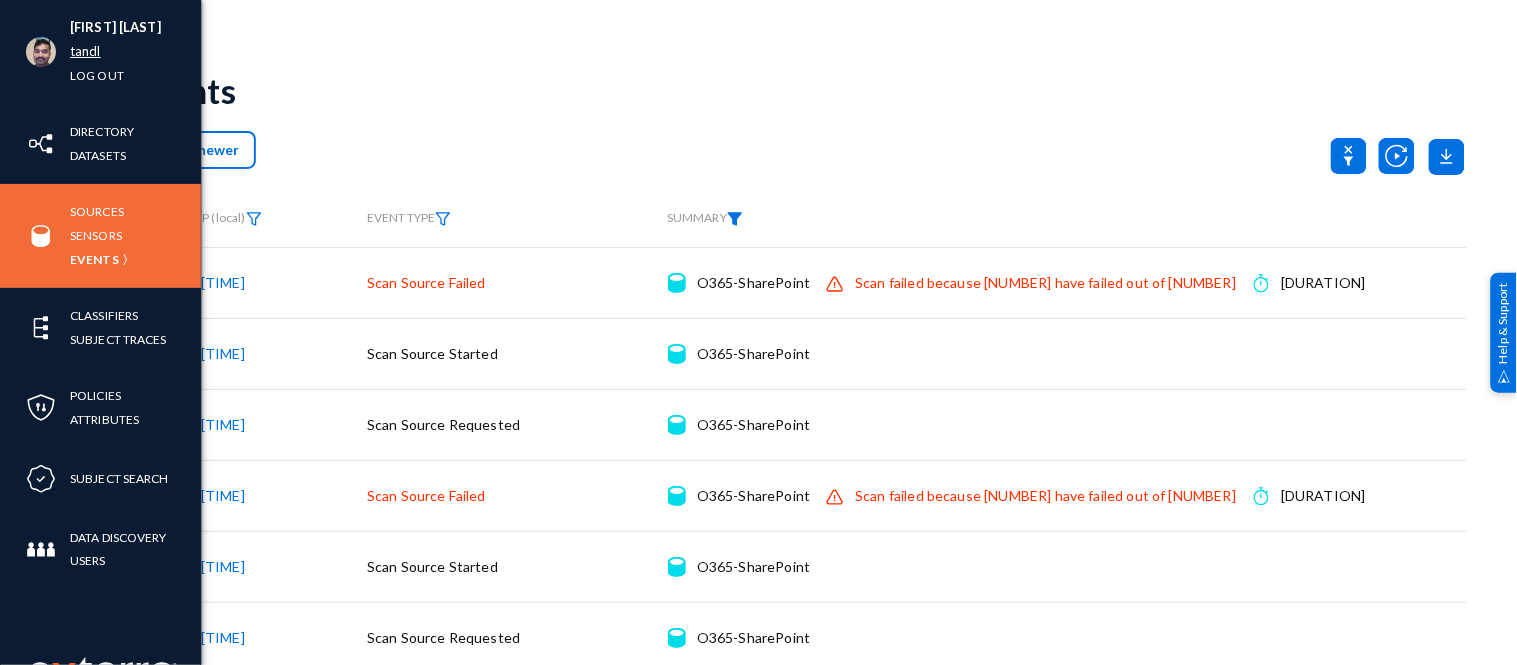click on "tandl" at bounding box center (85, 51) 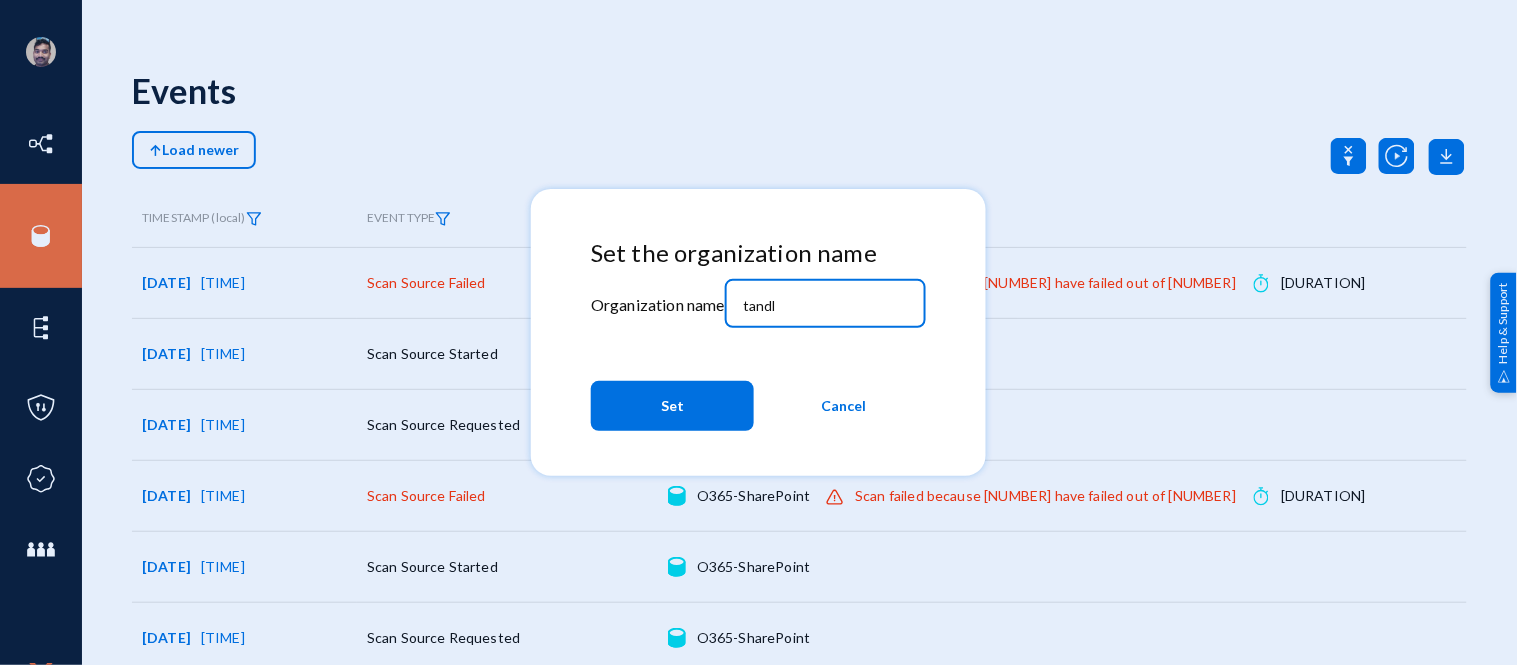 click on "tandl" at bounding box center [829, 306] 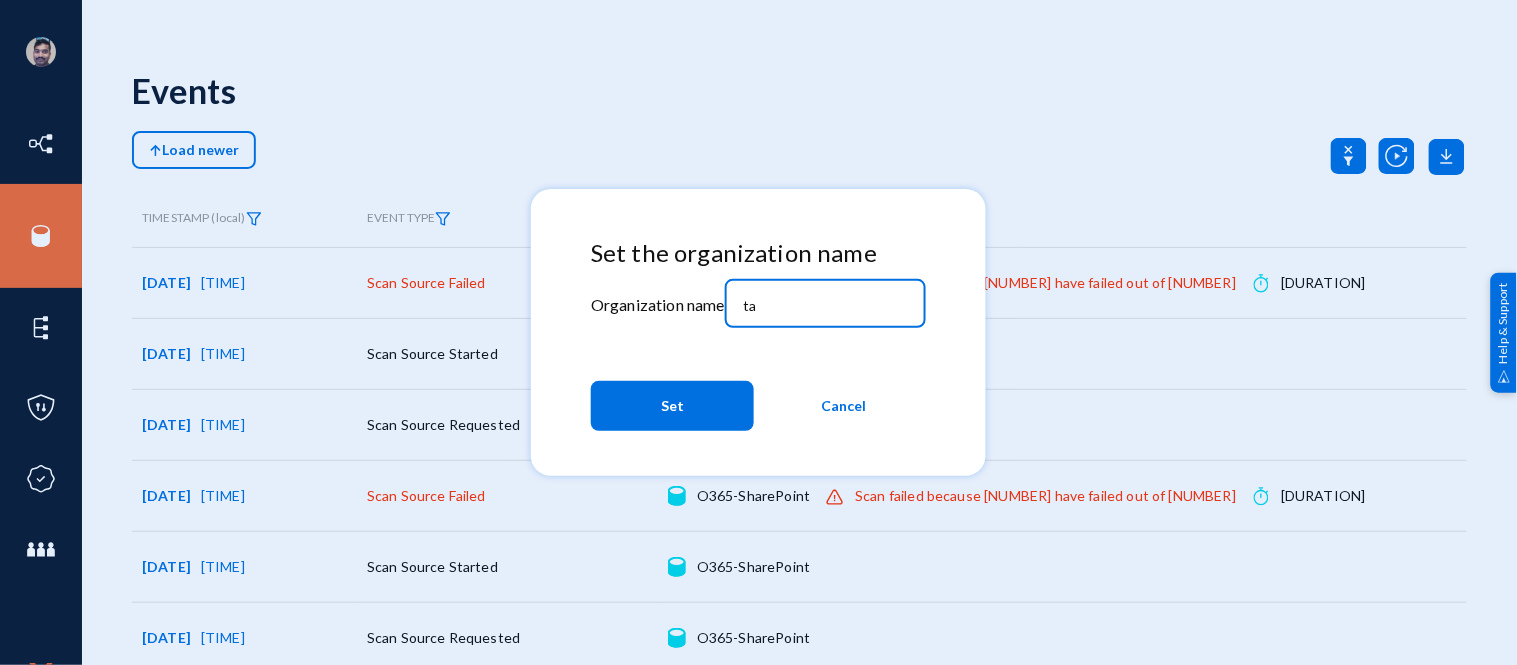 type on "t" 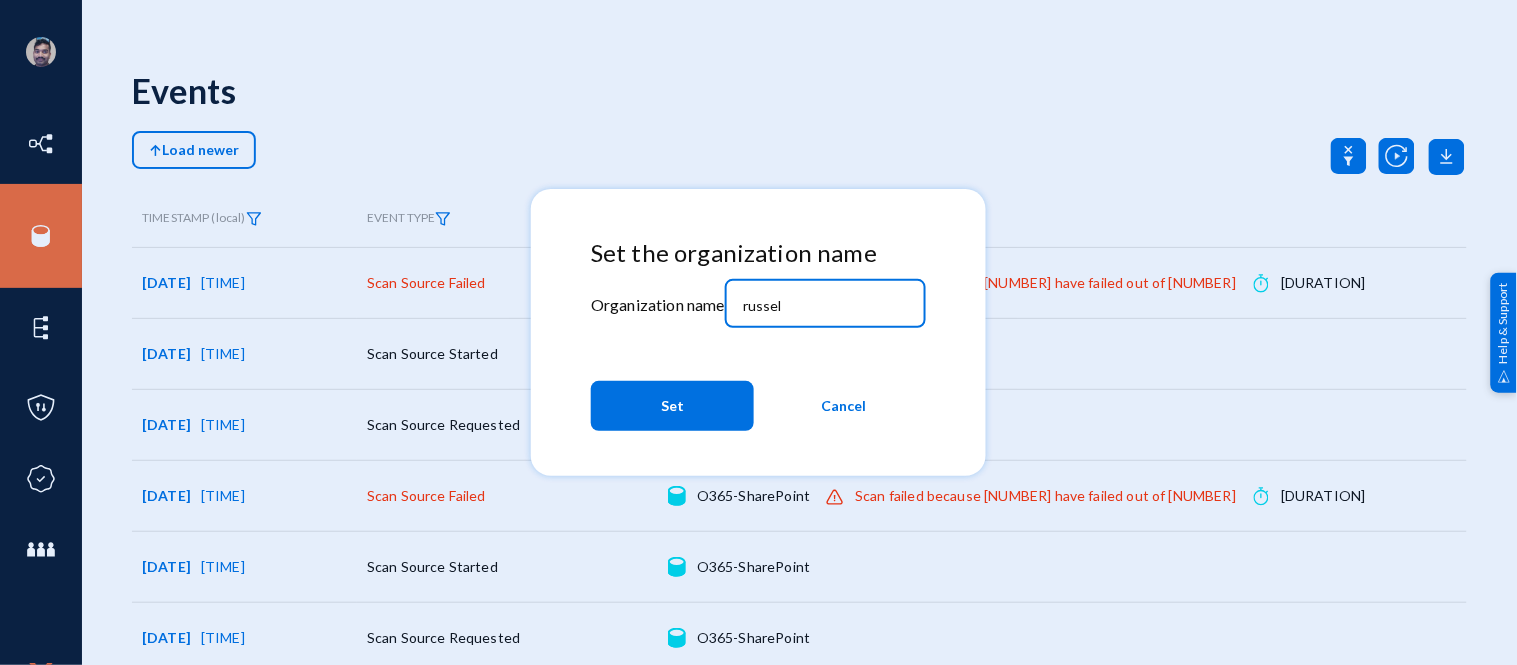 type on "russel" 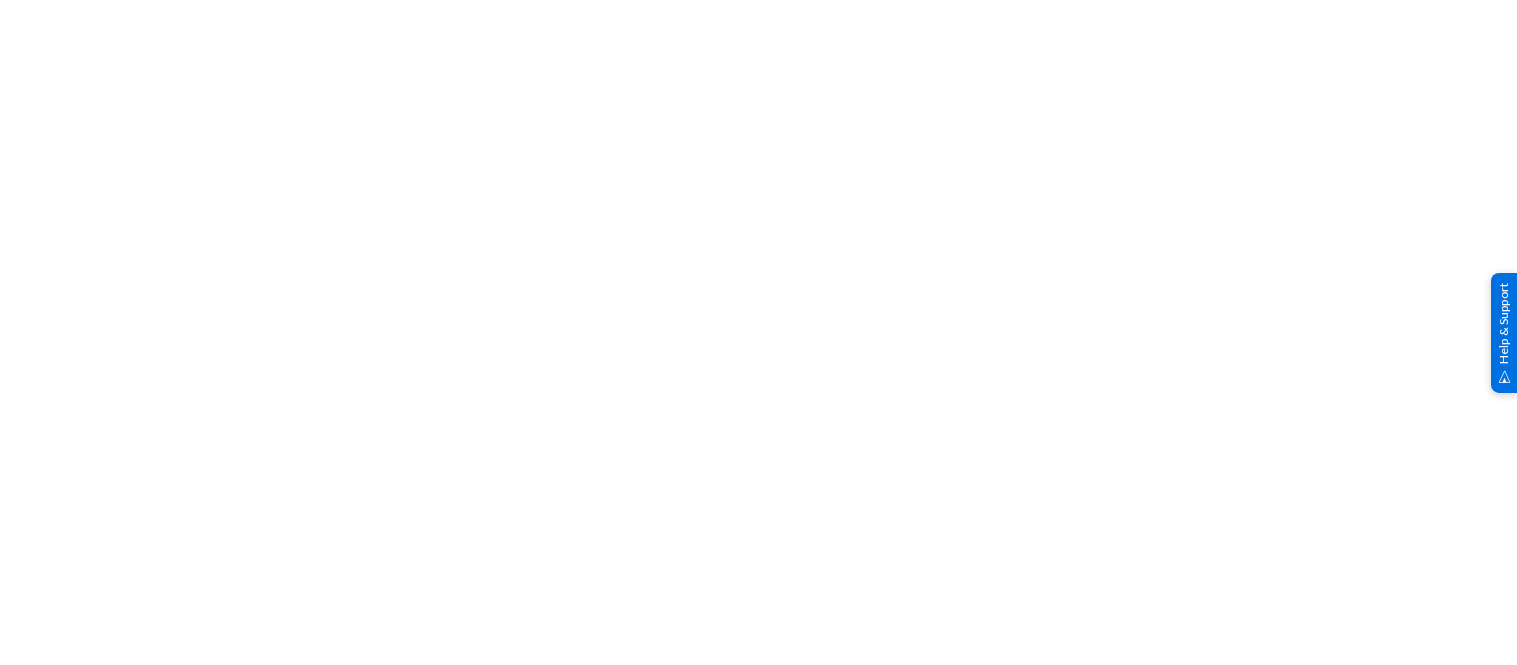 scroll, scrollTop: 0, scrollLeft: 0, axis: both 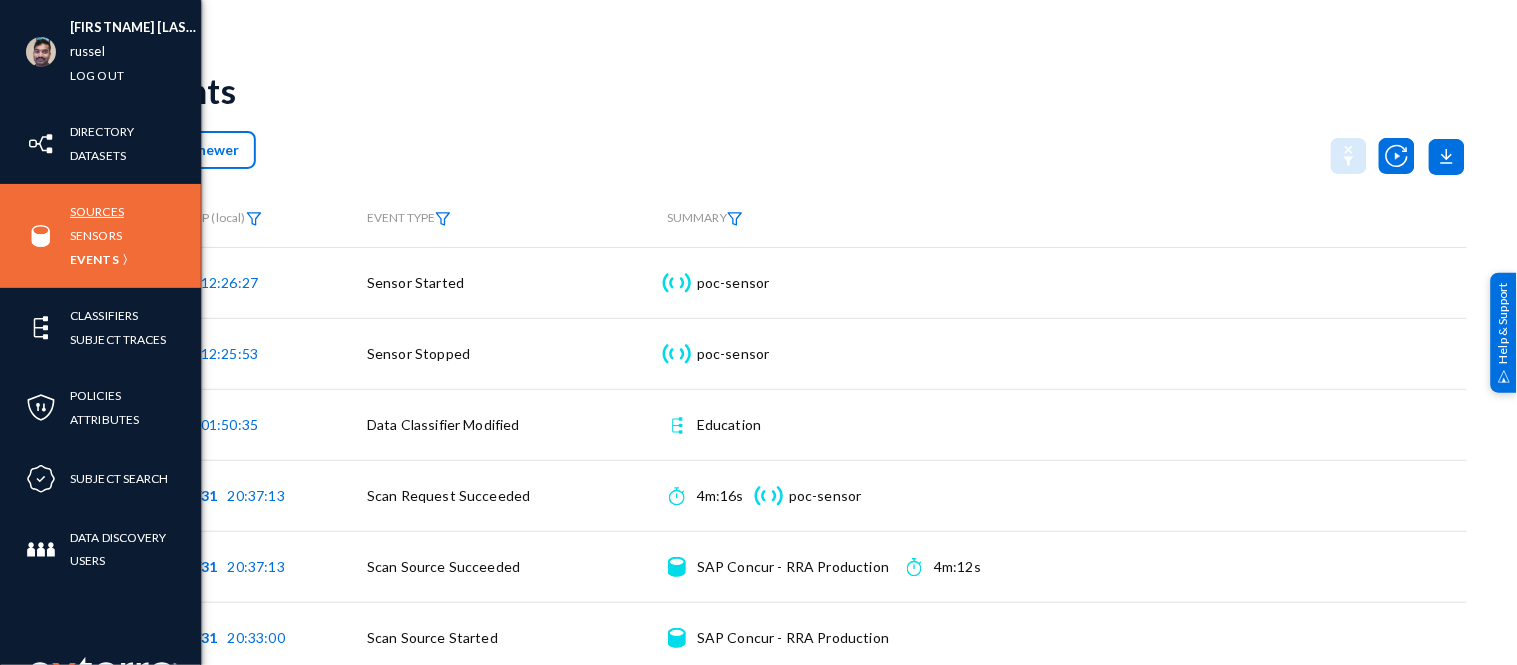 click on "Sources" at bounding box center [97, 211] 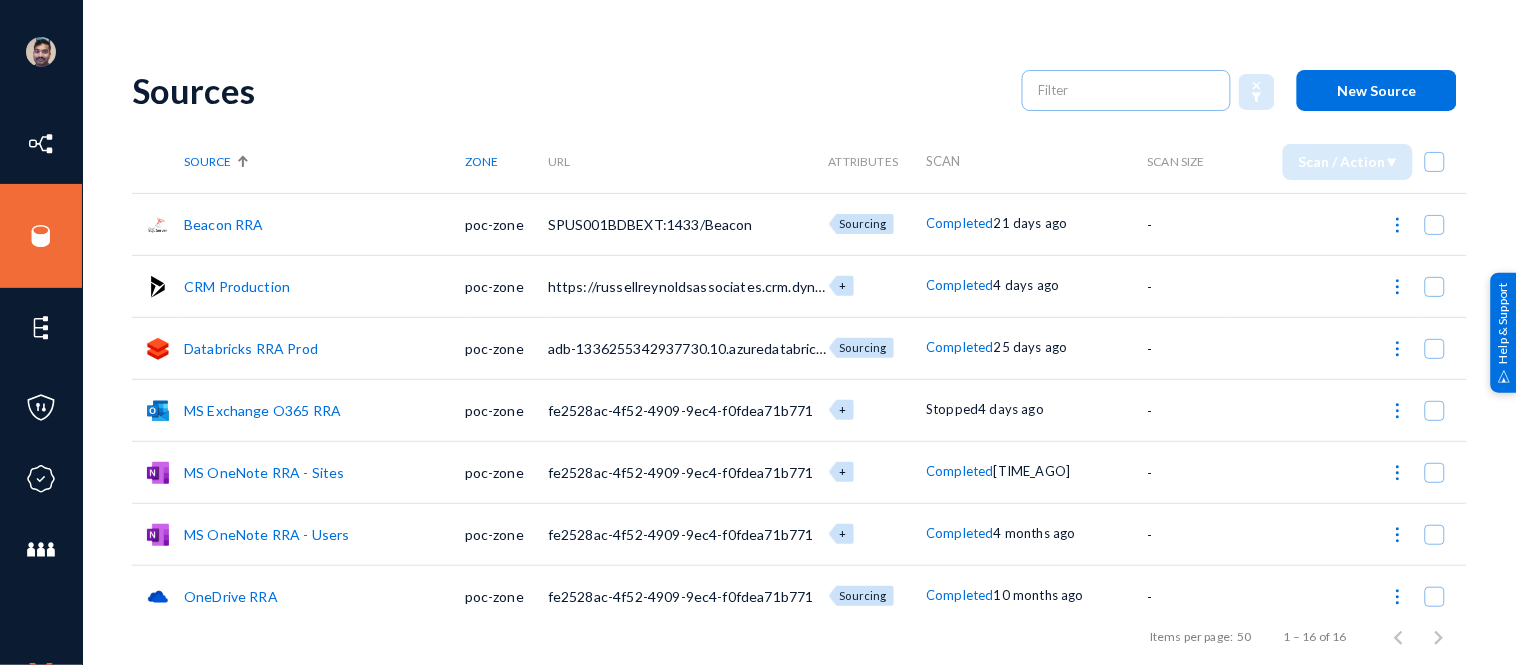 scroll, scrollTop: 575, scrollLeft: 0, axis: vertical 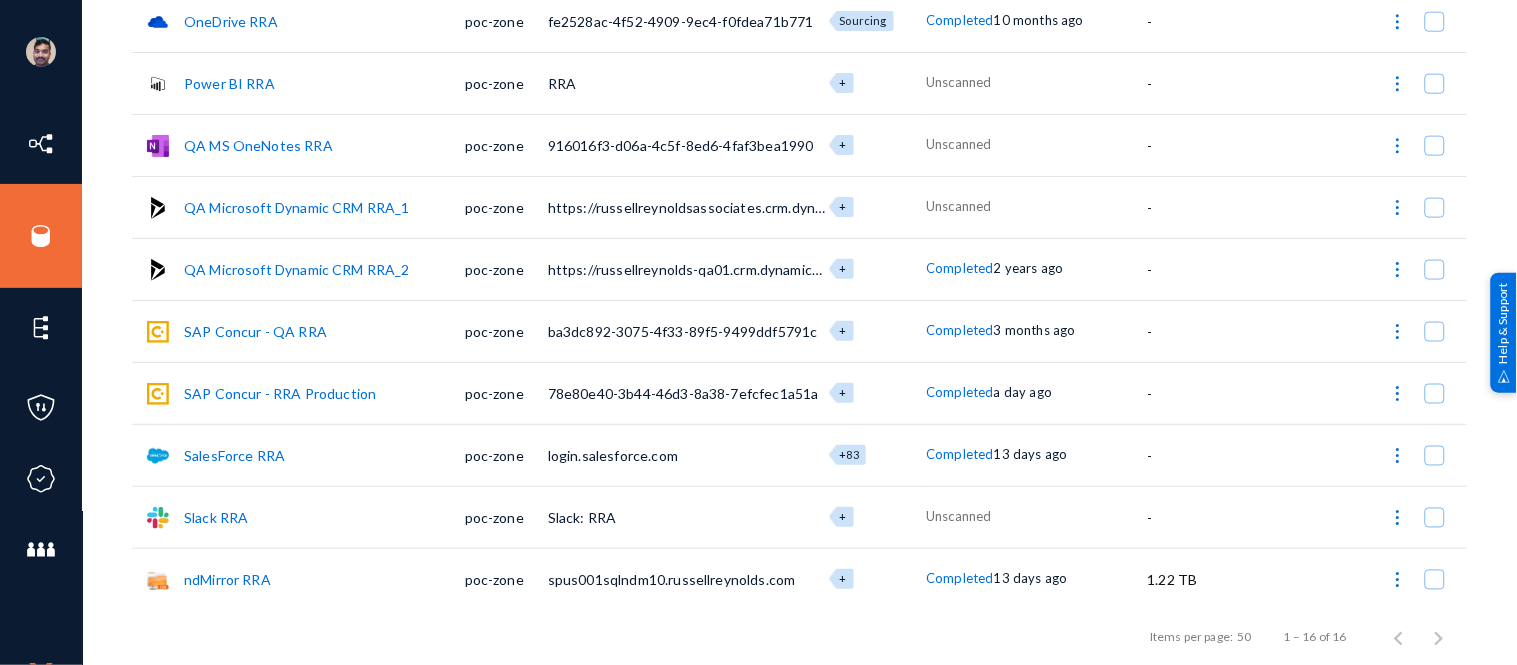 click on "SAP Concur - RRA Production" 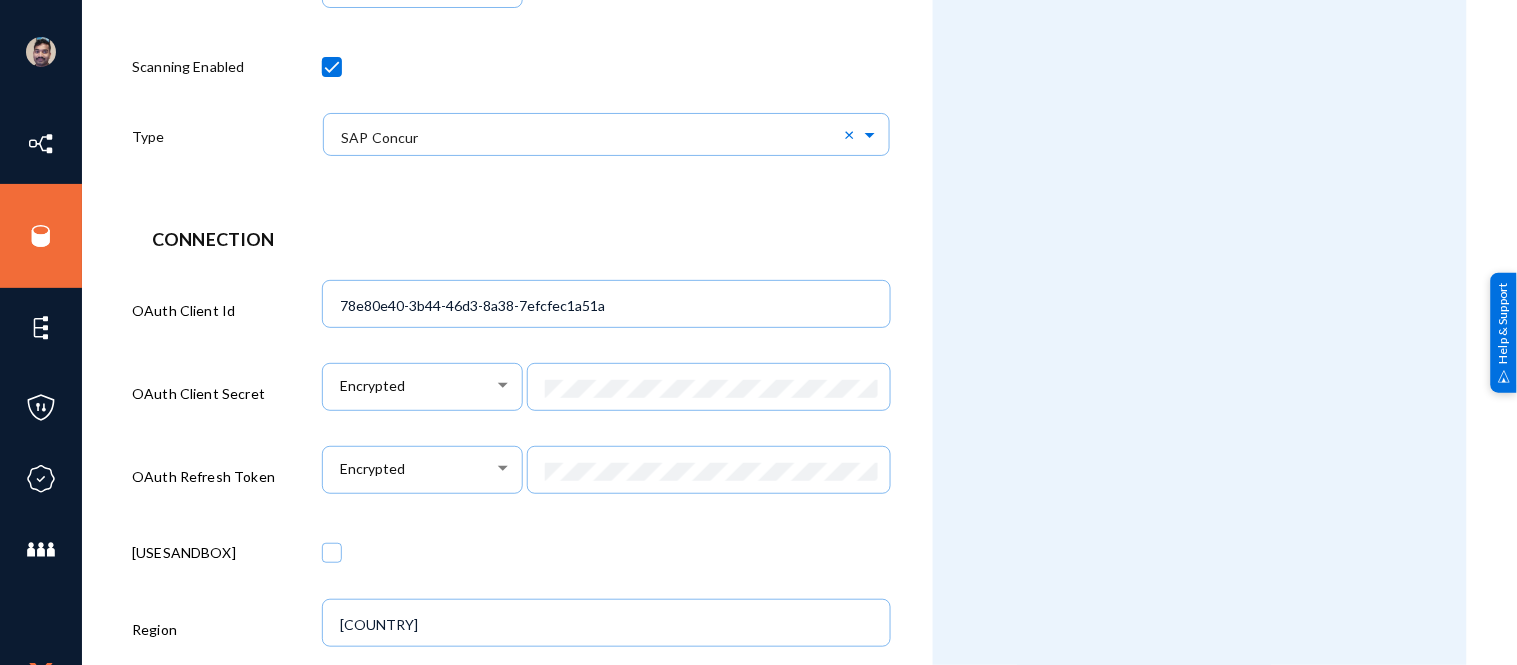 scroll, scrollTop: 748, scrollLeft: 0, axis: vertical 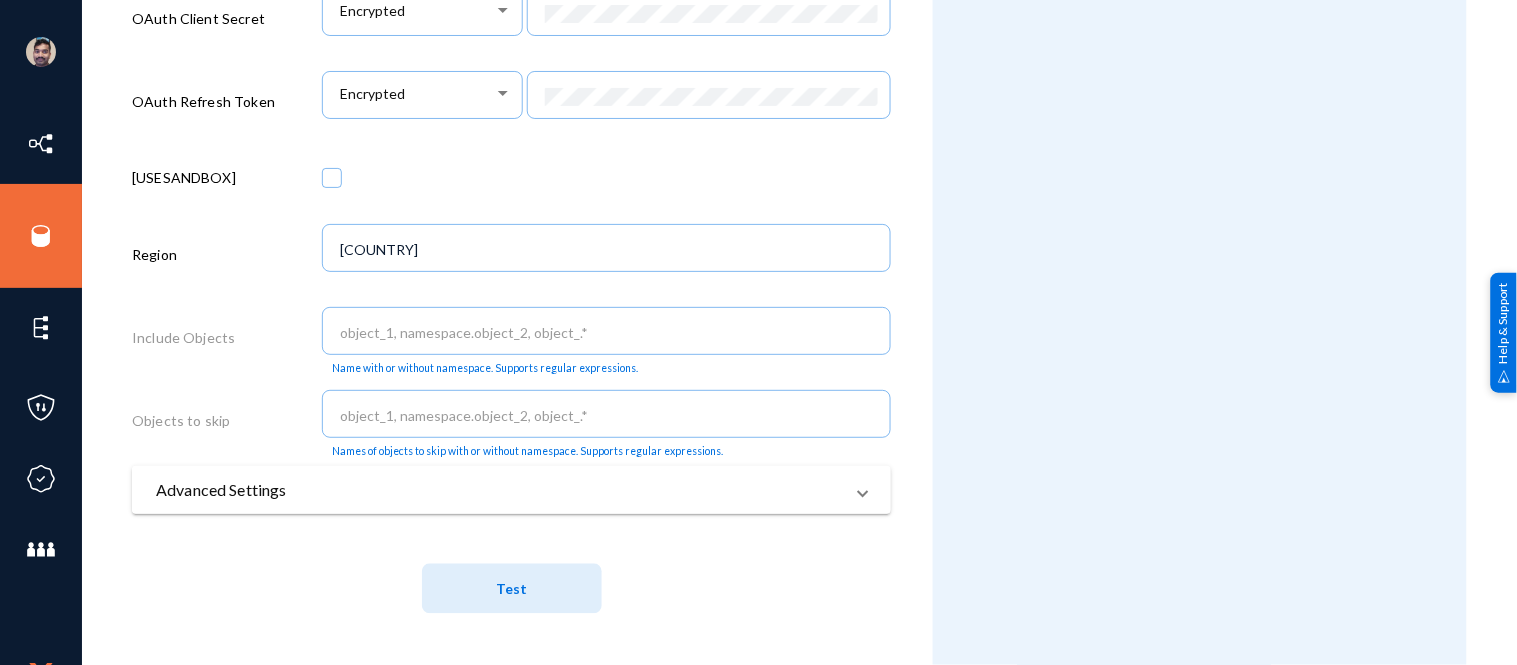 click on "Advanced Settings" at bounding box center (499, 490) 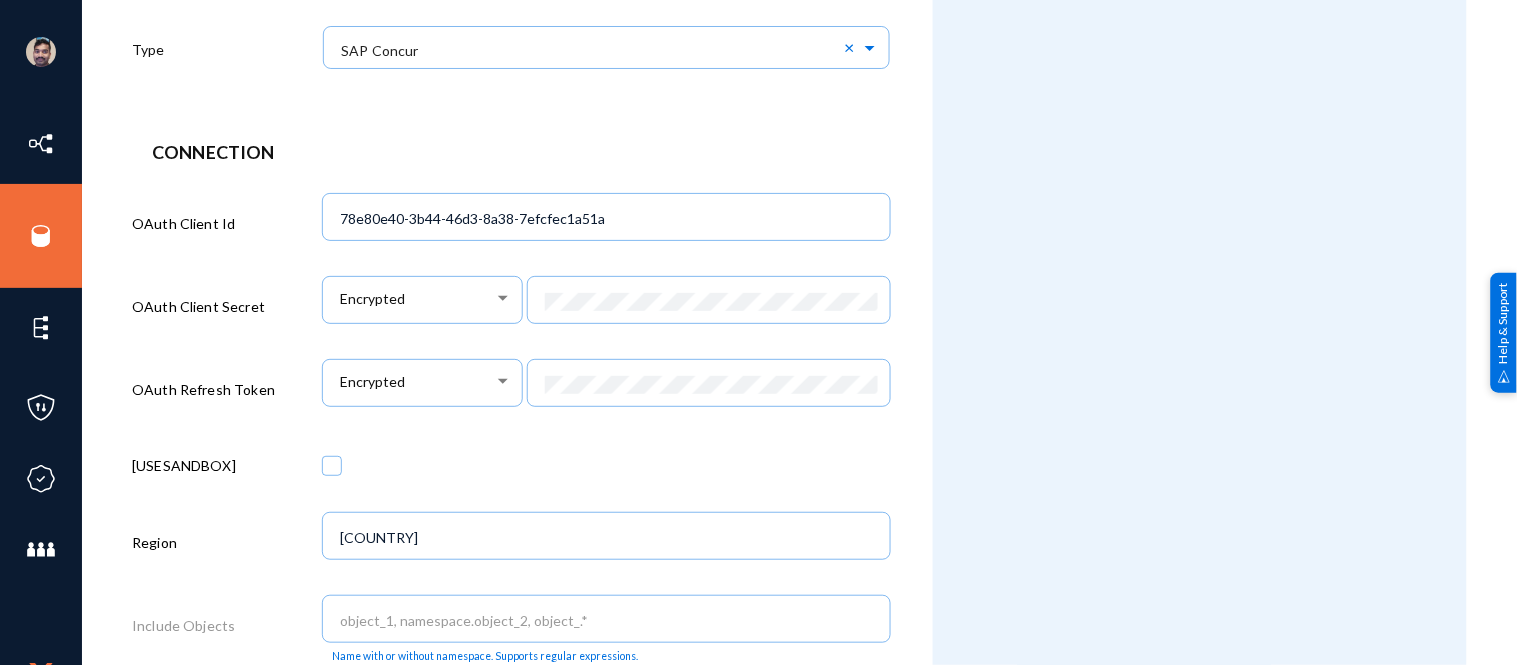 scroll, scrollTop: 0, scrollLeft: 0, axis: both 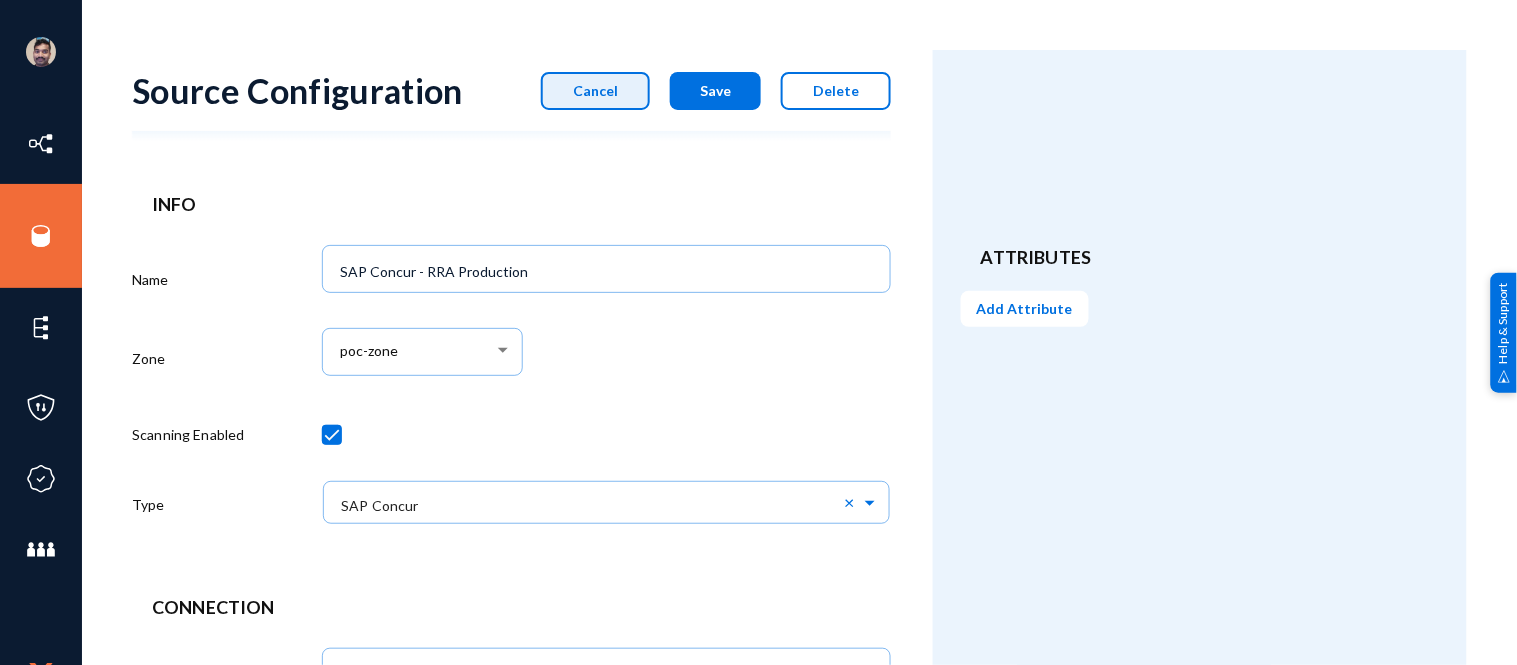 click on "Cancel" 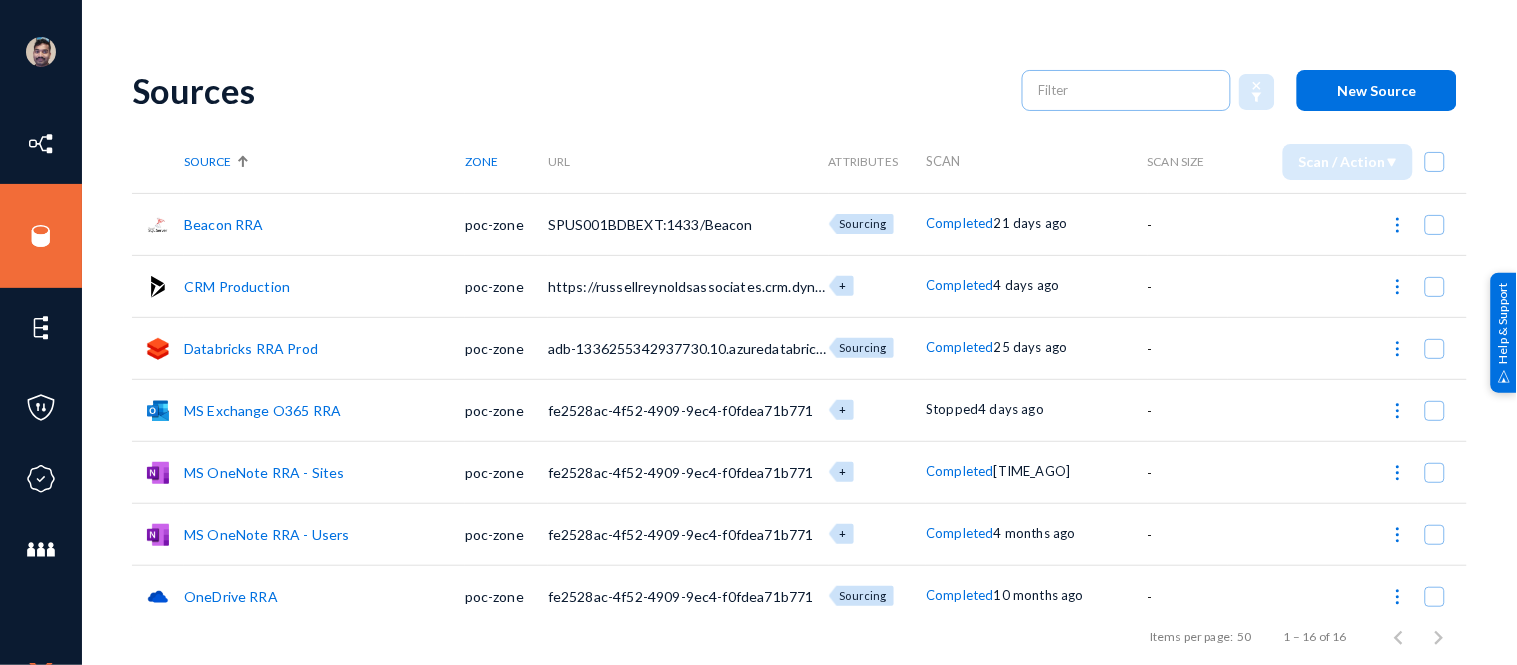 click on "CRM Production" 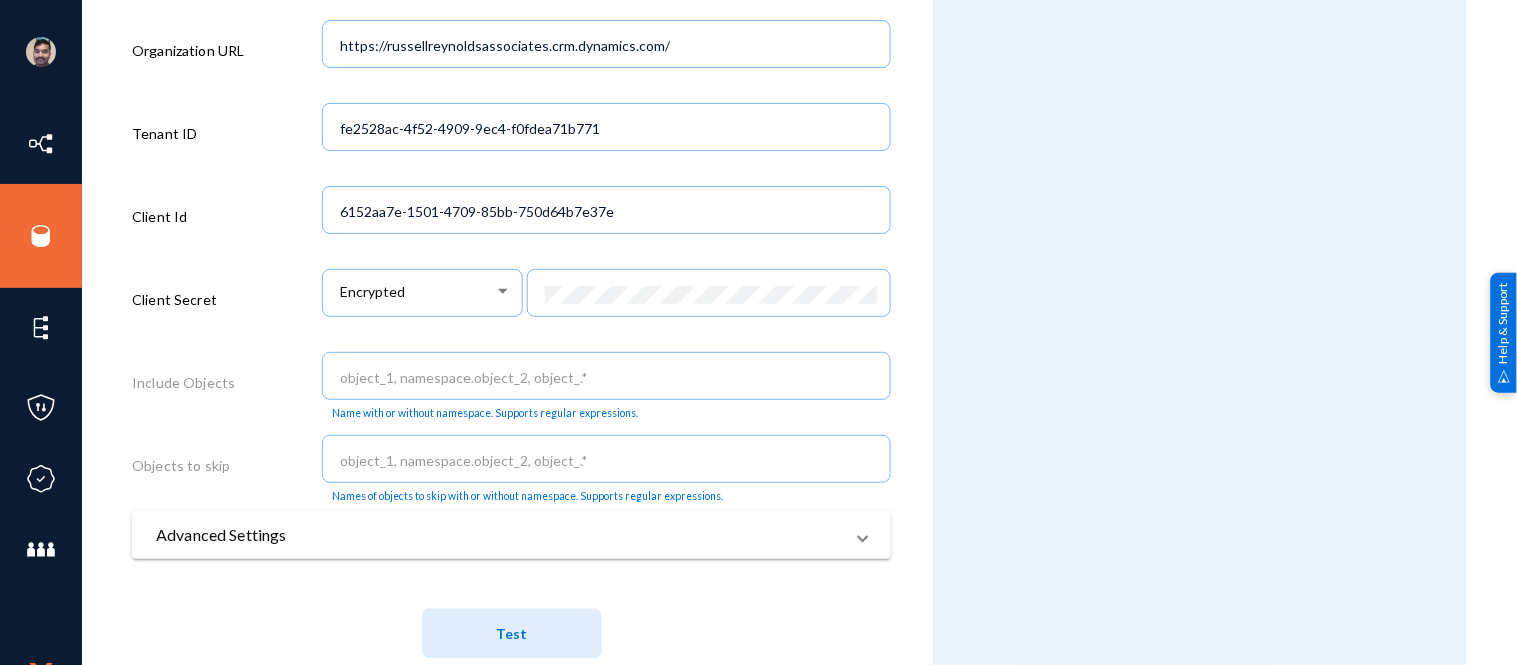 scroll, scrollTop: 678, scrollLeft: 0, axis: vertical 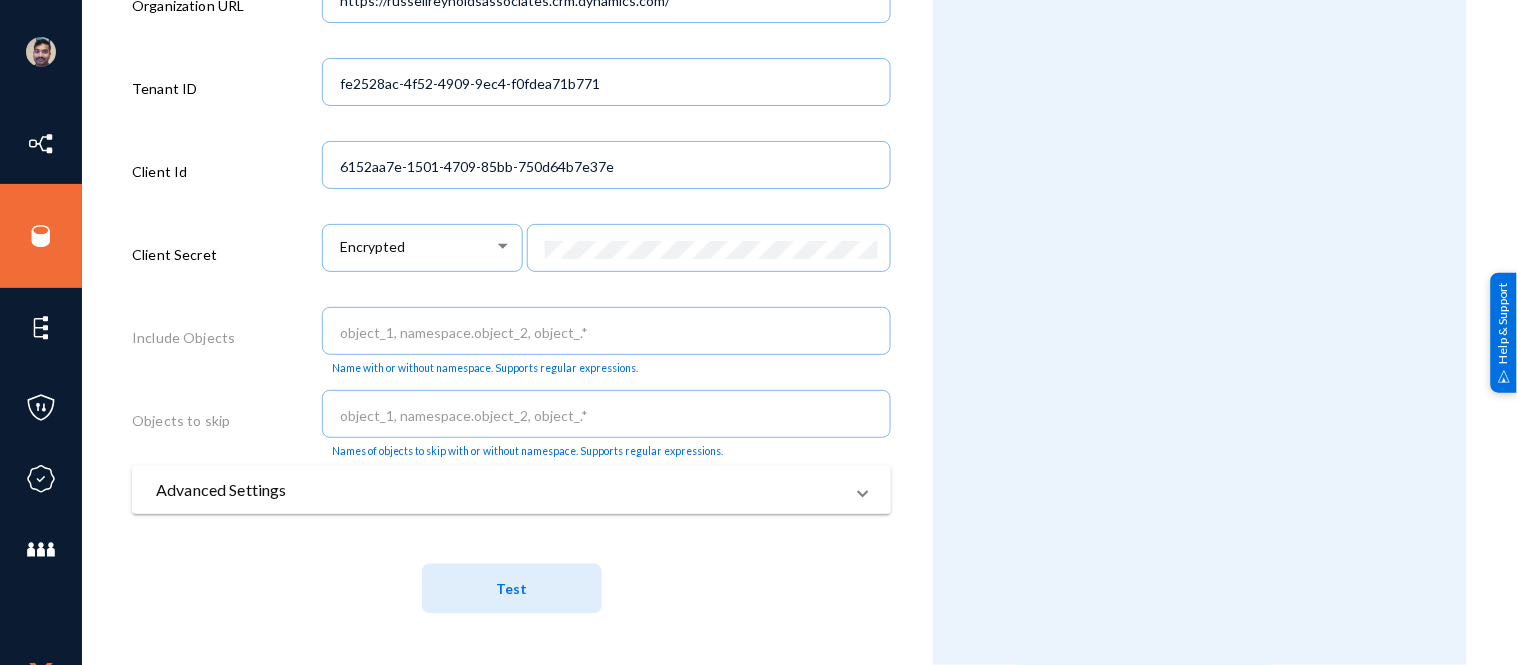 click on "Advanced Settings" at bounding box center [499, 490] 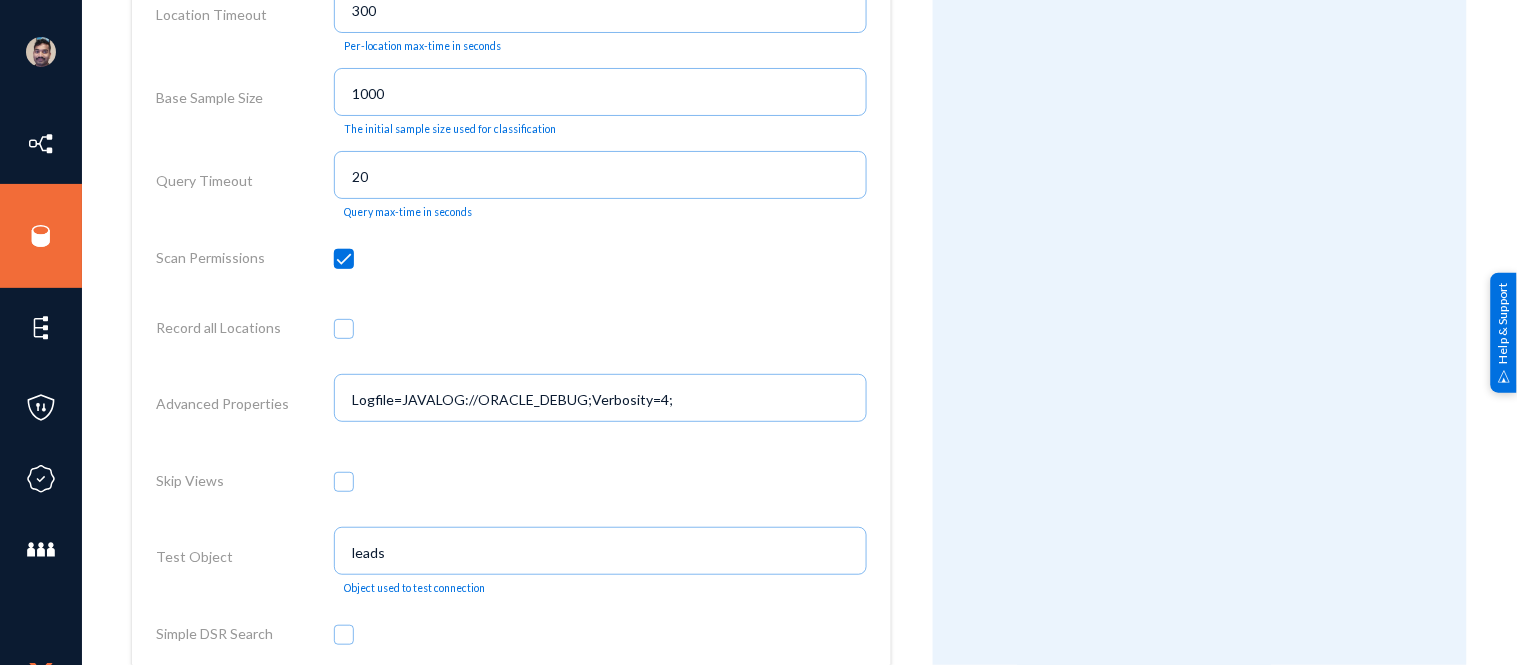scroll, scrollTop: 1307, scrollLeft: 0, axis: vertical 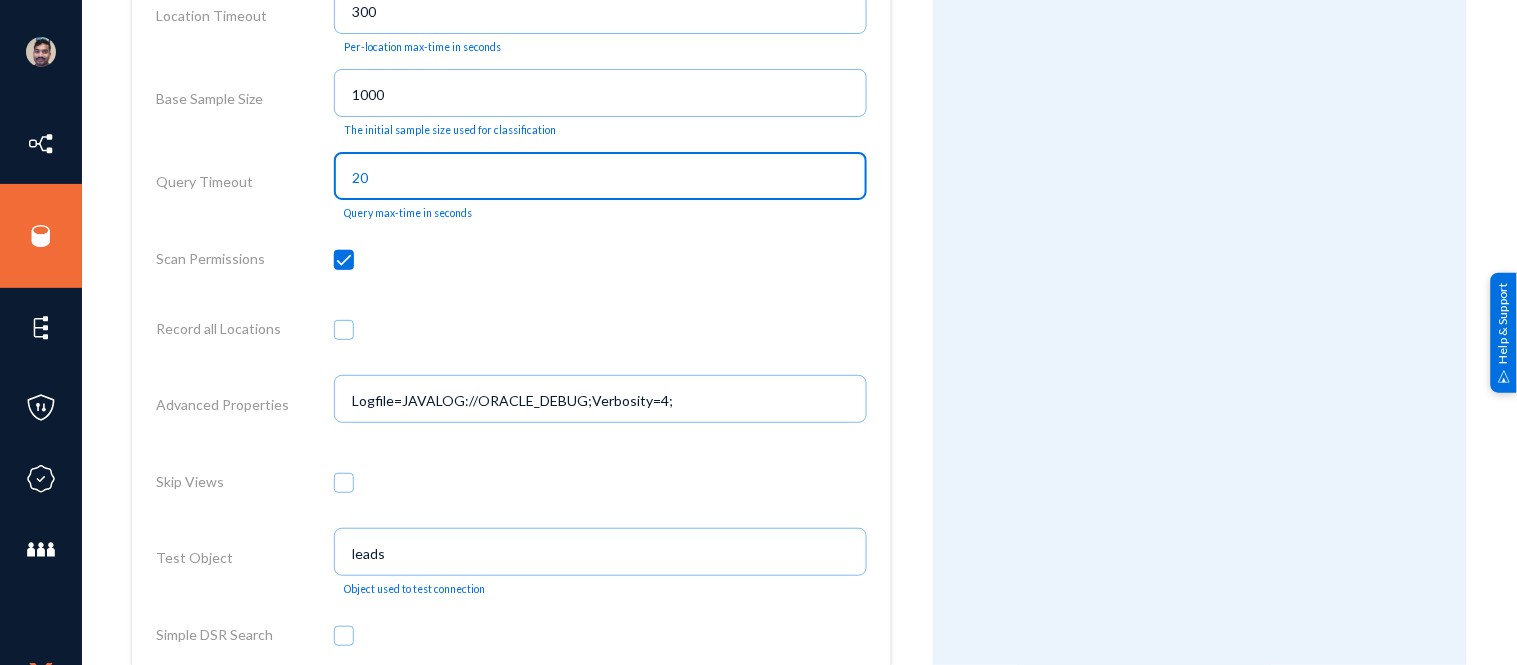 click on "20" at bounding box center [604, 178] 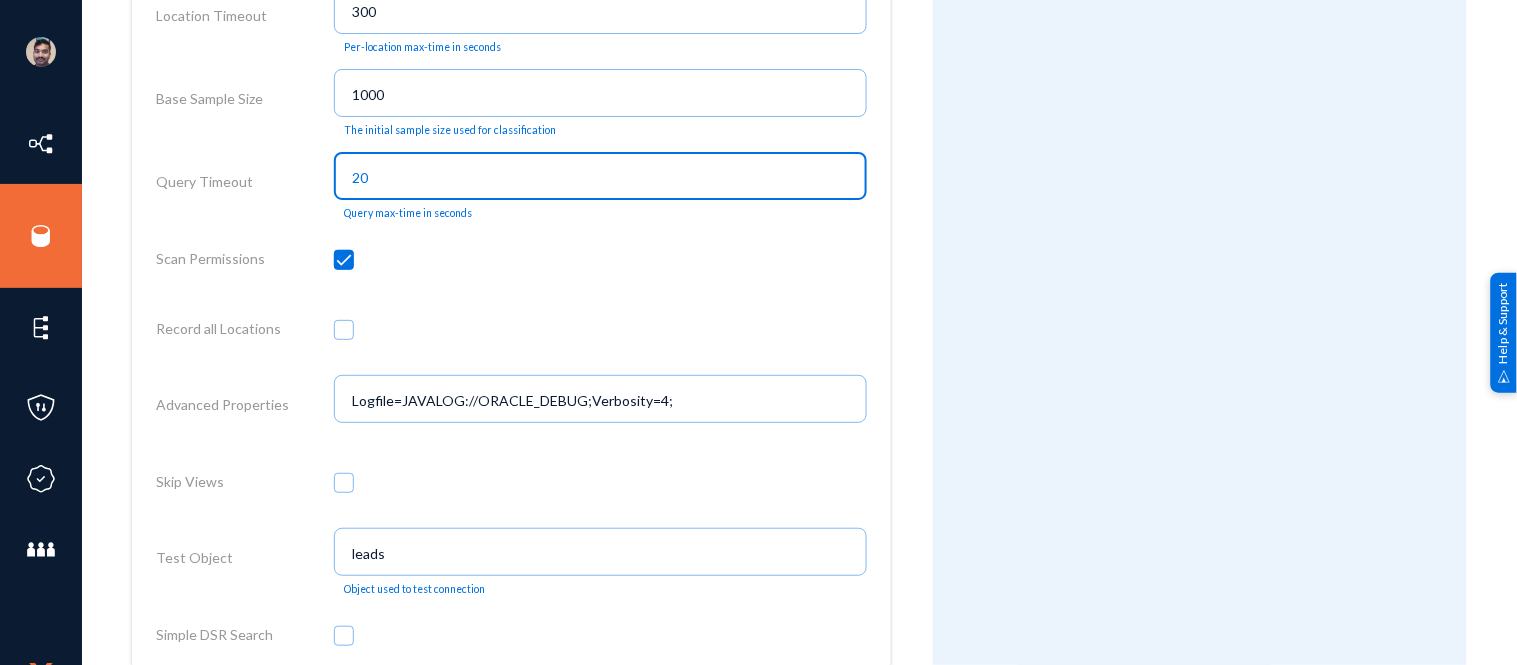 type on "2" 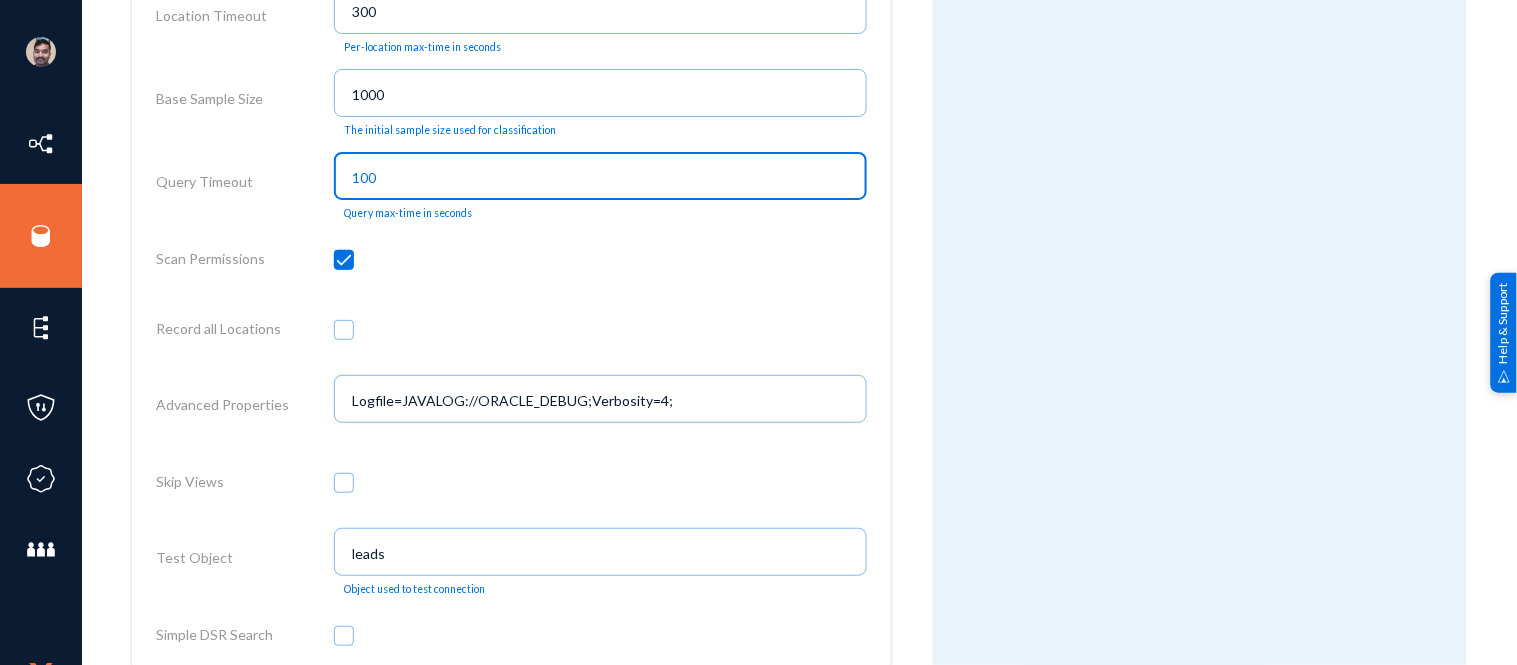 scroll, scrollTop: 1494, scrollLeft: 0, axis: vertical 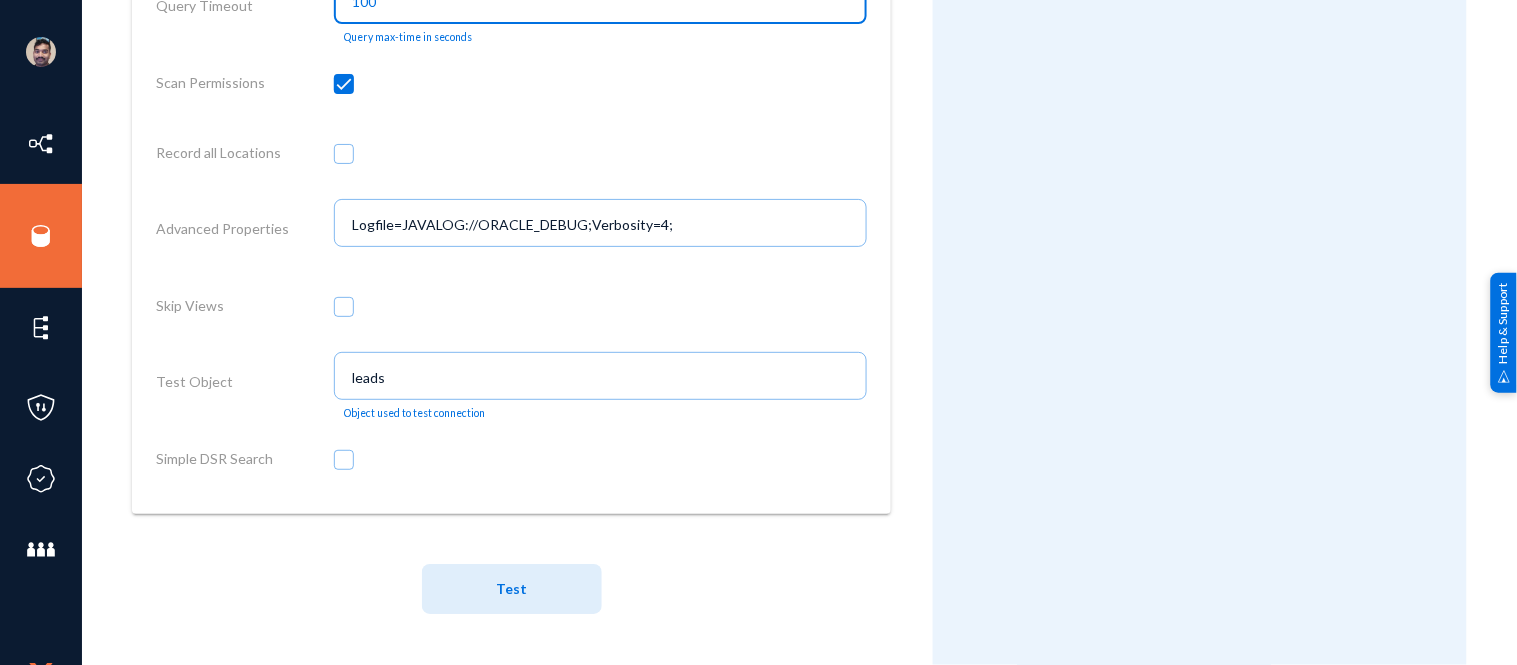 type on "100" 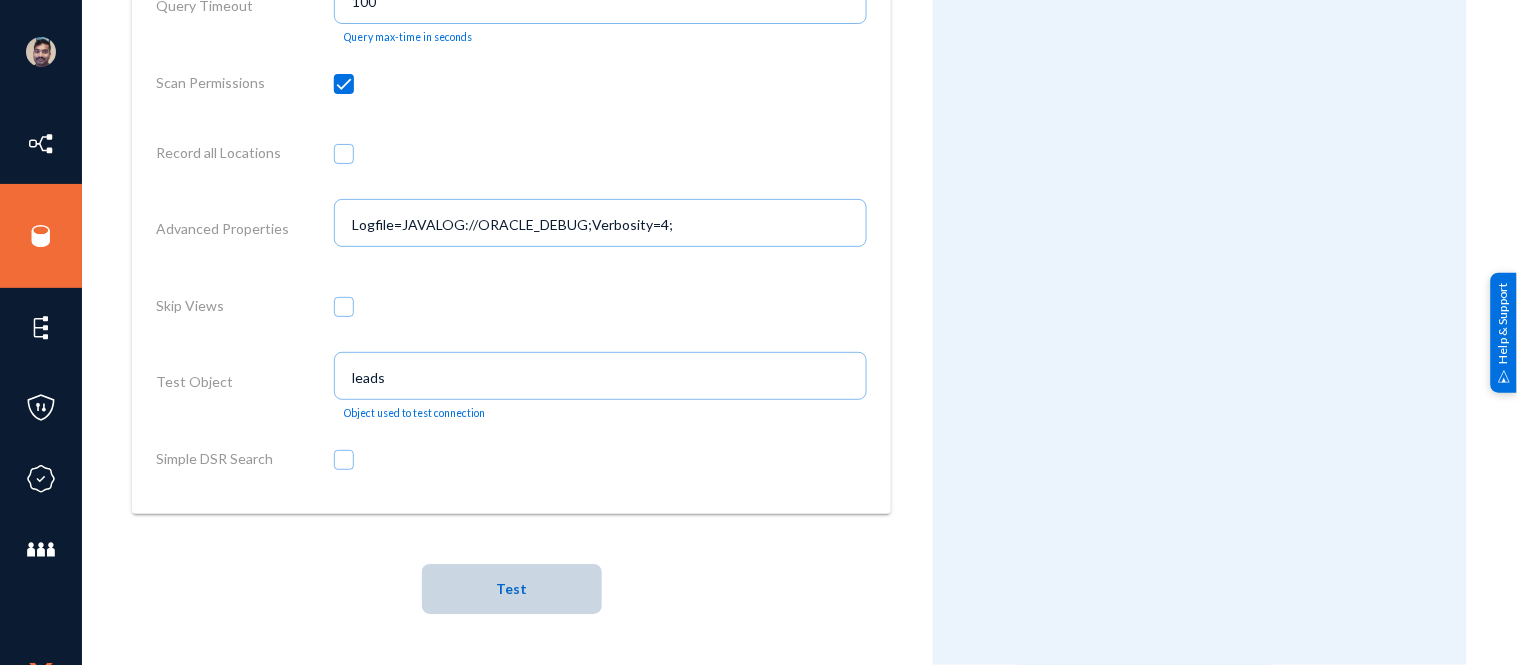 click on "Test" 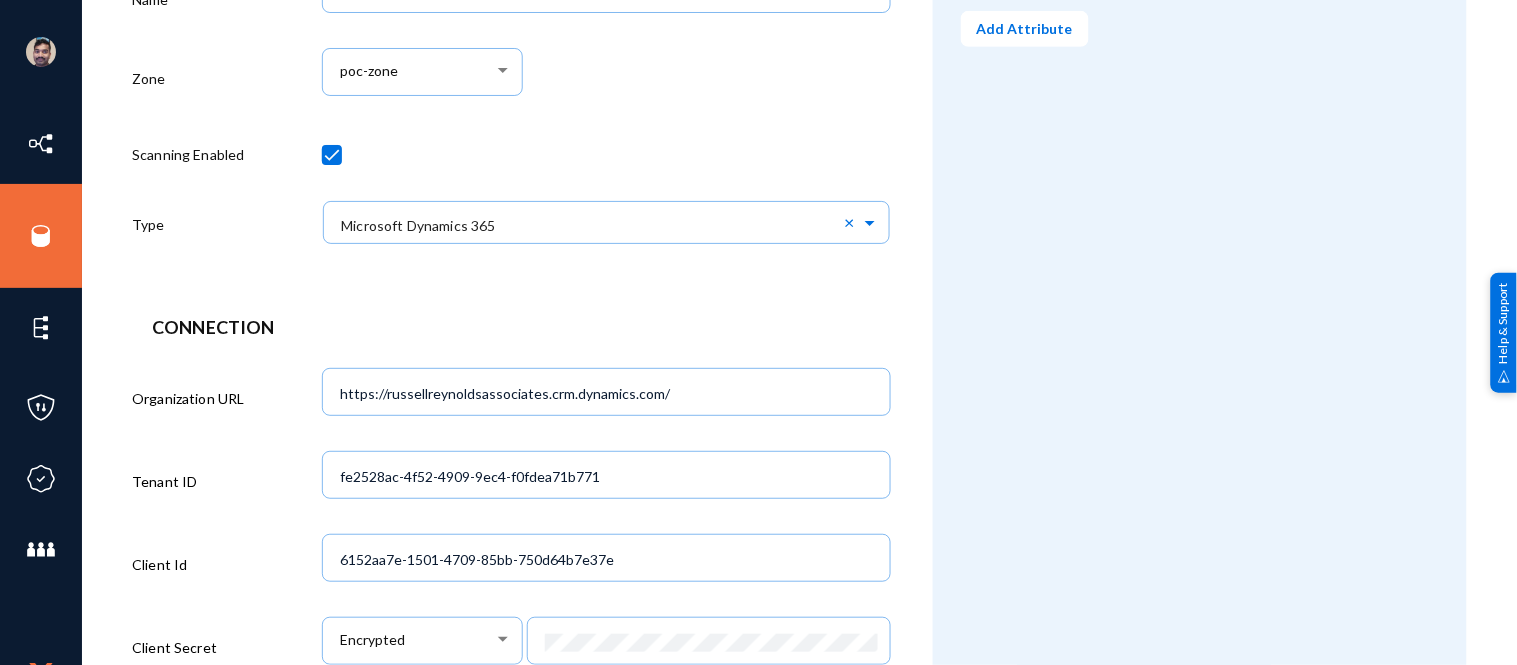 scroll, scrollTop: 0, scrollLeft: 0, axis: both 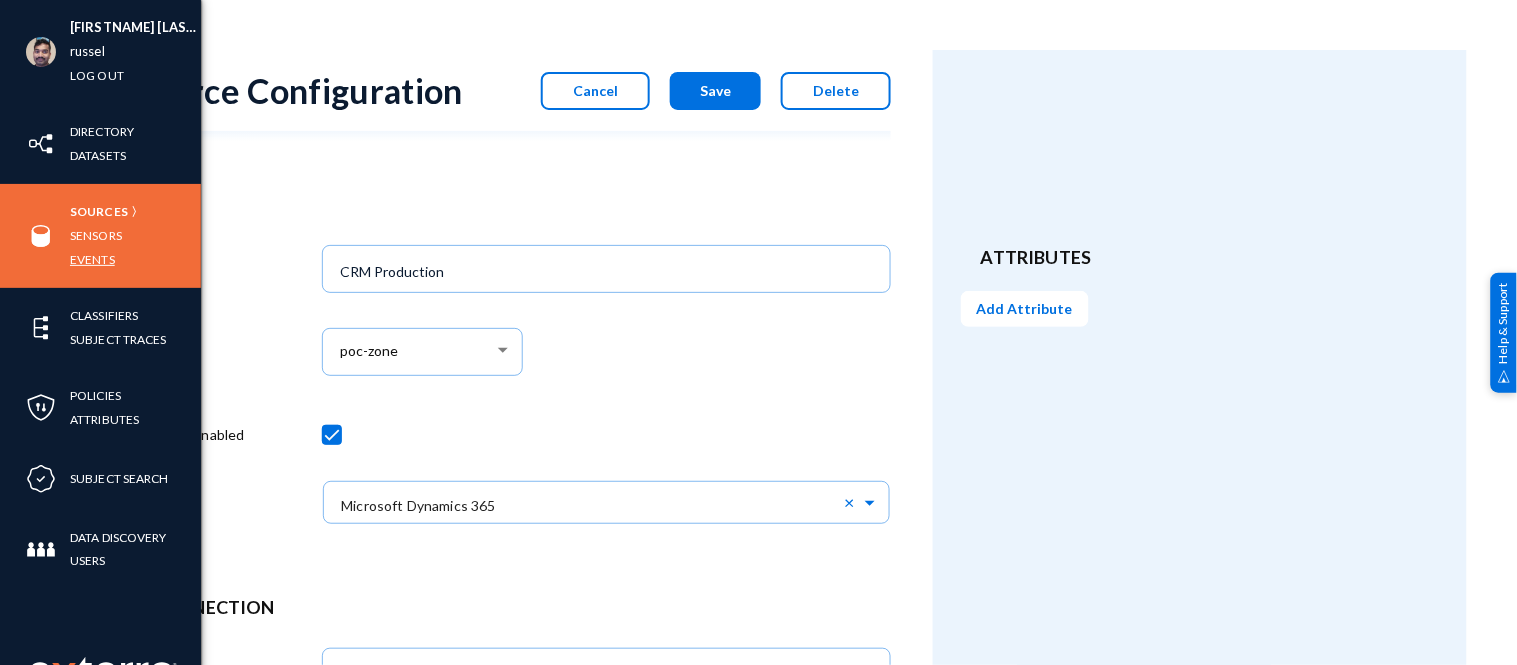 click on "Events" at bounding box center [92, 259] 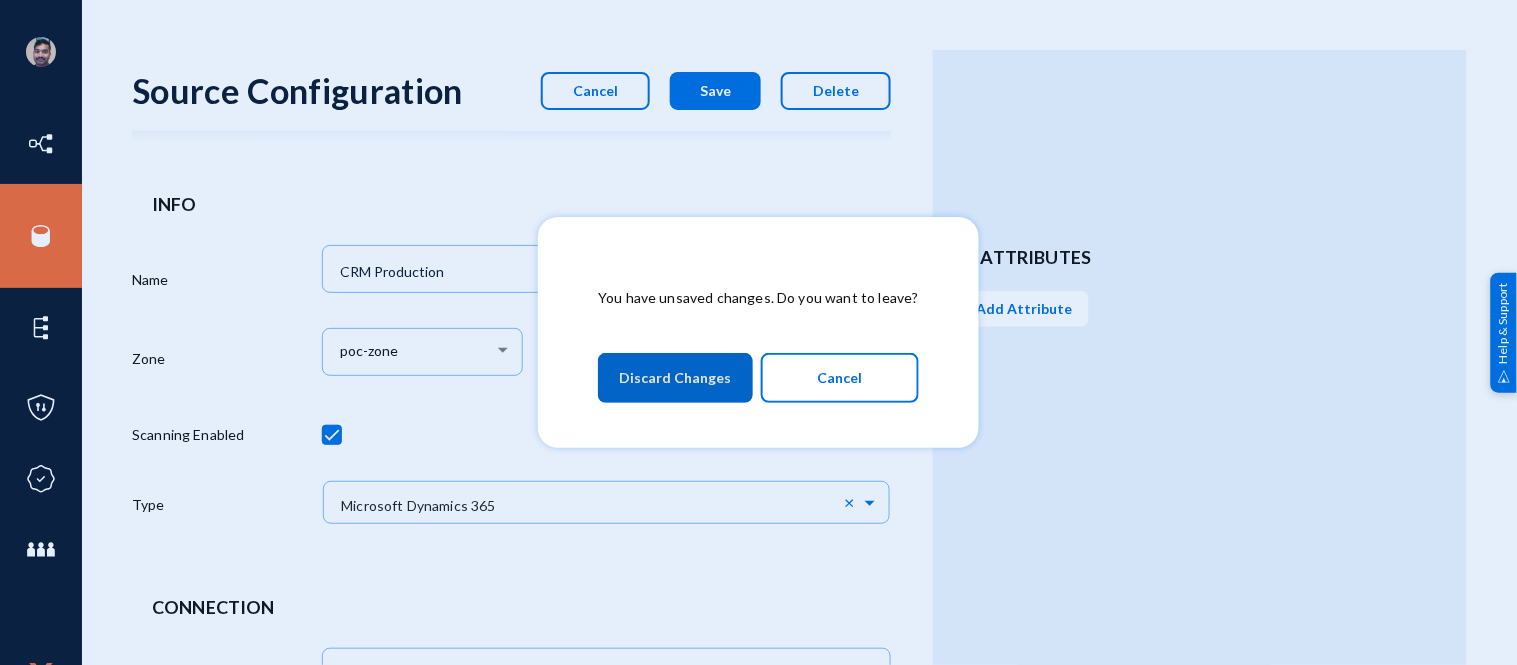 click on "Discard Changes" at bounding box center (675, 378) 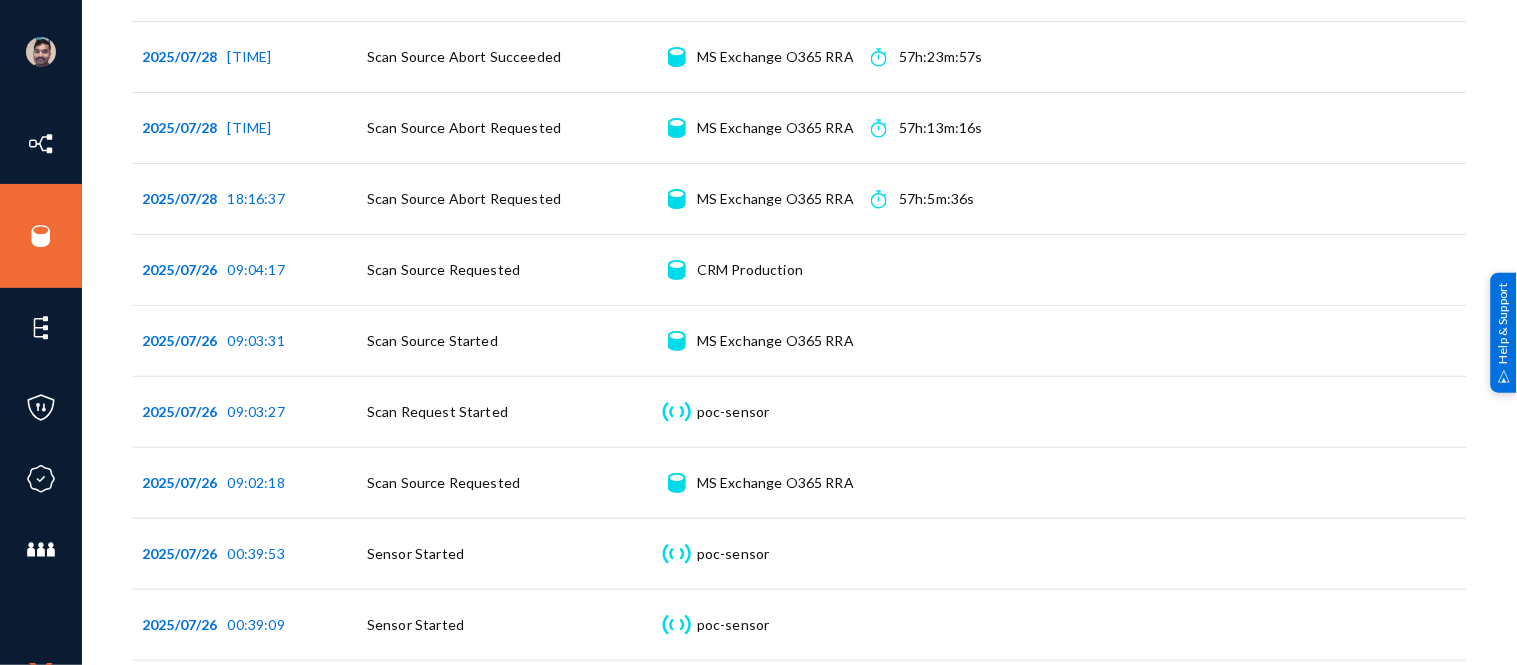 scroll, scrollTop: 3136, scrollLeft: 0, axis: vertical 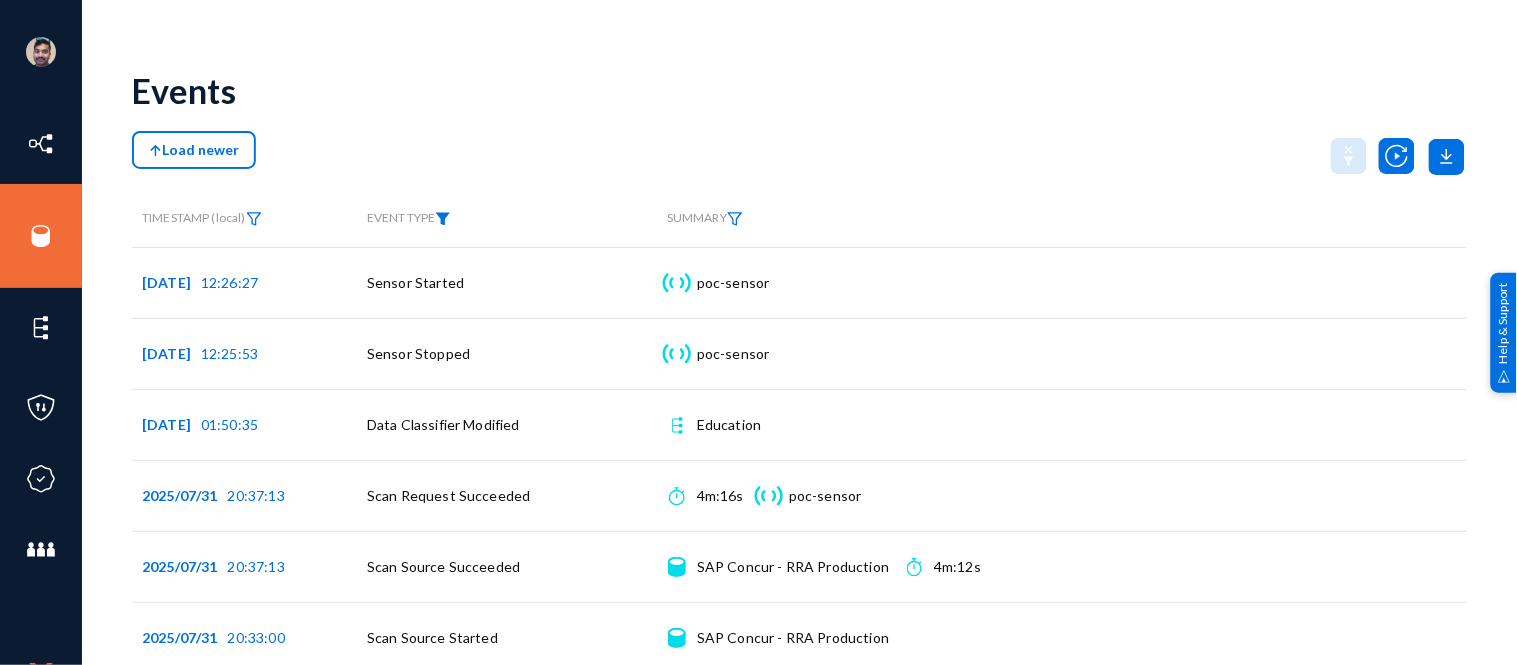 click 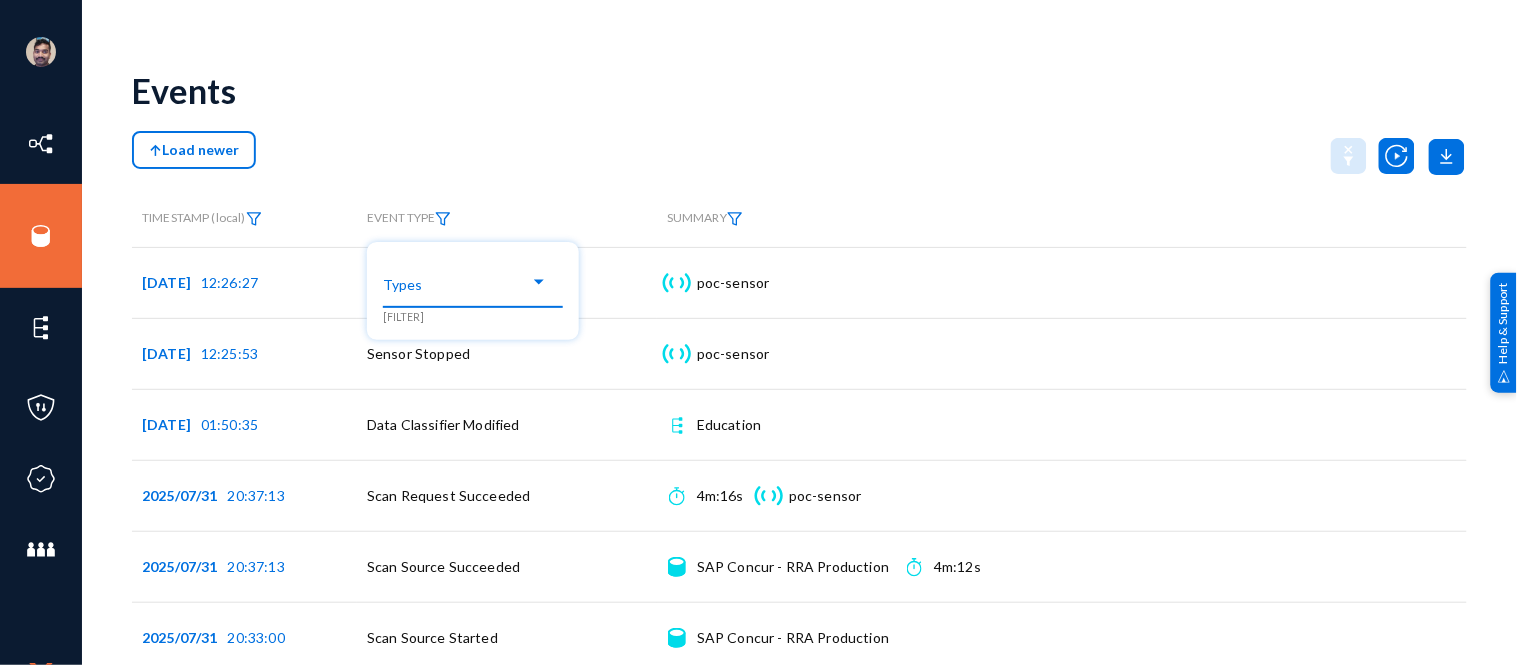 click at bounding box center (464, 282) 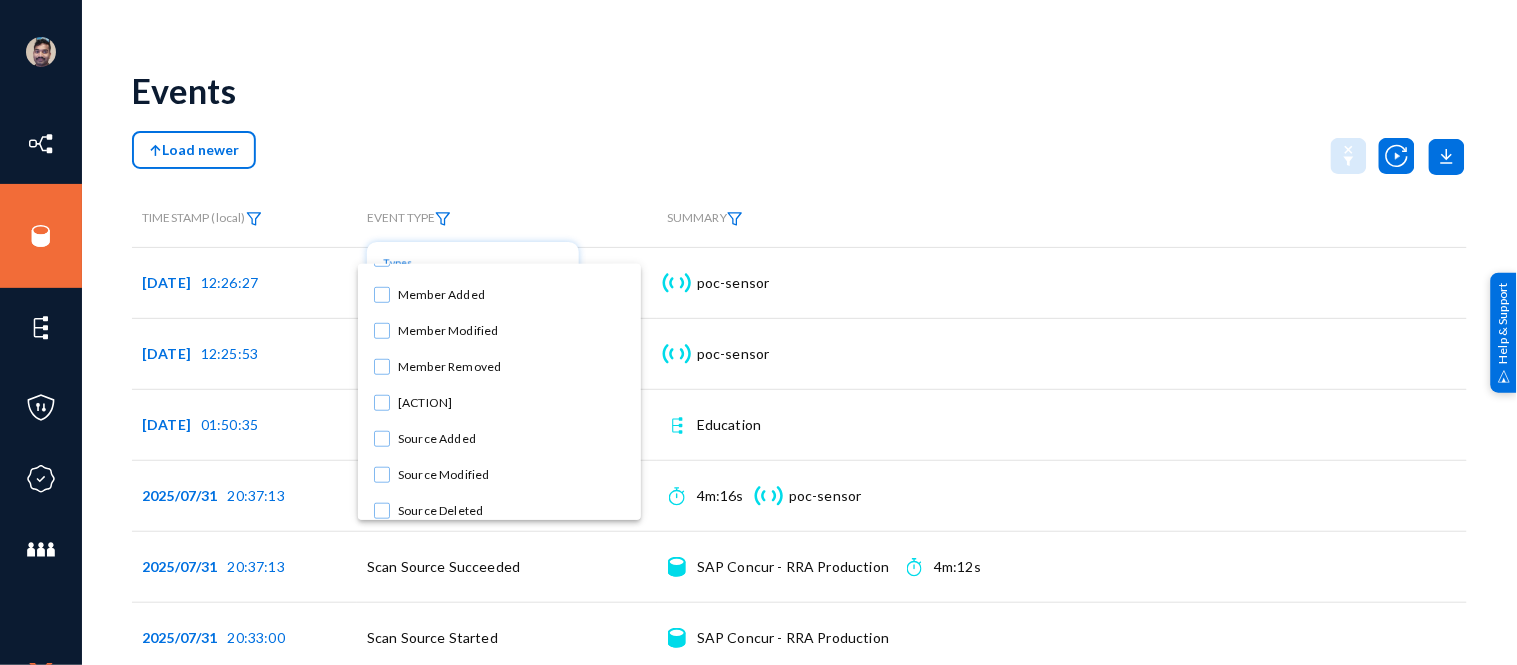 scroll, scrollTop: 384, scrollLeft: 0, axis: vertical 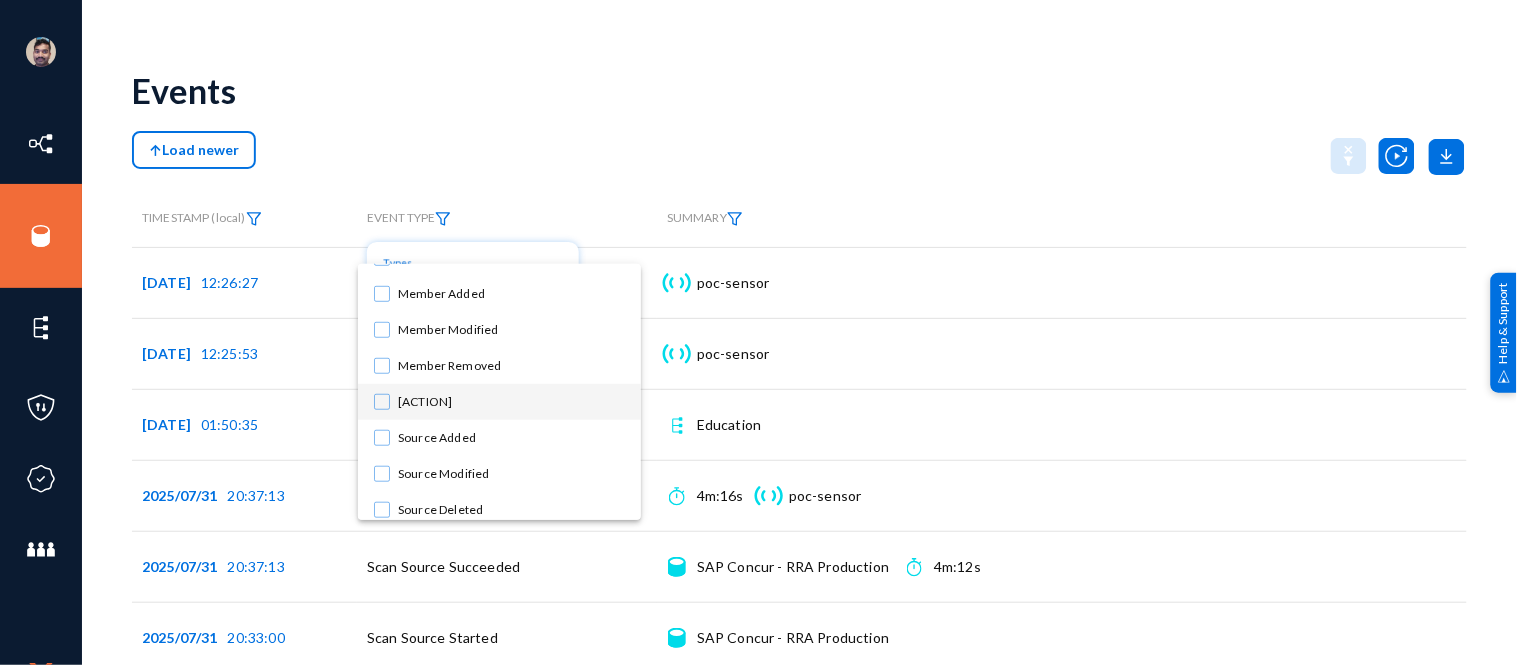 click at bounding box center (382, 402) 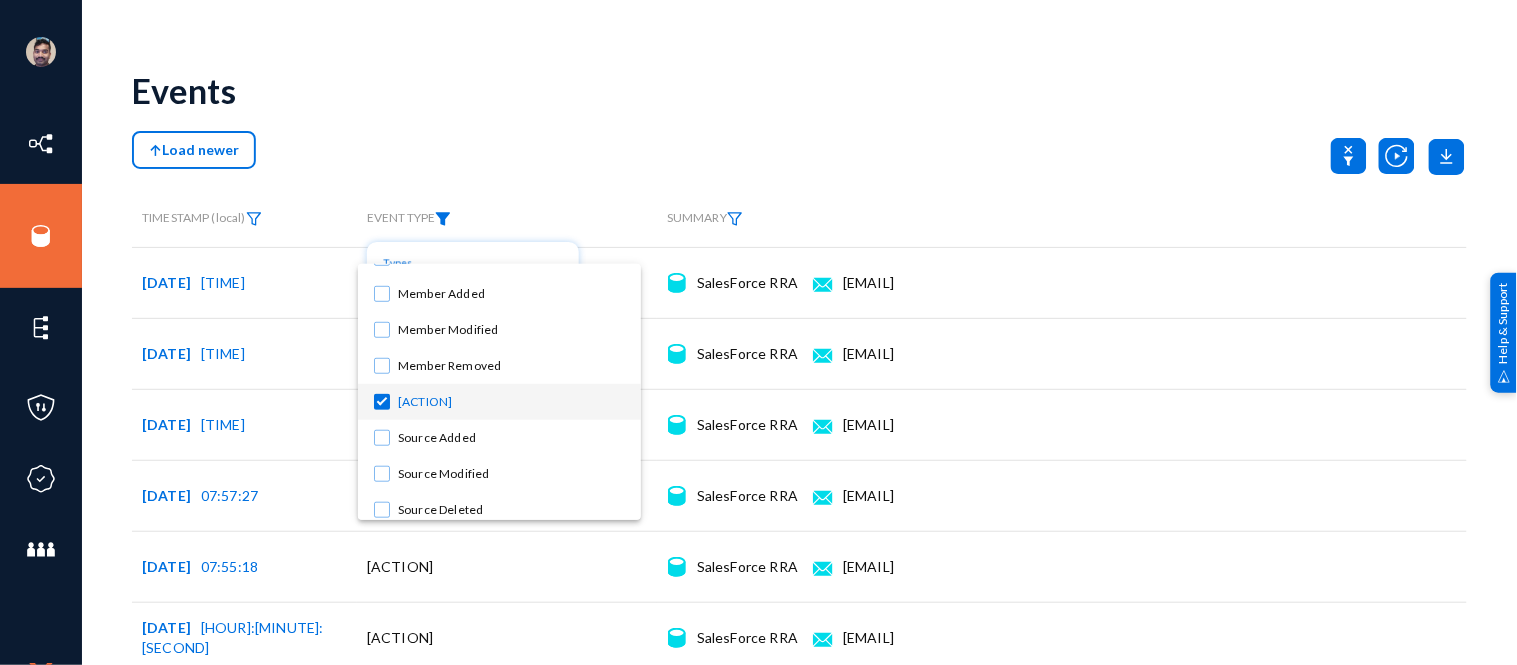 click at bounding box center [758, 332] 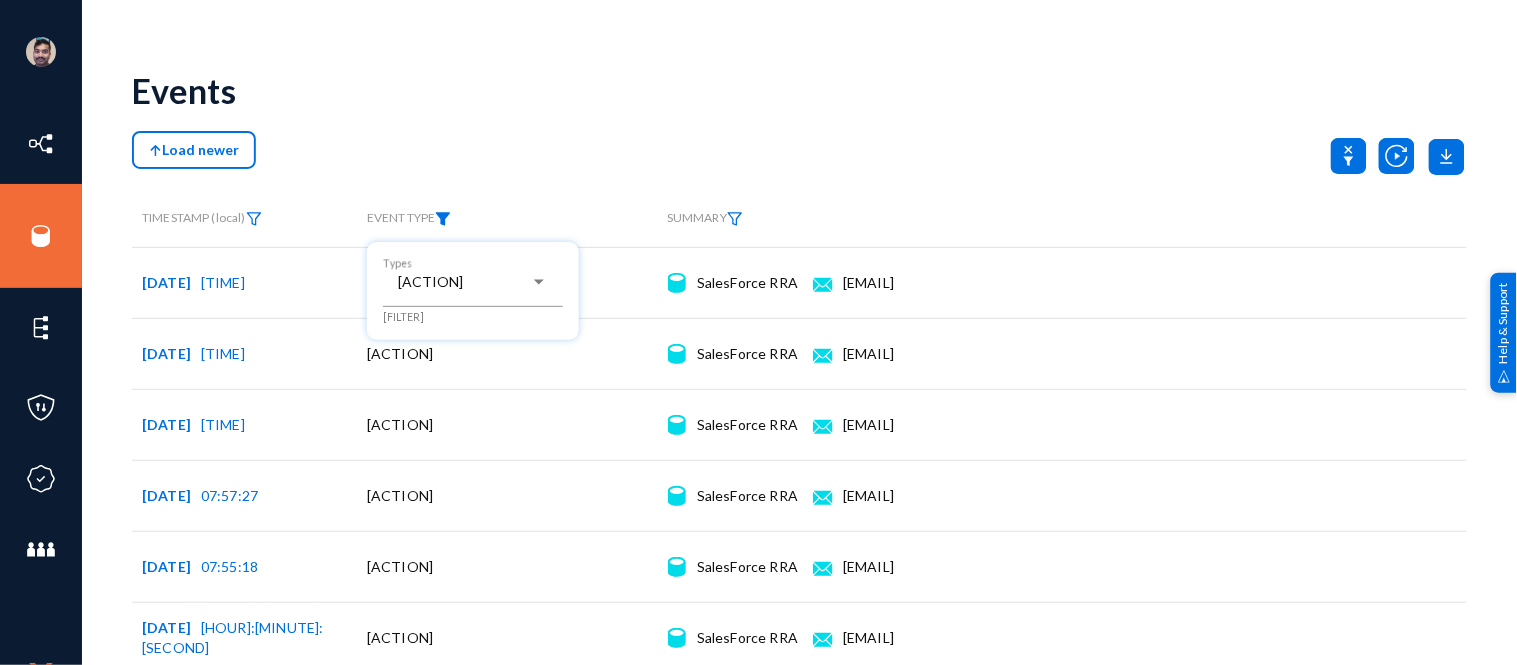click at bounding box center [758, 332] 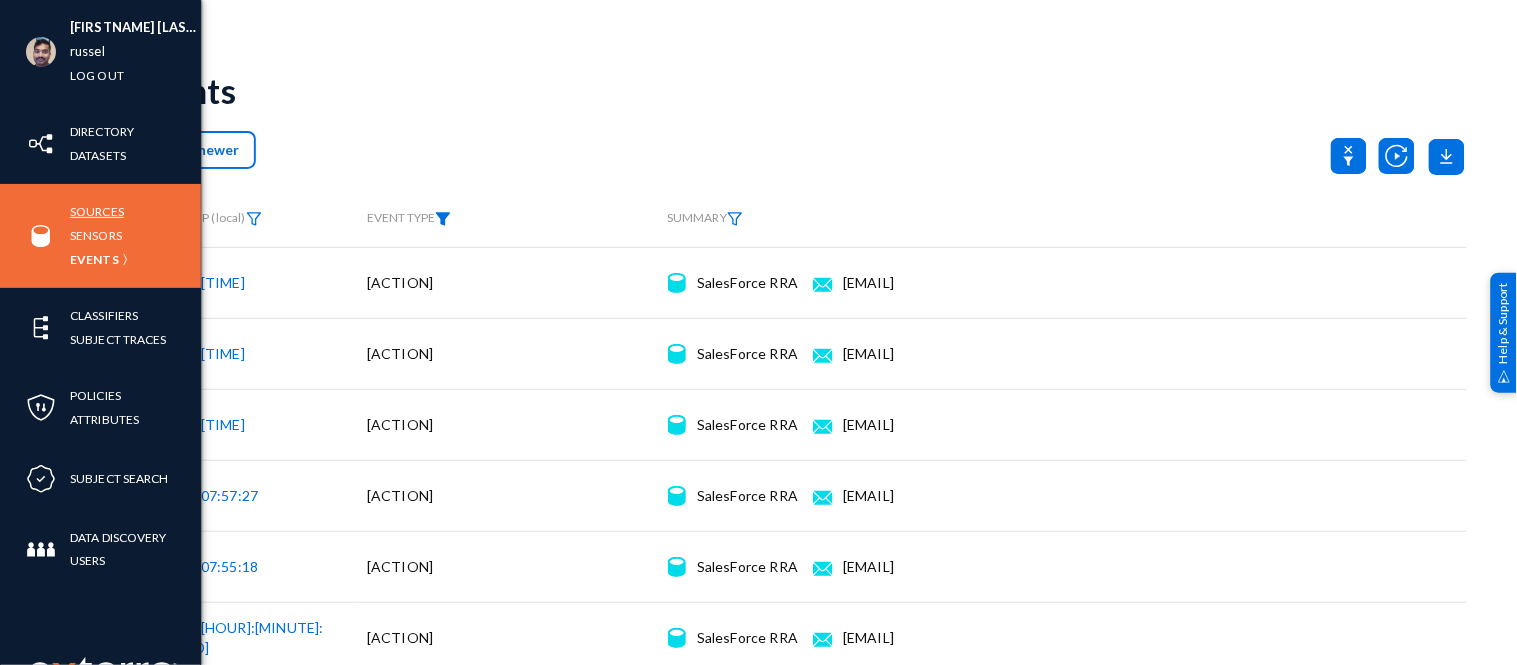 click on "Sources" at bounding box center (97, 211) 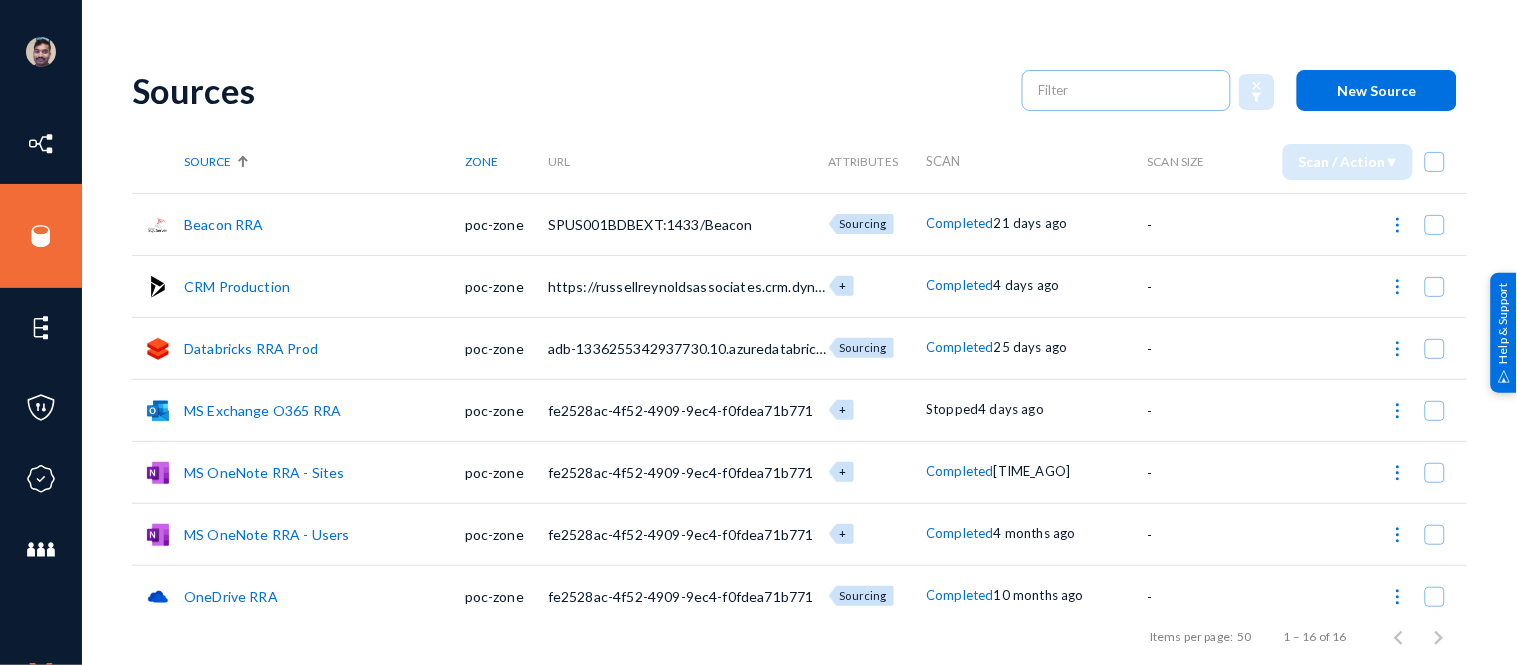 click on "CRM Production" 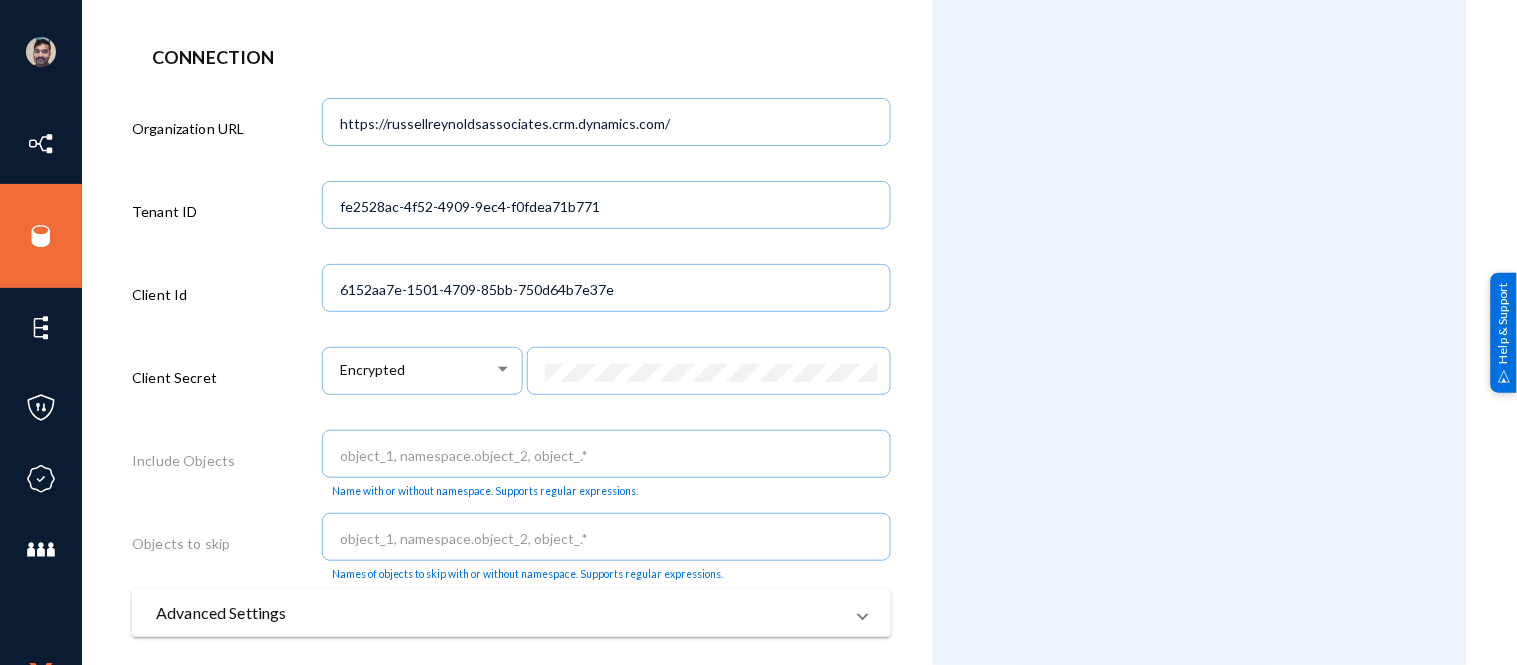 scroll, scrollTop: 678, scrollLeft: 0, axis: vertical 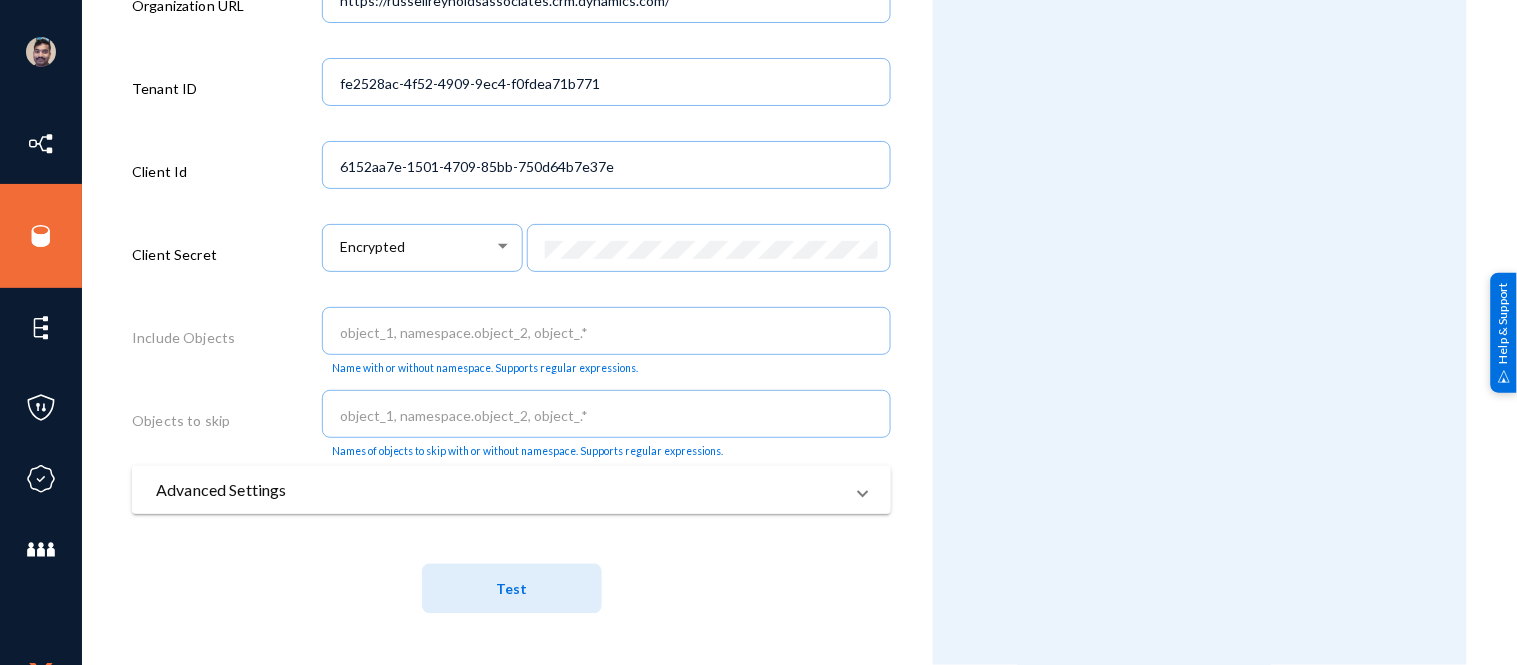 click on "Advanced Settings" at bounding box center [511, 490] 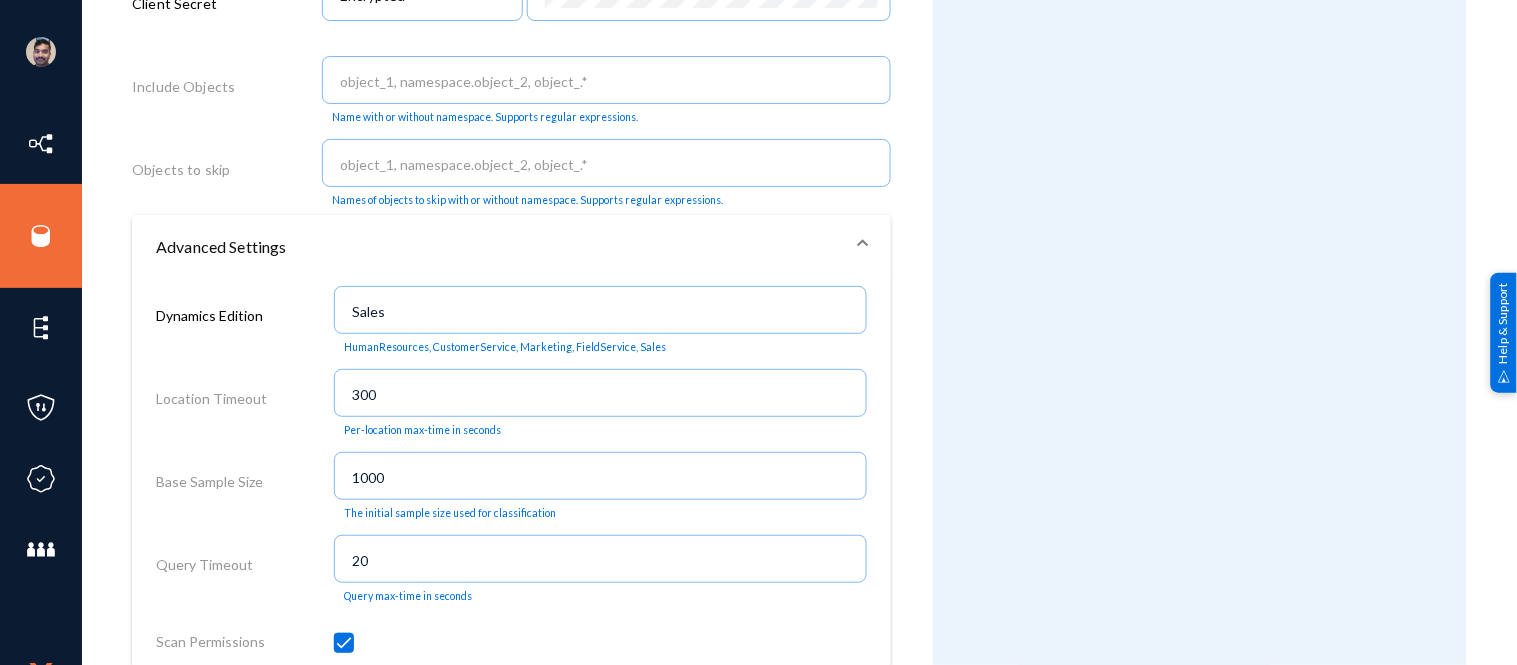 scroll, scrollTop: 926, scrollLeft: 0, axis: vertical 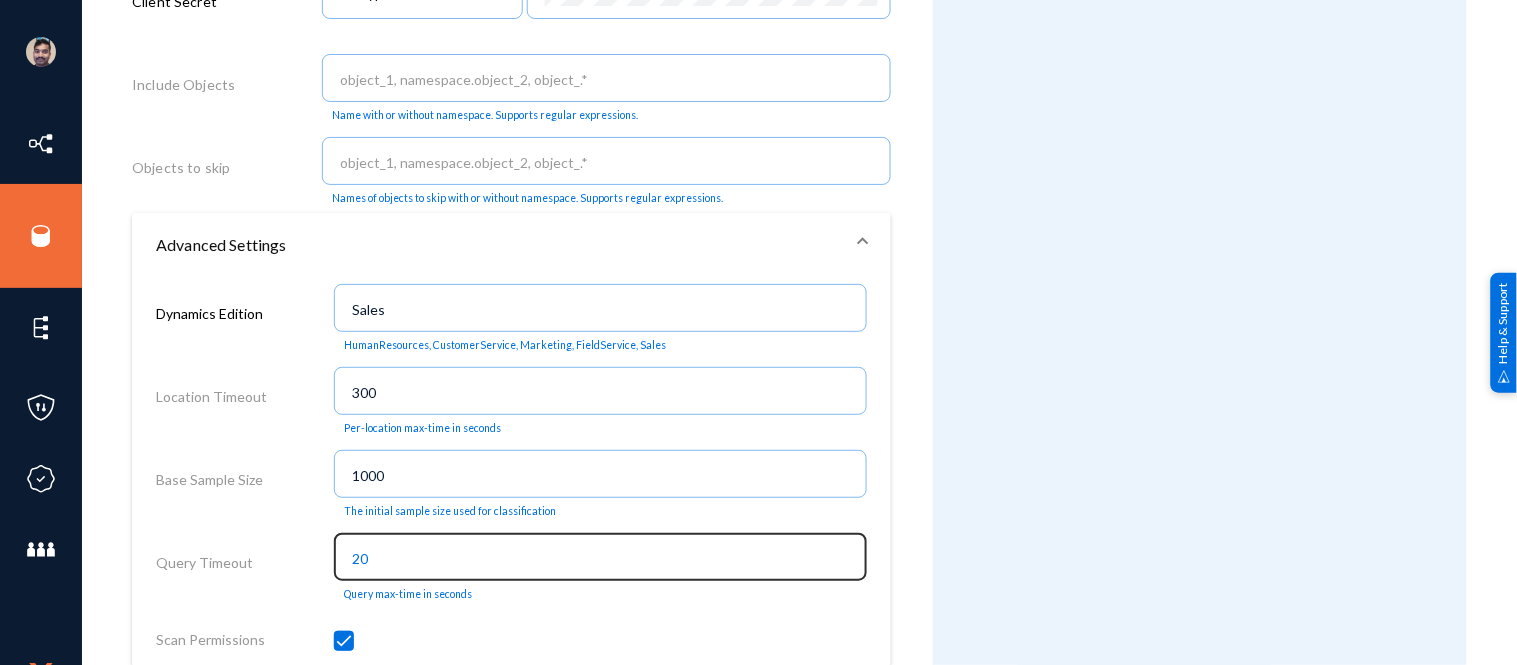 click on "20" at bounding box center (604, 559) 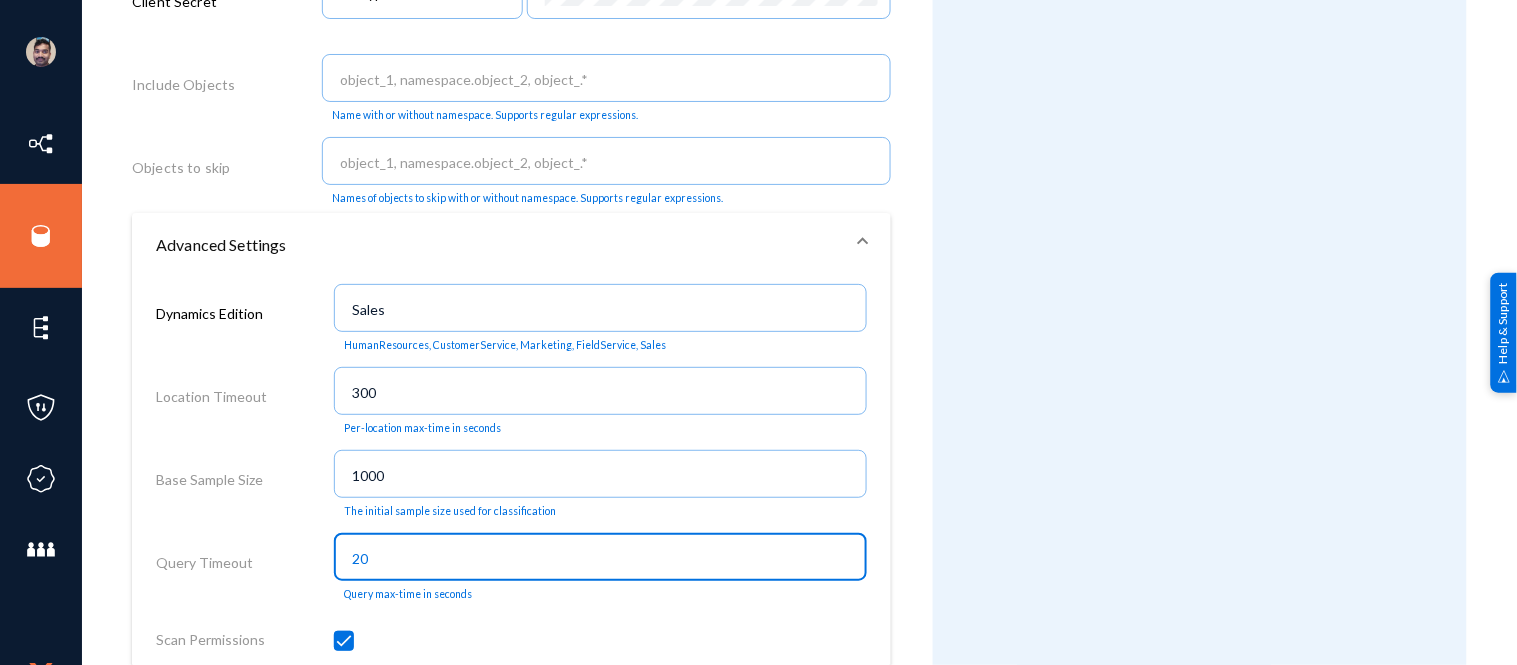 type on "2" 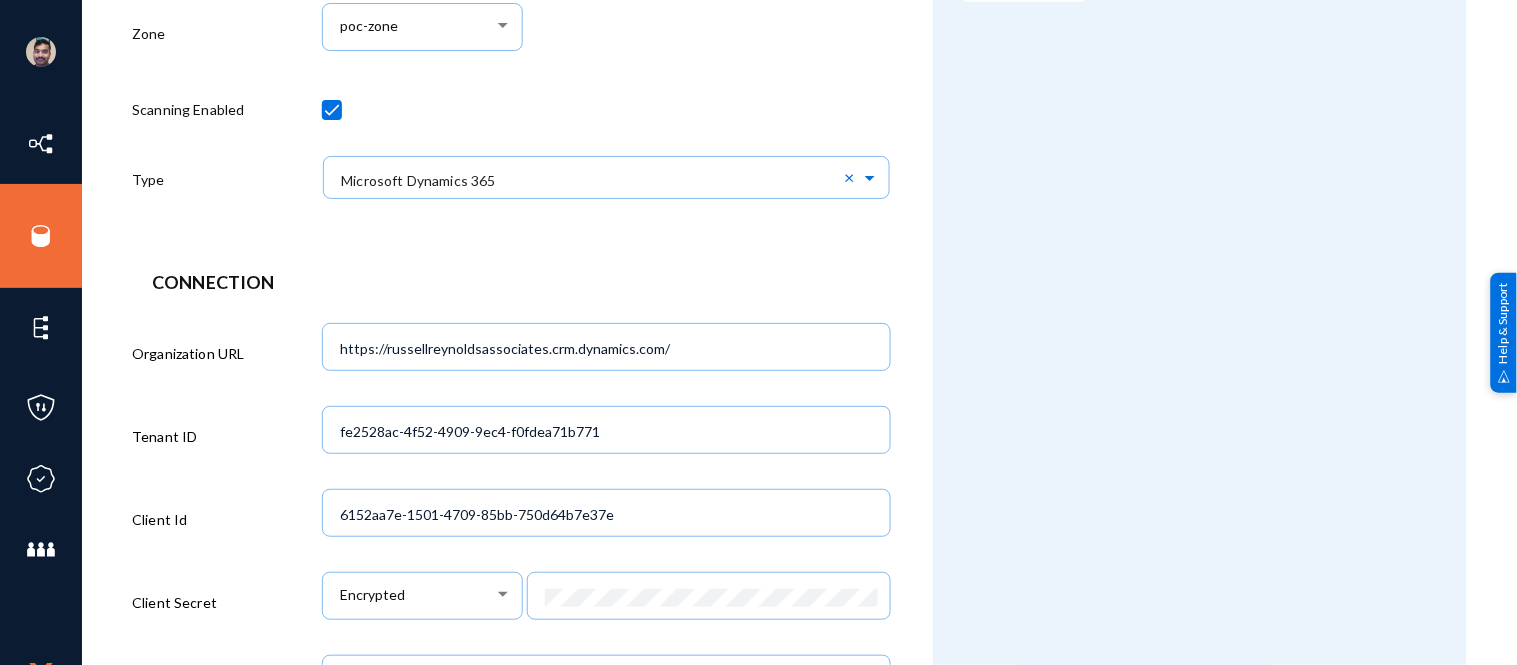 scroll, scrollTop: 0, scrollLeft: 0, axis: both 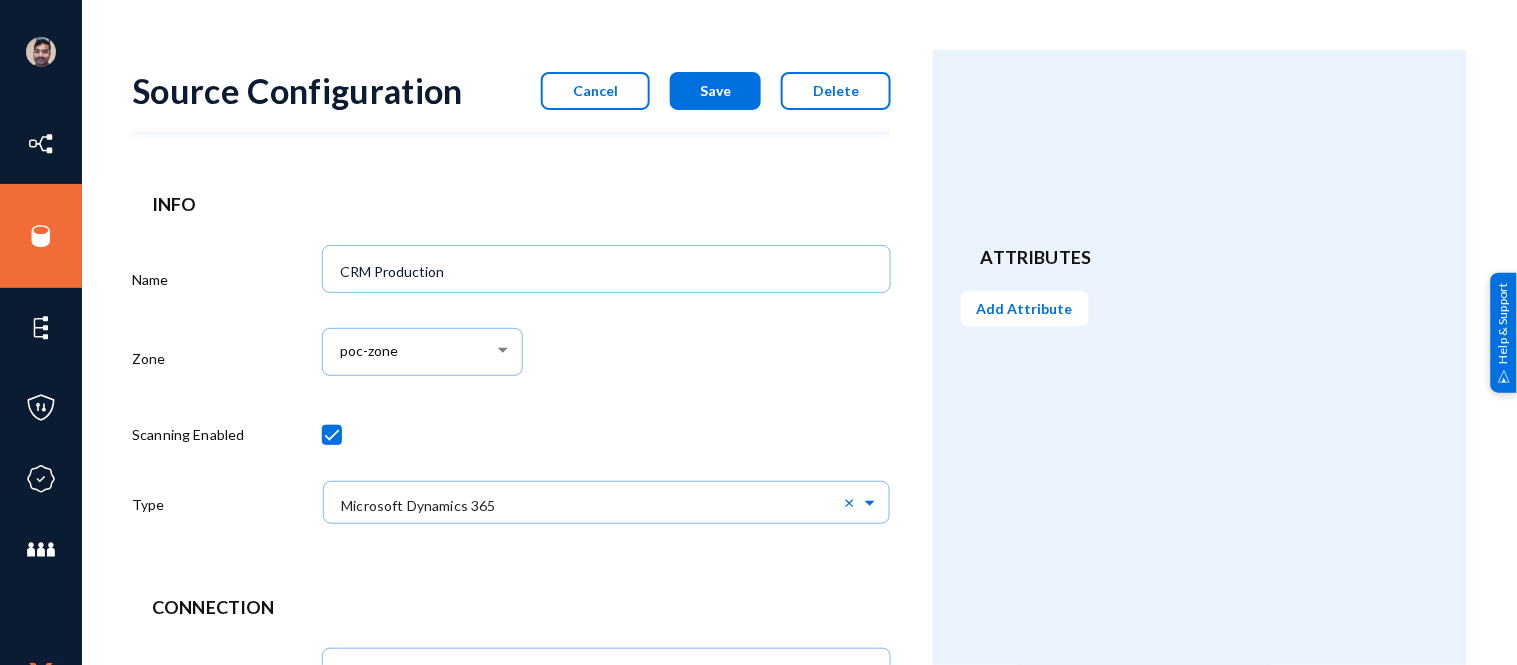 type on "100" 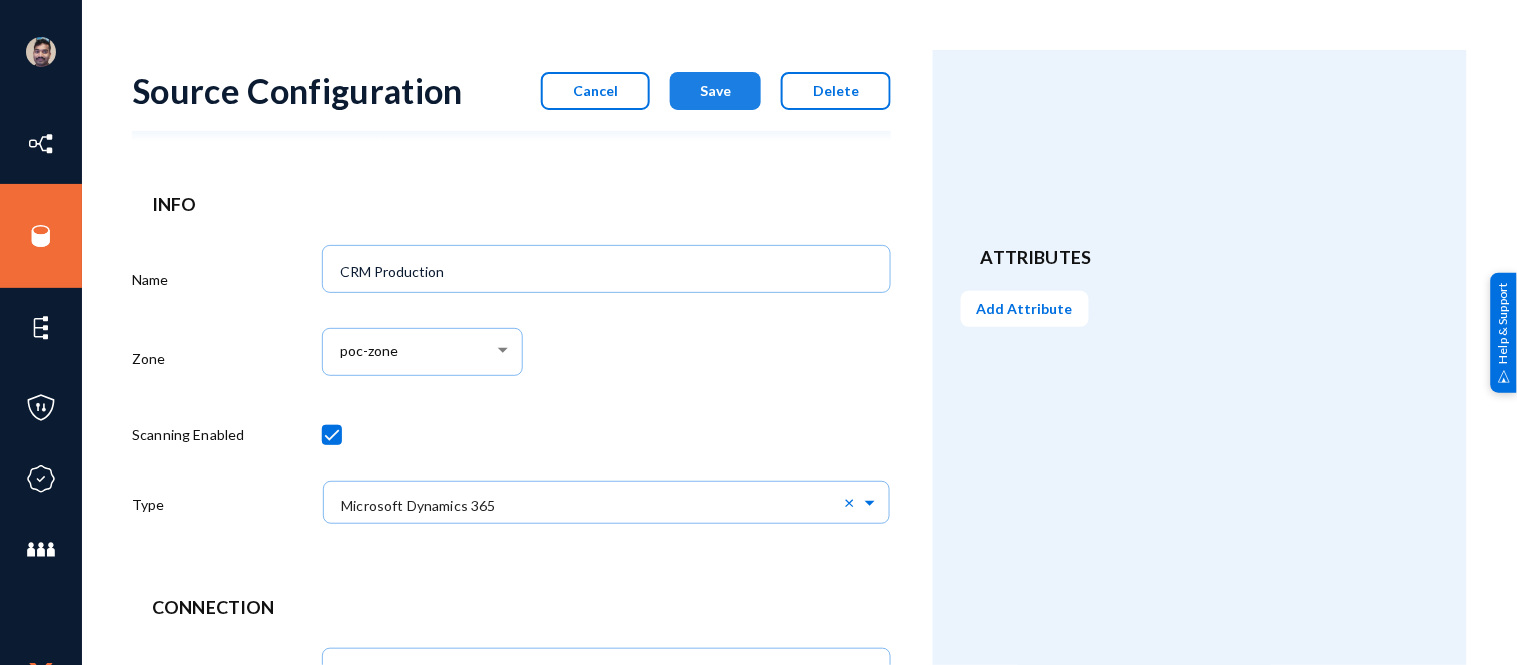 click on "Save" 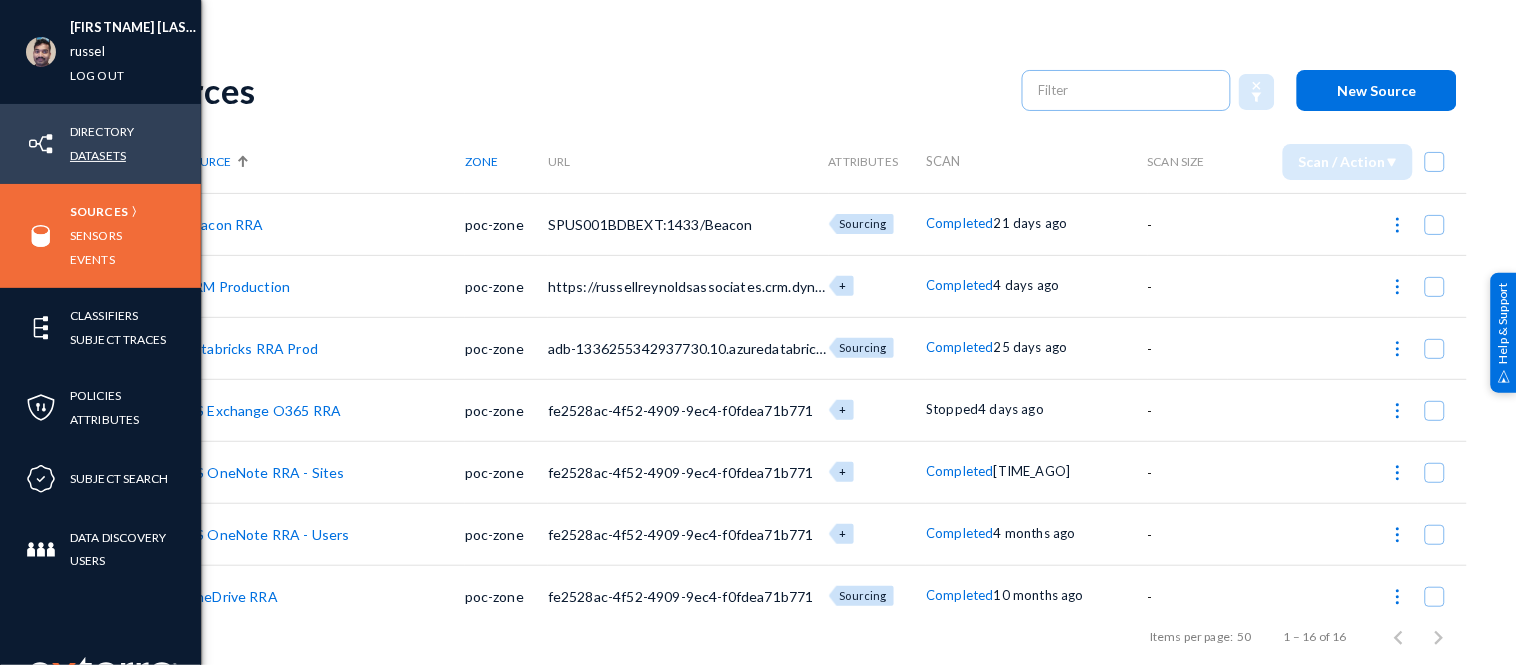 click on "Datasets" at bounding box center (98, 155) 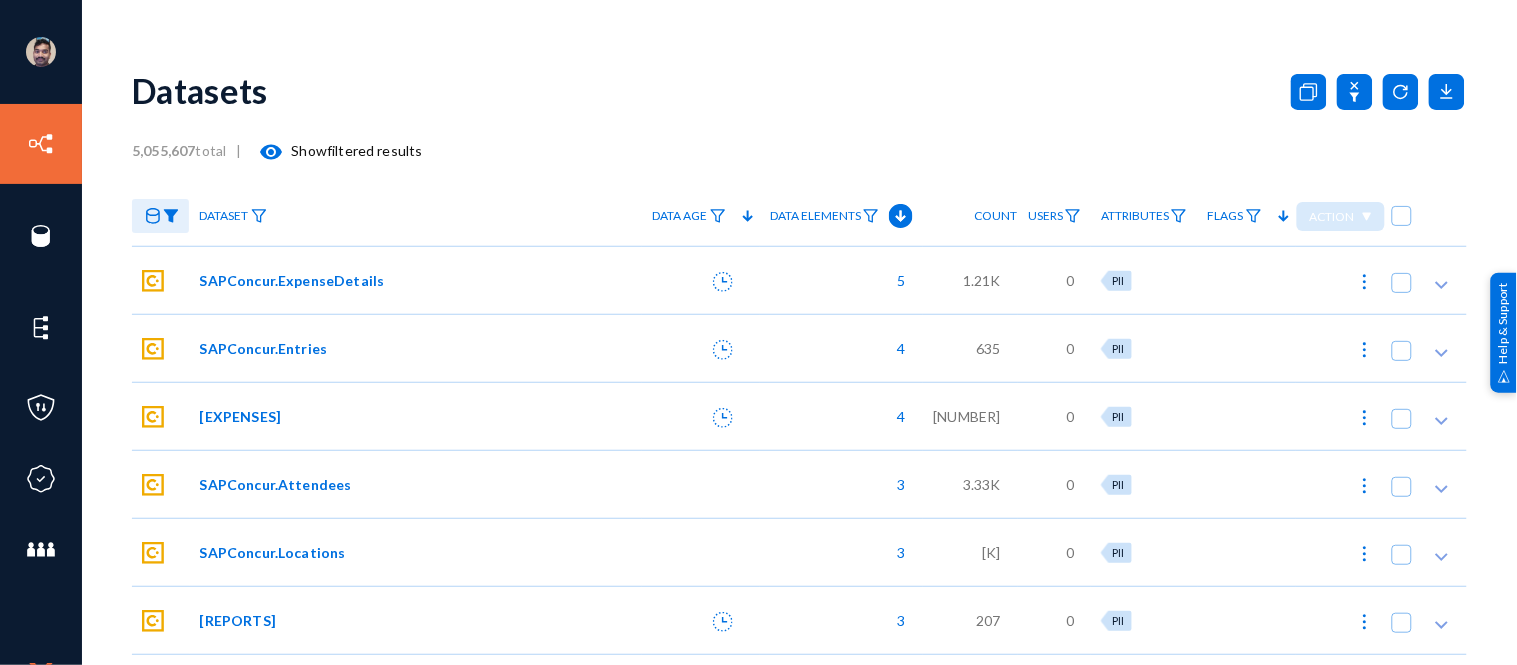 click 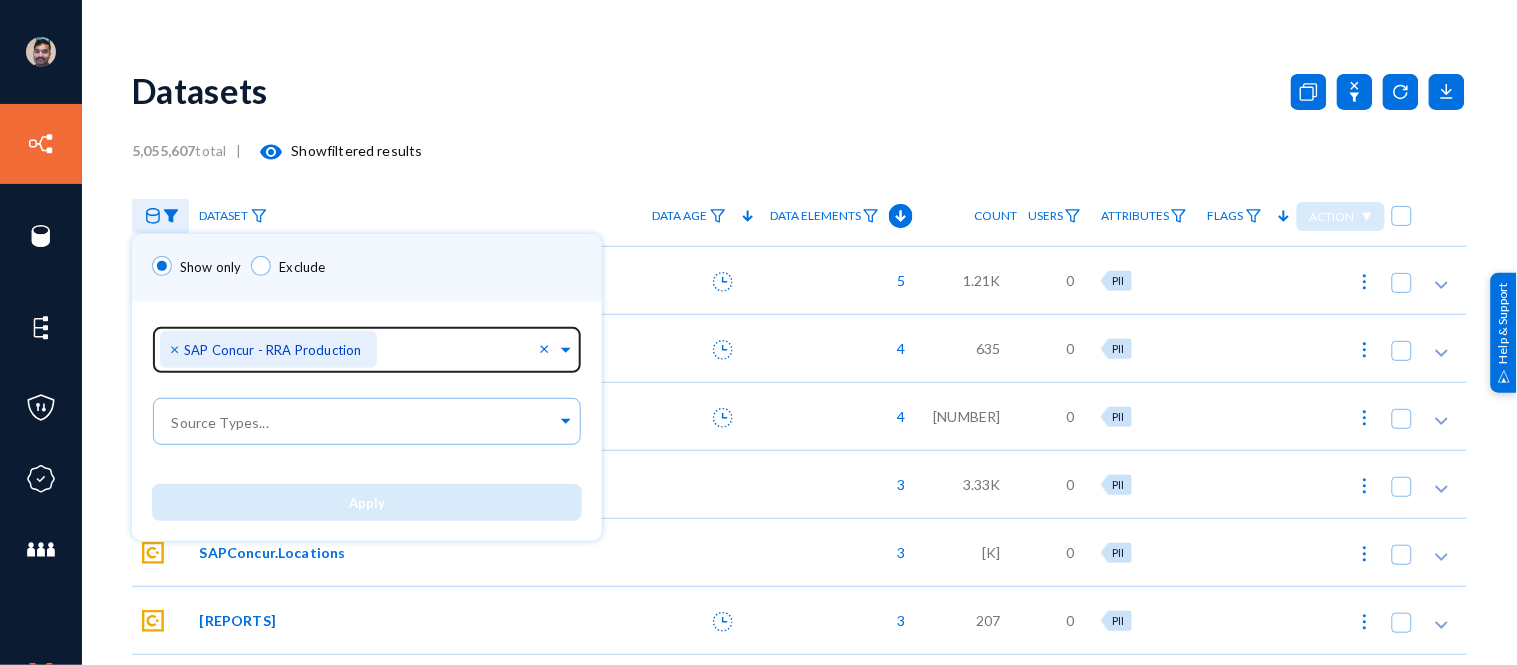 click on "×" at bounding box center [177, 348] 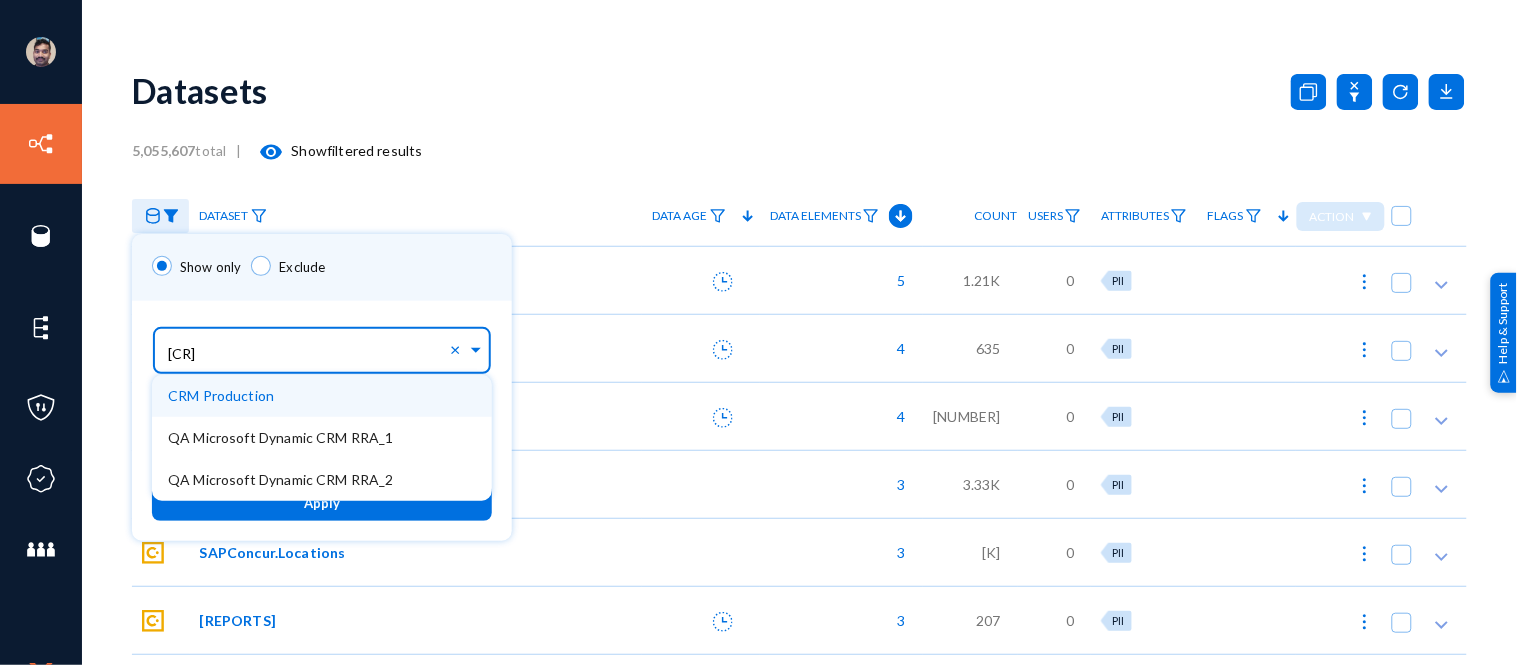 type on "crm" 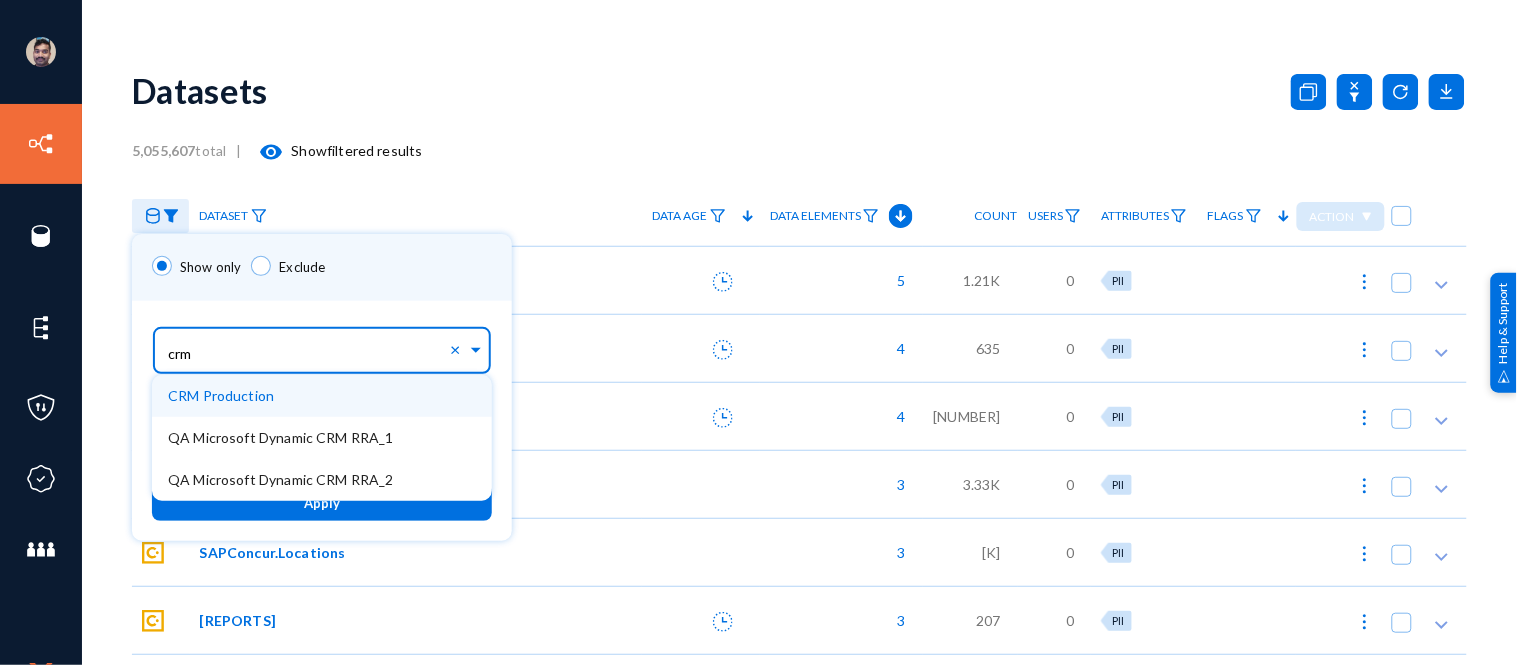 click on "CRM Production" at bounding box center [322, 396] 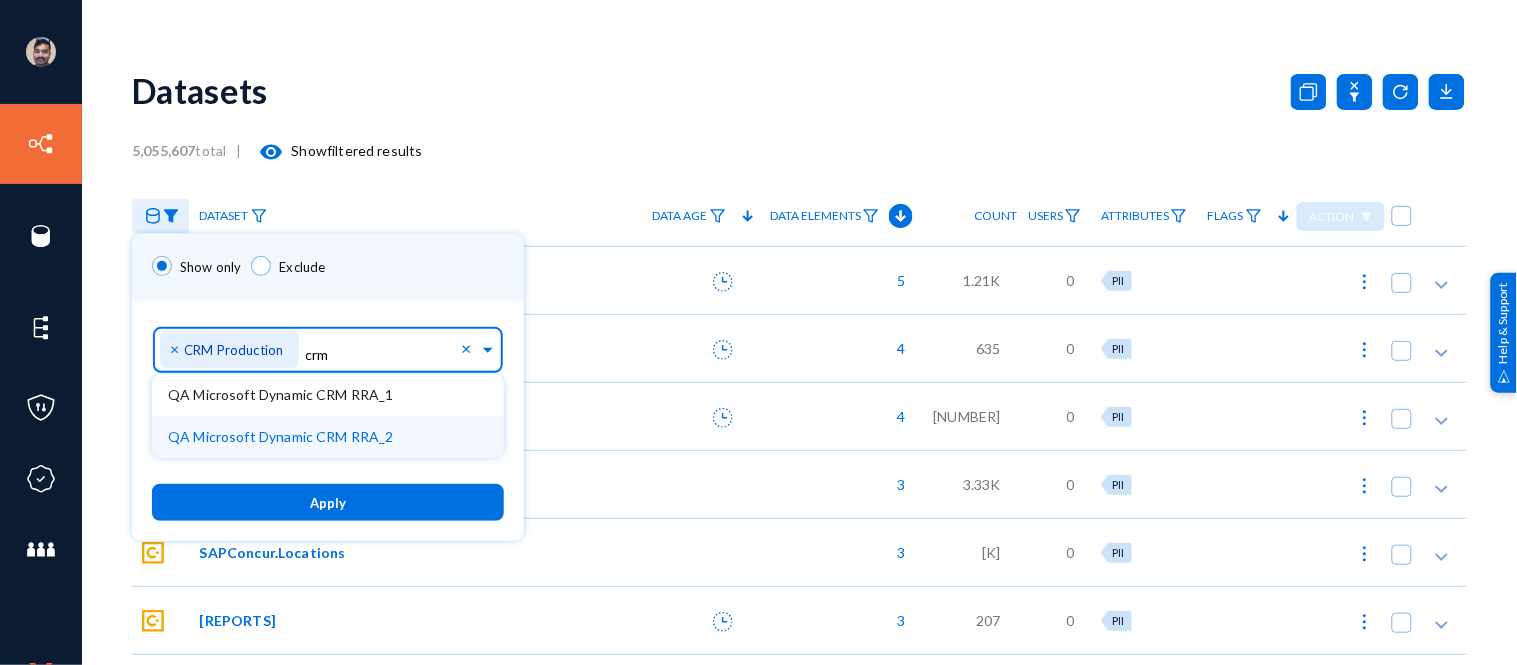 type 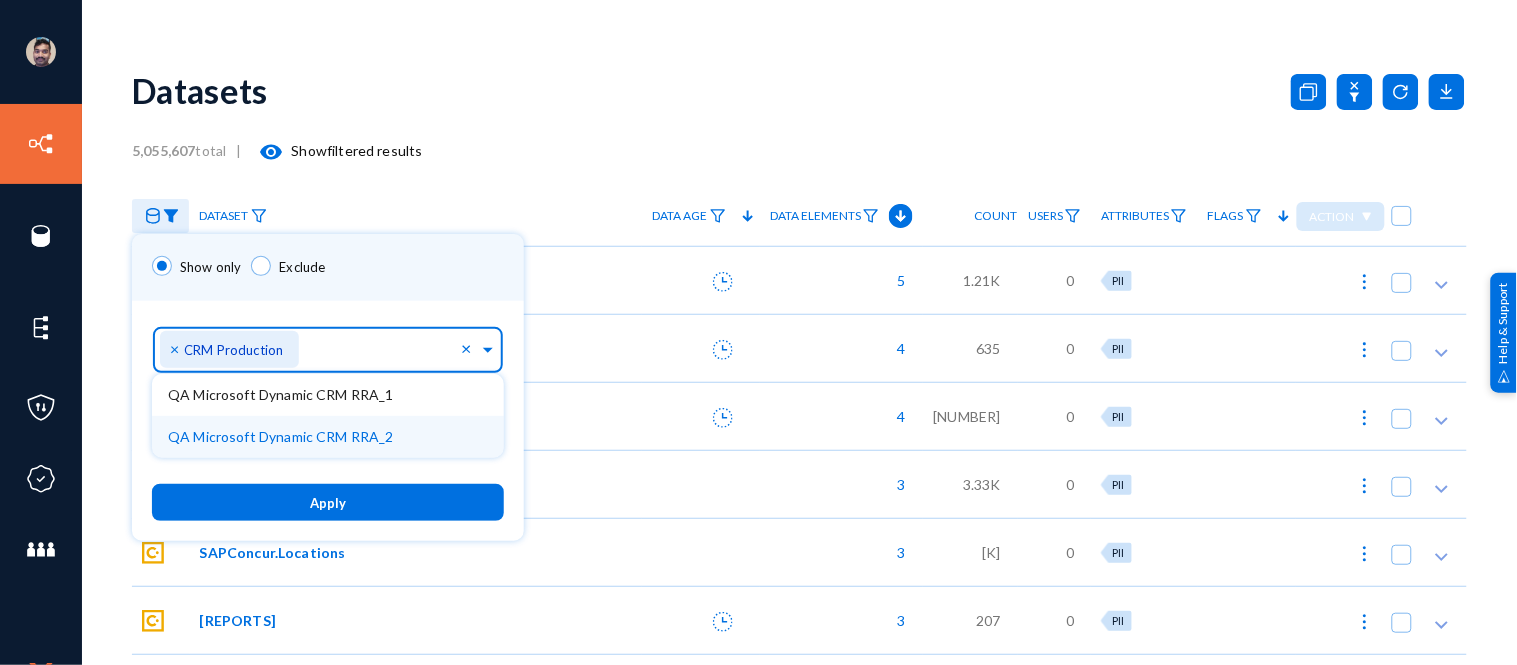 click on "Apply" at bounding box center [328, 503] 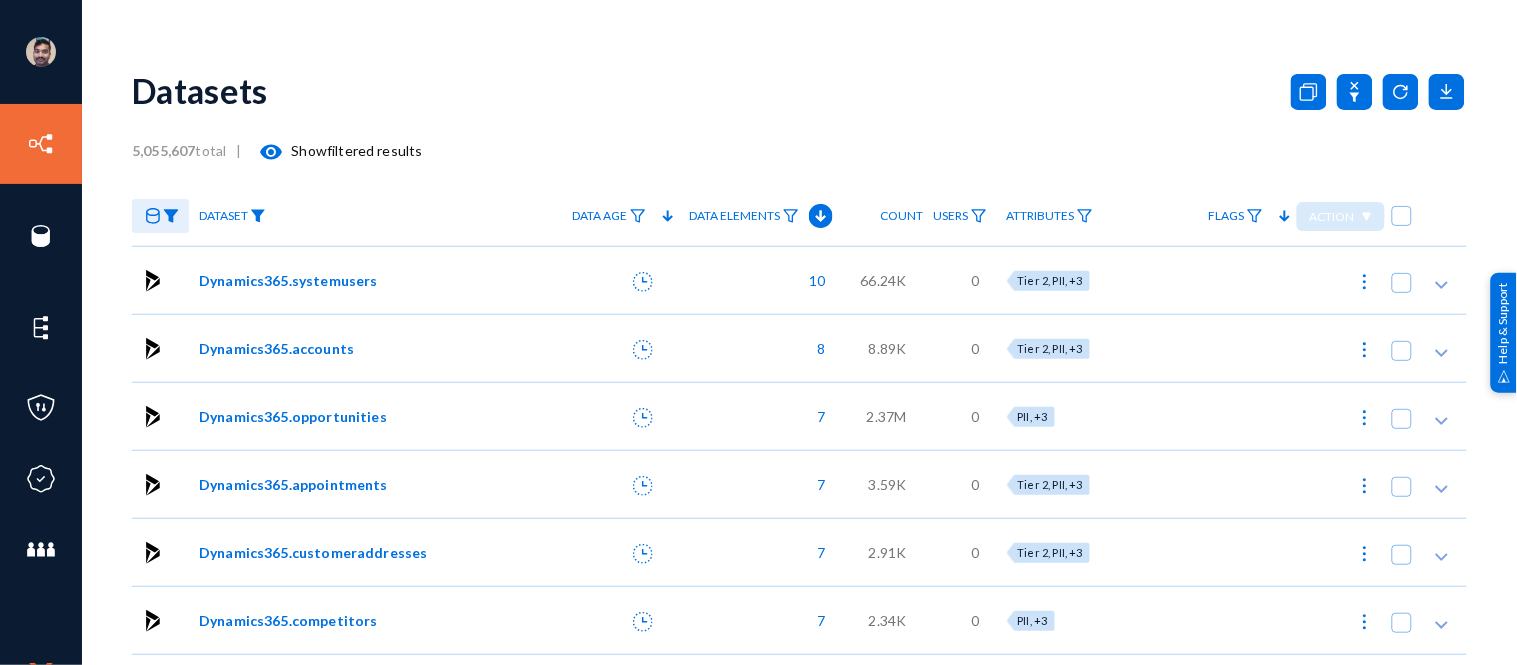 click 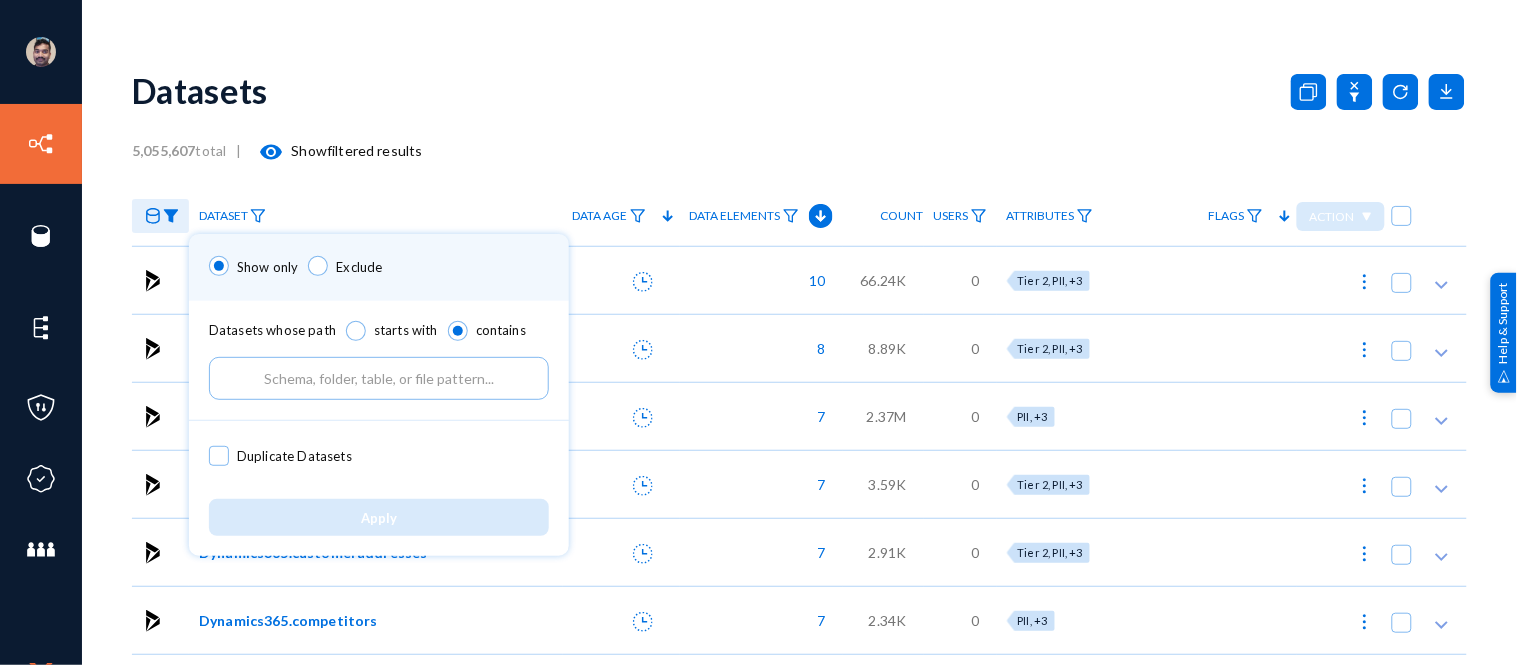 click at bounding box center (379, 378) 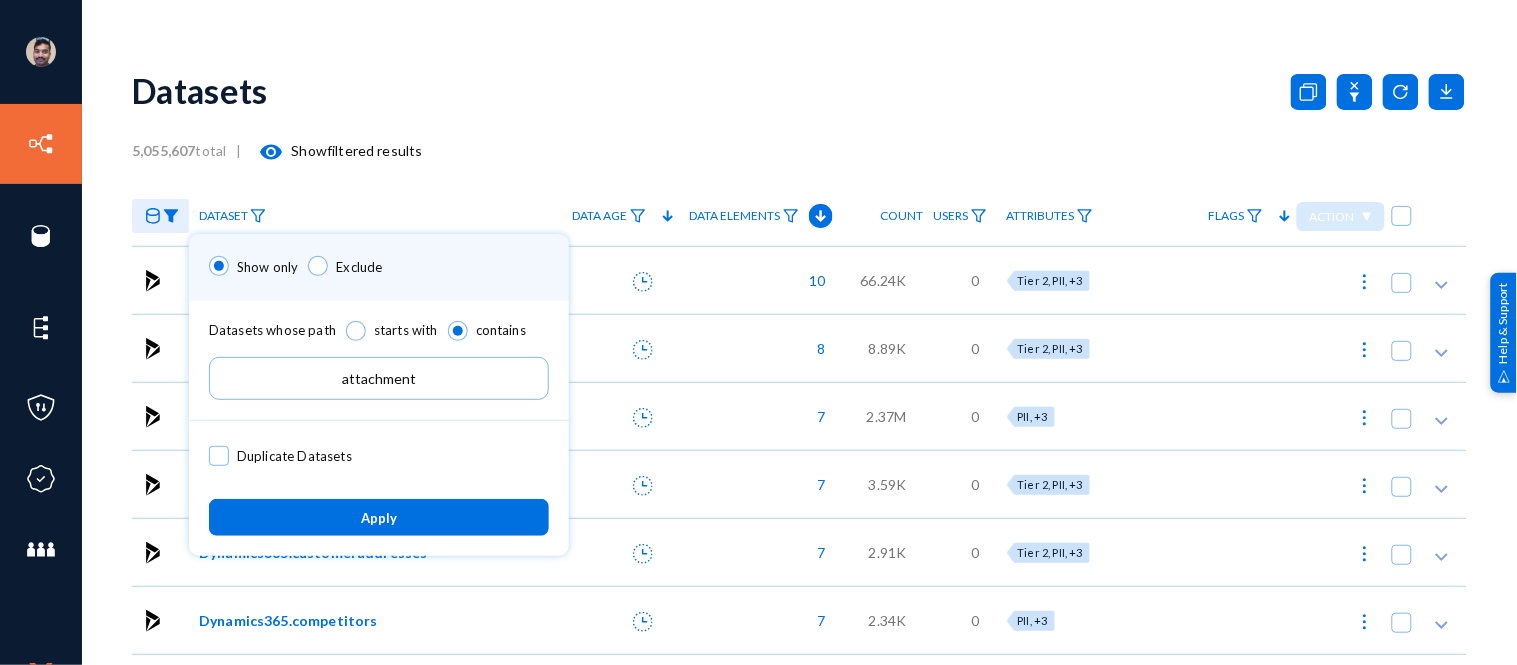 type on "attachments" 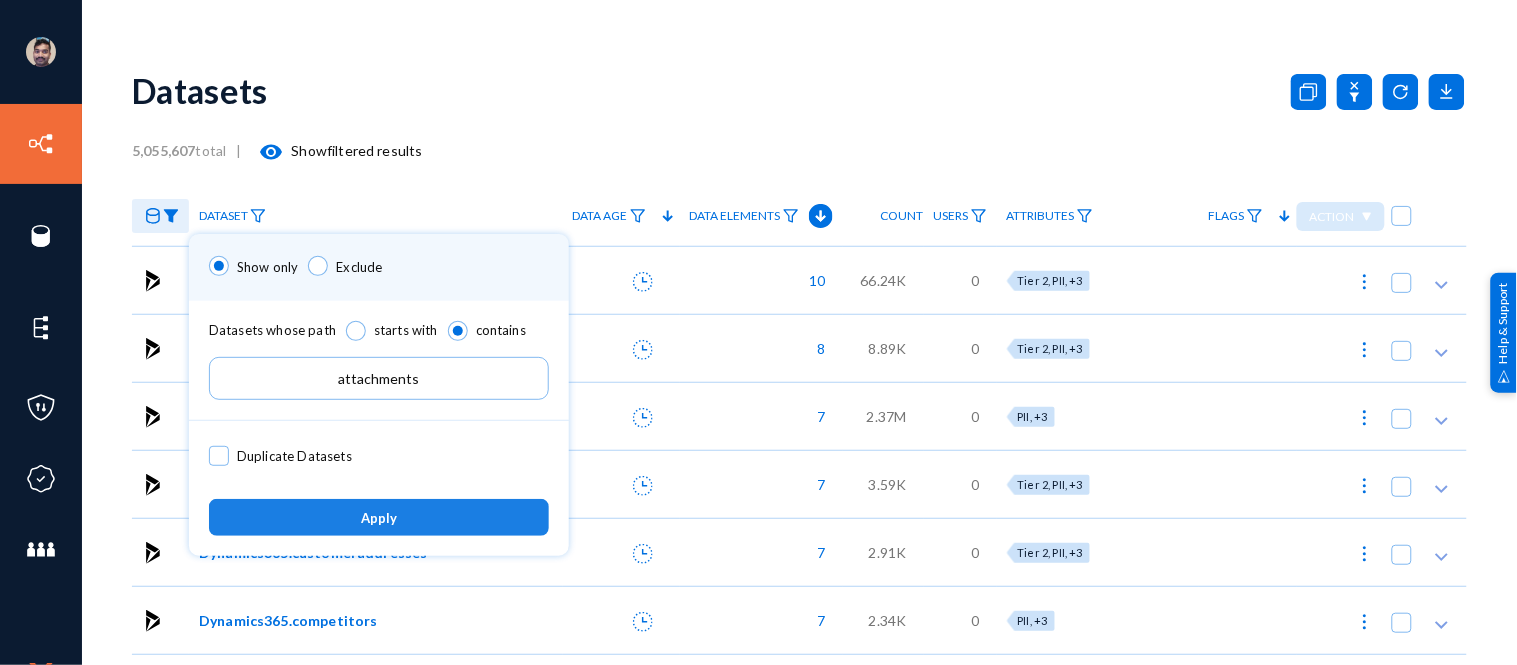 click on "Apply" at bounding box center [379, 517] 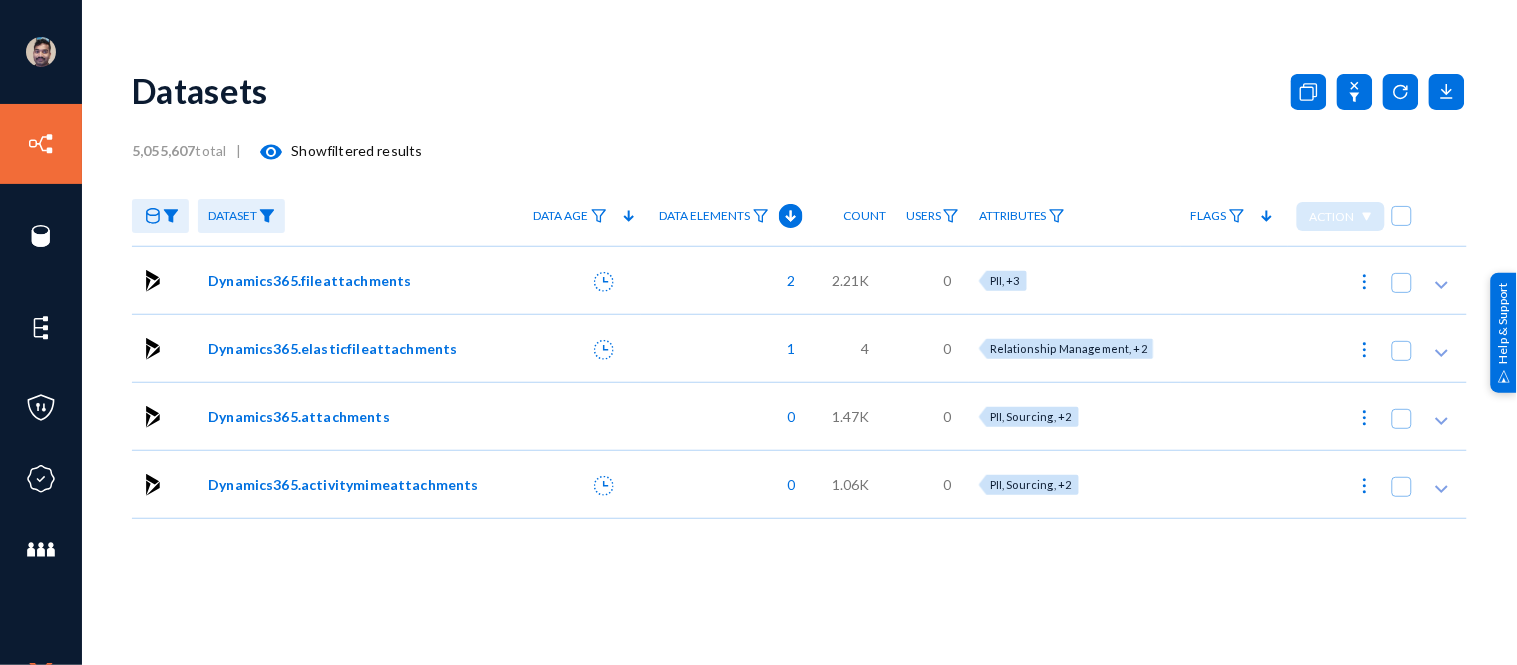 click on "Dynamics365.attachments" 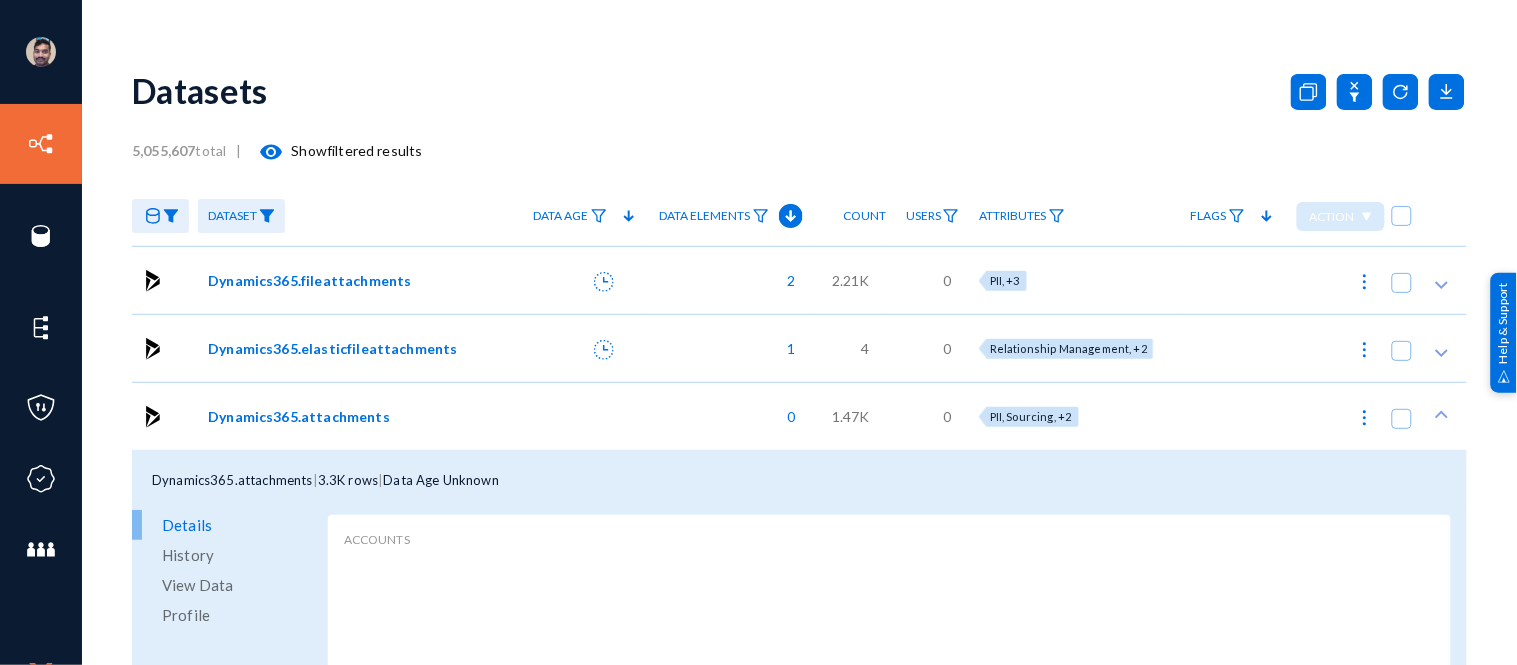 click on "View Data" 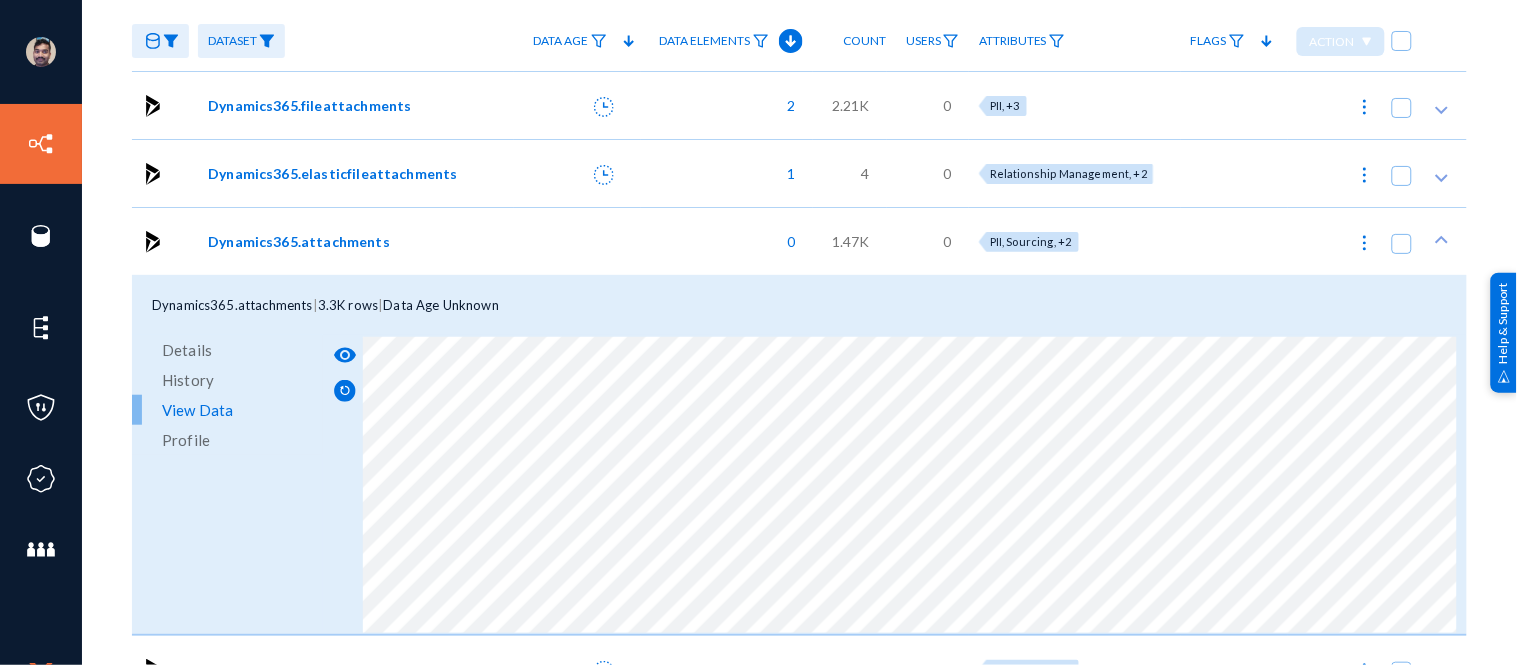 scroll, scrollTop: 176, scrollLeft: 0, axis: vertical 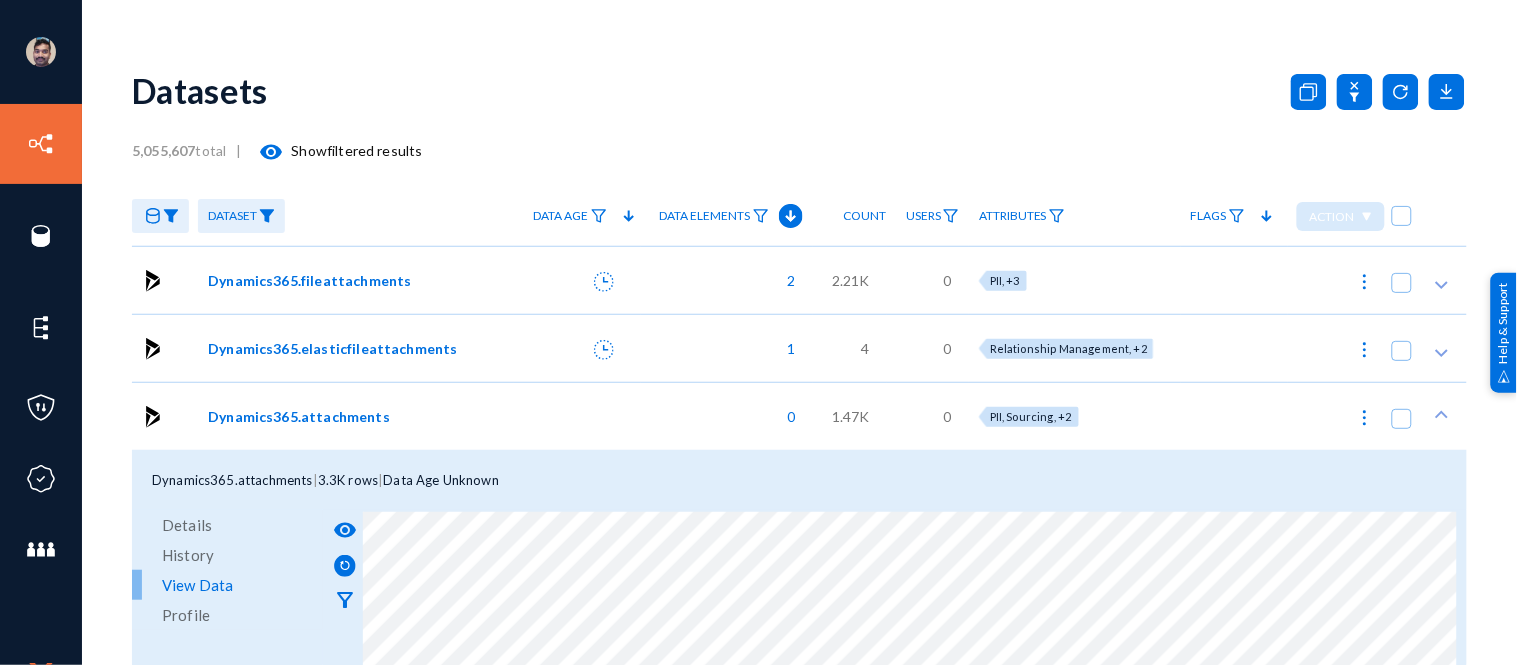 click 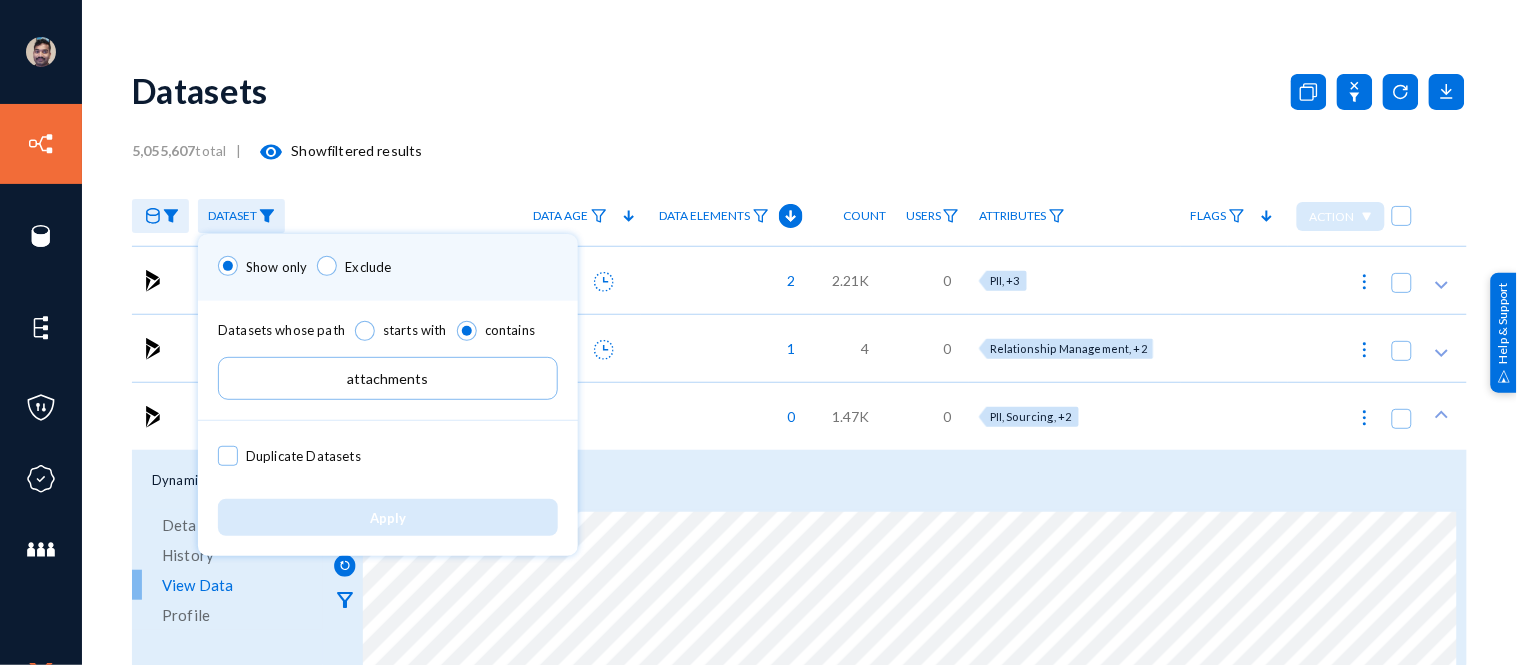 click at bounding box center [758, 332] 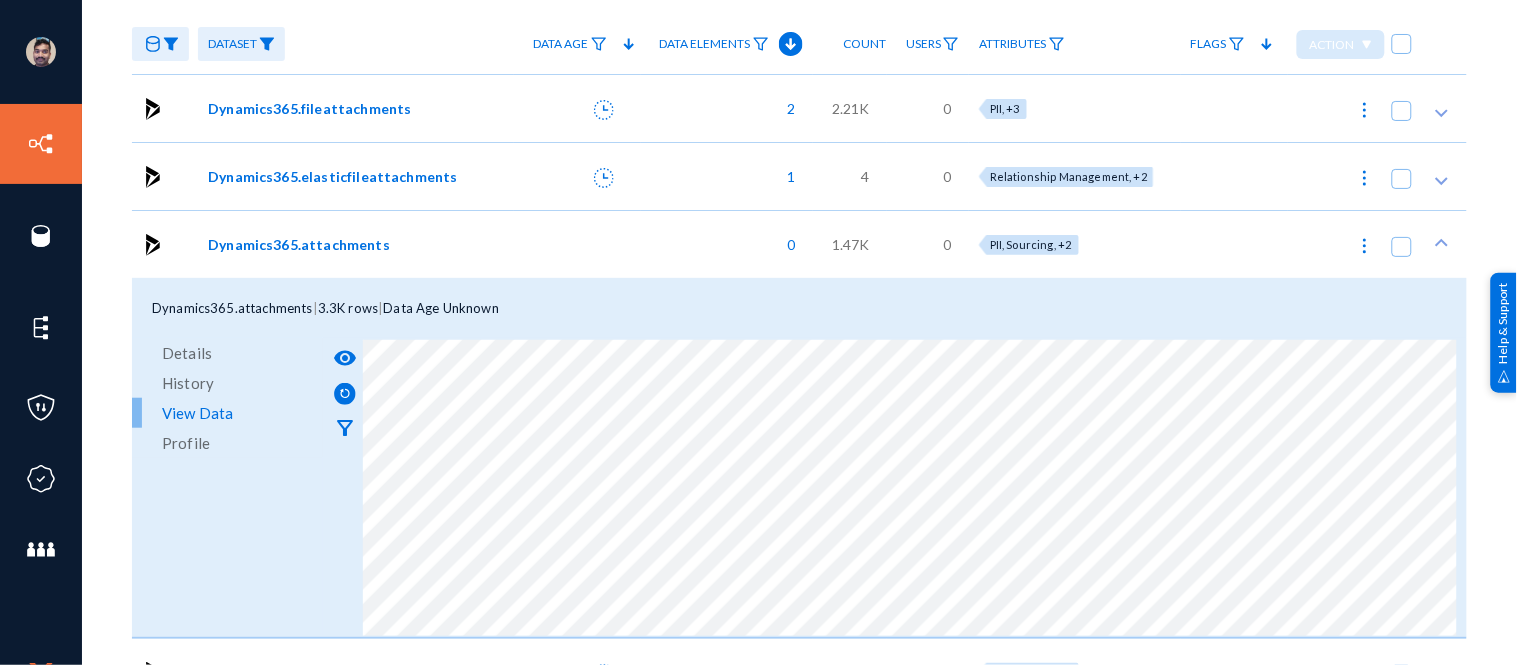 scroll, scrollTop: 213, scrollLeft: 0, axis: vertical 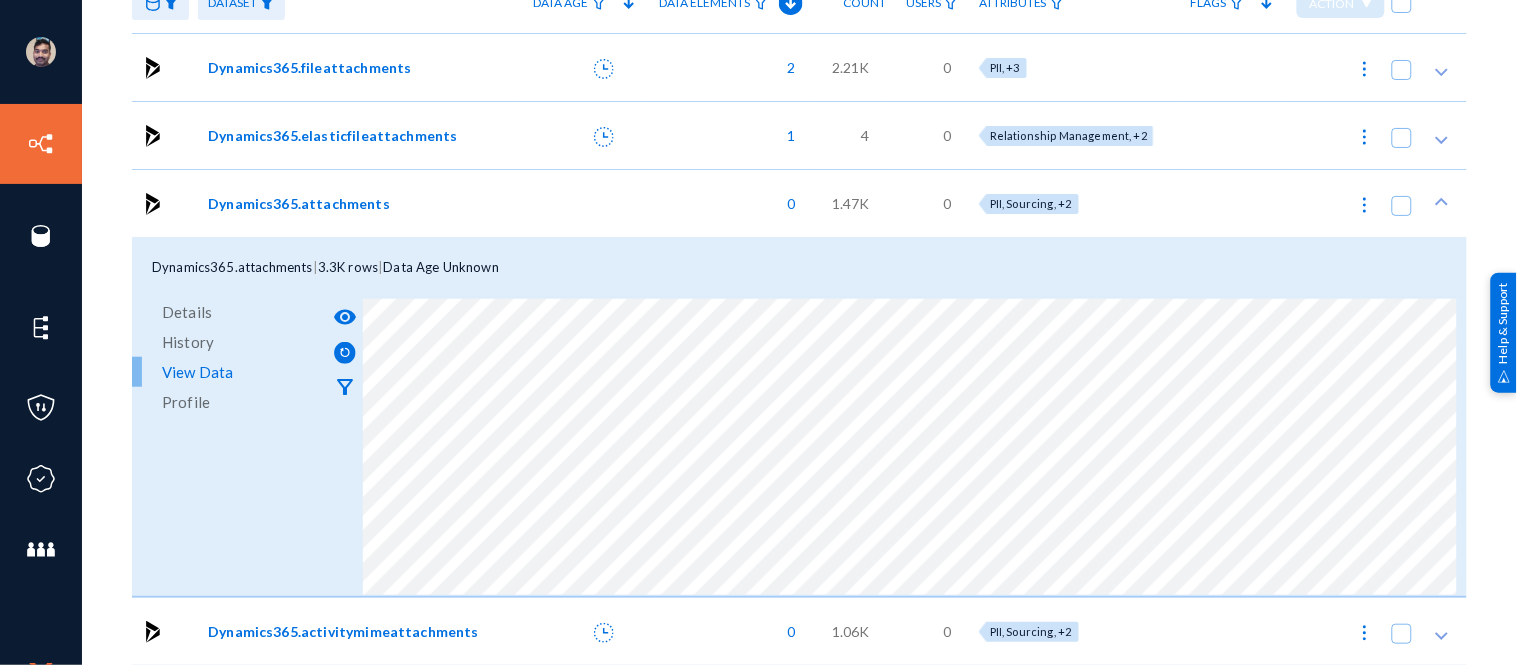 click on "Dynamics365.activitymimeattachments" 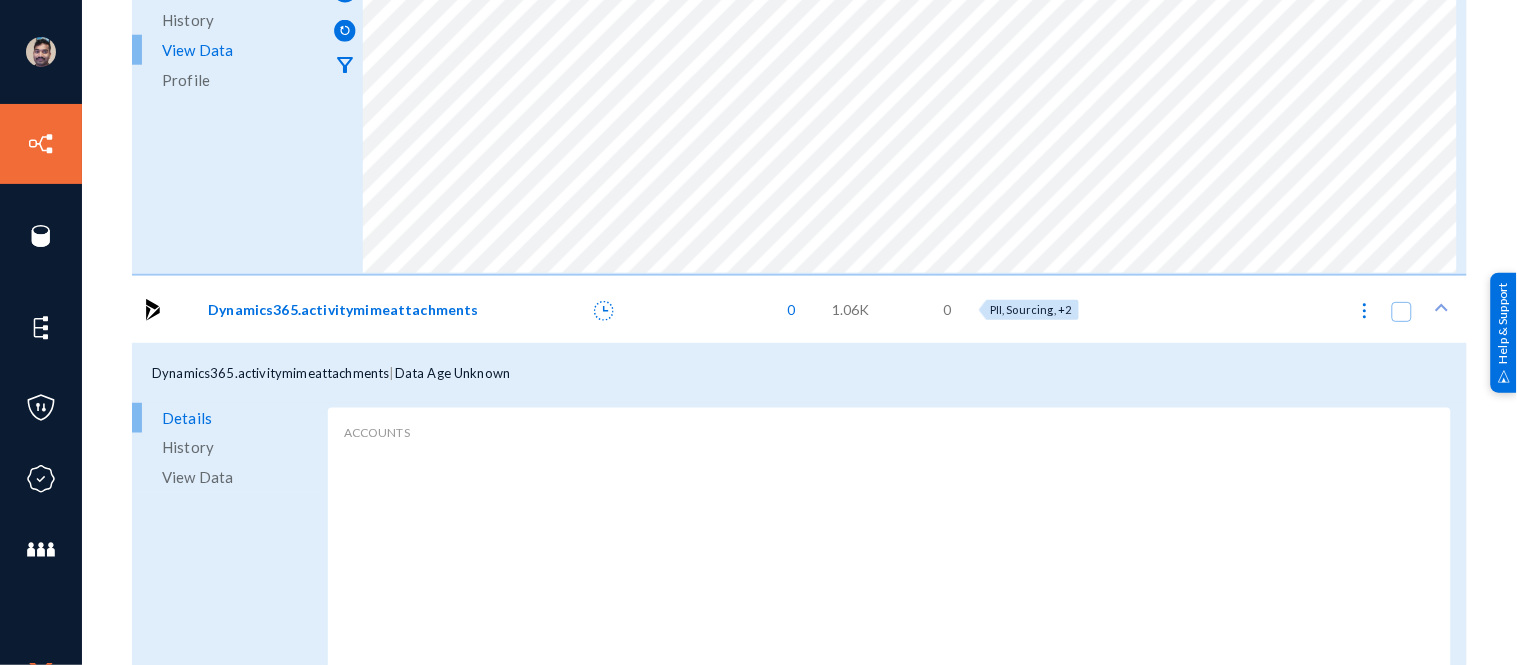 scroll, scrollTop: 573, scrollLeft: 0, axis: vertical 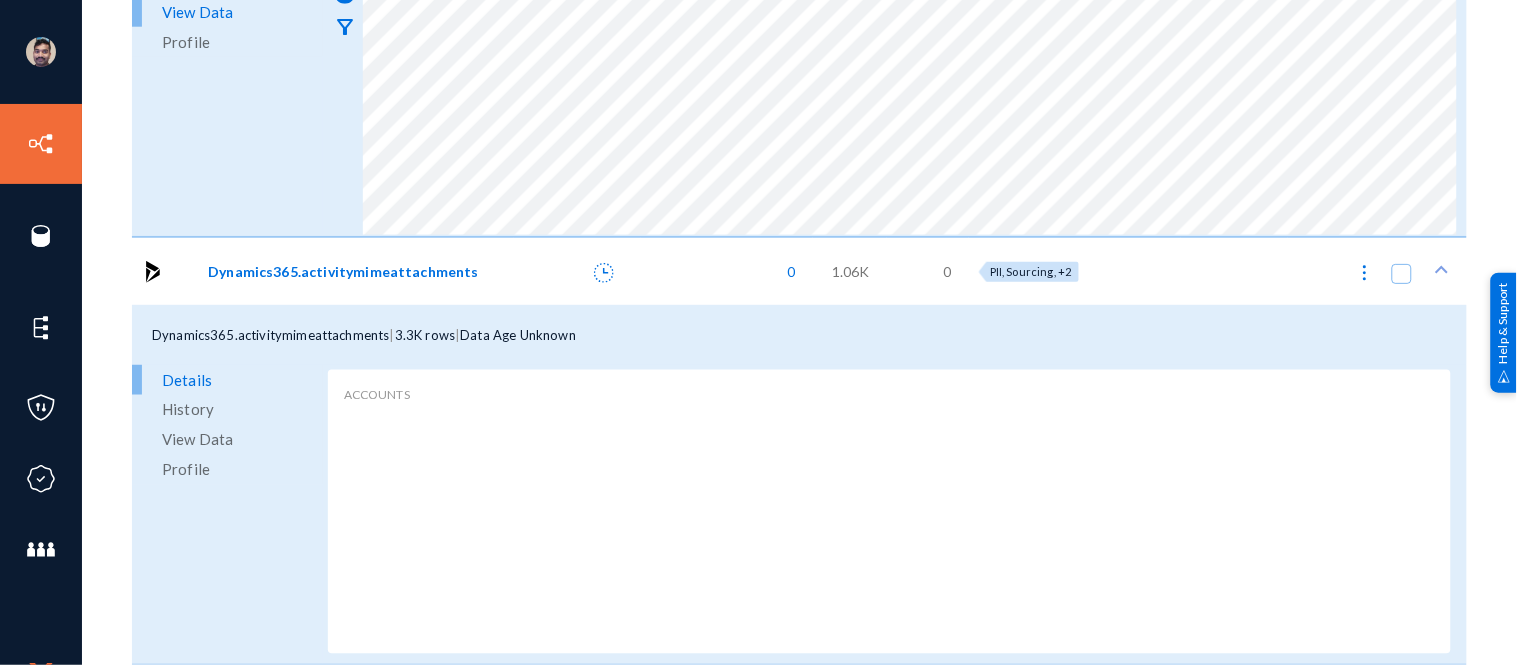 click on "View Data" 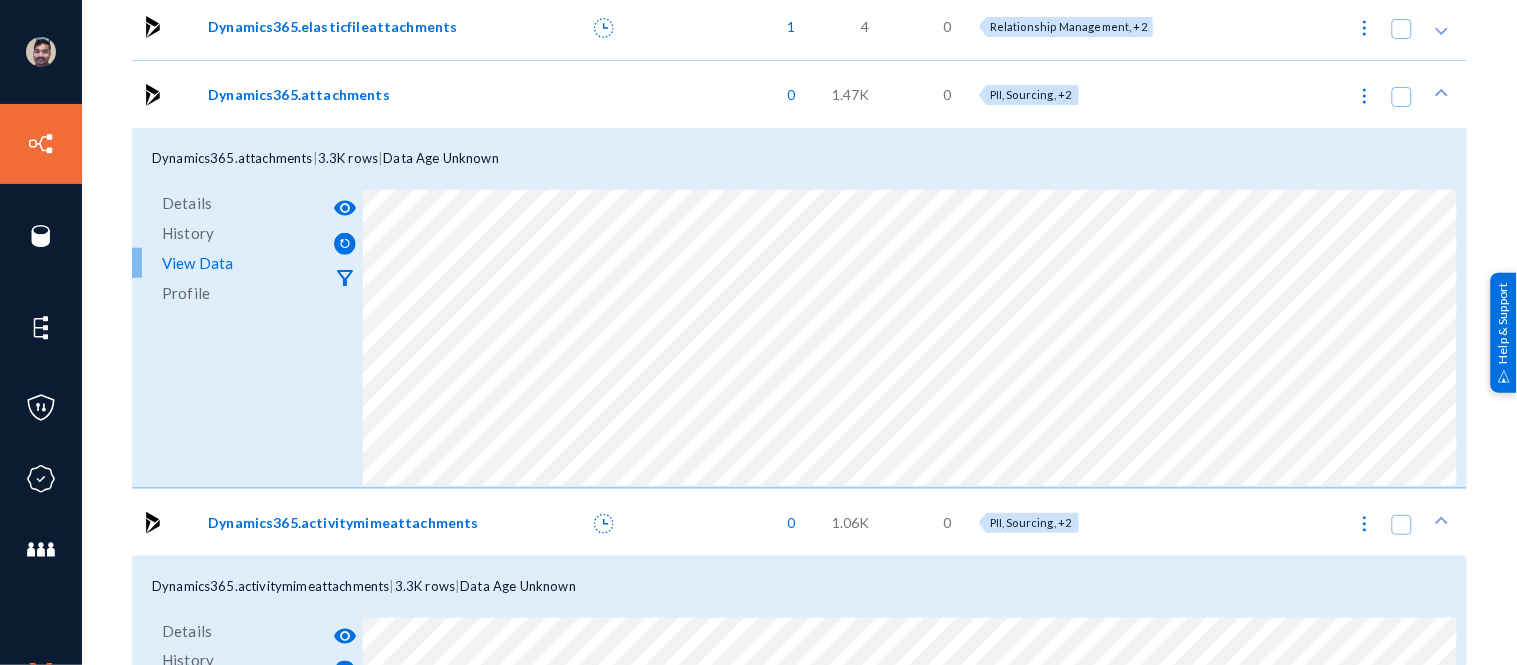 scroll, scrollTop: 306, scrollLeft: 0, axis: vertical 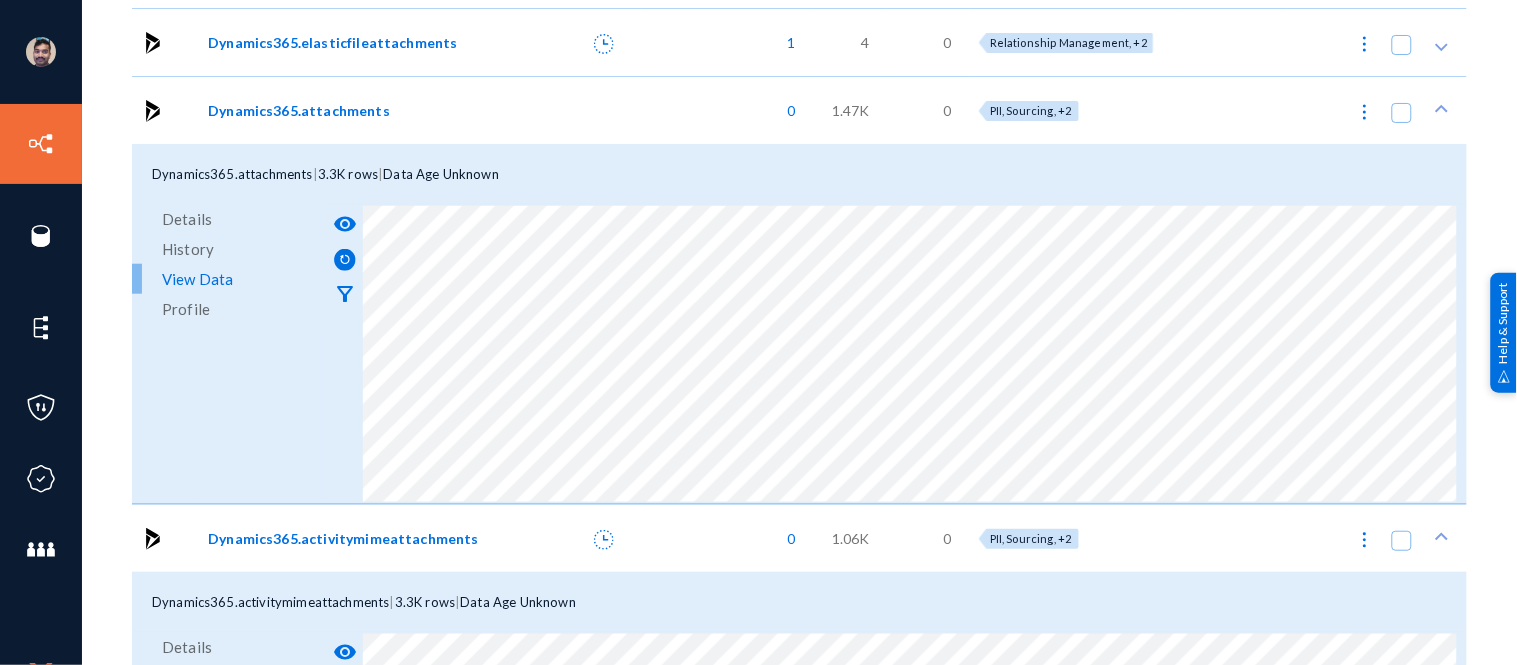 click on "Details" 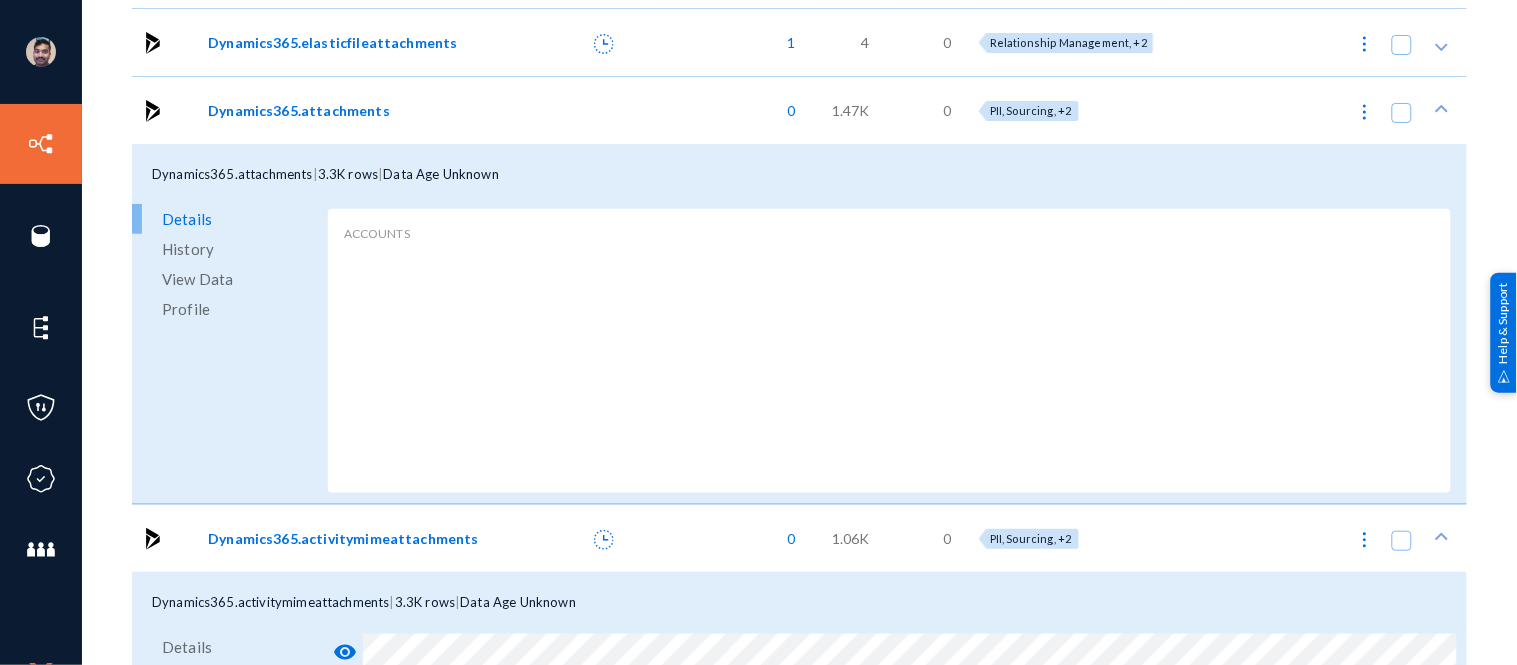 click on "View Data" 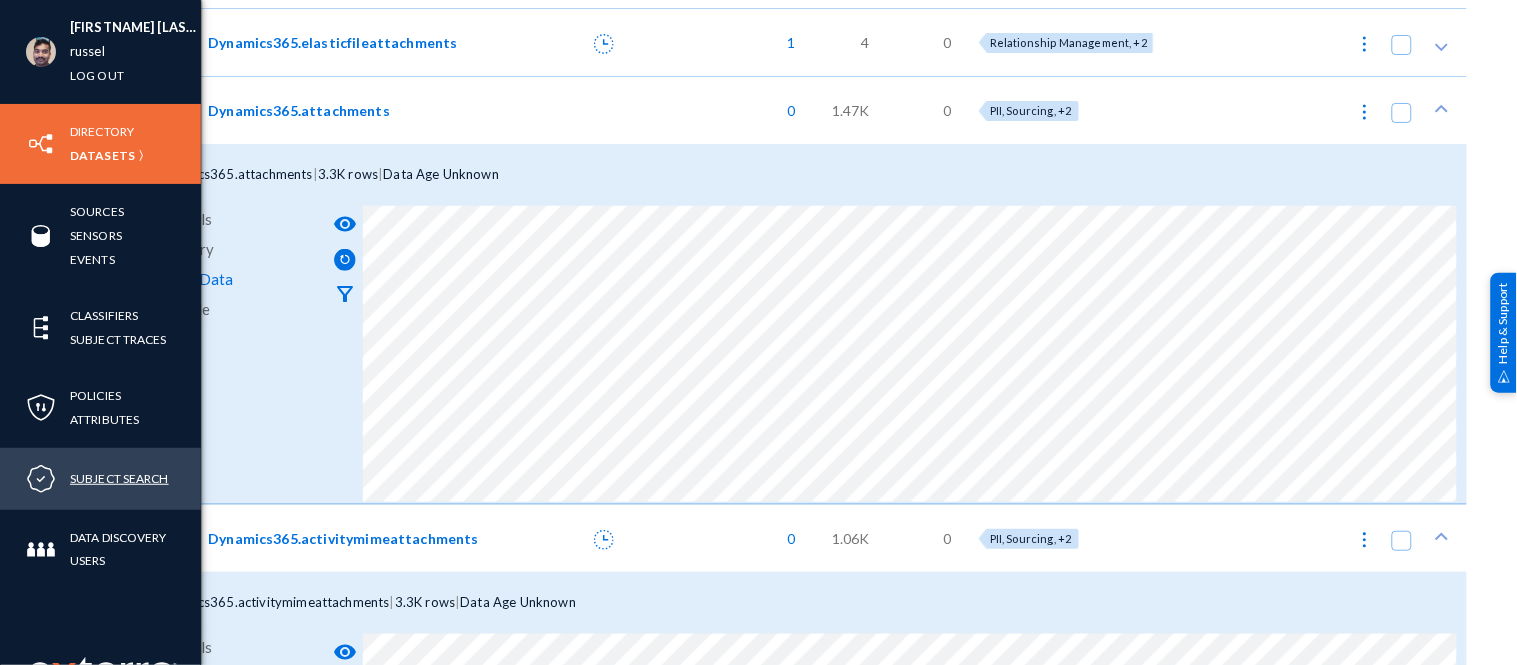 click on "Subject Search" at bounding box center [119, 478] 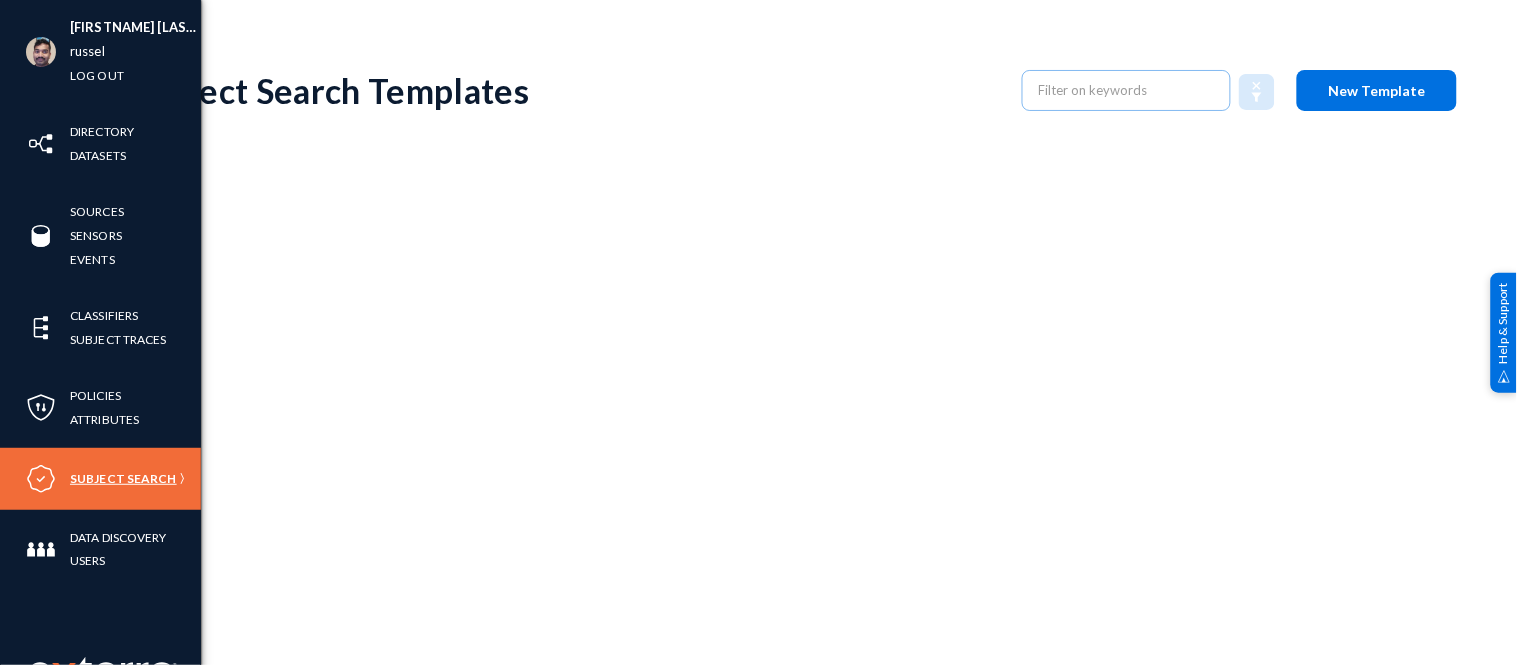 scroll, scrollTop: 0, scrollLeft: 0, axis: both 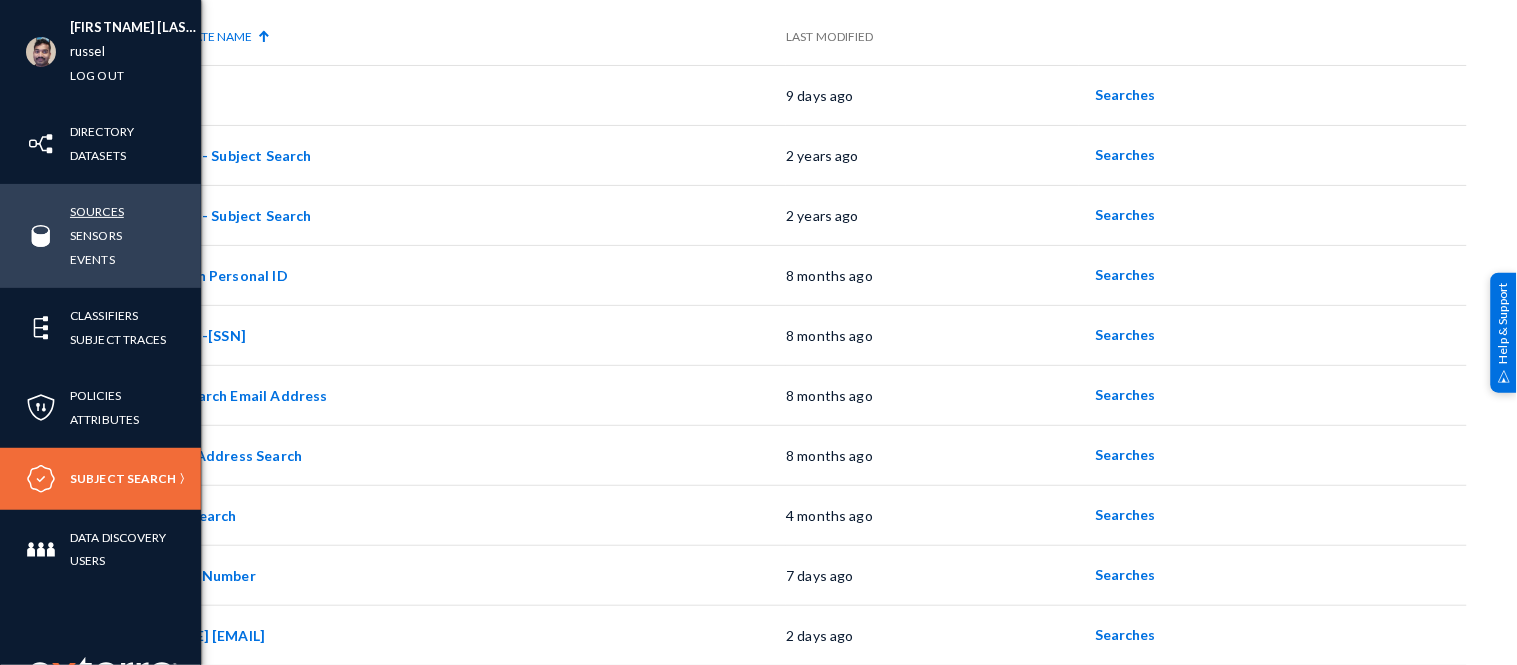 click on "Sources" at bounding box center [97, 211] 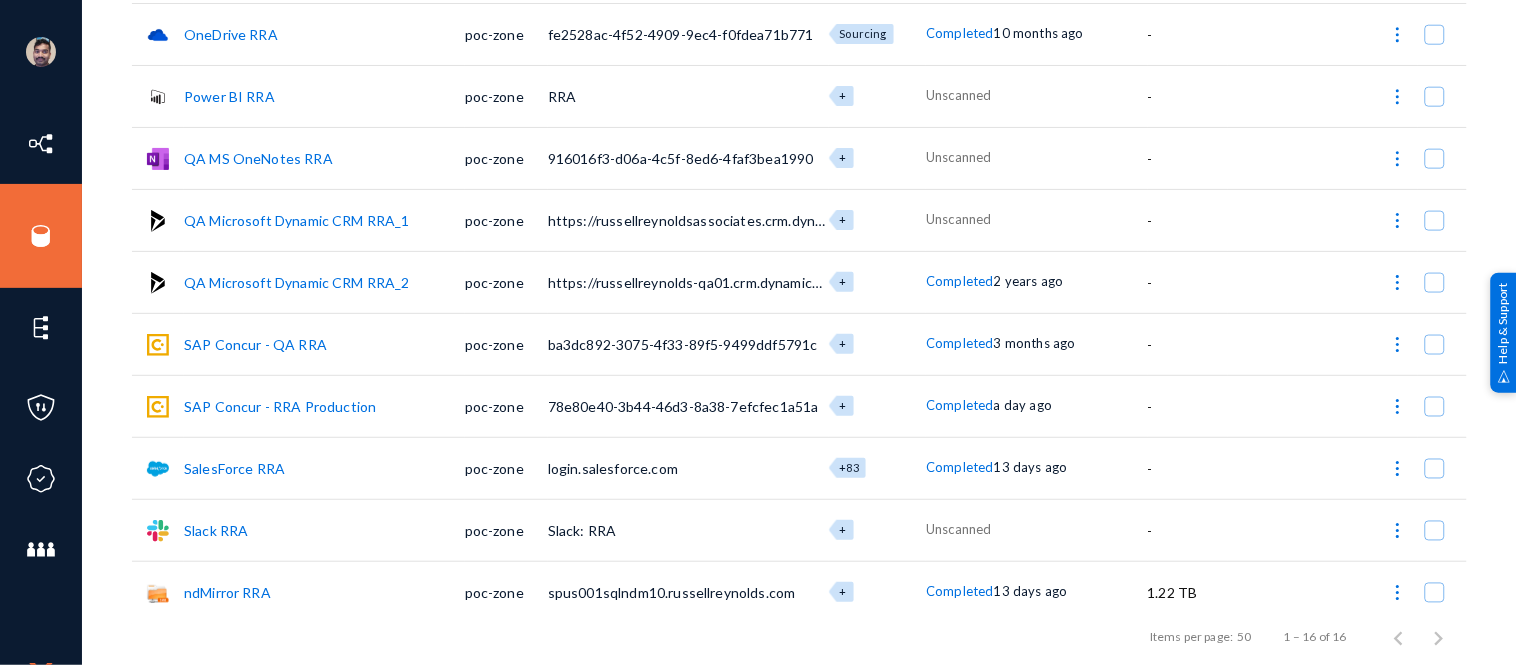 scroll, scrollTop: 575, scrollLeft: 0, axis: vertical 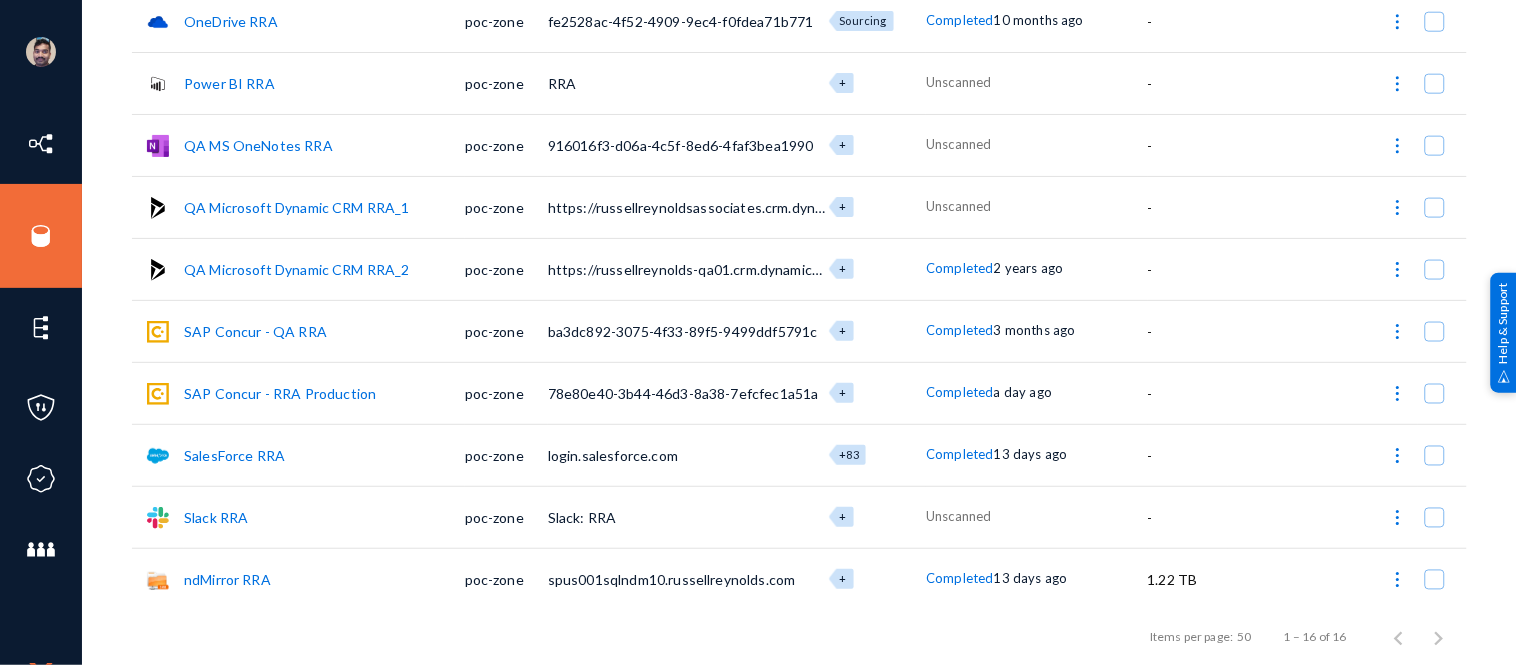 click on "SAP Concur - RRA Production" 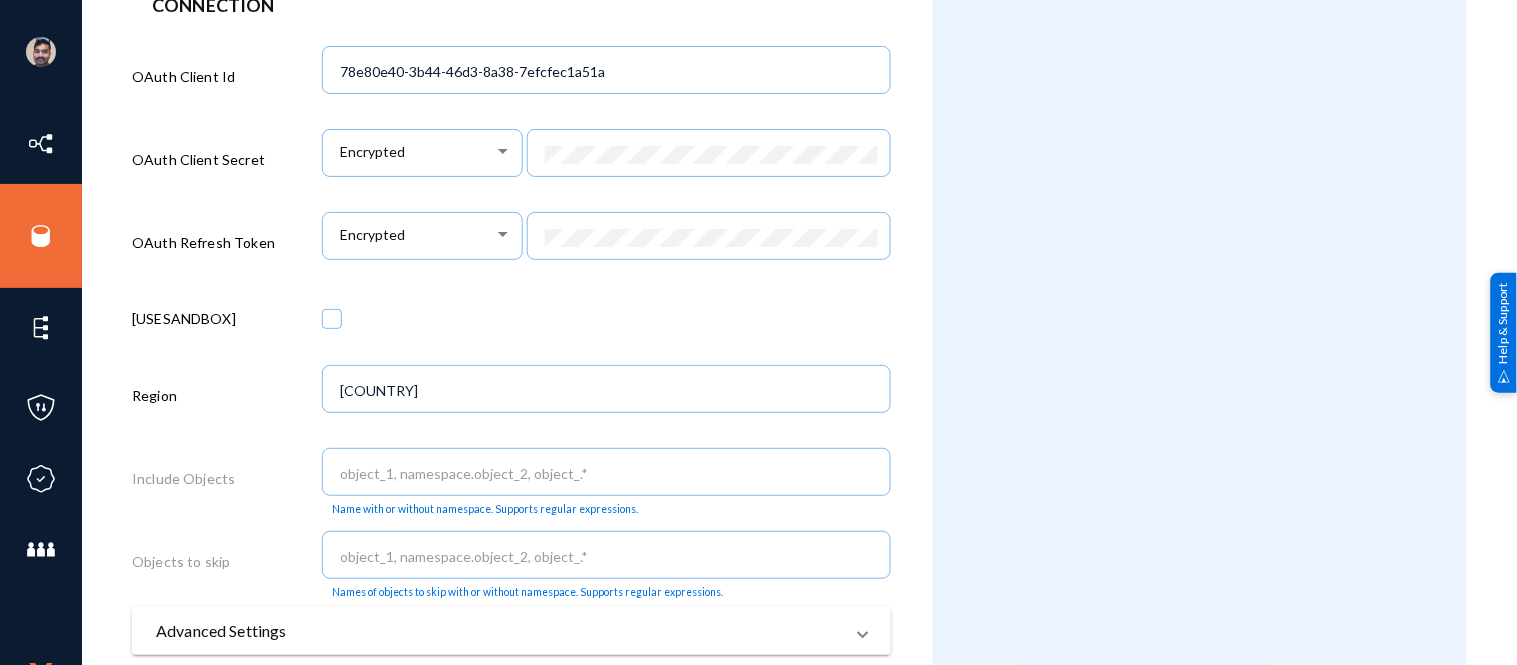 scroll, scrollTop: 733, scrollLeft: 0, axis: vertical 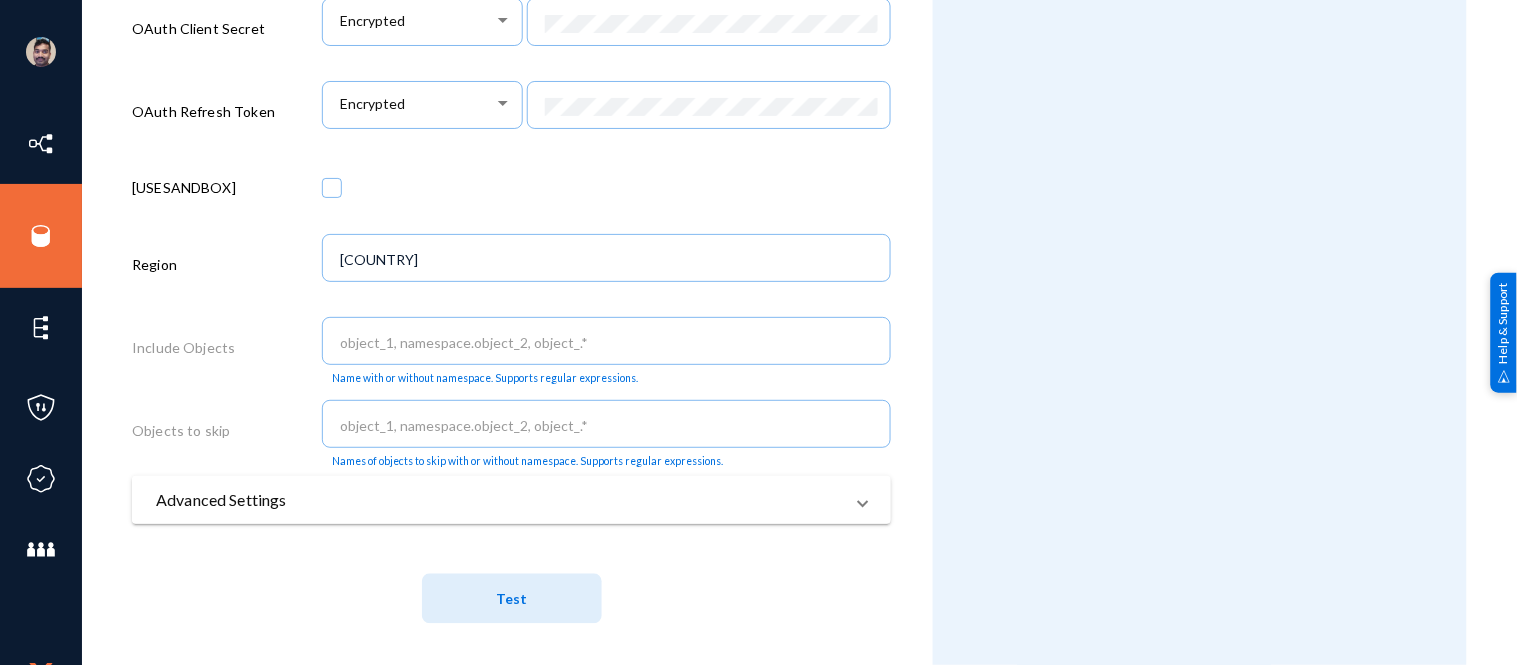 click on "Advanced Settings" at bounding box center (499, 500) 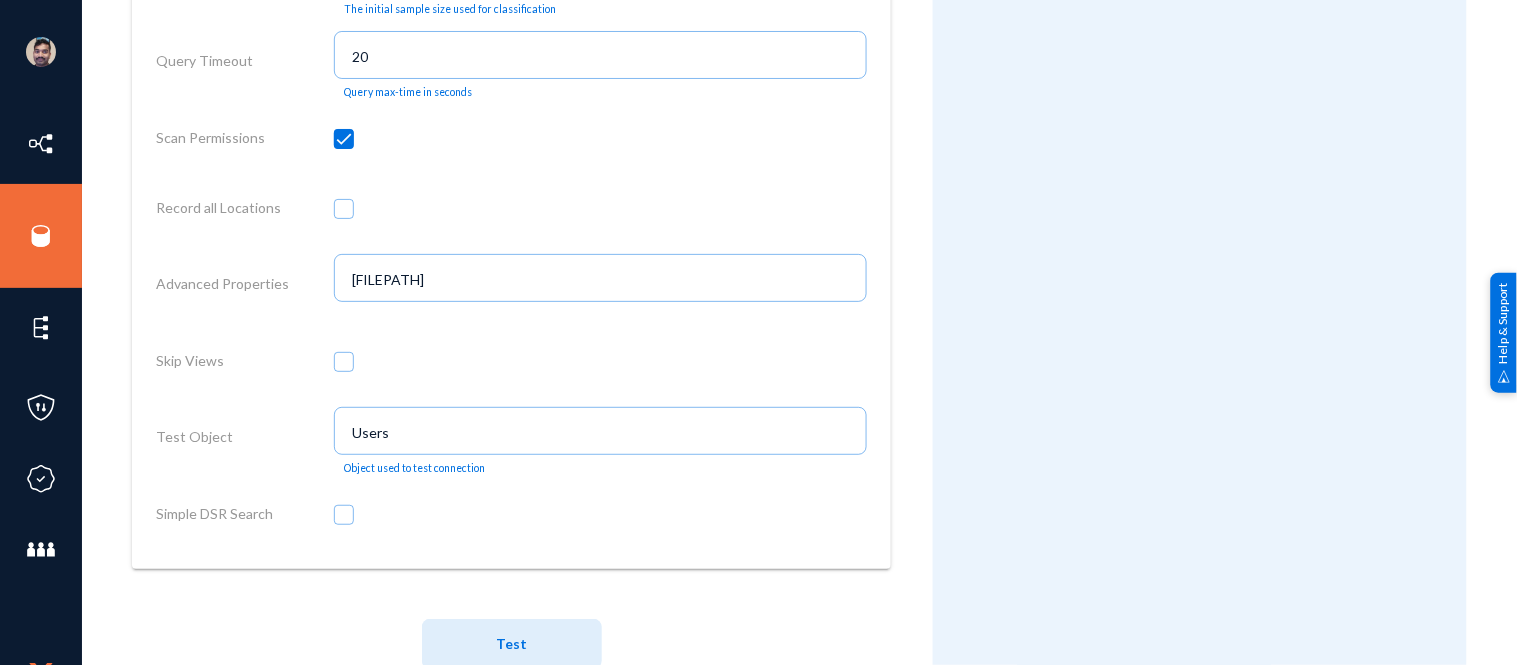 scroll, scrollTop: 1647, scrollLeft: 0, axis: vertical 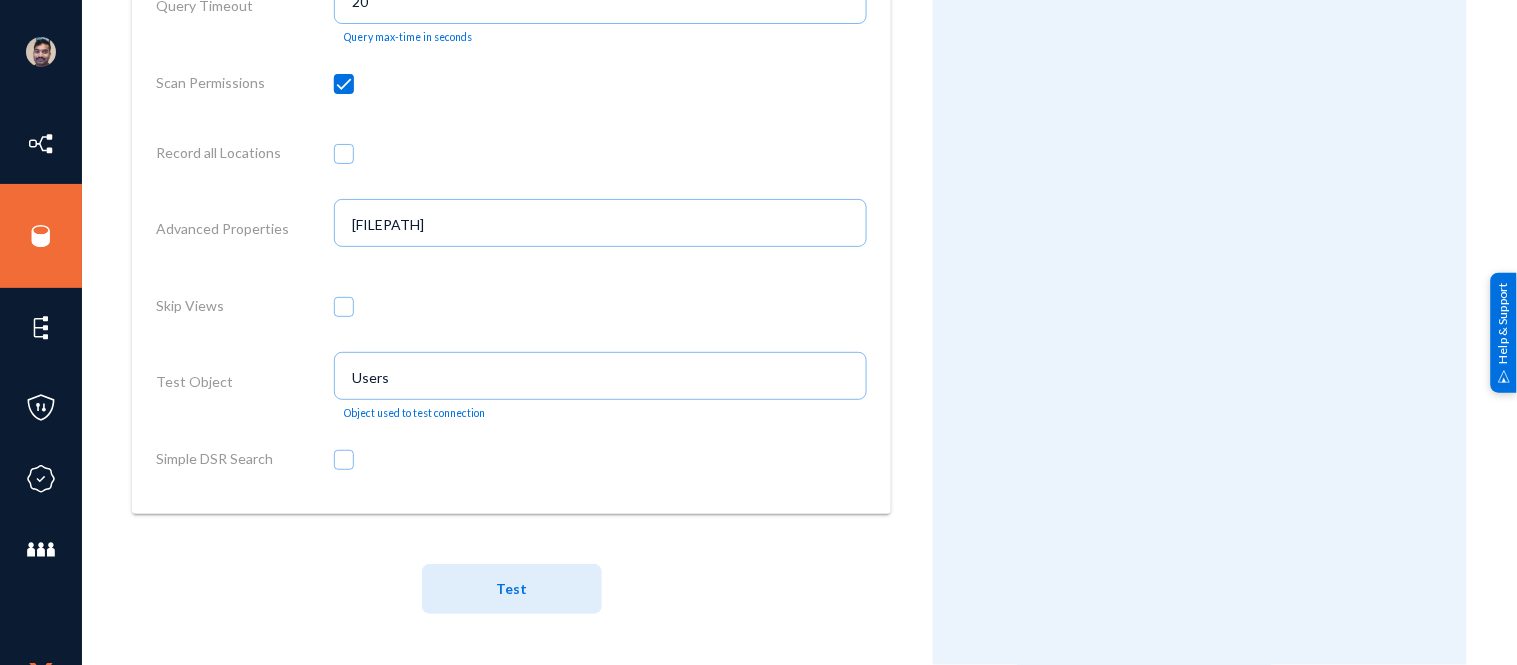 click at bounding box center [344, 460] 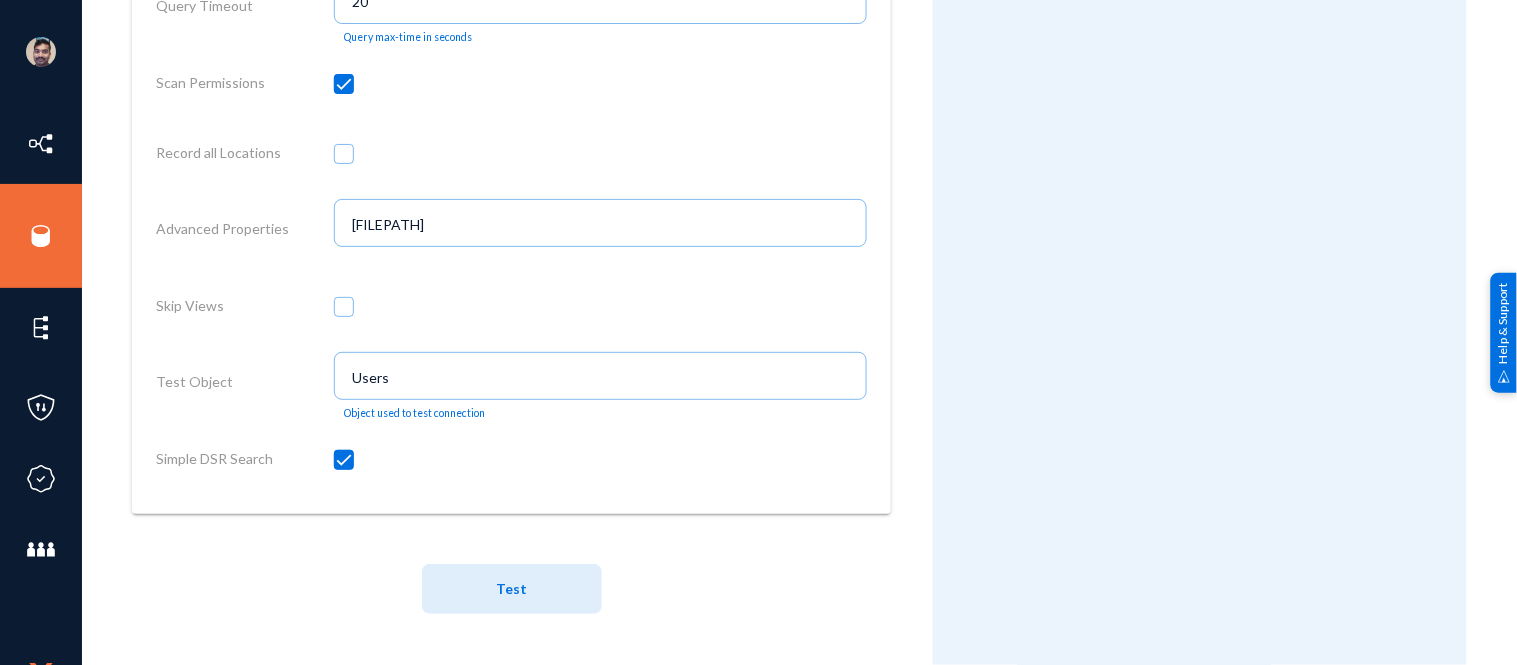 click at bounding box center [344, 460] 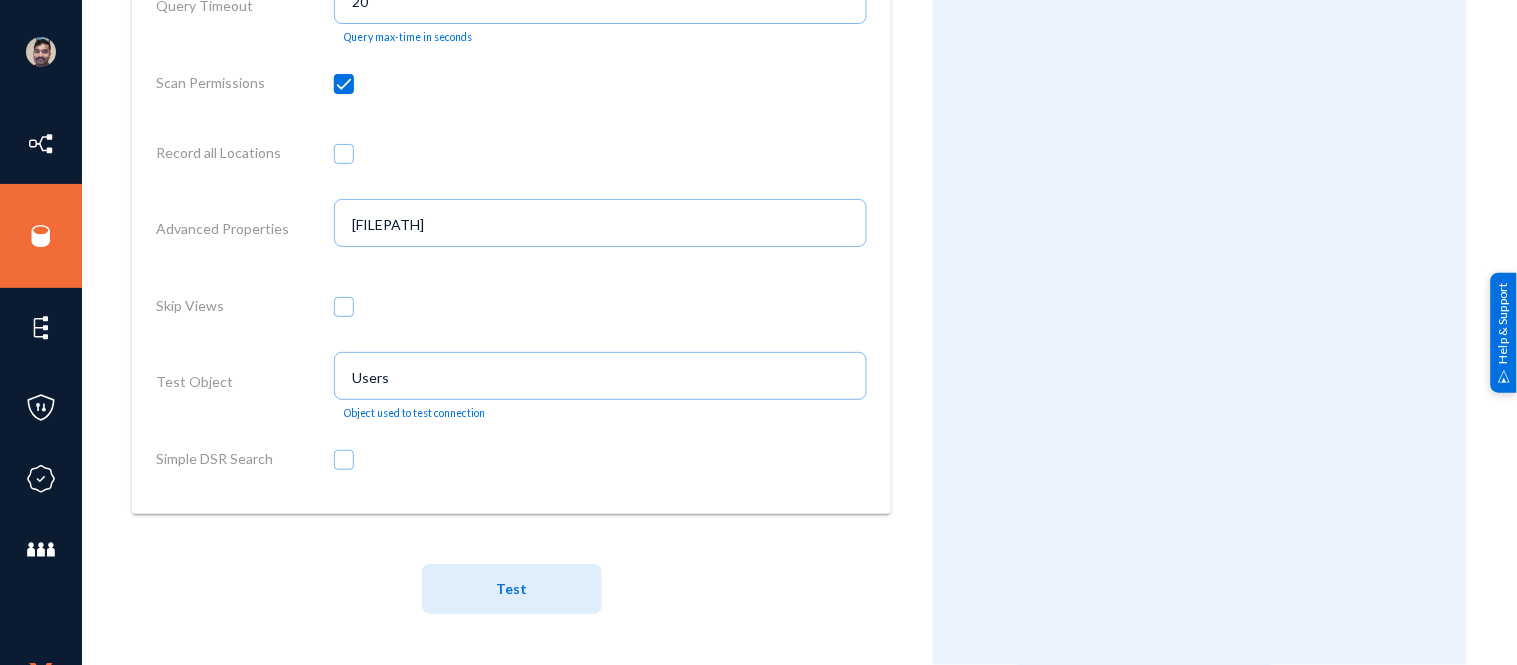 click at bounding box center (344, 460) 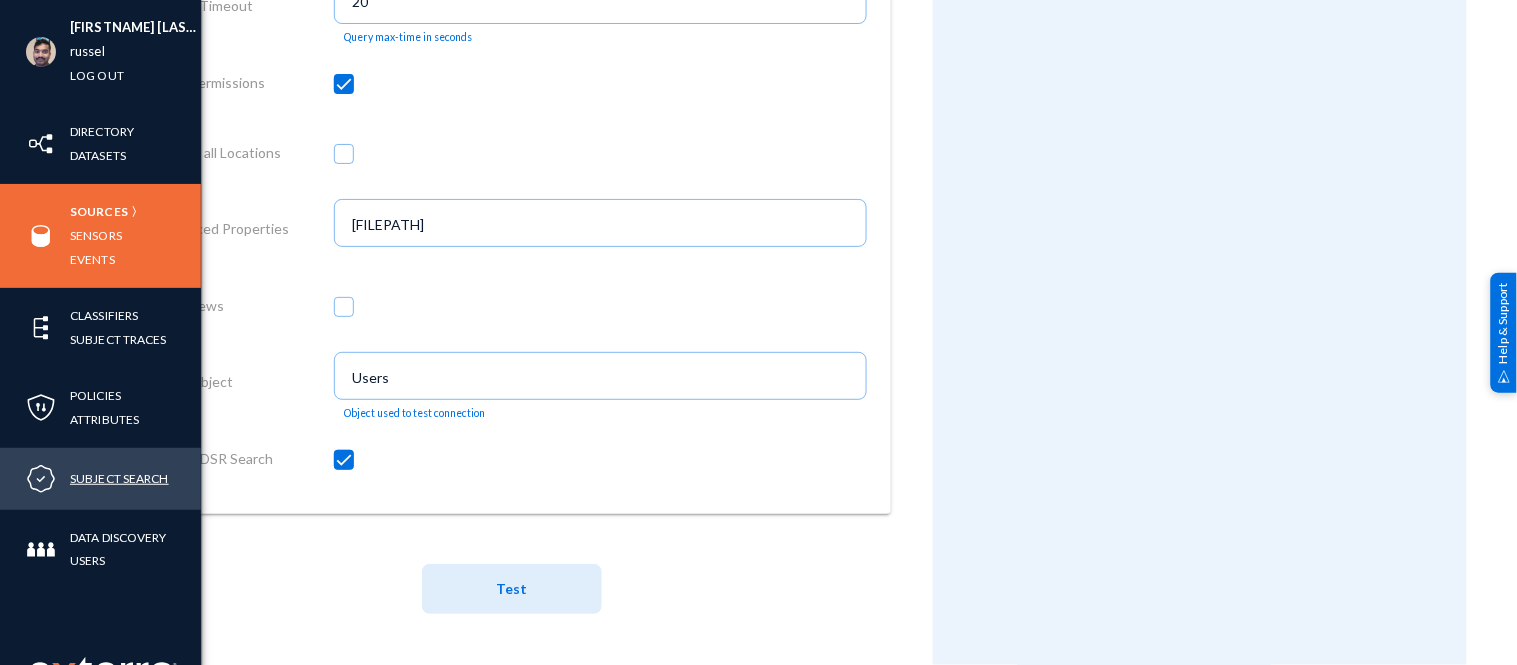click on "Subject Search" at bounding box center (119, 478) 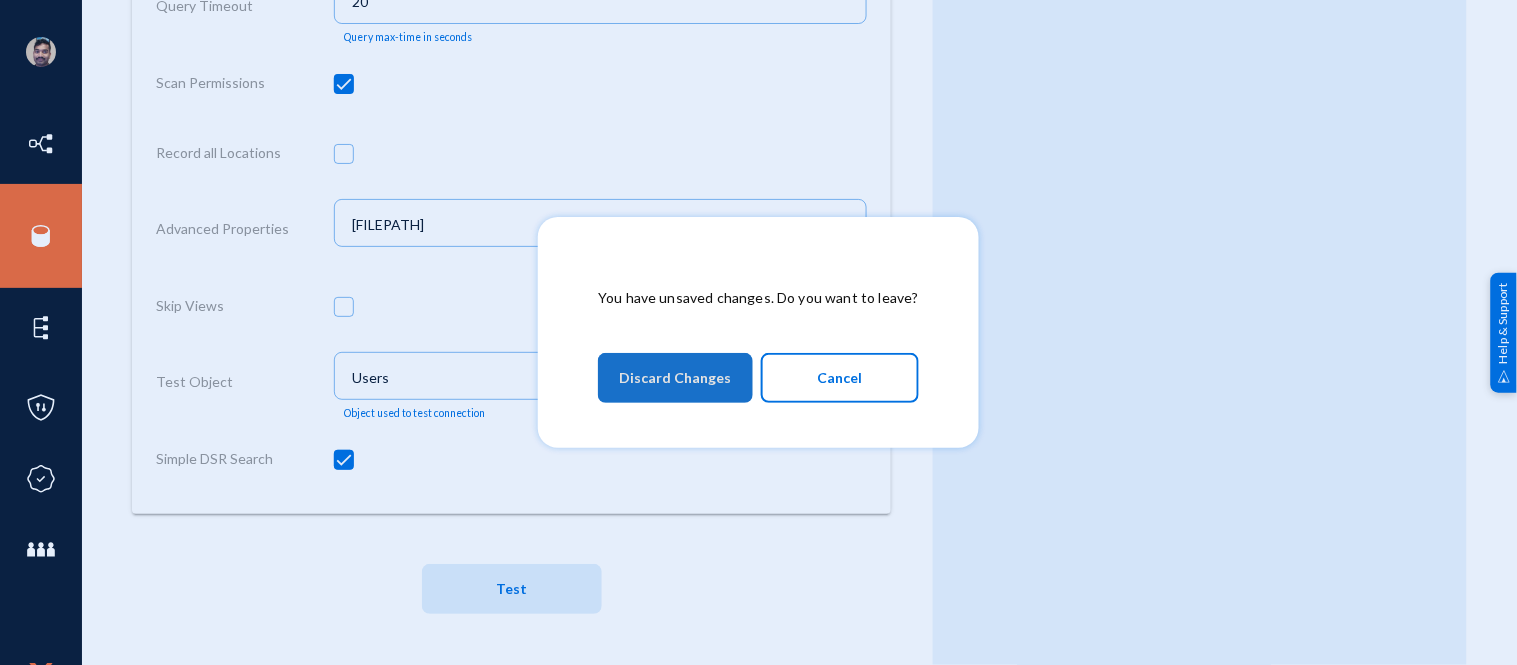 click on "Discard Changes" at bounding box center [675, 378] 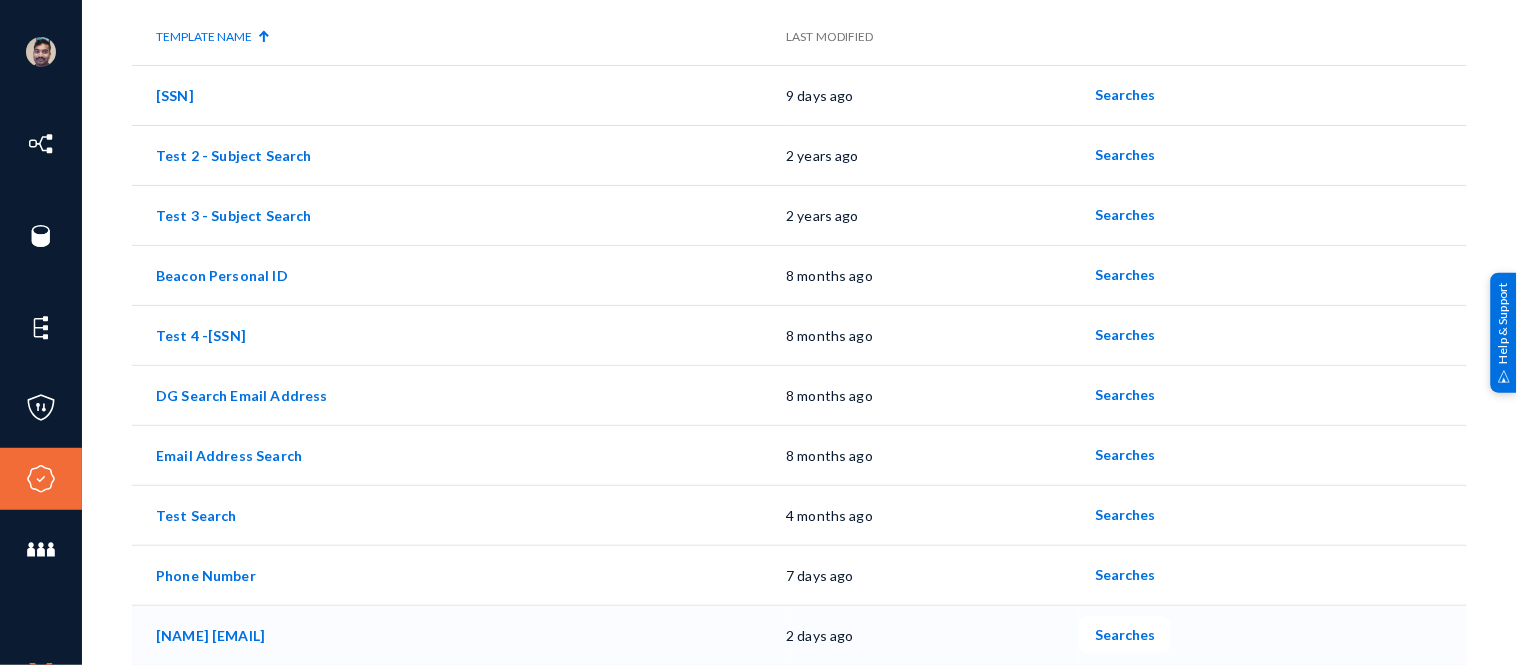 click on "SAP  Name & Email Search" 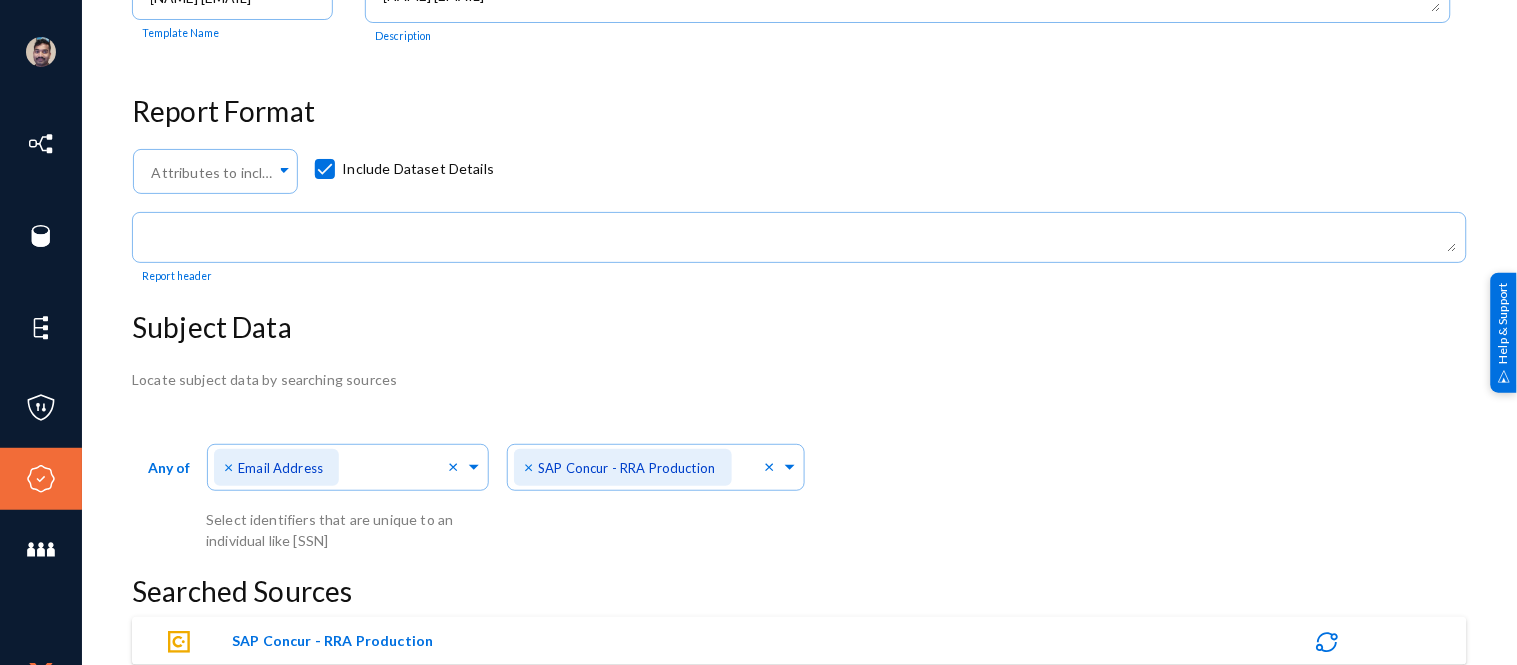 scroll, scrollTop: 0, scrollLeft: 0, axis: both 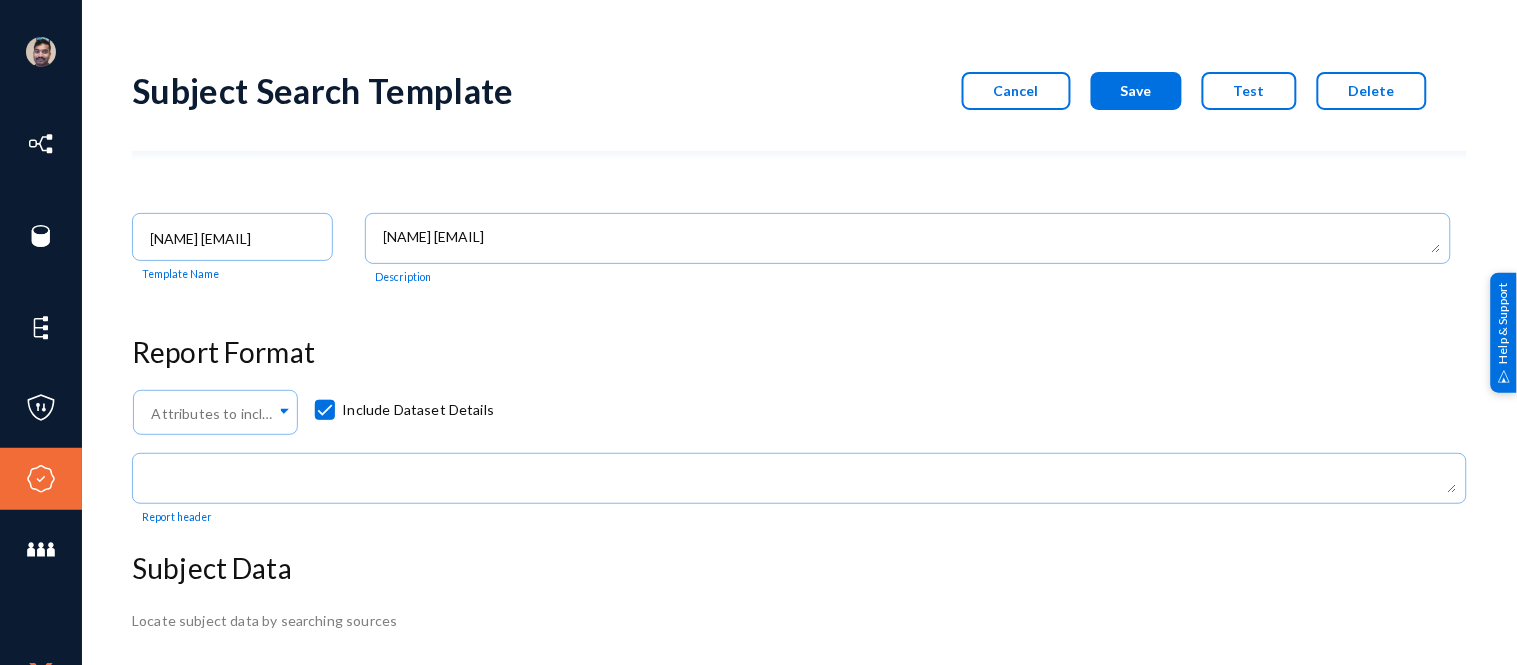 click on "Cancel" 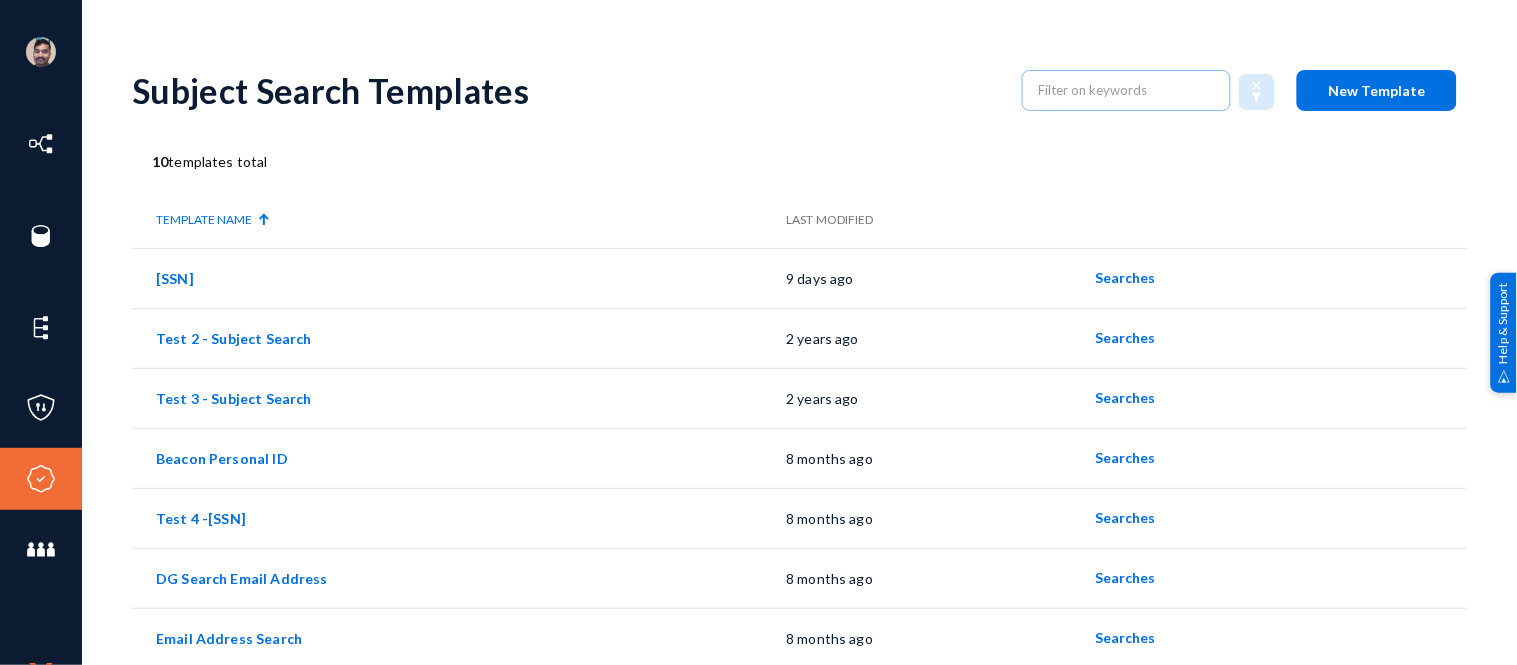 click on "New Template" 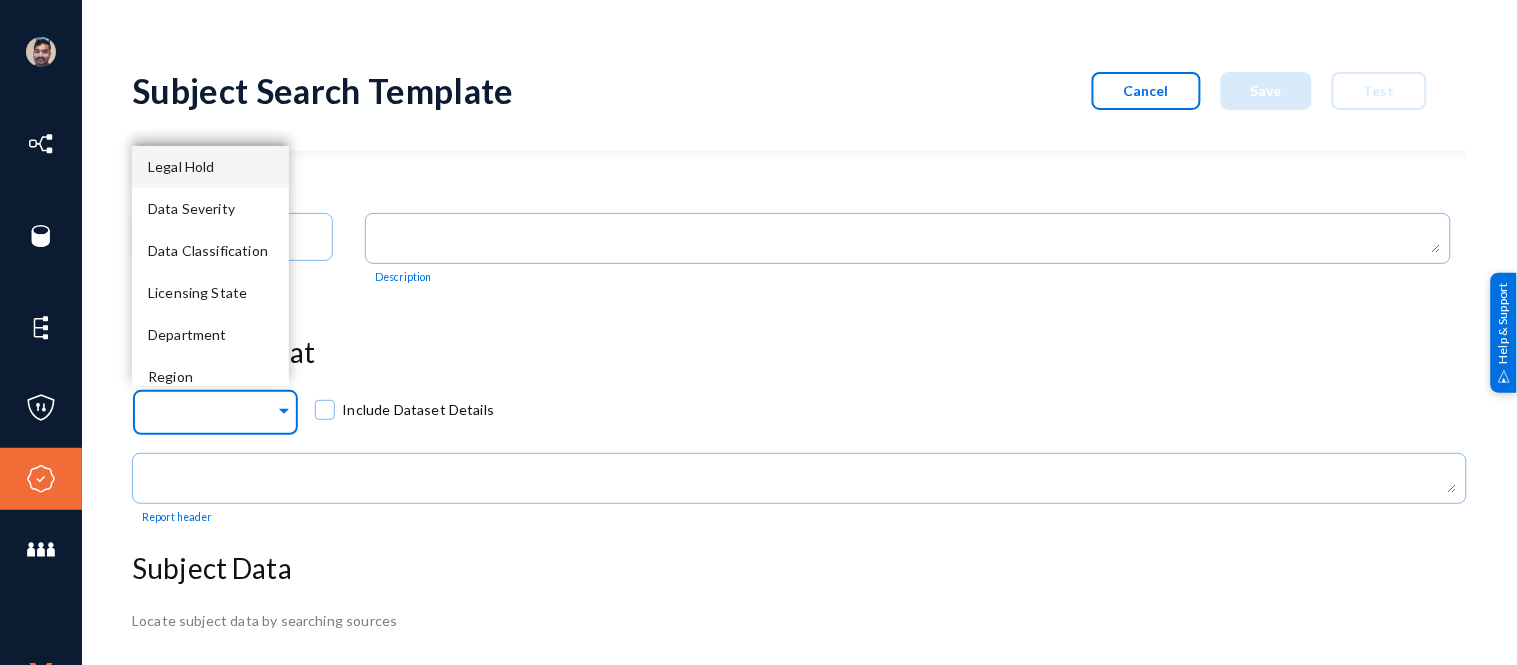click 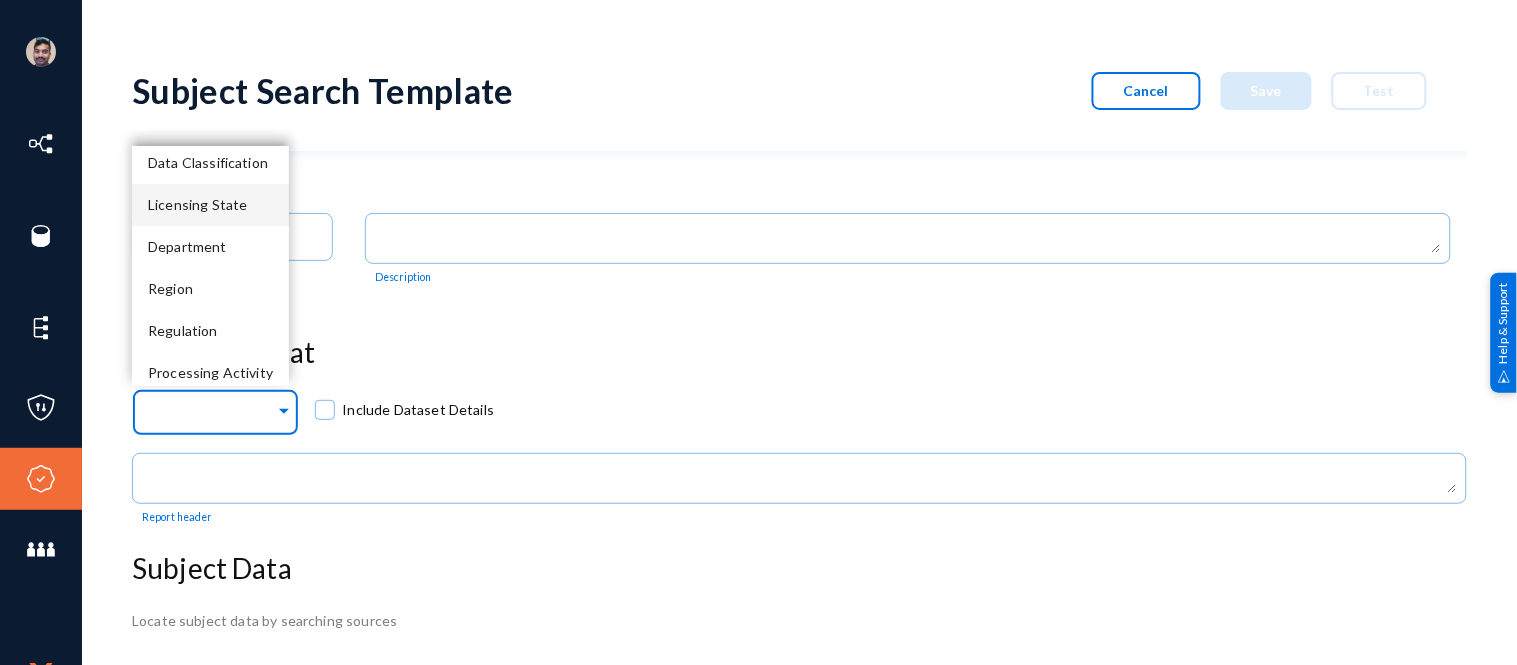 scroll, scrollTop: 95, scrollLeft: 0, axis: vertical 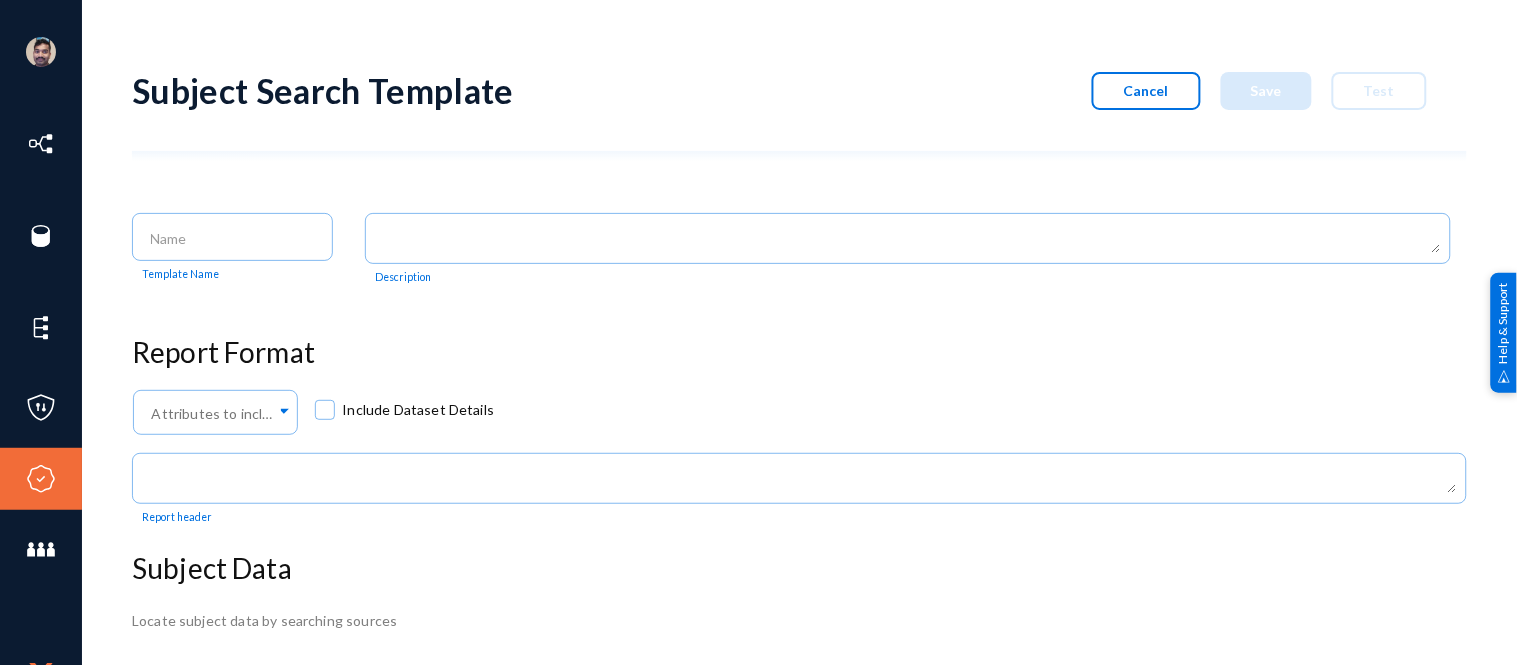 click on "Subject Search Template  Cancel   Save   Test  Template Name        Description Report Format Attributes to include in report...   Include Dataset Details        Report header Subject Data Locate subject data by searching sources  Any of  Direct Identifiers... Select identifiers that are unique to an individual like SSNs" 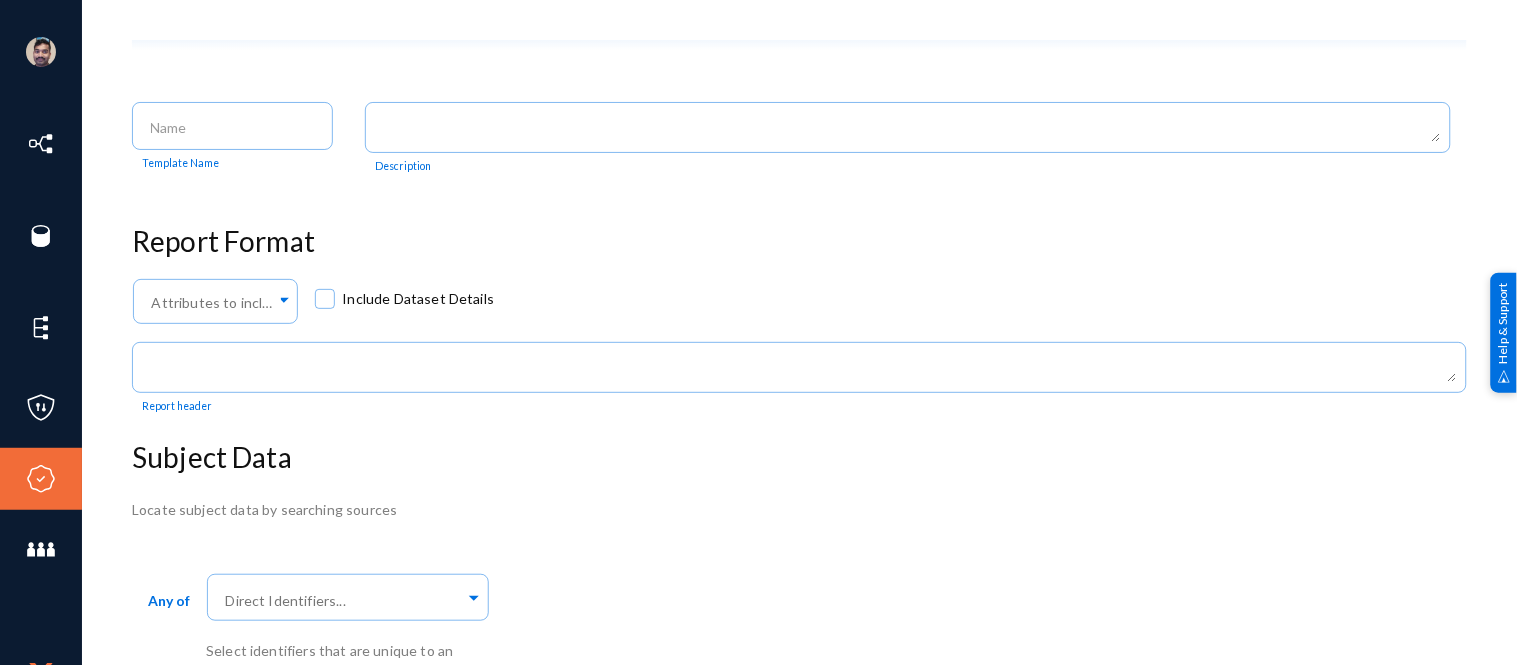 scroll, scrollTop: 135, scrollLeft: 0, axis: vertical 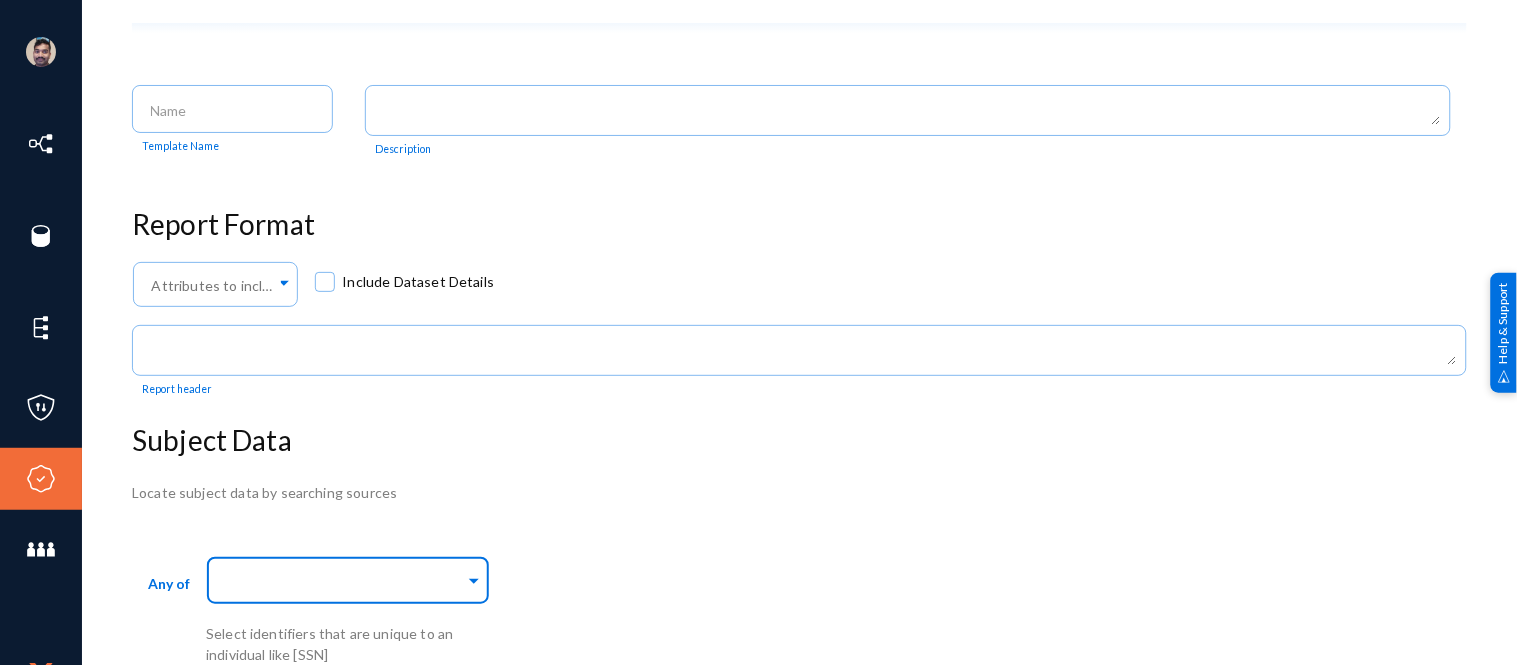 click 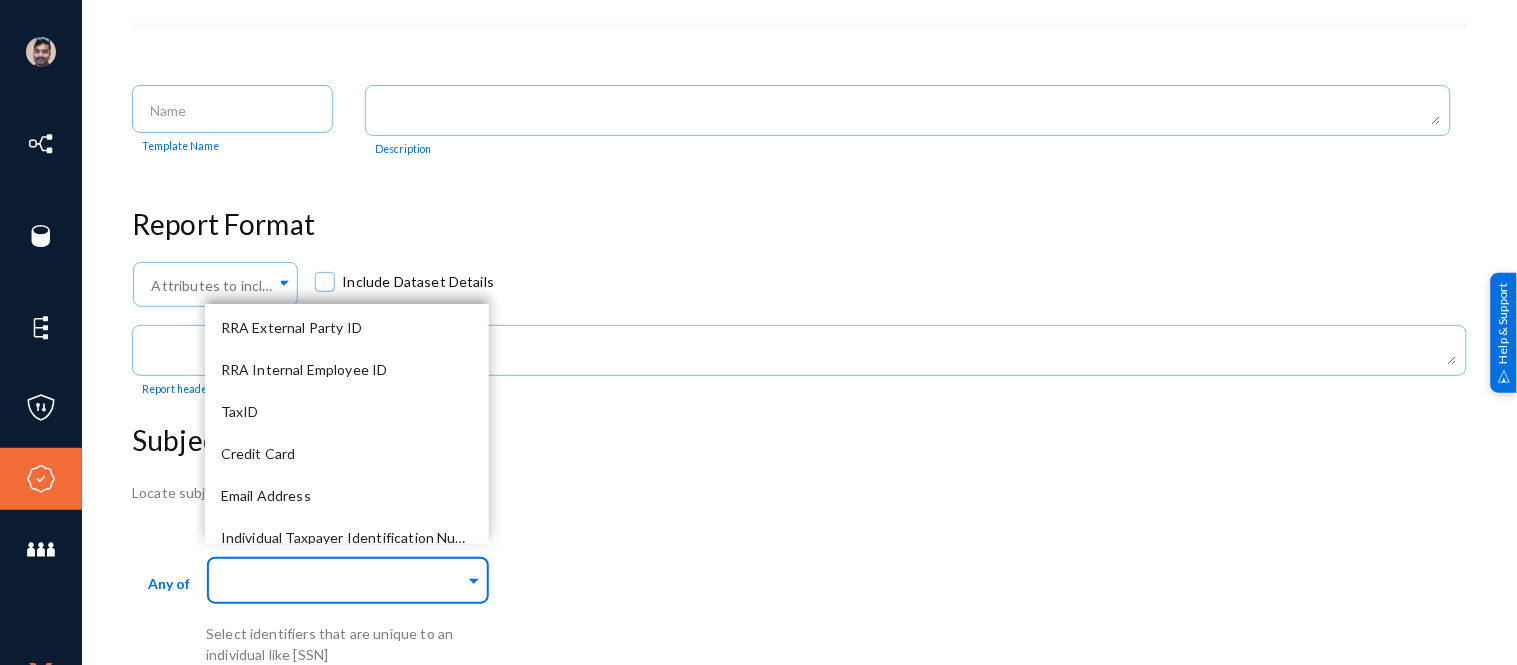 scroll, scrollTop: 211, scrollLeft: 0, axis: vertical 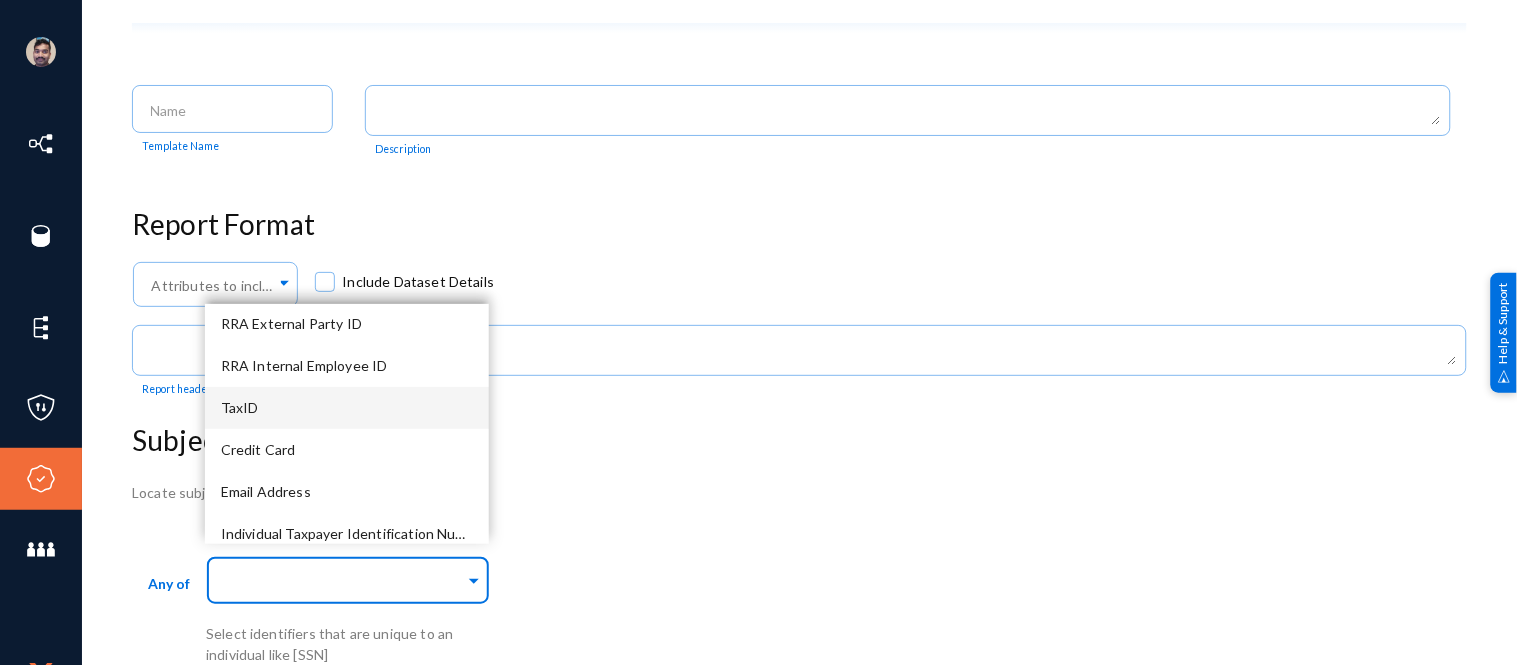 click on "TaxID" at bounding box center (347, 408) 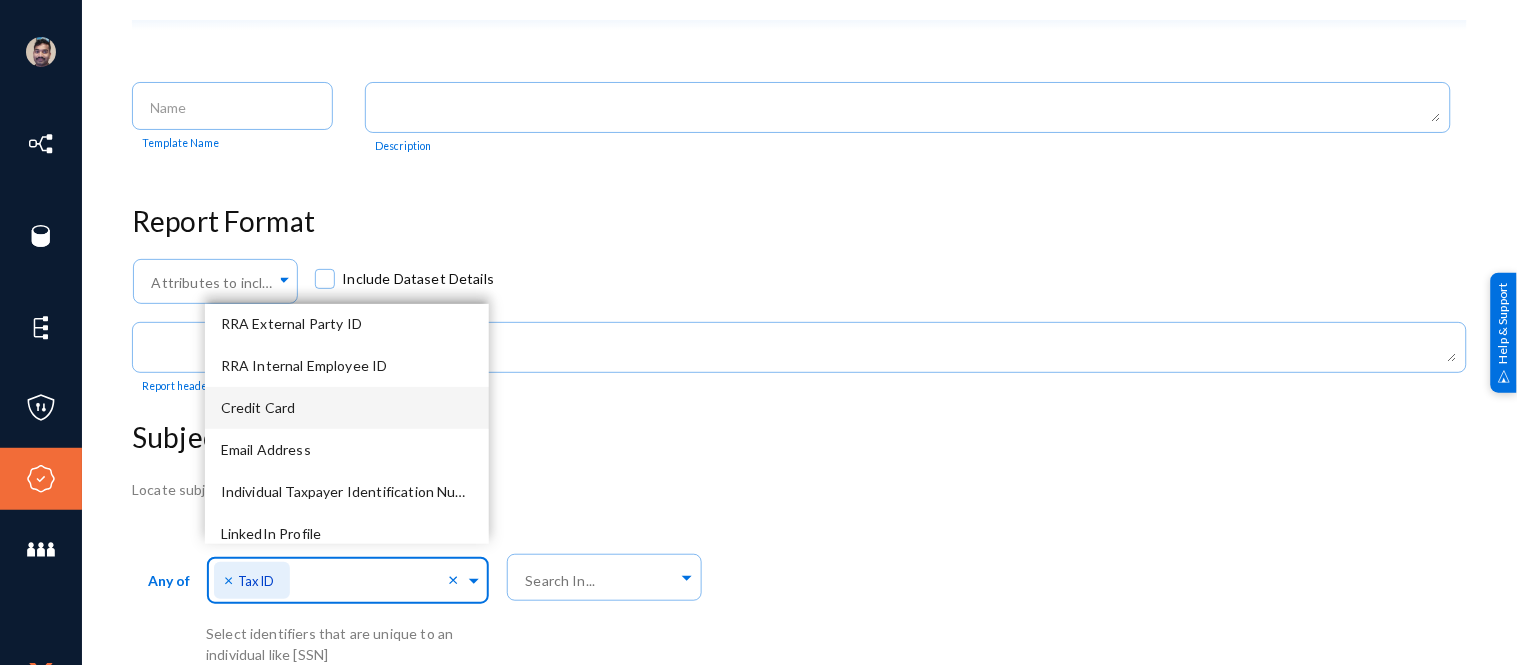 click on "Locate subject data by searching sources" 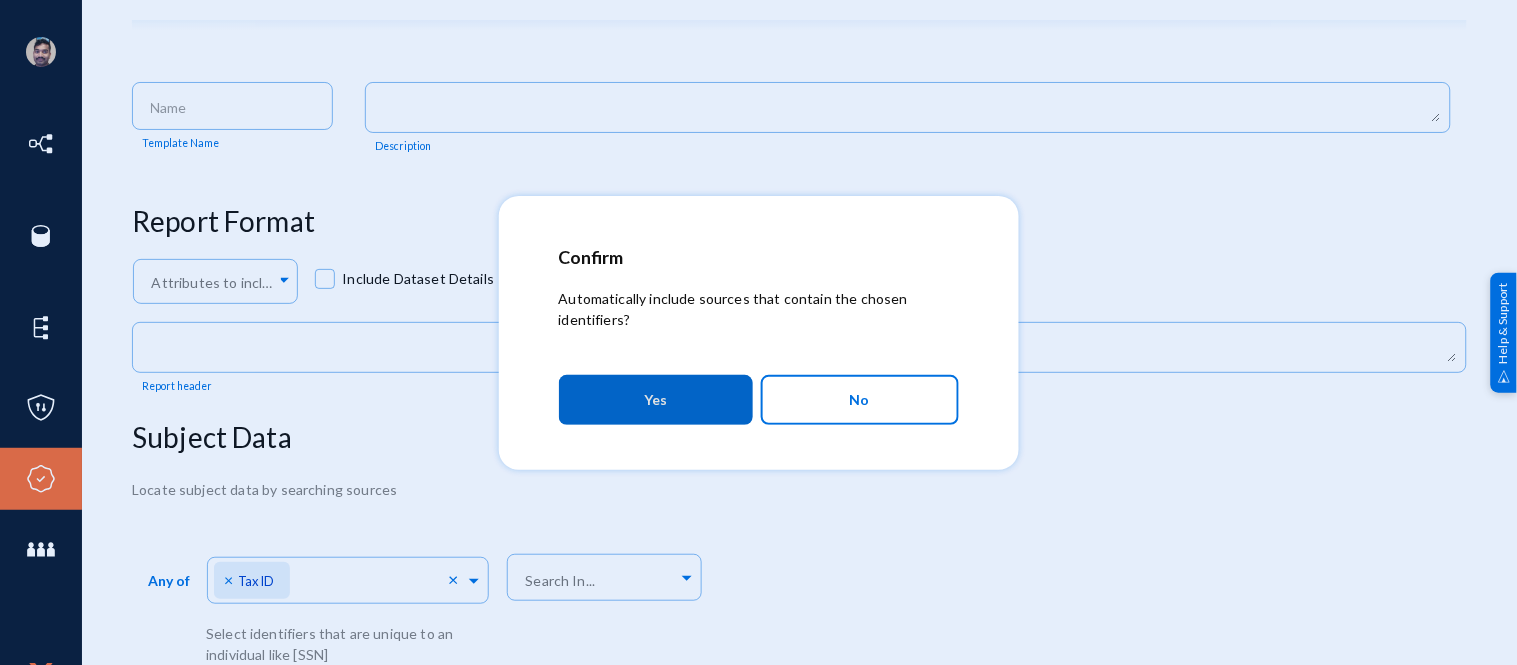 click on "Yes" at bounding box center (656, 400) 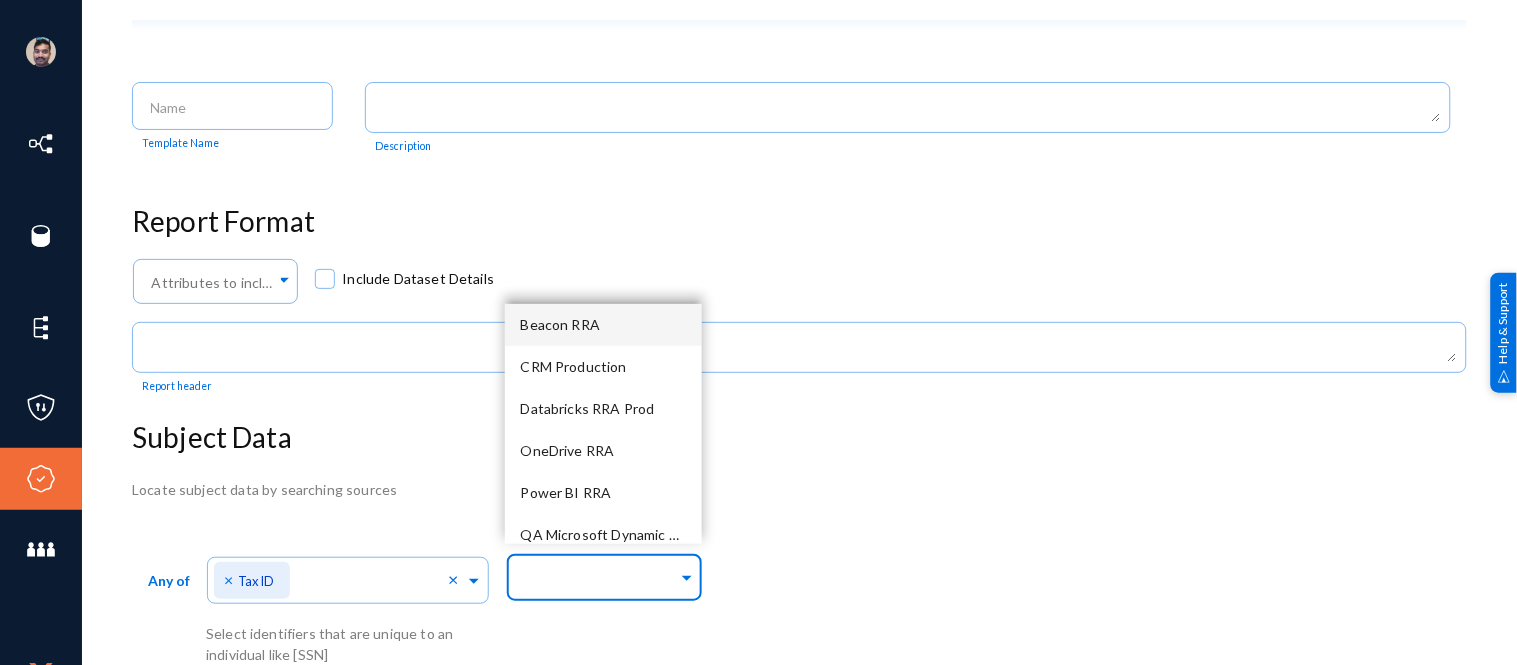 click 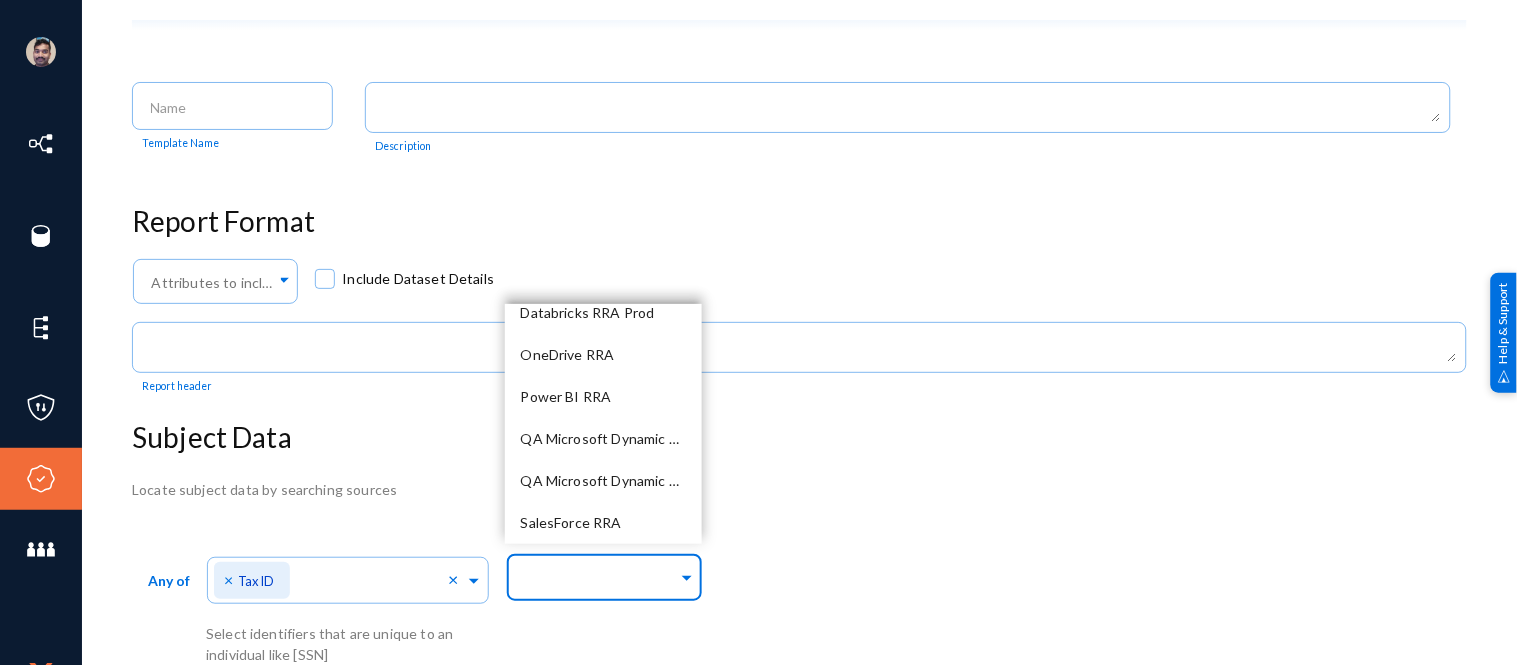 scroll, scrollTop: 178, scrollLeft: 0, axis: vertical 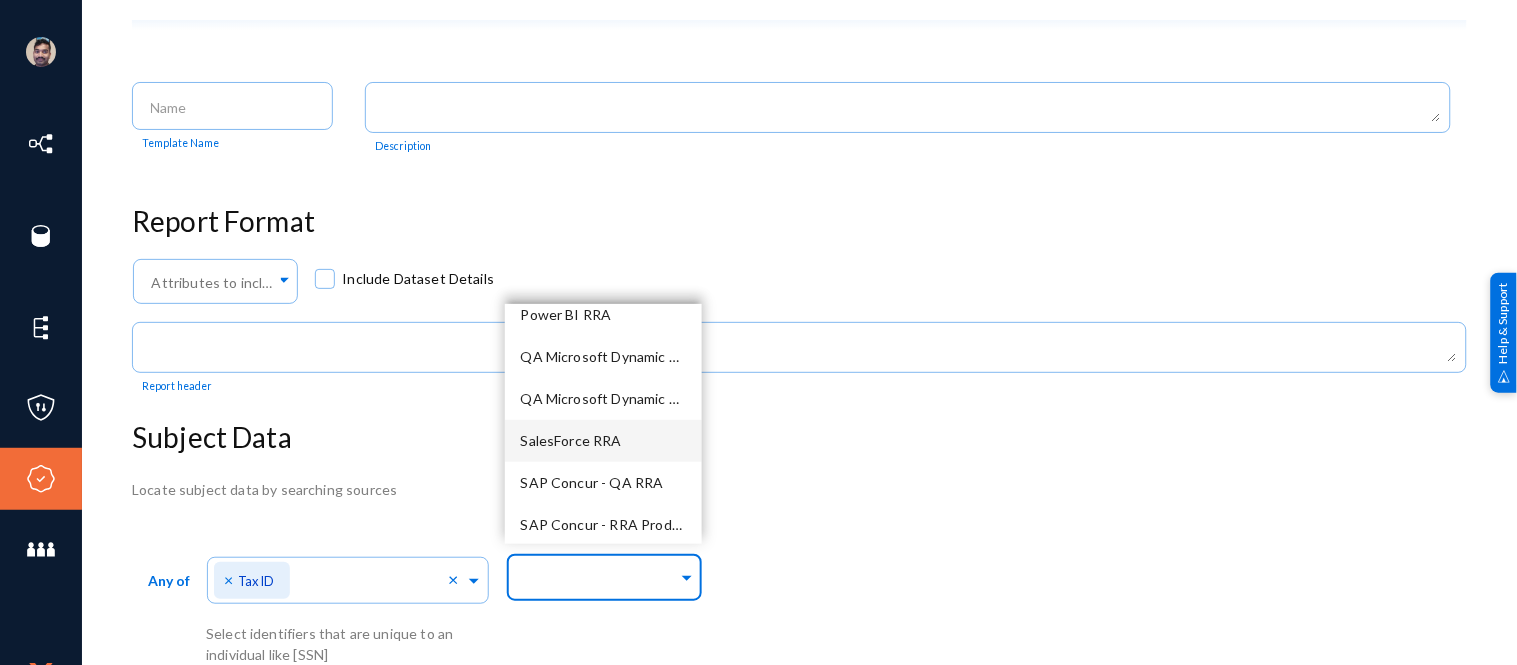 click on "SalesForce RRA" at bounding box center [571, 440] 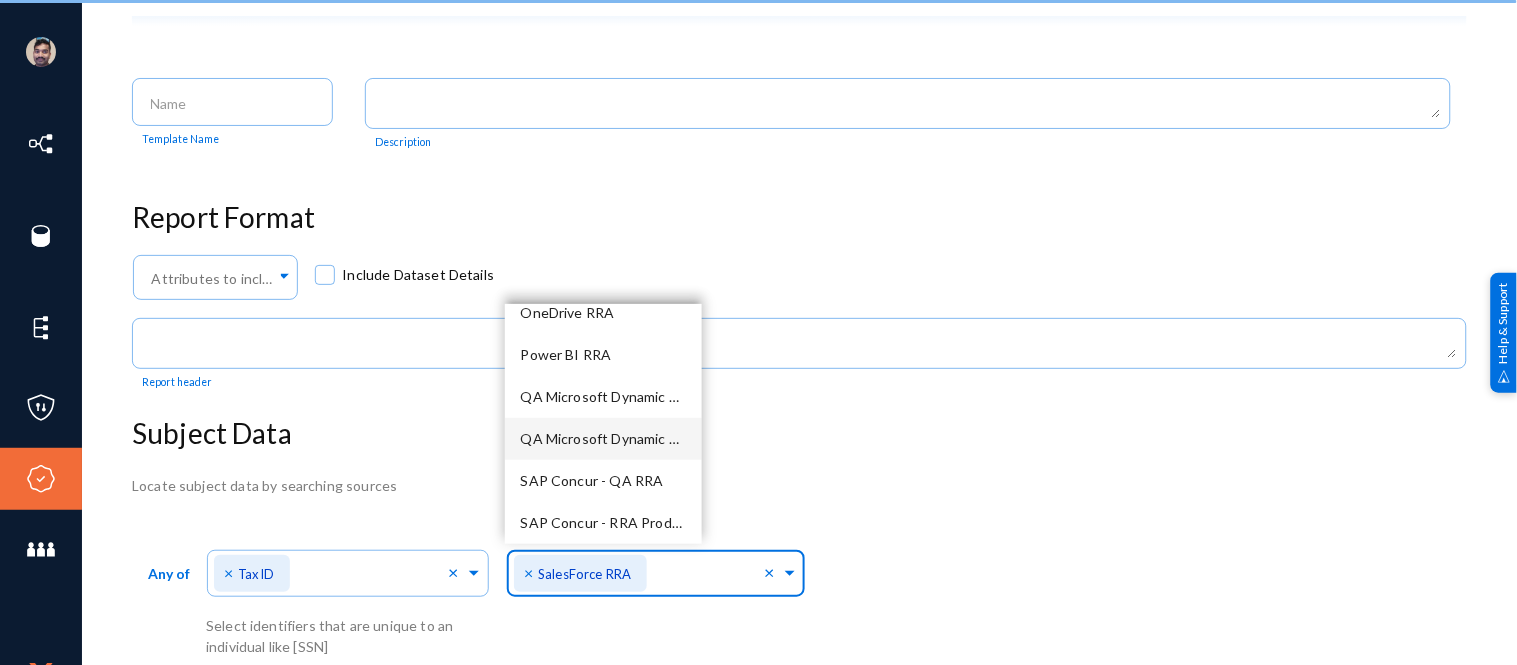 scroll, scrollTop: 137, scrollLeft: 0, axis: vertical 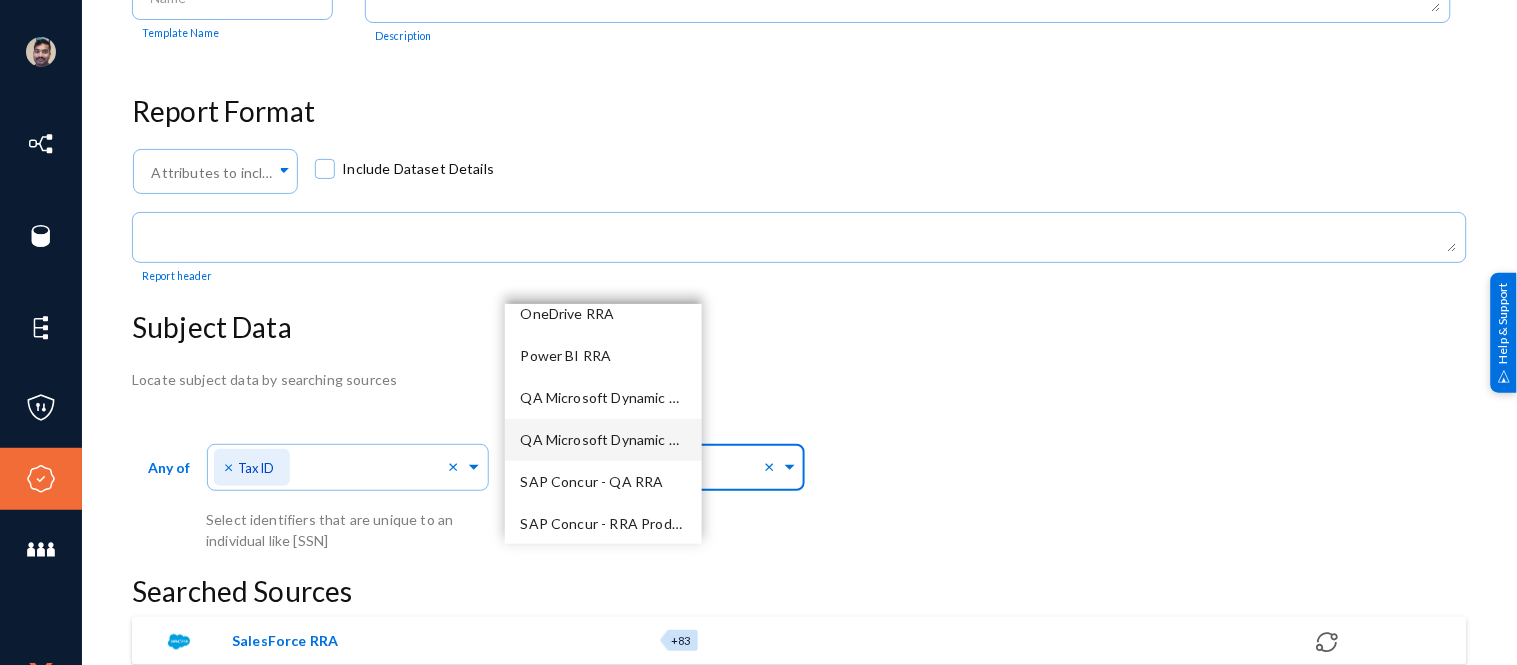 click on "Locate subject data by searching sources  Any of  Direct Identifiers... × TaxID × Select identifiers that are unique to an individual like SSNs  Search In... × SalesForce RRA × Searched Sources SalesForce RRA +83" 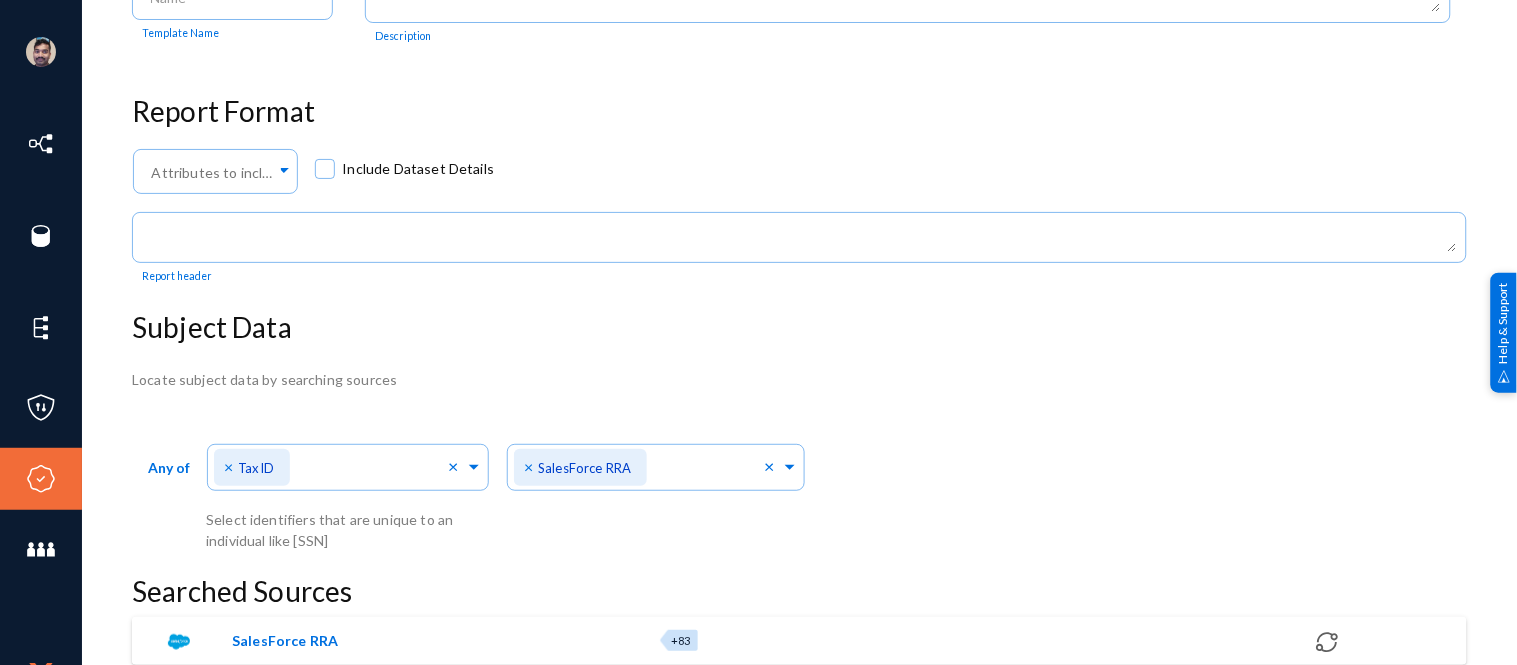 click on "+83" at bounding box center [680, 640] 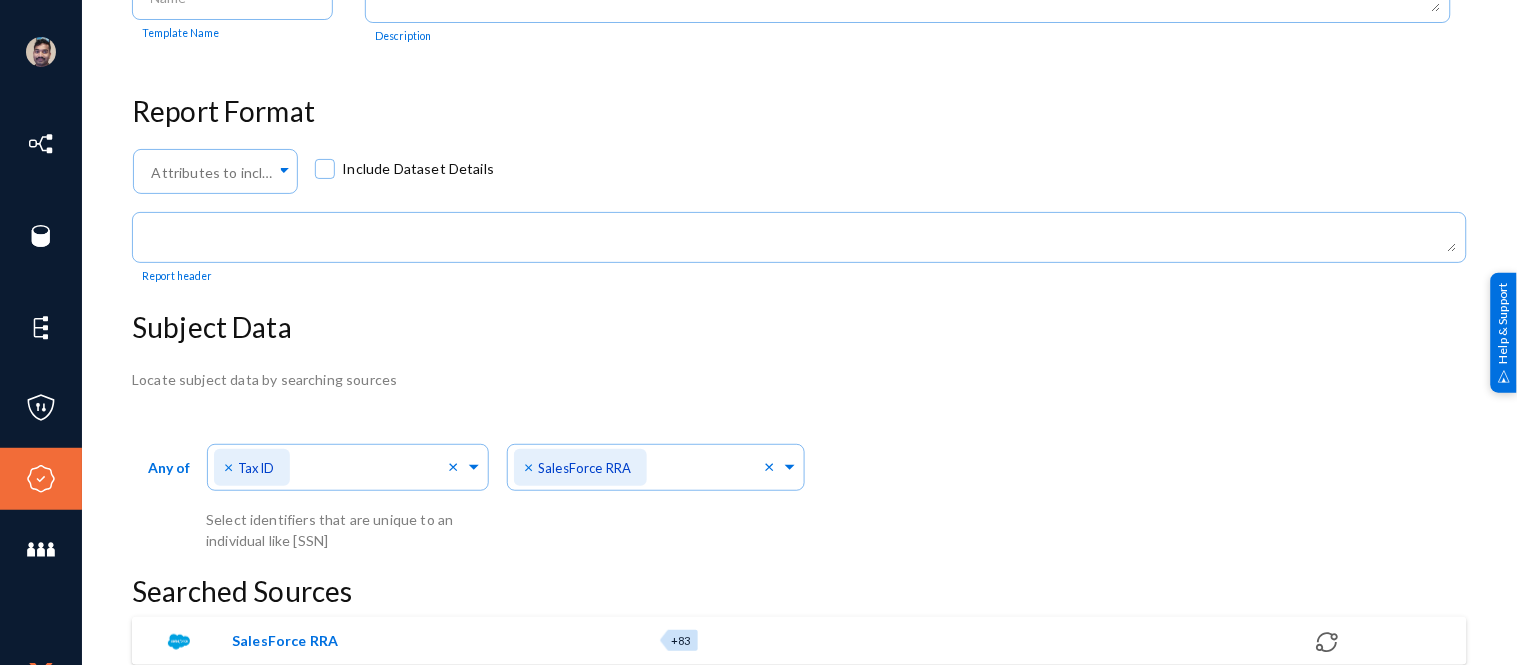 click on "SalesForce RRA" at bounding box center (441, 640) 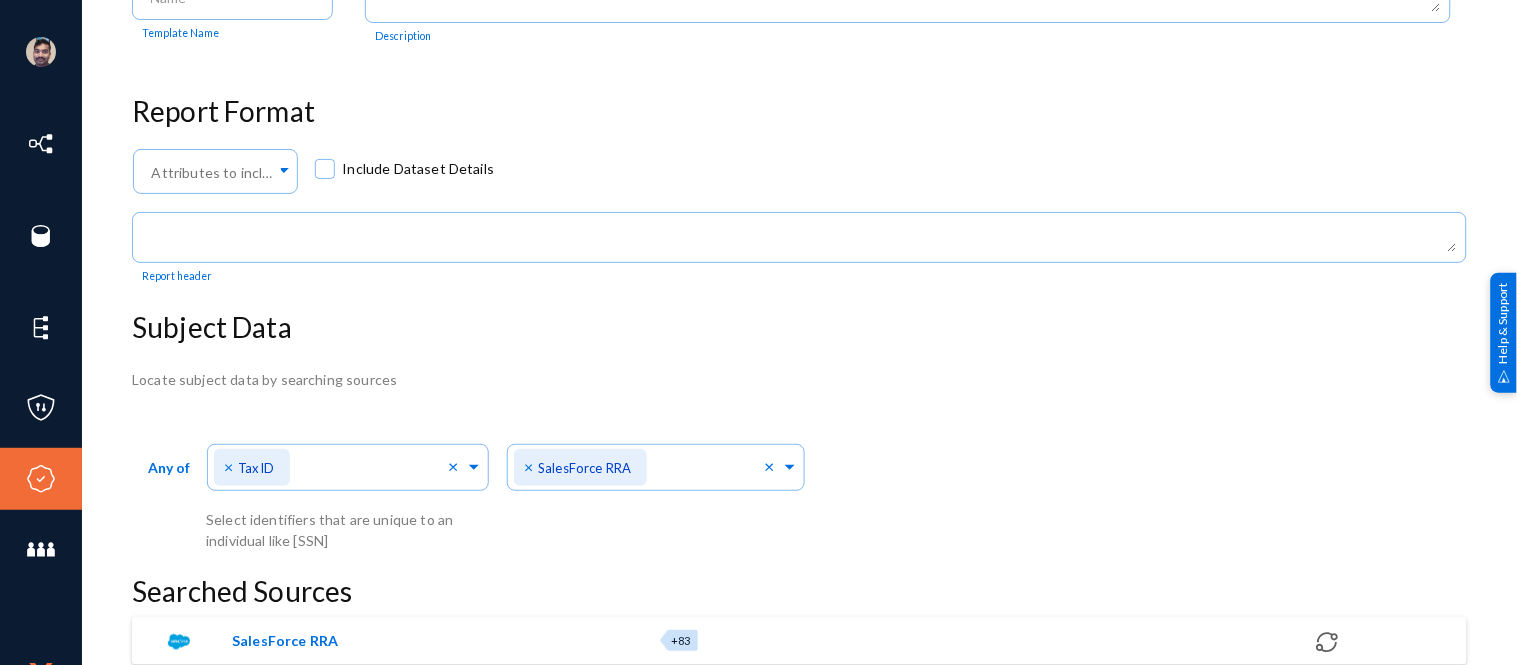 scroll, scrollTop: 0, scrollLeft: 0, axis: both 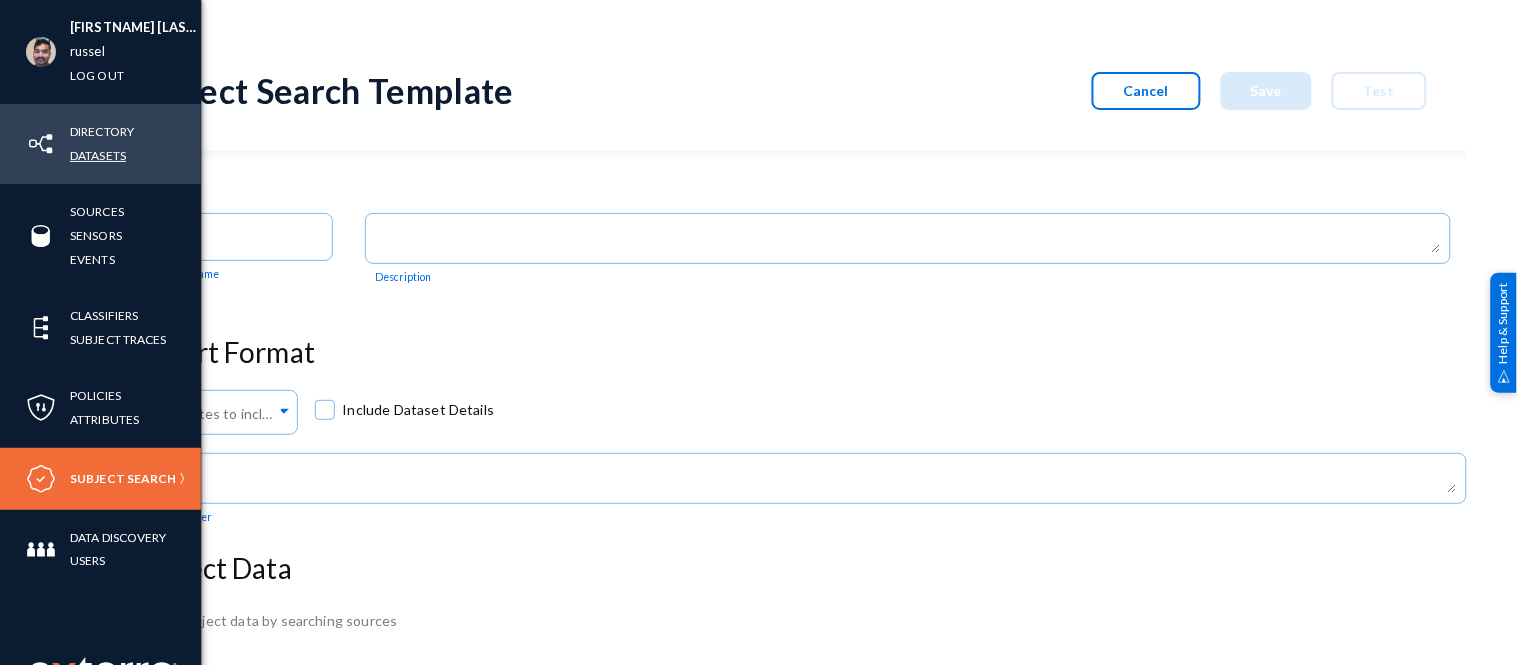 click on "Datasets" at bounding box center (98, 155) 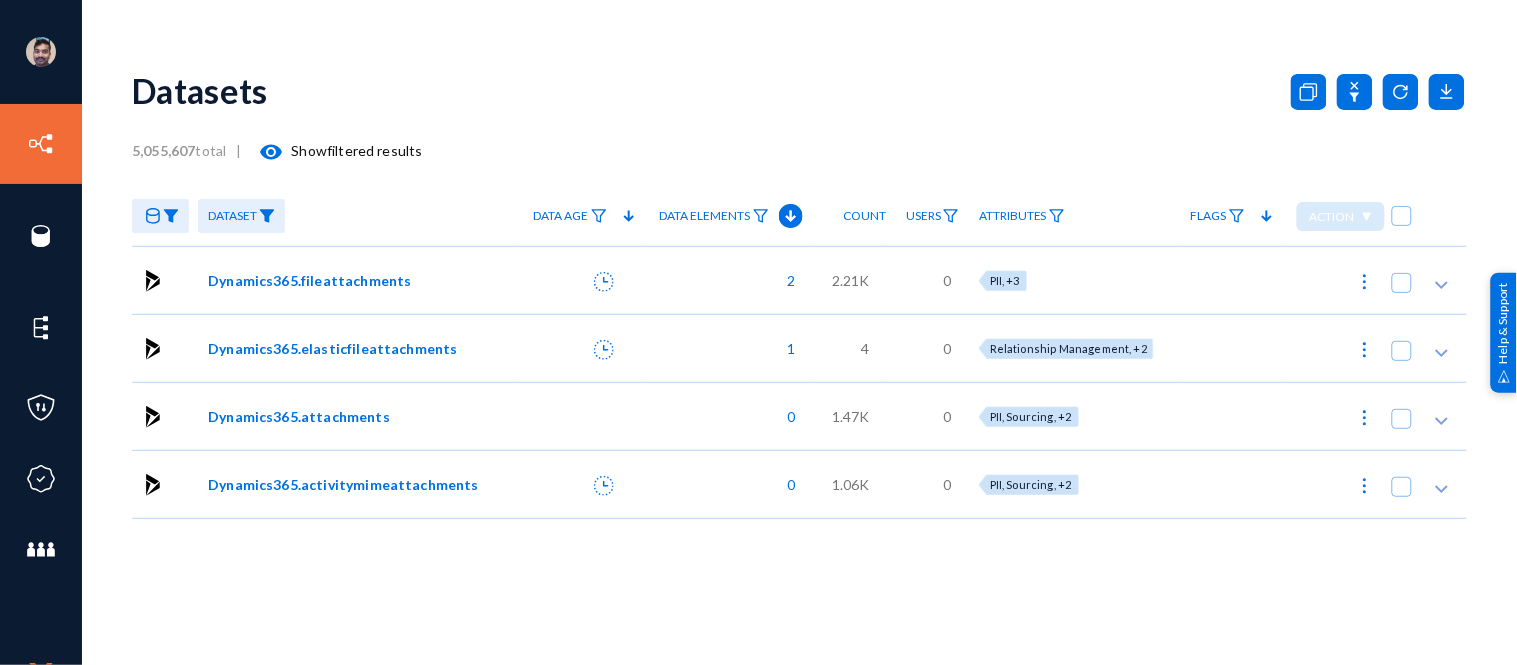 click 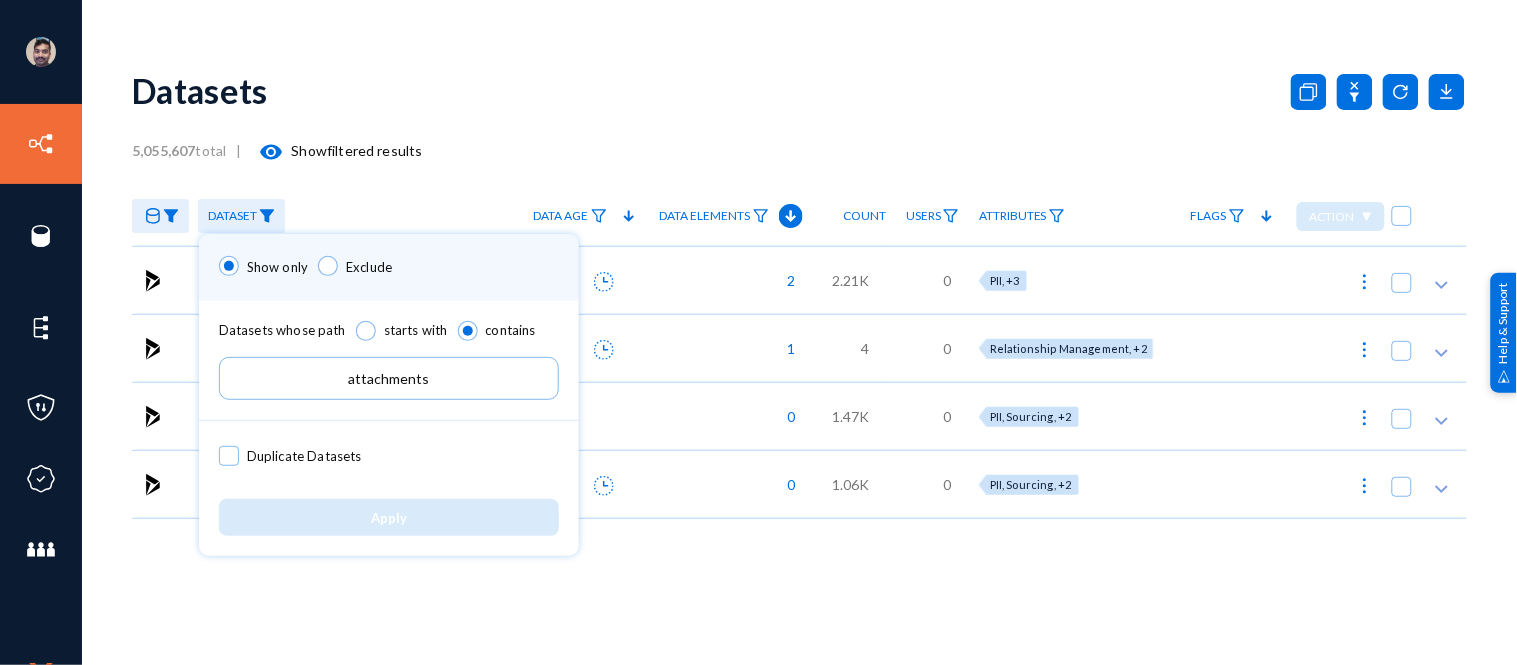 drag, startPoint x: 444, startPoint y: 374, endPoint x: 76, endPoint y: 345, distance: 369.1409 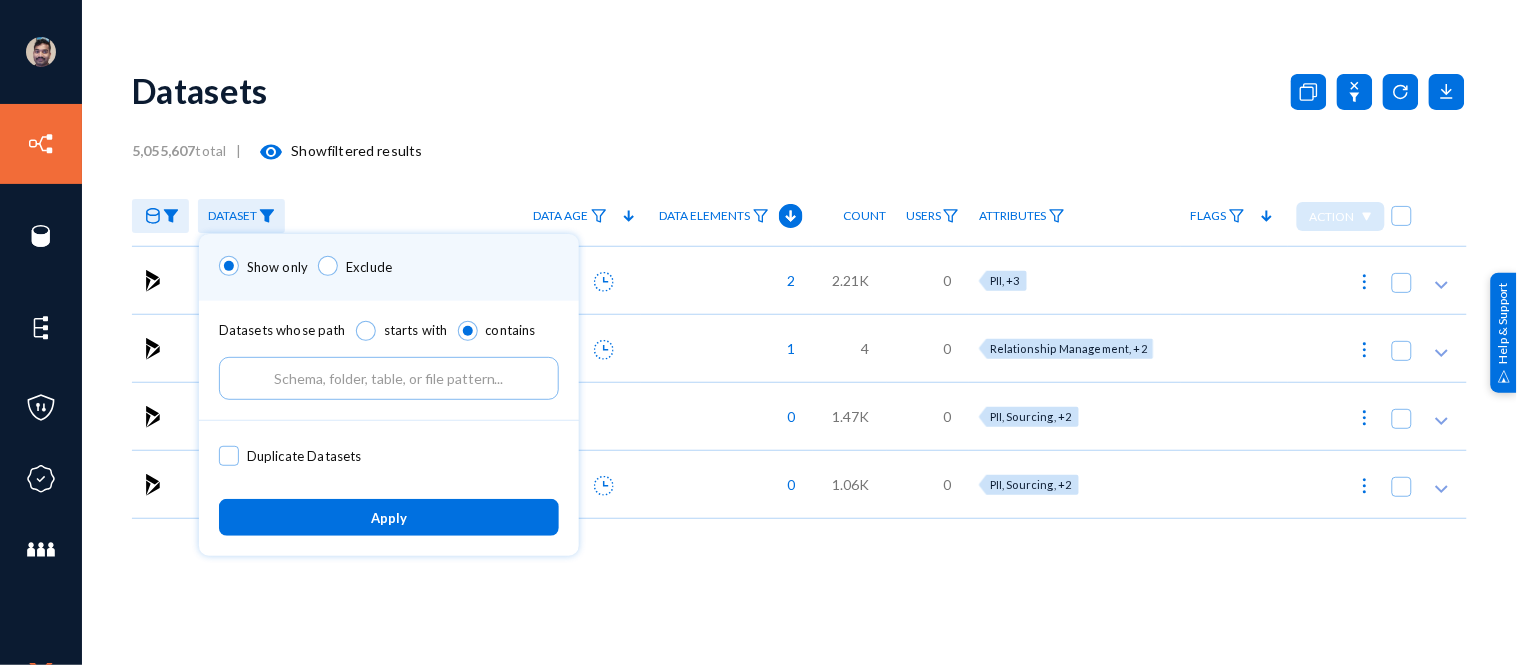 type 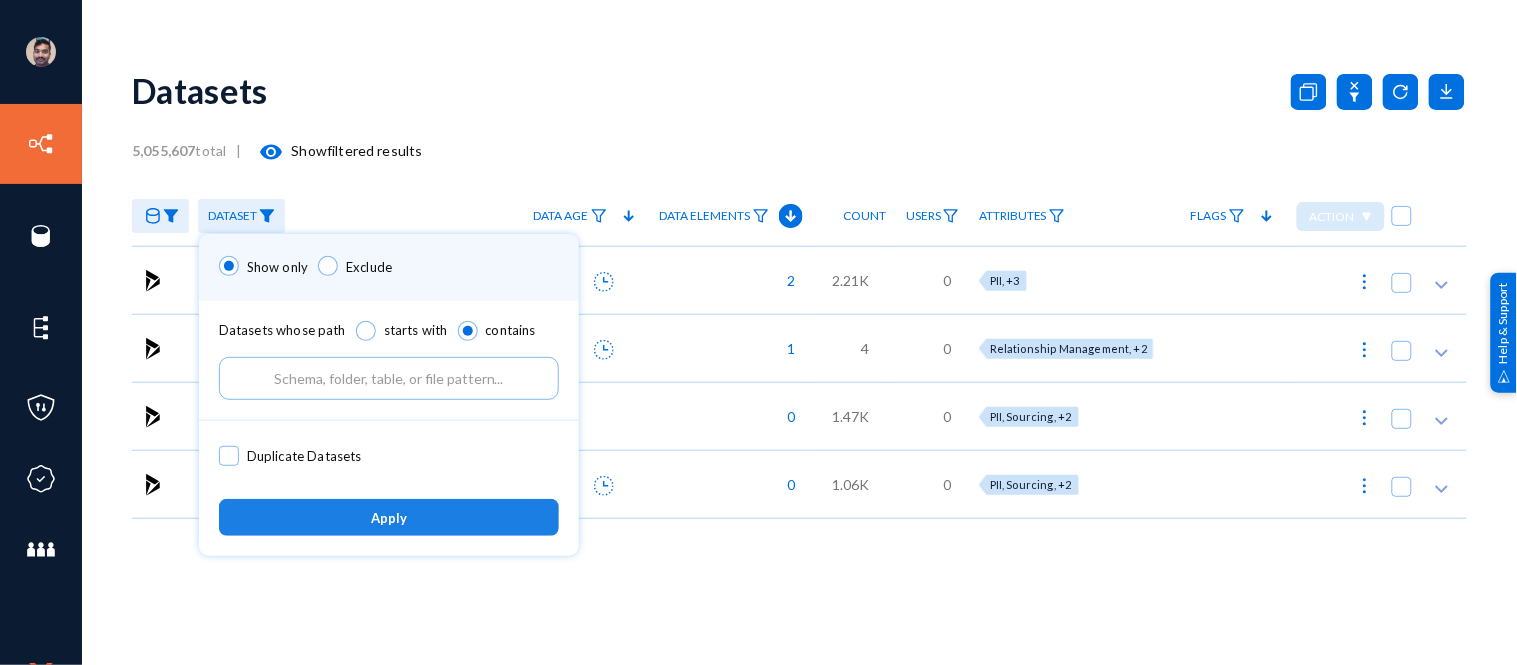 click on "Apply" at bounding box center (389, 518) 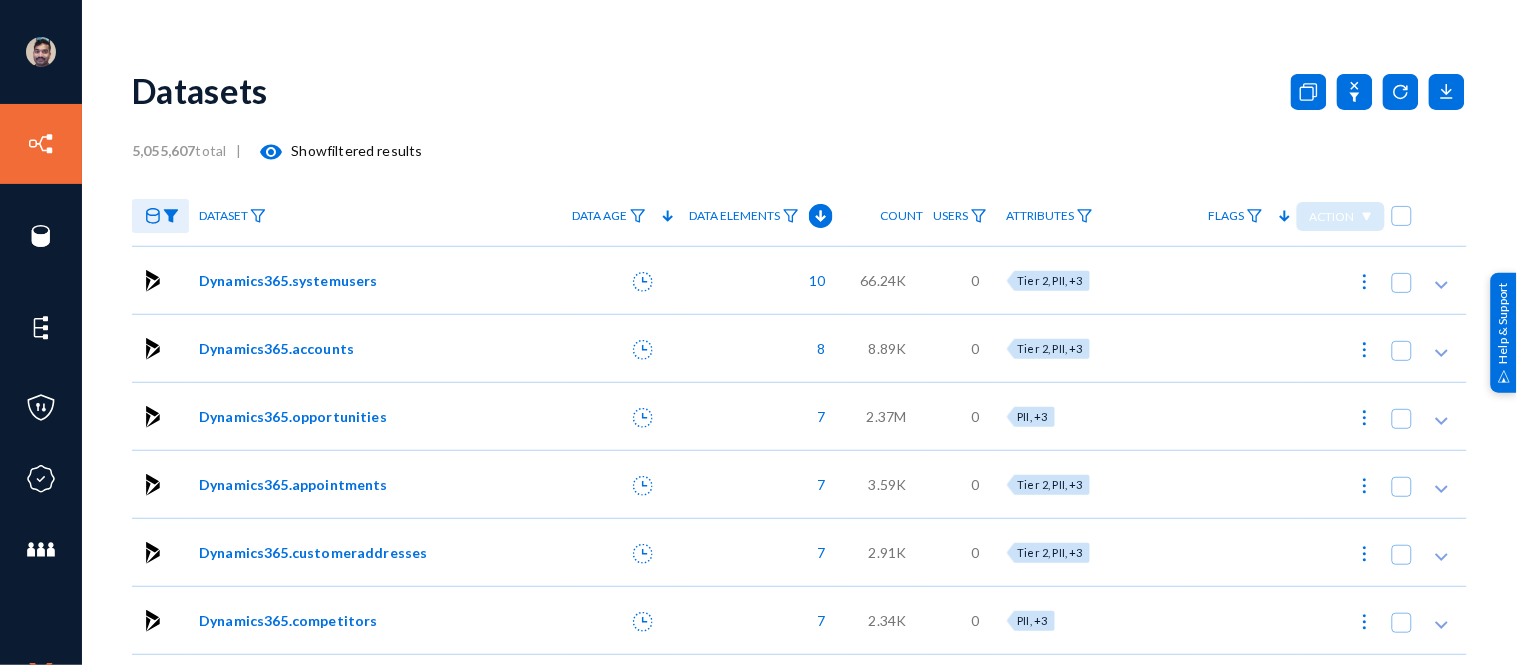 click 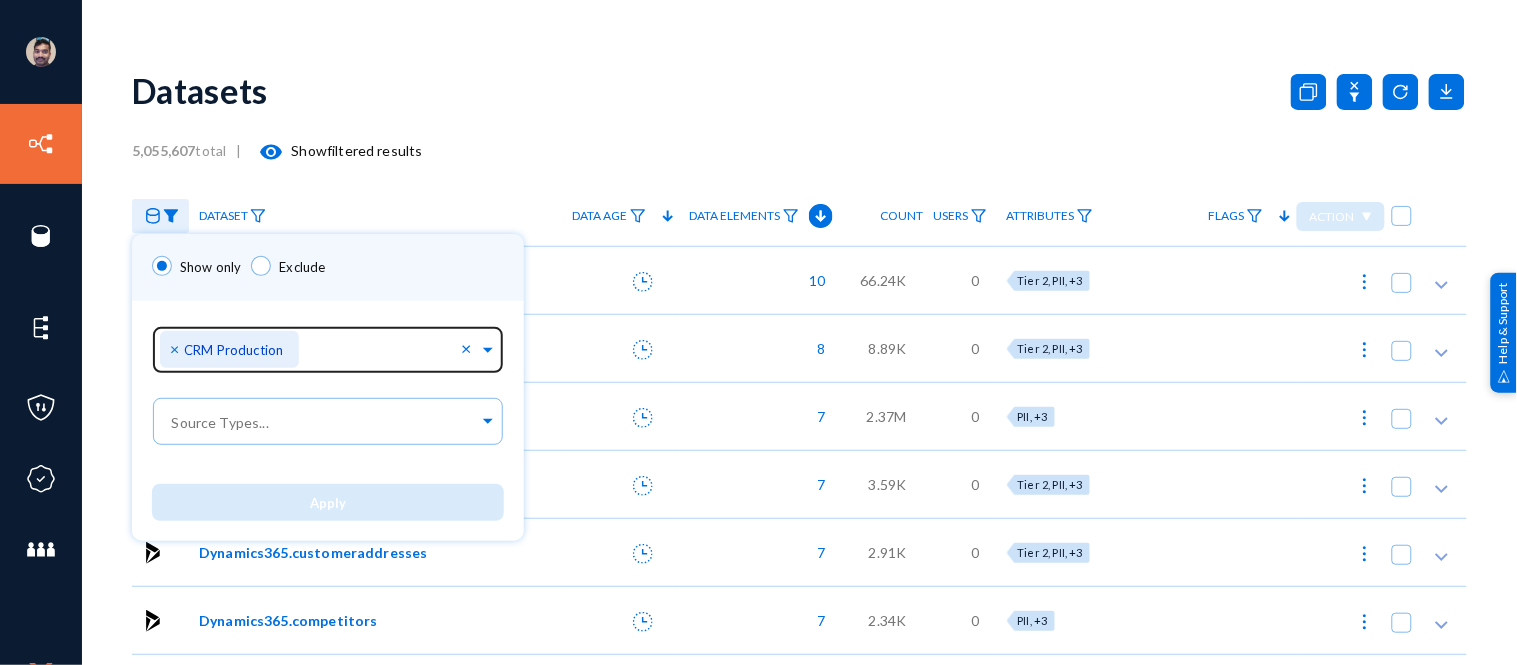 click on "×" at bounding box center (177, 348) 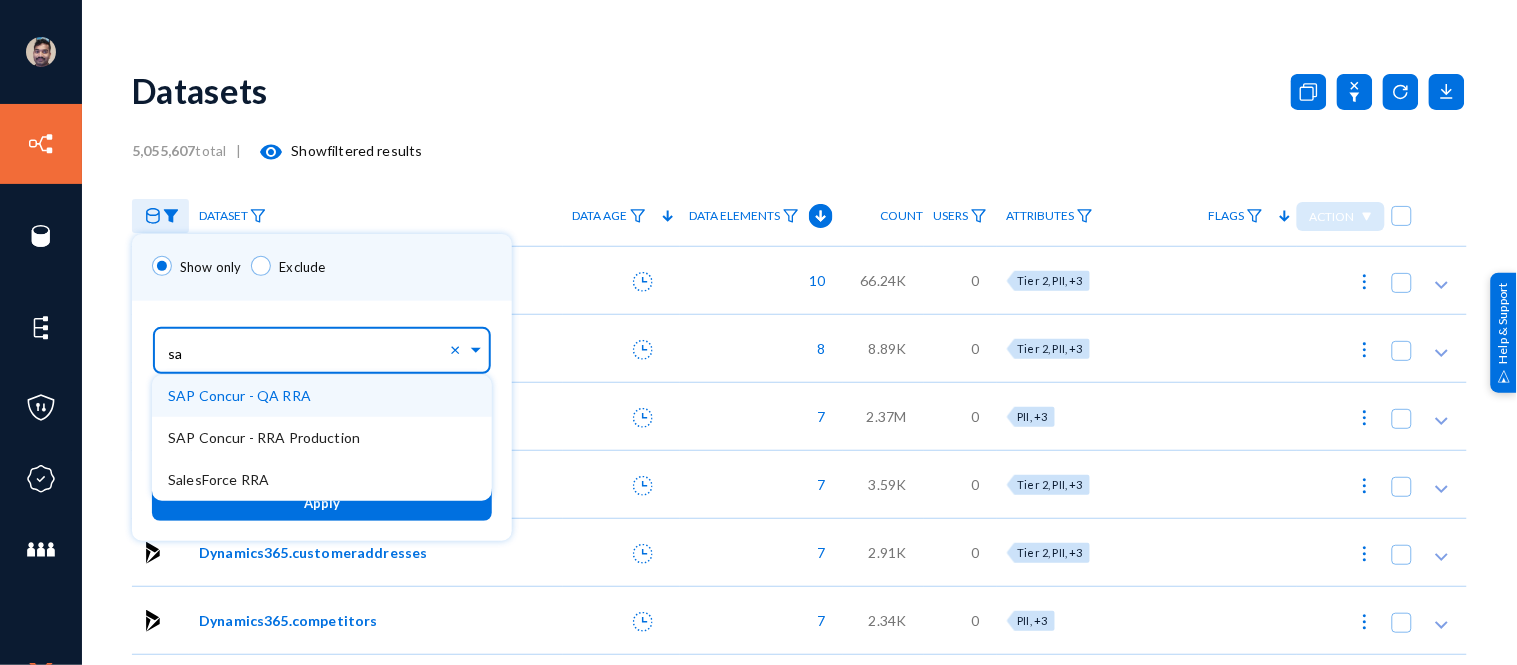 type on "sal" 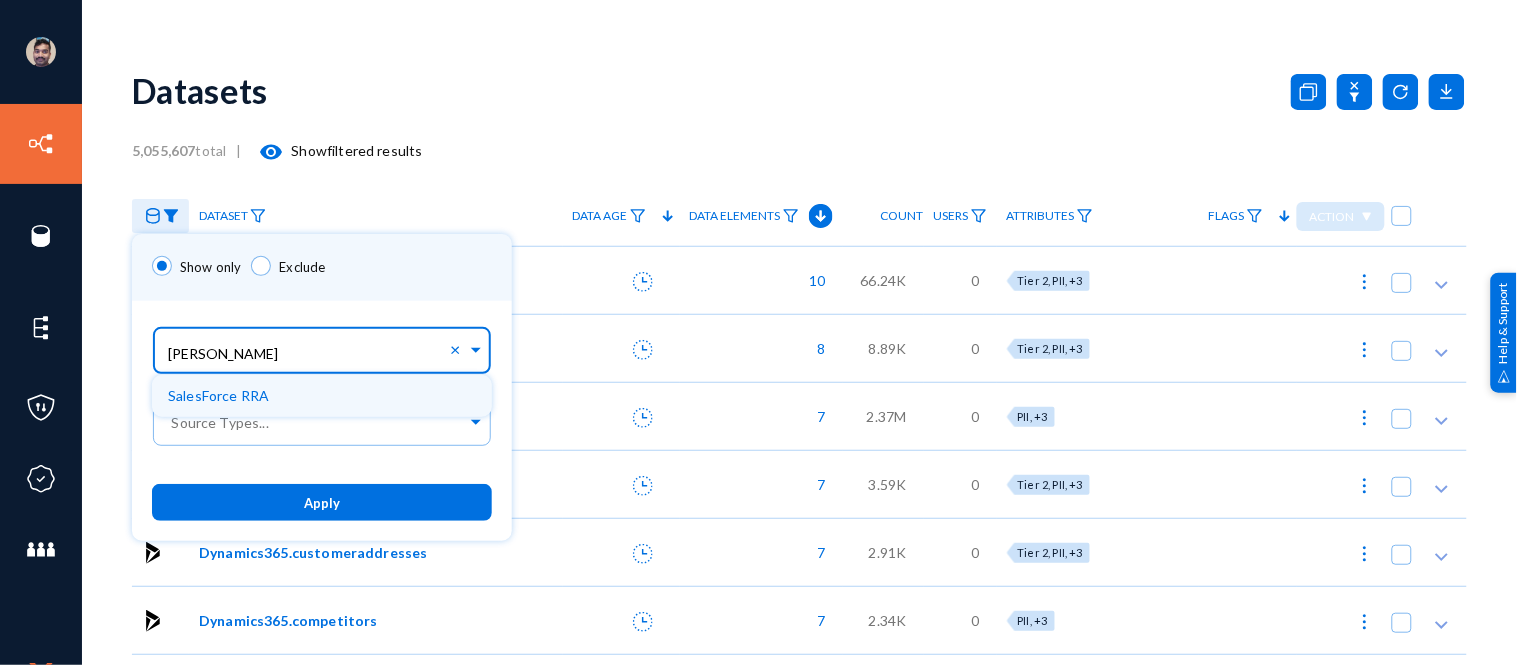 click on "SalesForce RRA" at bounding box center [322, 396] 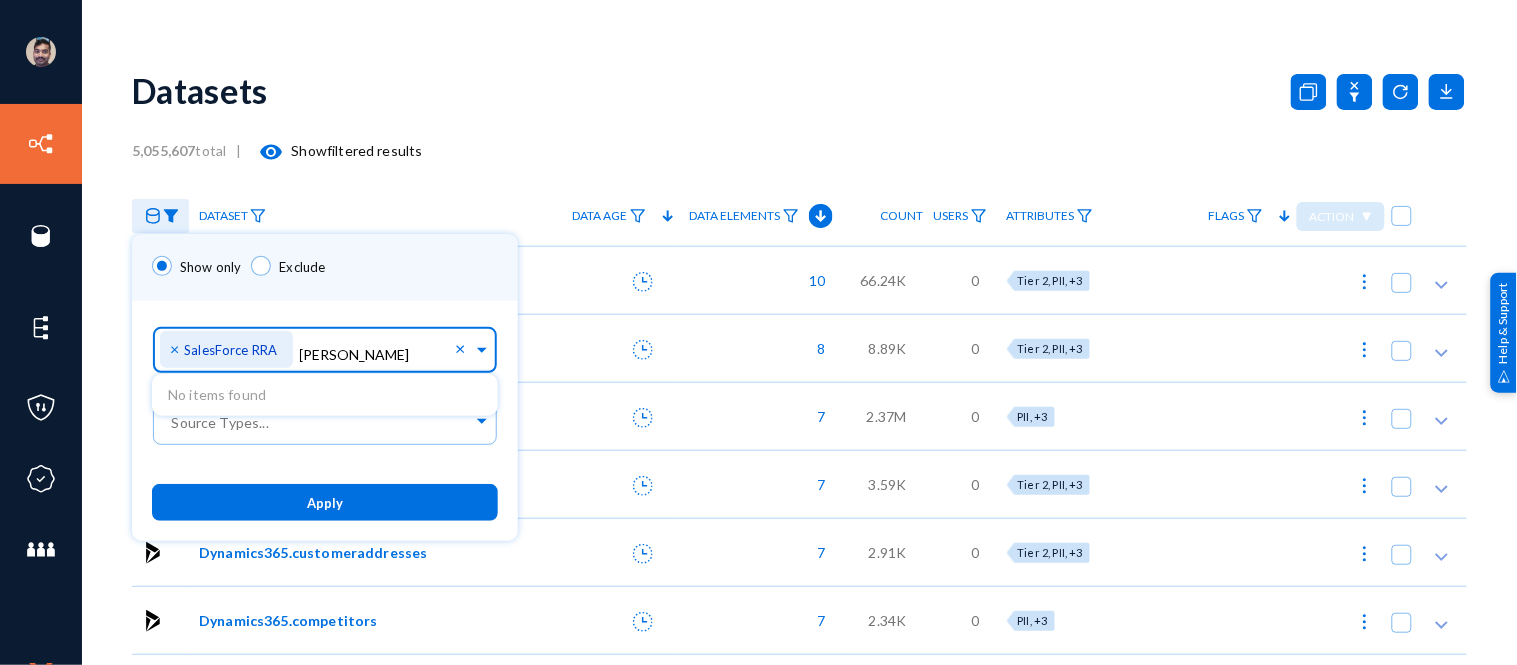 click on "Apply" at bounding box center [325, 502] 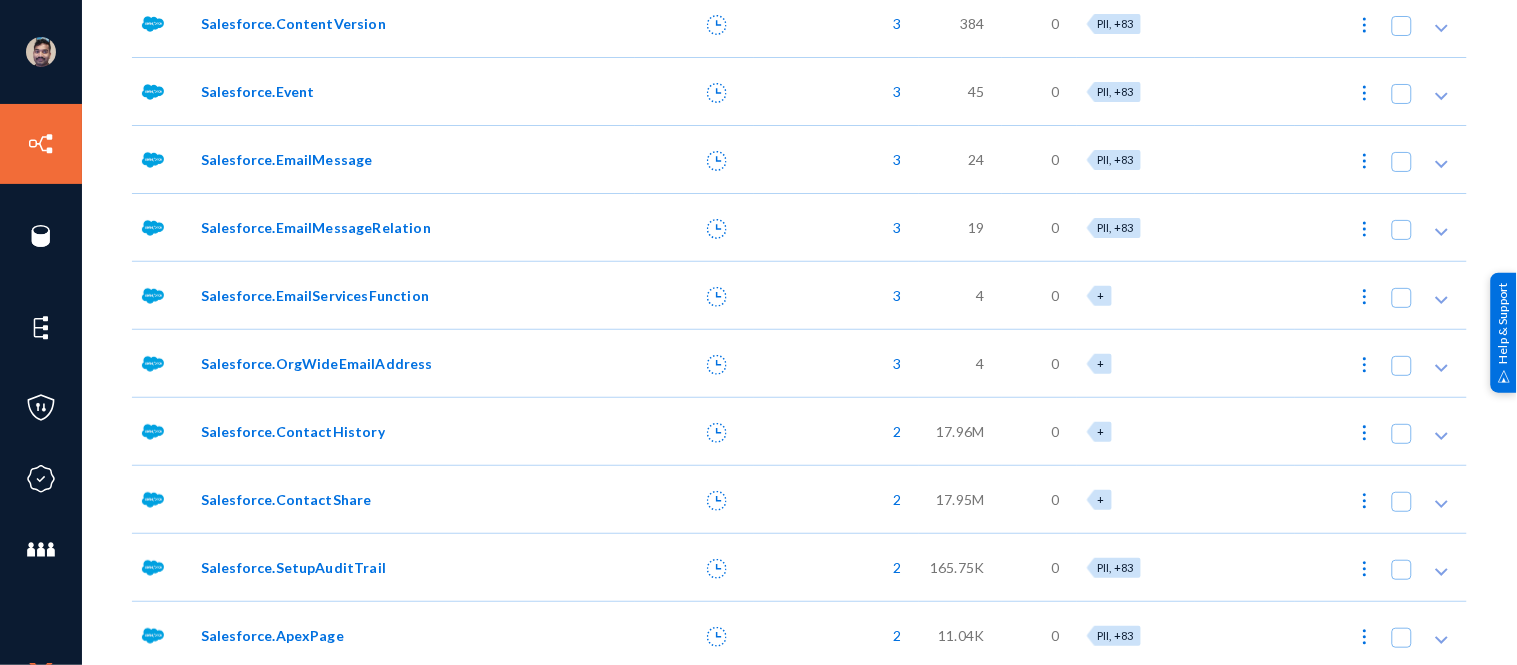 scroll, scrollTop: 0, scrollLeft: 0, axis: both 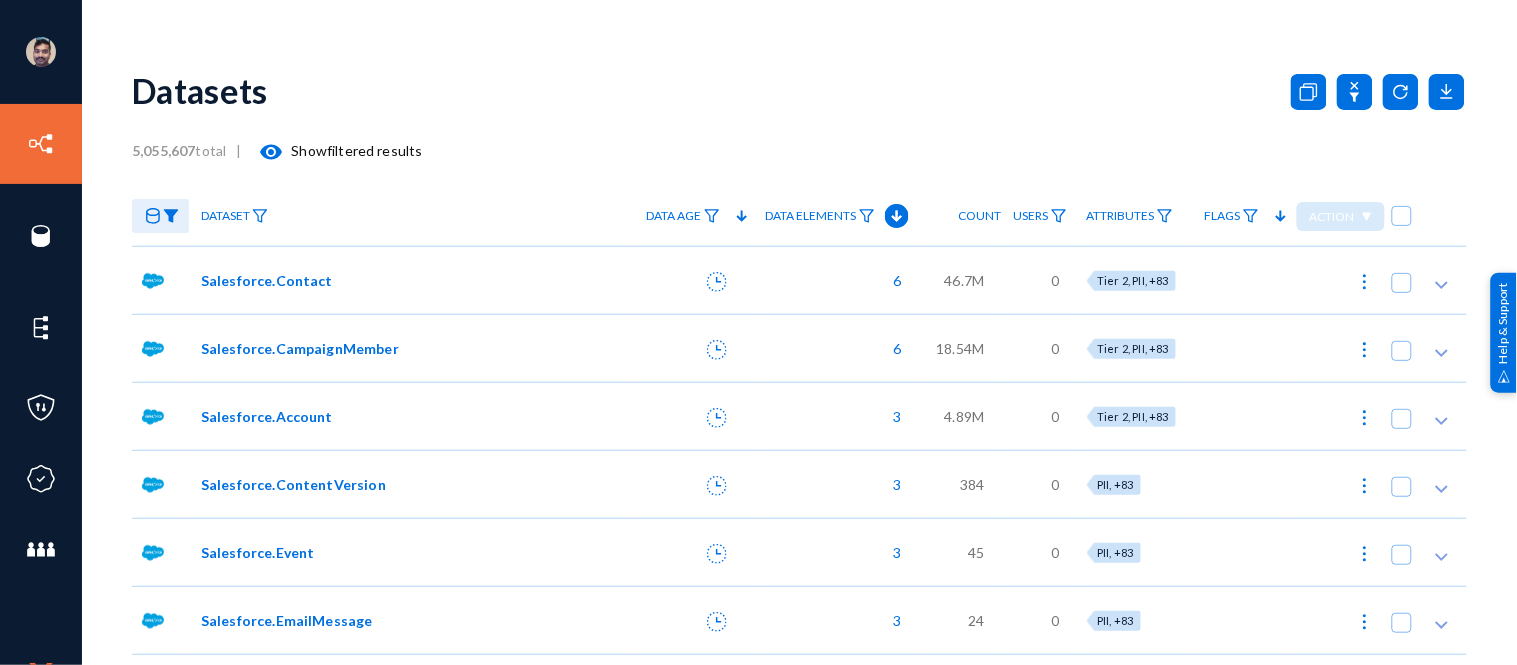click on "visibility" 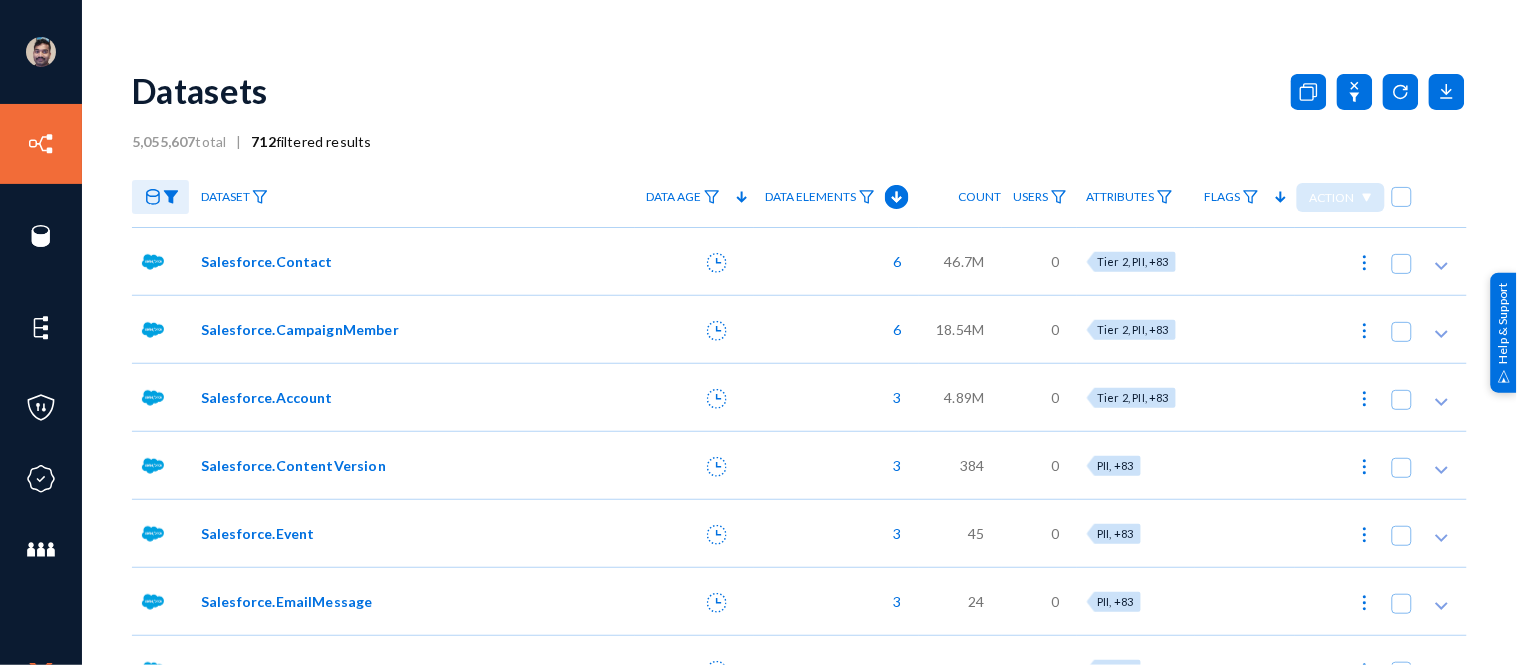 click 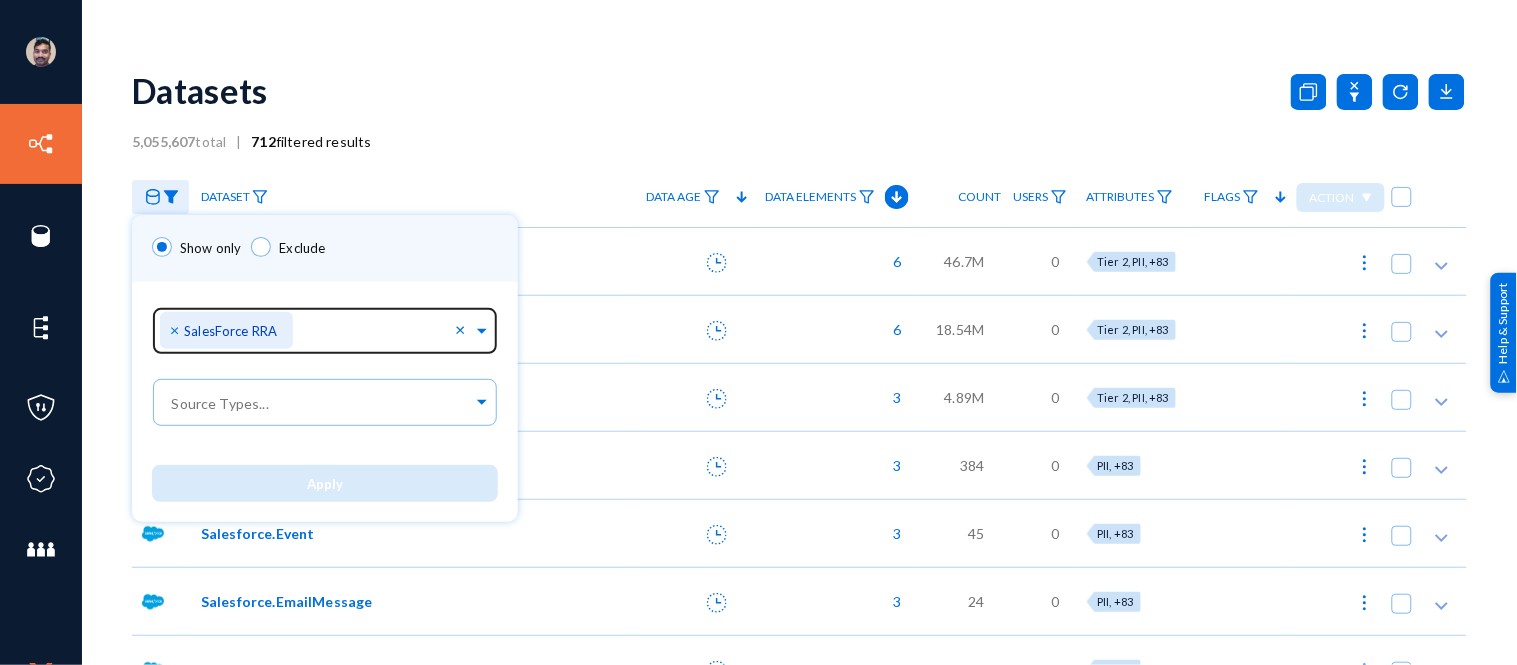 click on "×" at bounding box center (177, 329) 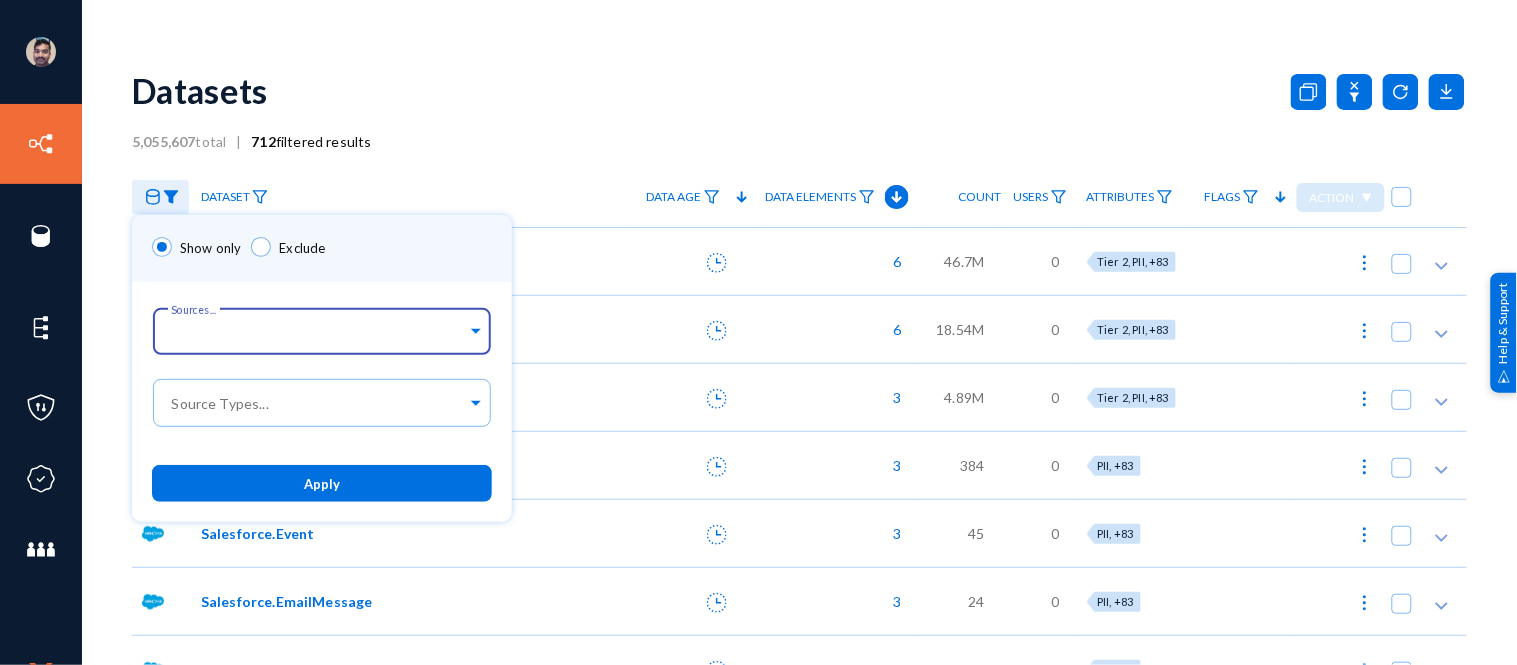 click at bounding box center [758, 332] 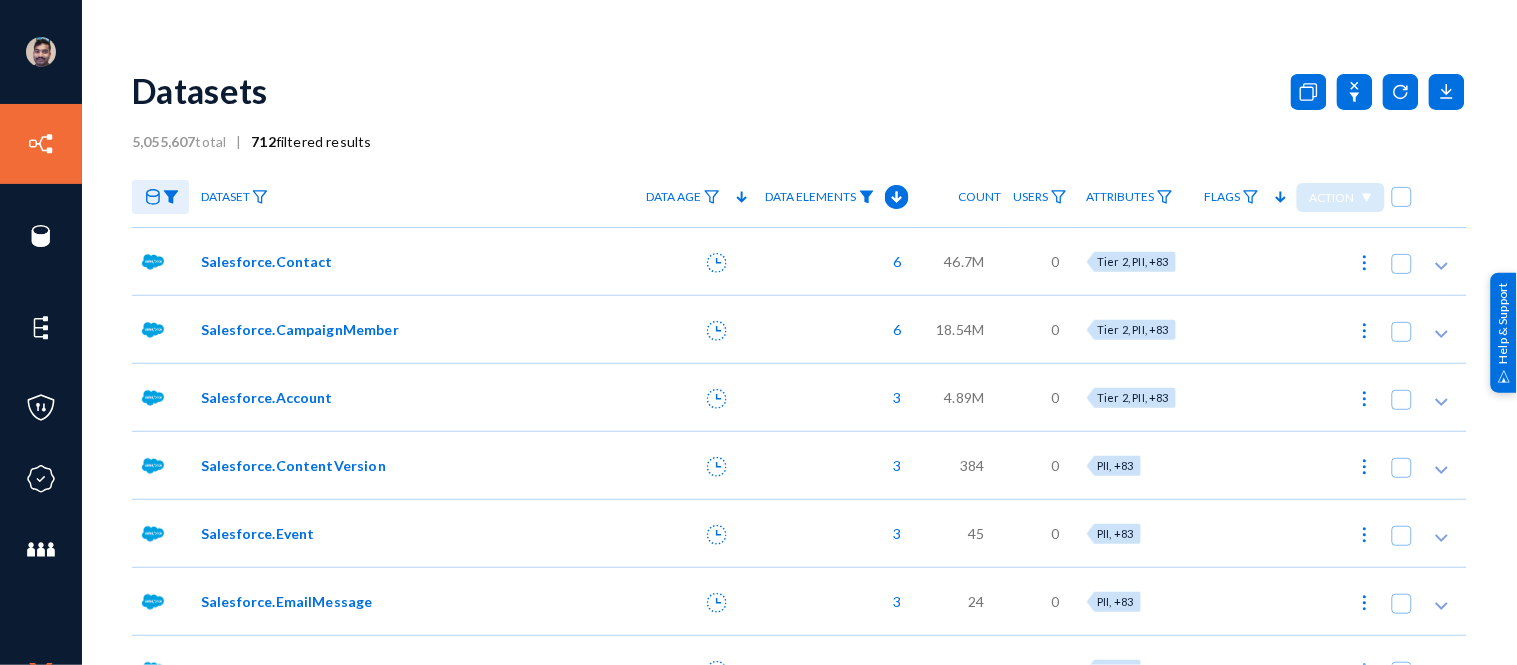 click 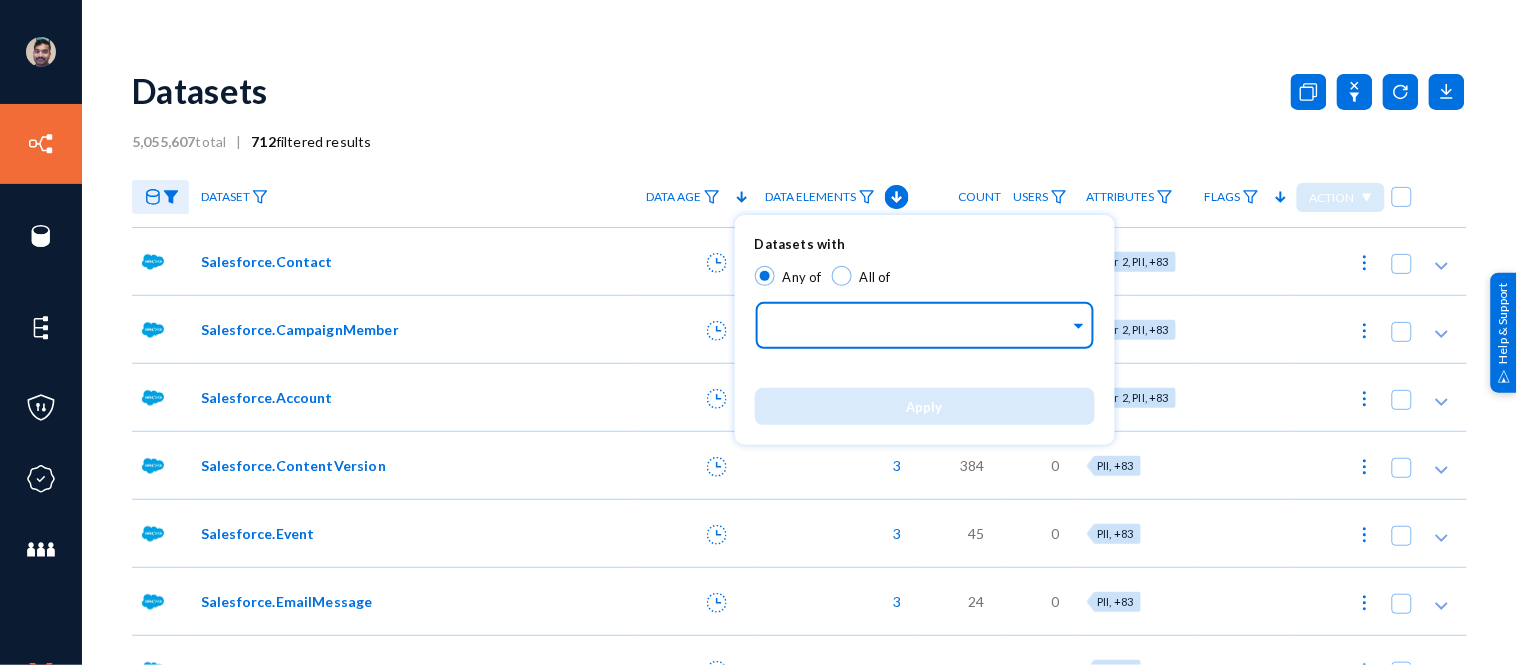 click at bounding box center (920, 328) 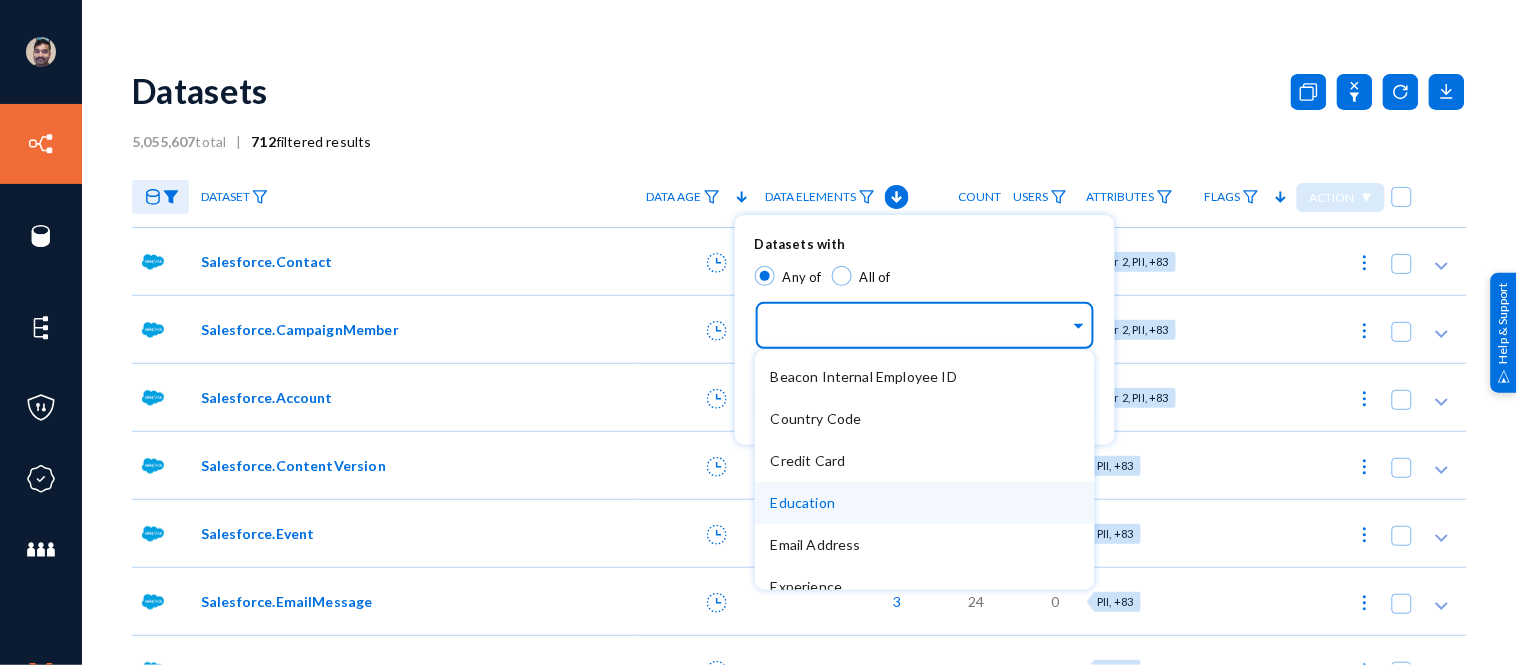 scroll, scrollTop: 44, scrollLeft: 0, axis: vertical 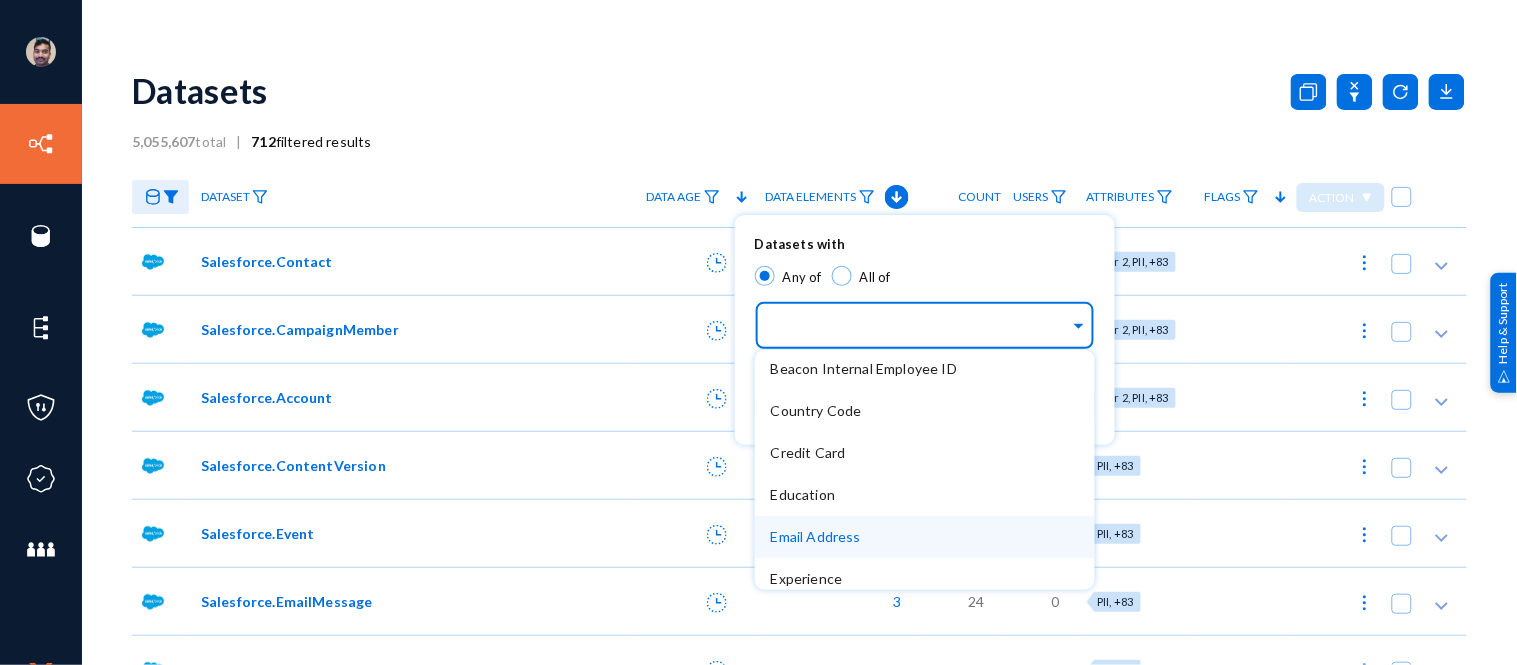 click on "Email Address" at bounding box center (816, 536) 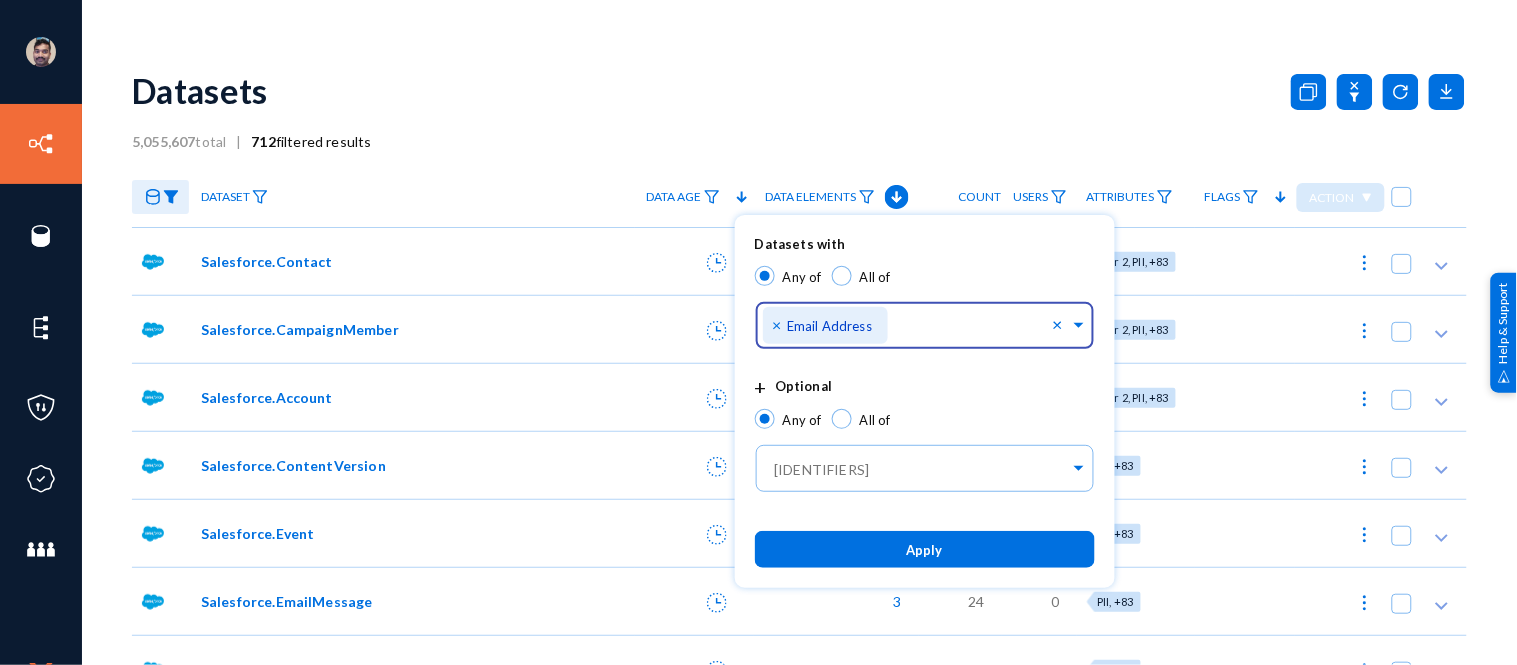 click on "Apply" at bounding box center (925, 550) 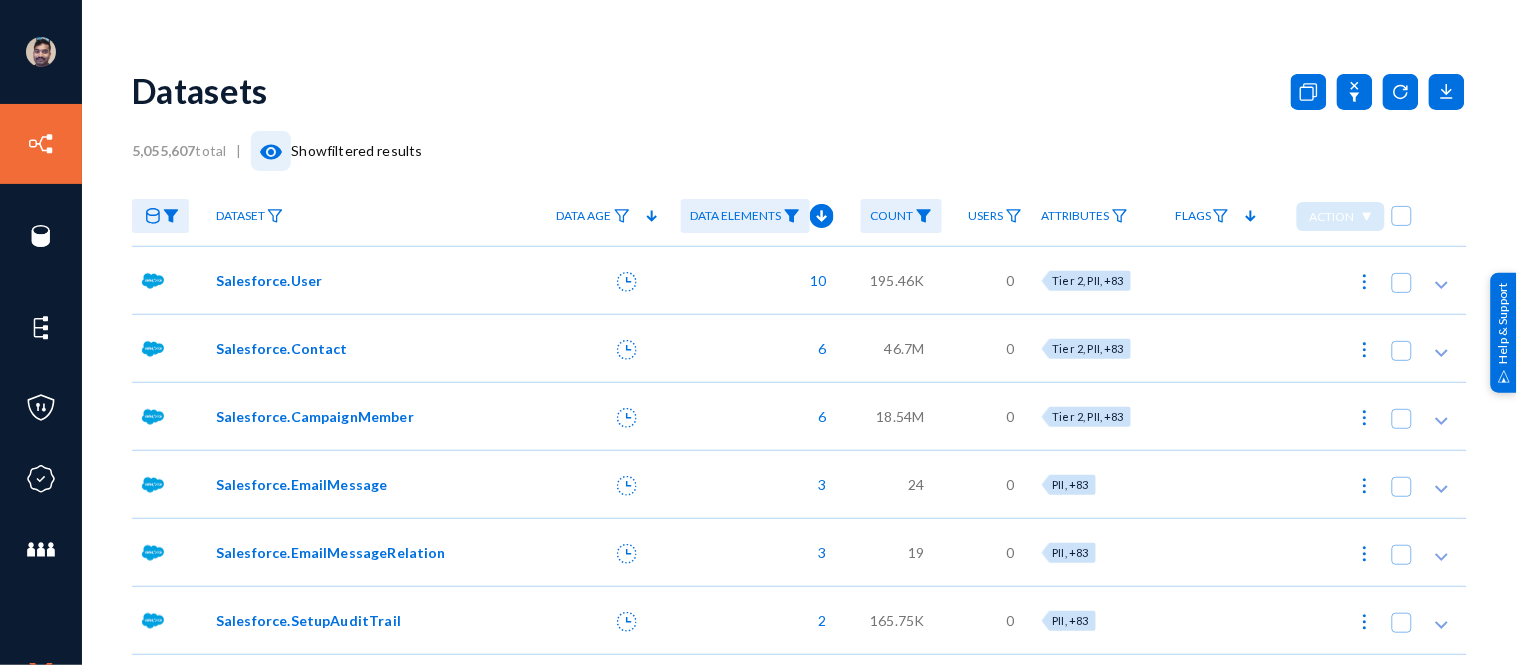 click on "visibility" 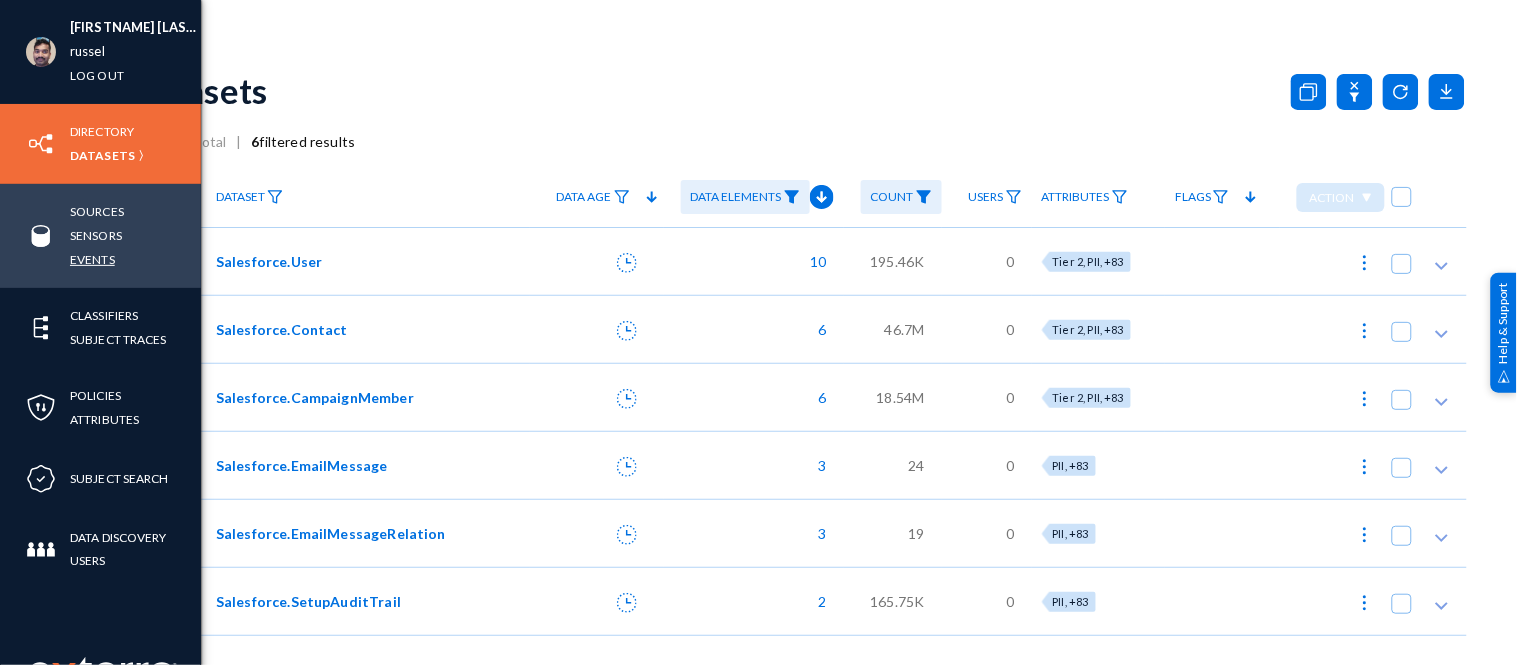 click on "Events" at bounding box center (92, 259) 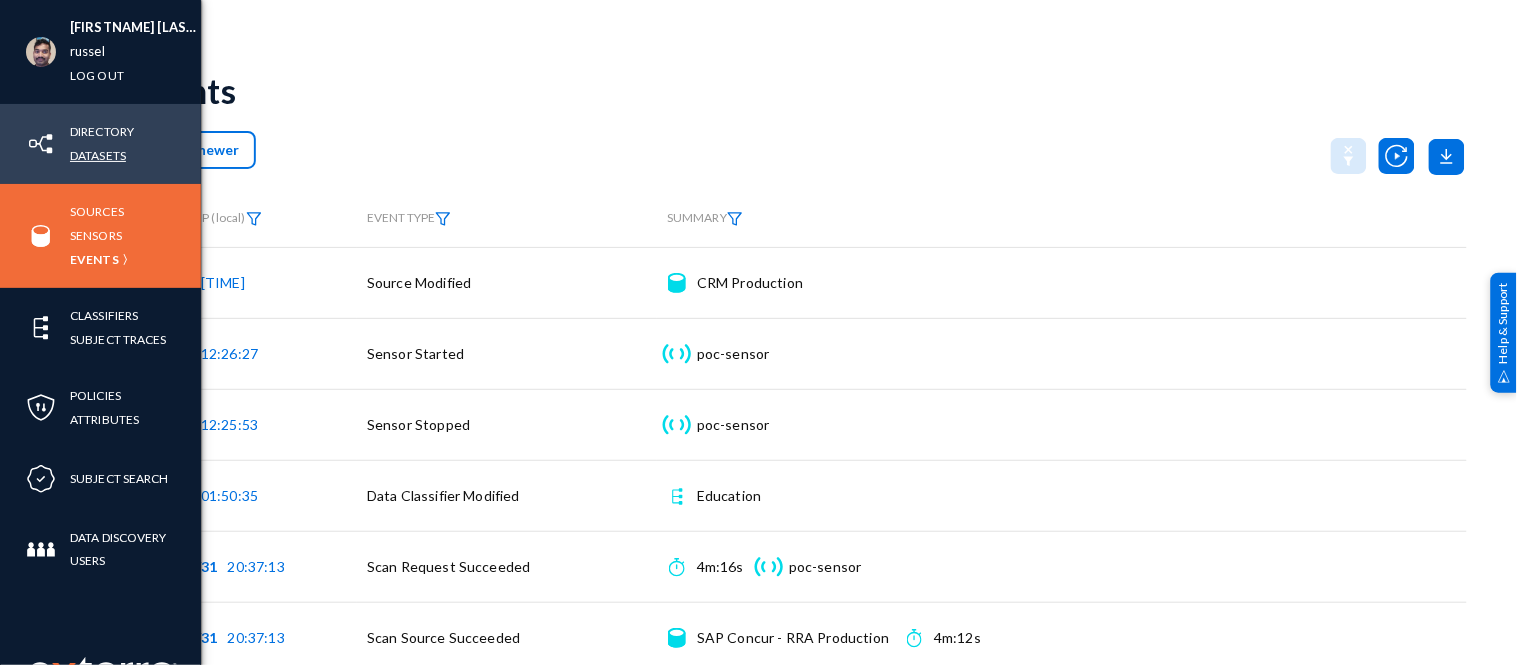 click on "Datasets" at bounding box center [98, 155] 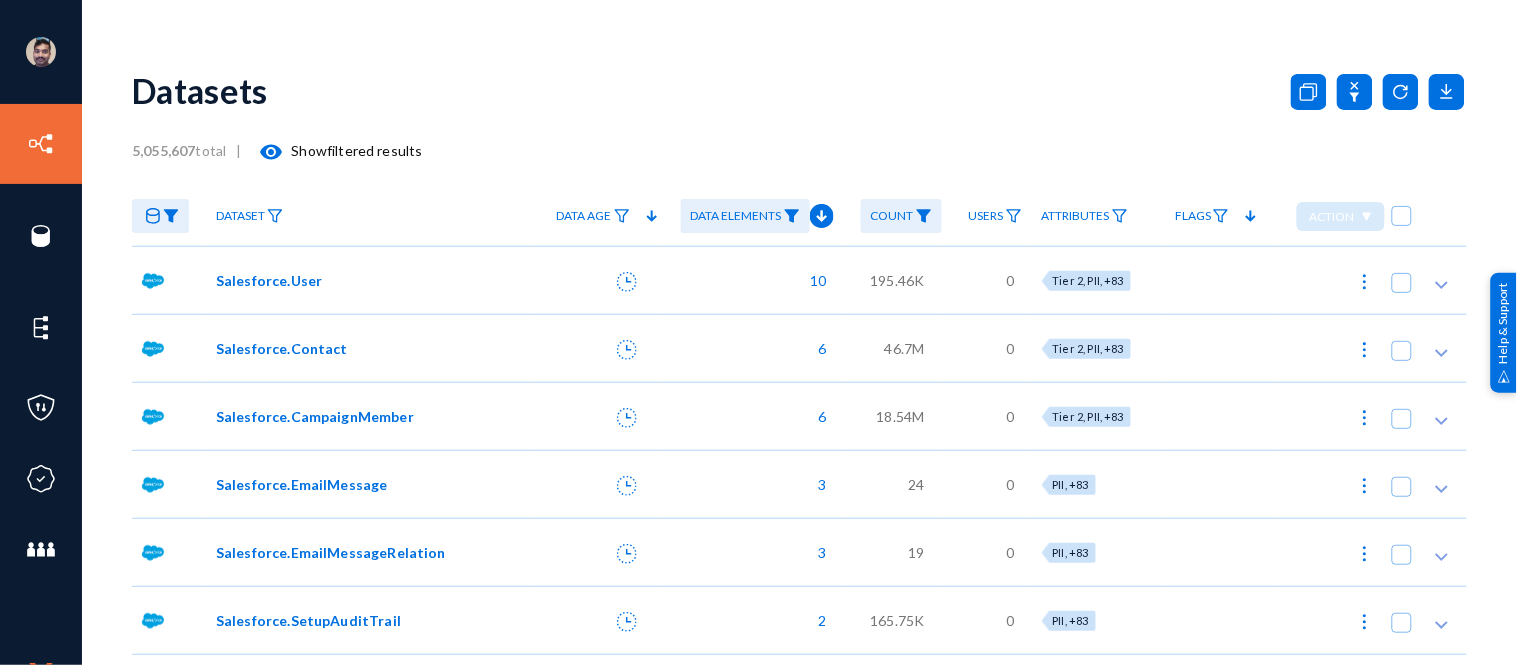 click 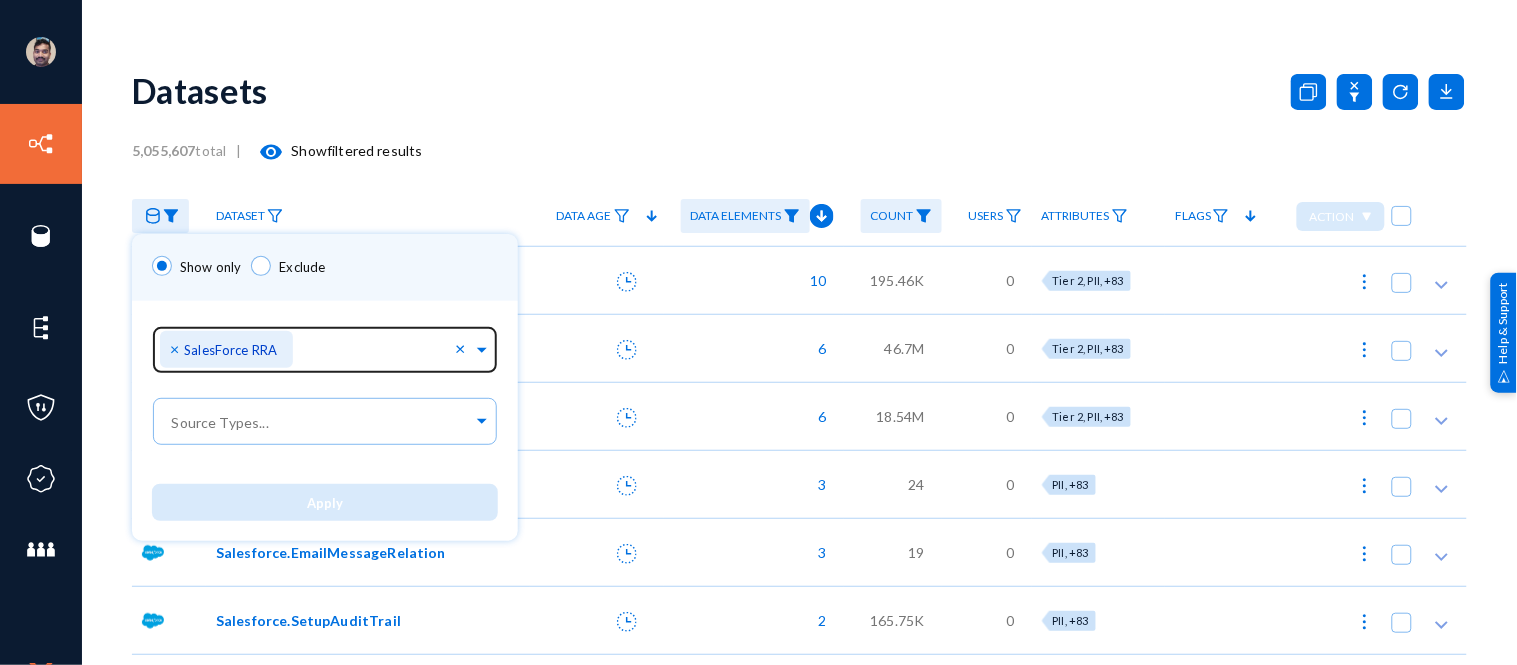 click on "×" at bounding box center (177, 348) 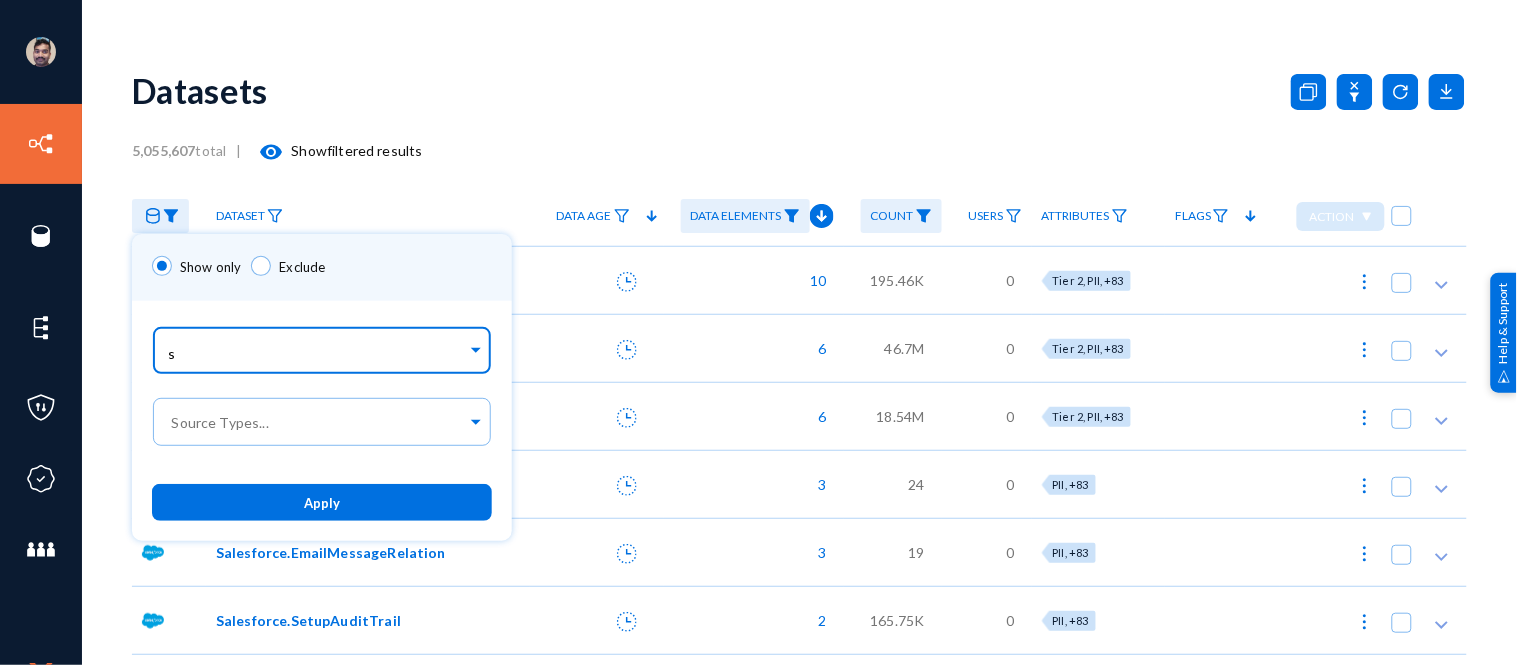 type on "sa" 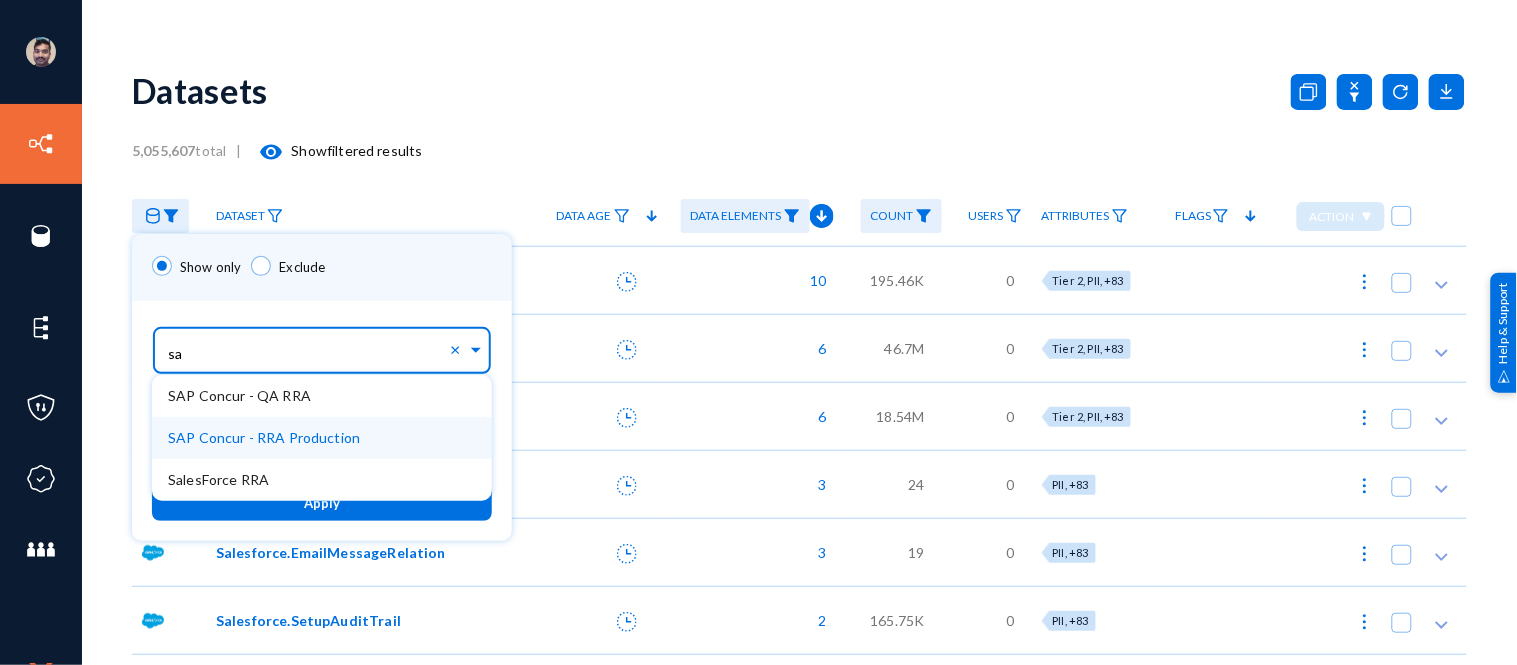 click on "SAP Concur - RRA Production" at bounding box center [264, 437] 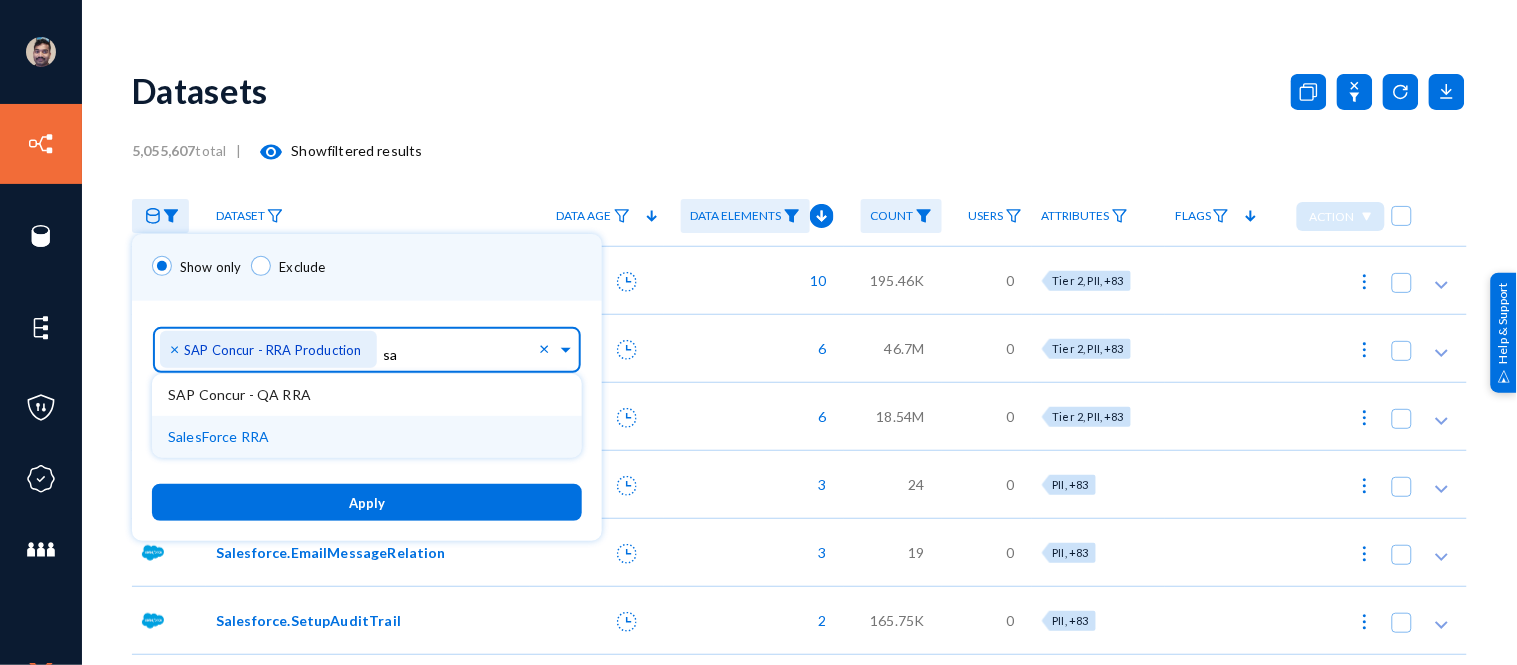 type 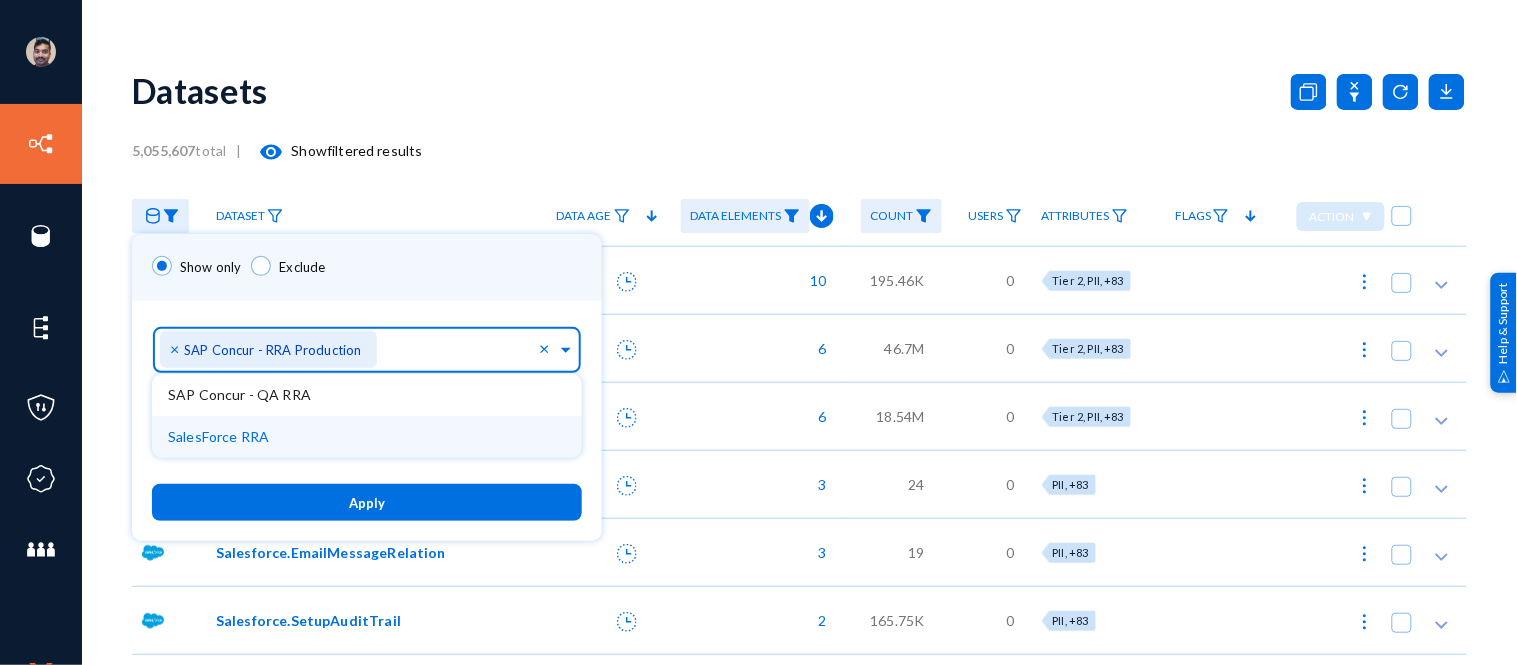 click on "Apply" at bounding box center [367, 502] 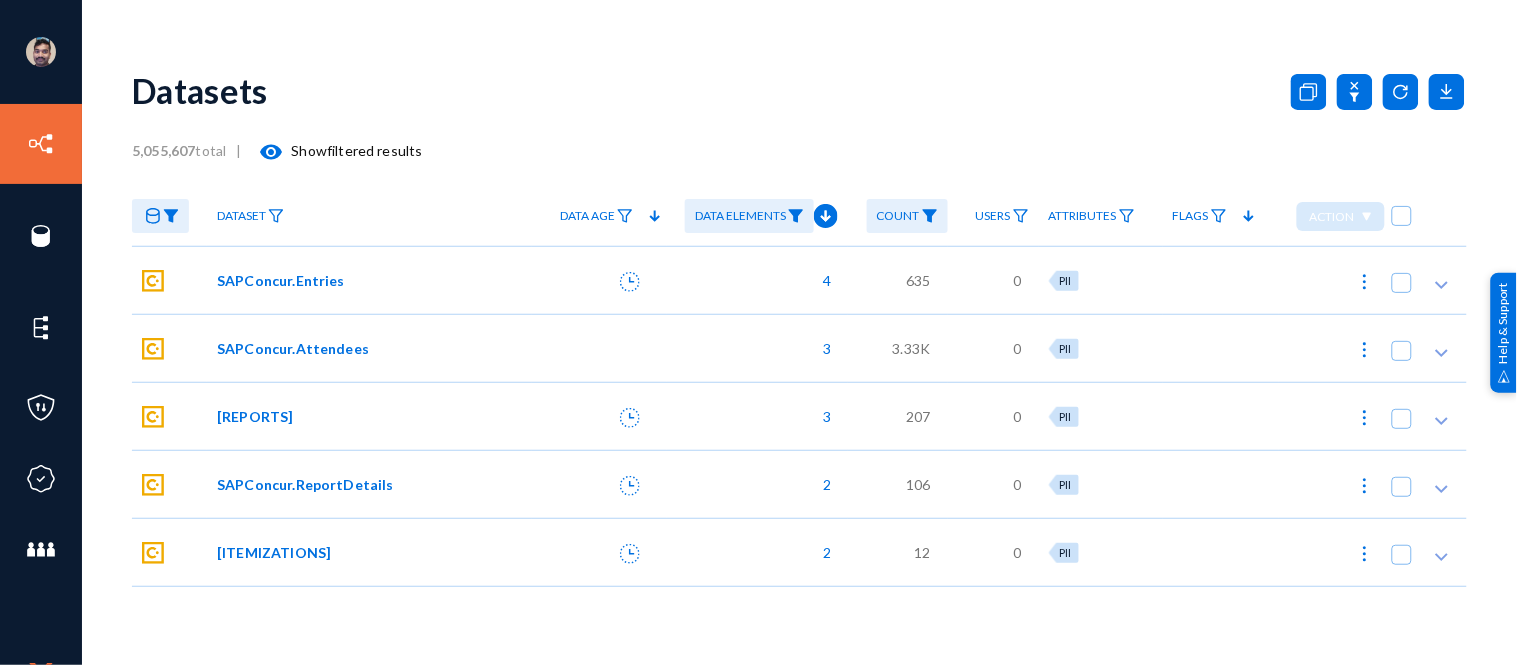 click 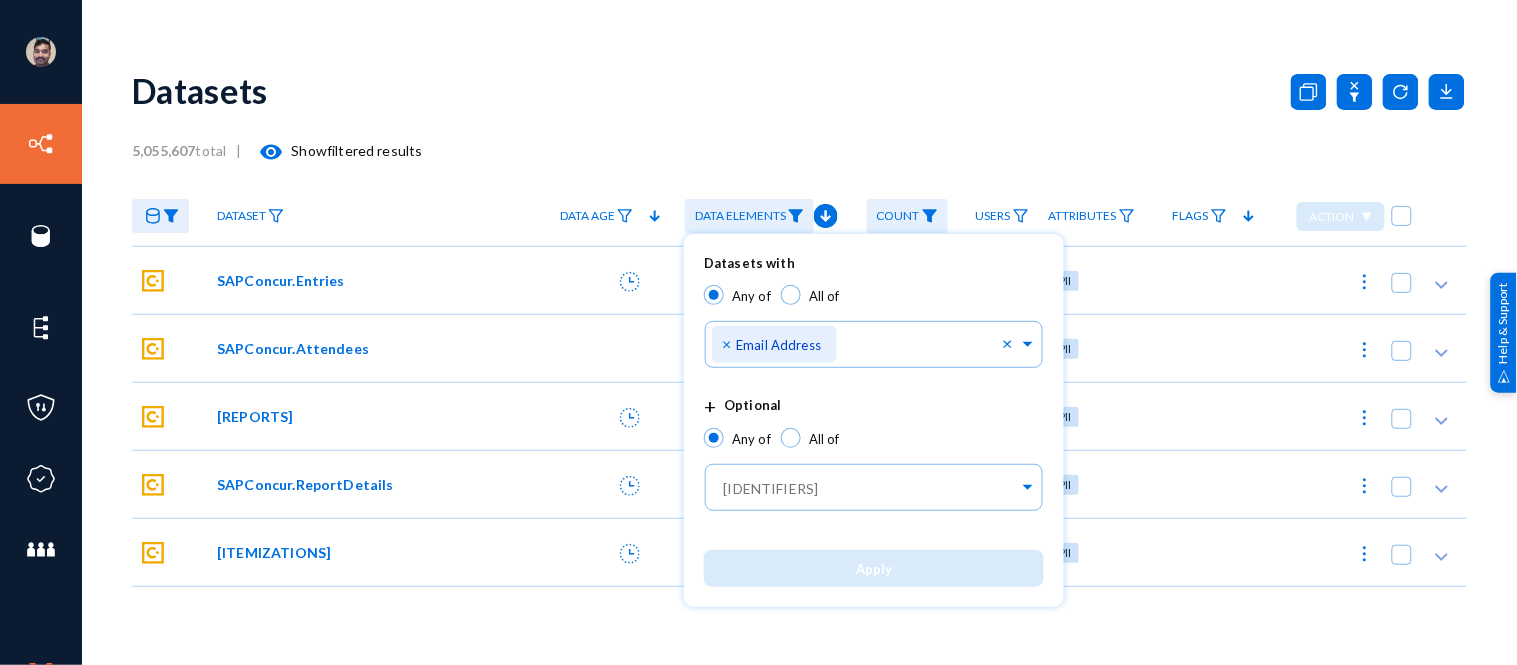 click at bounding box center [758, 332] 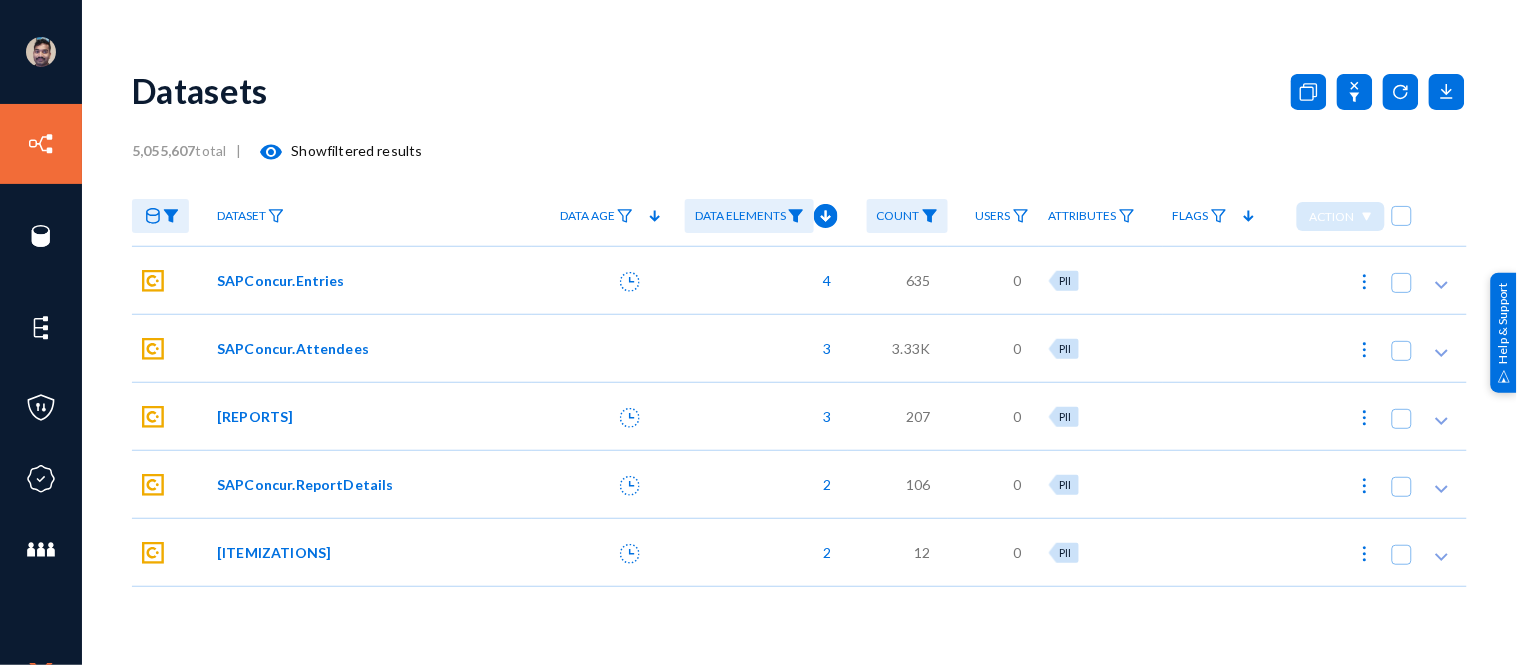 click 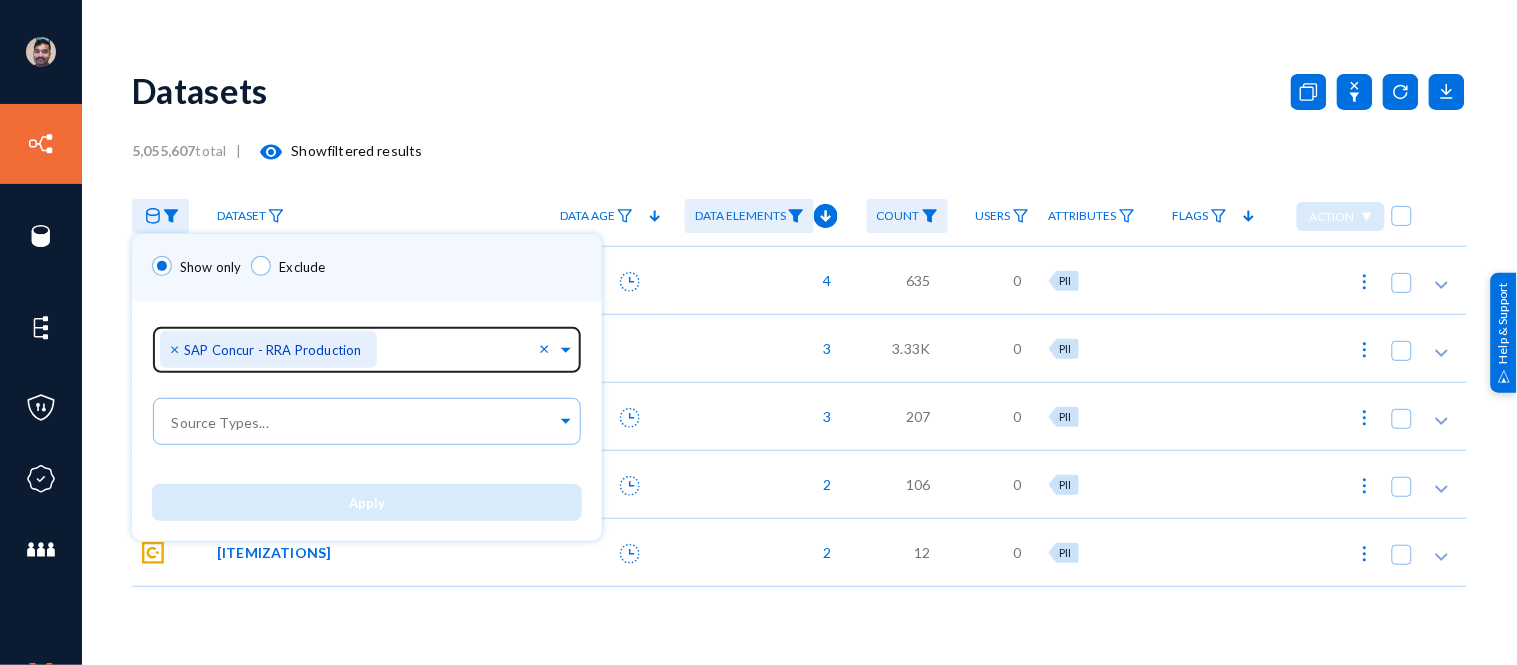 click on "×" at bounding box center [177, 348] 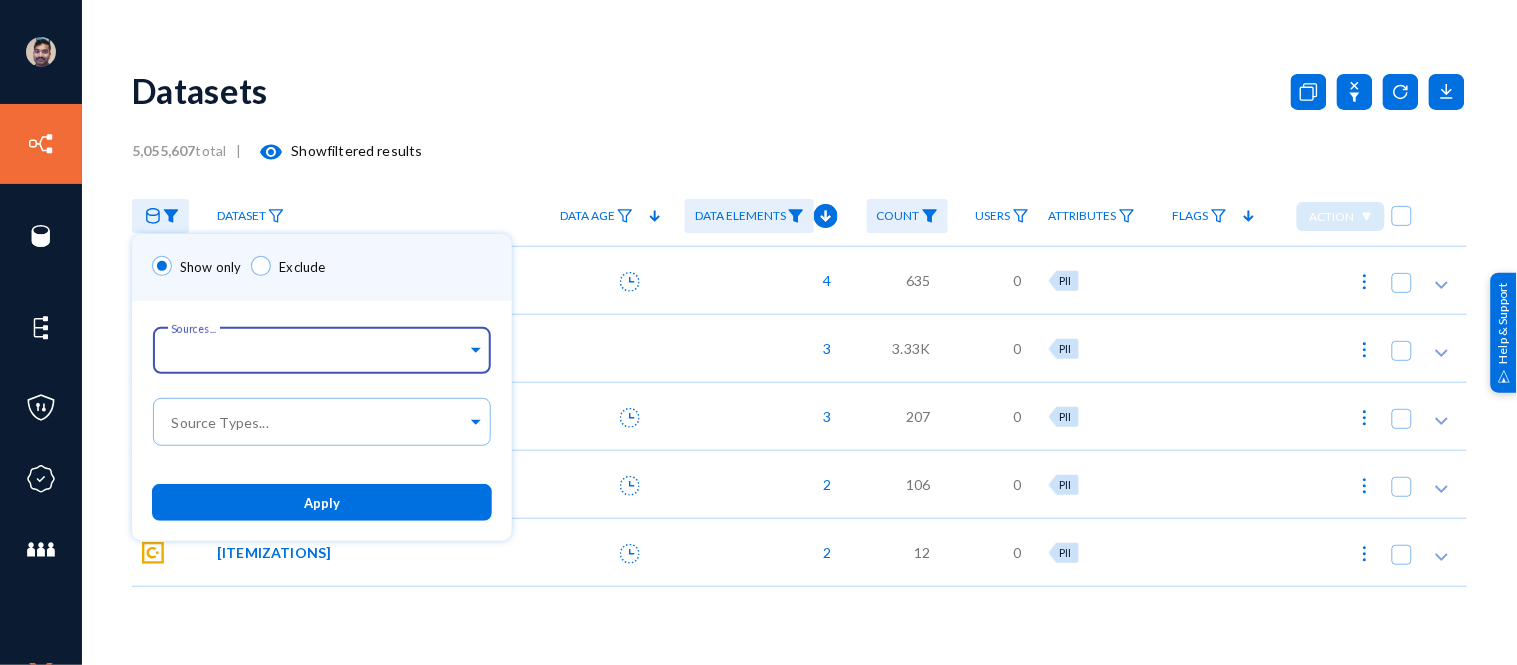 click at bounding box center [758, 332] 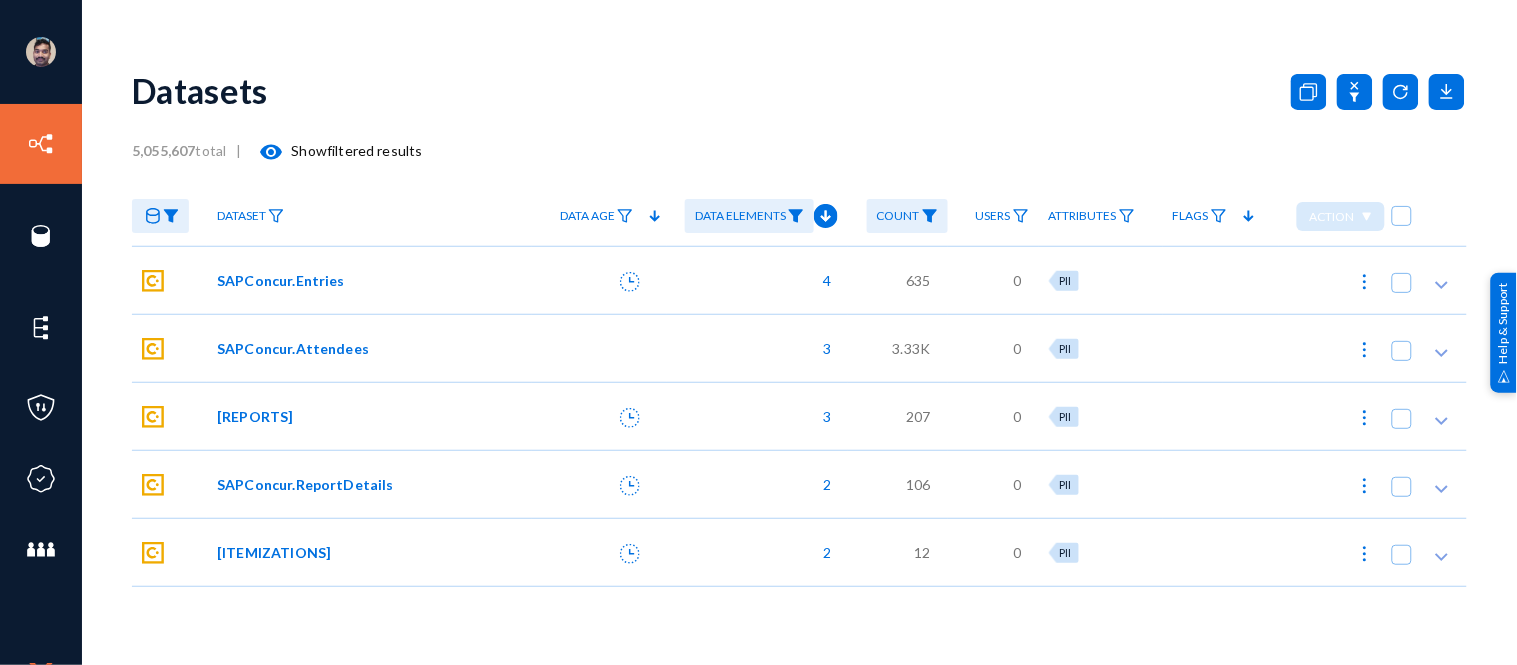 click 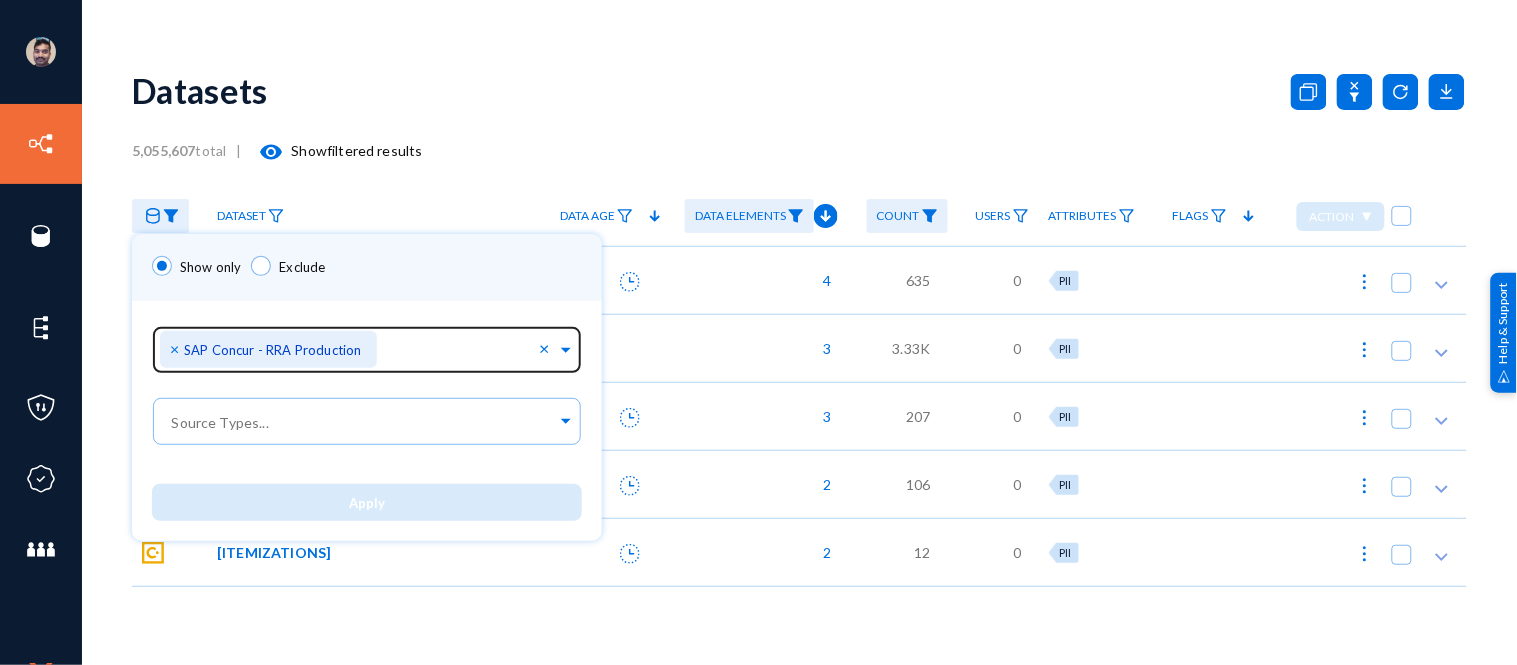 click on "×" at bounding box center (177, 348) 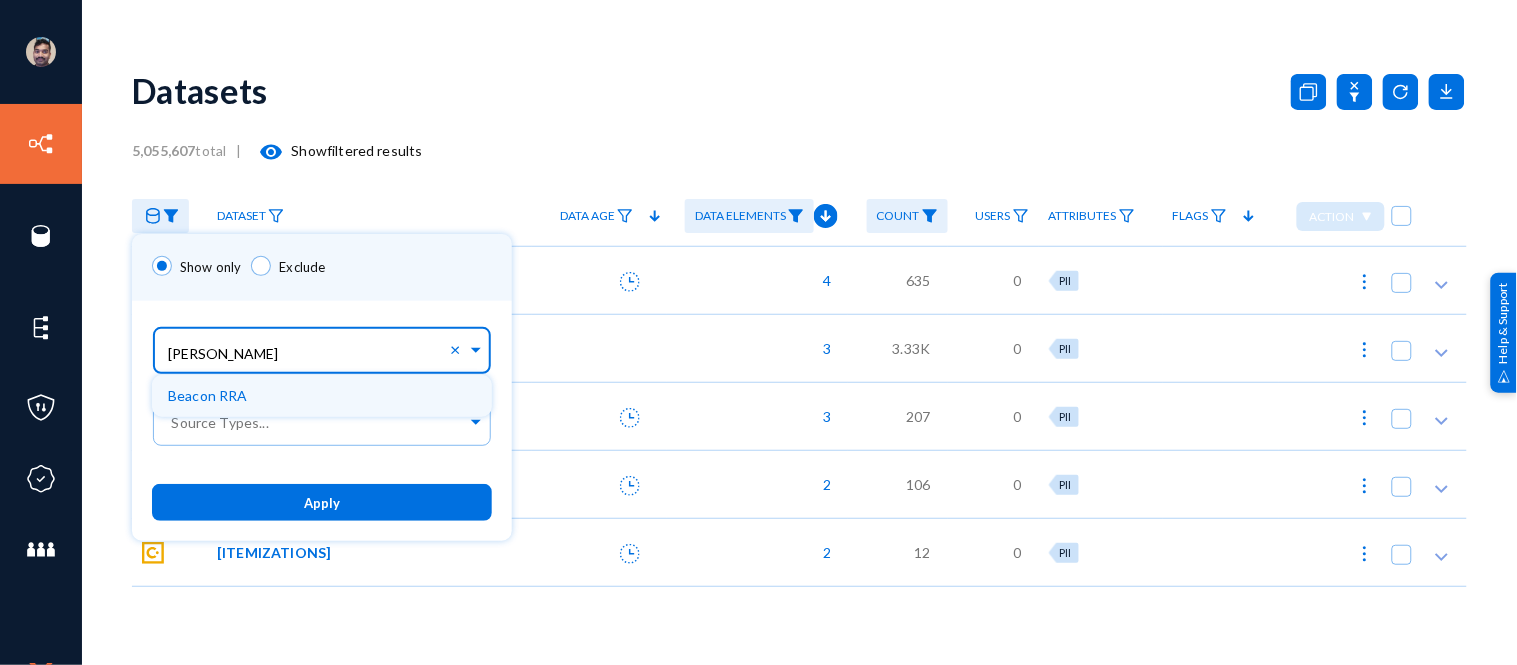 type on "beac" 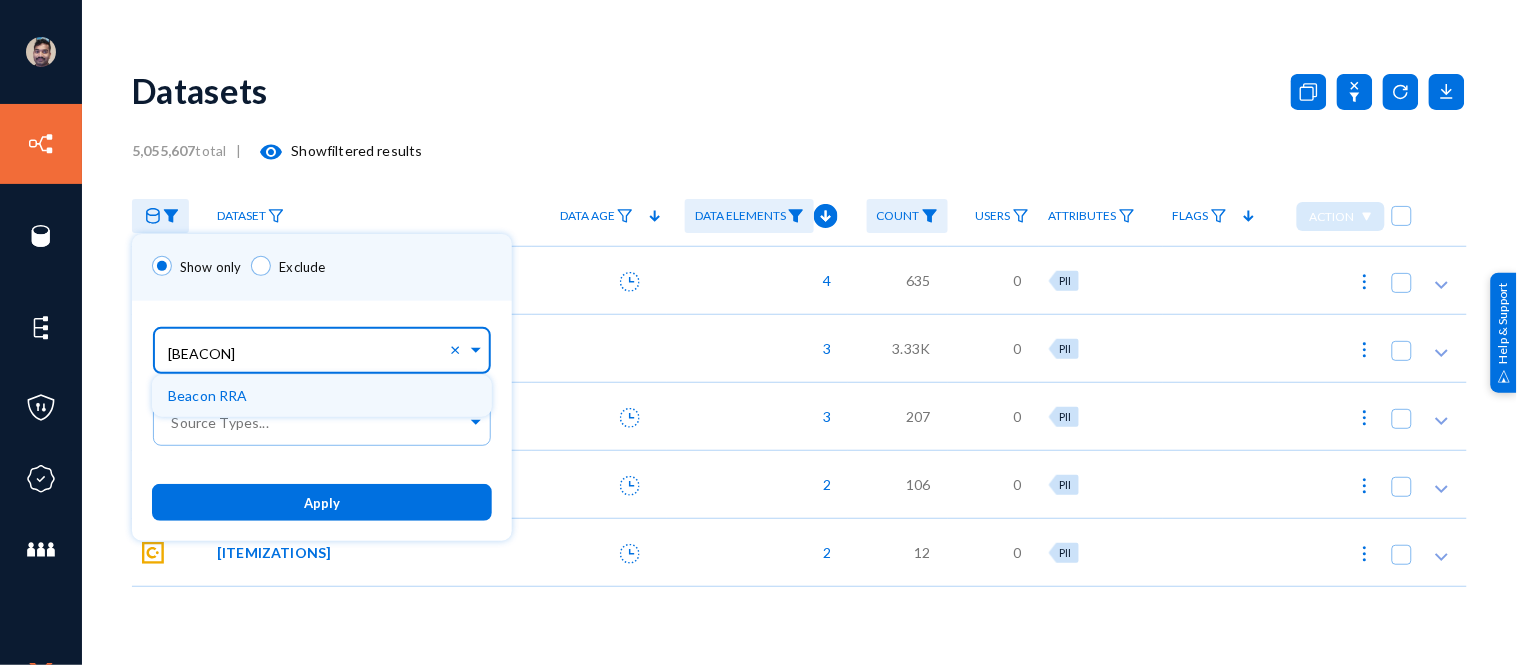 click on "Beacon RRA" at bounding box center [208, 395] 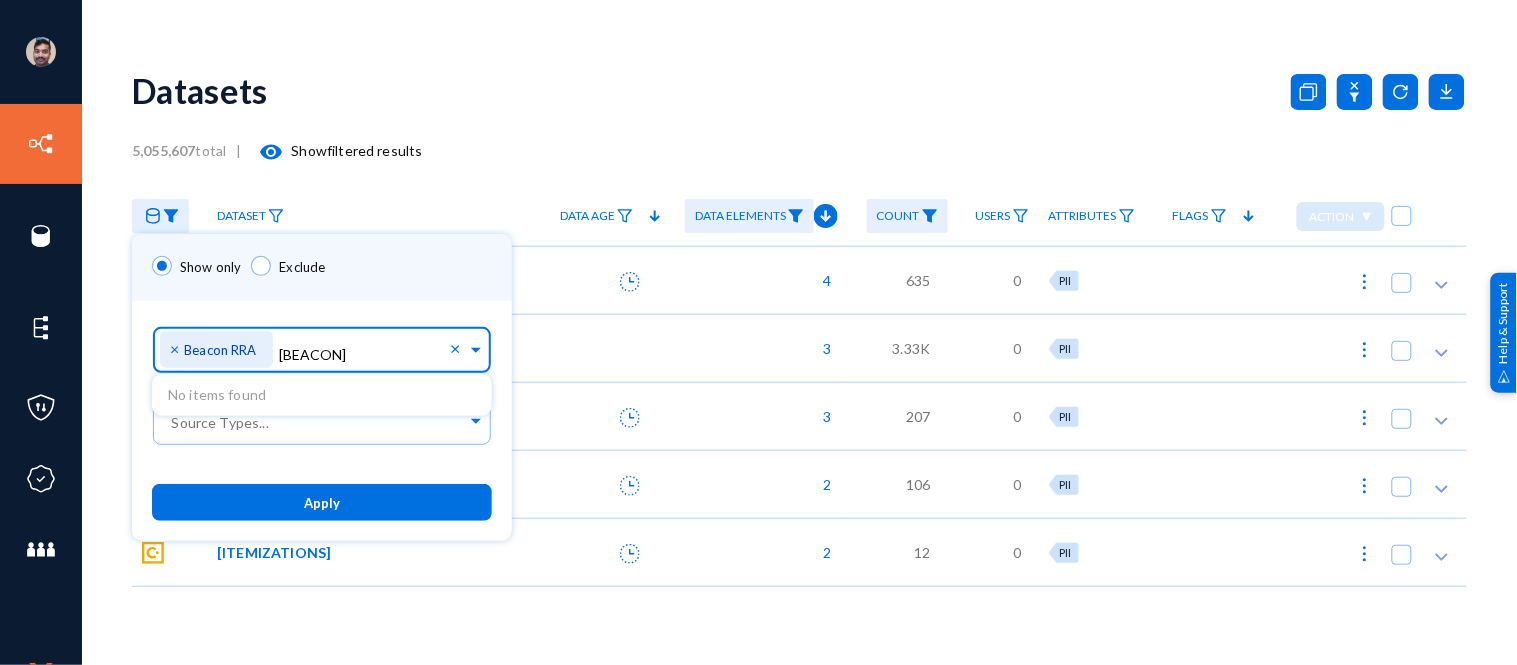 type 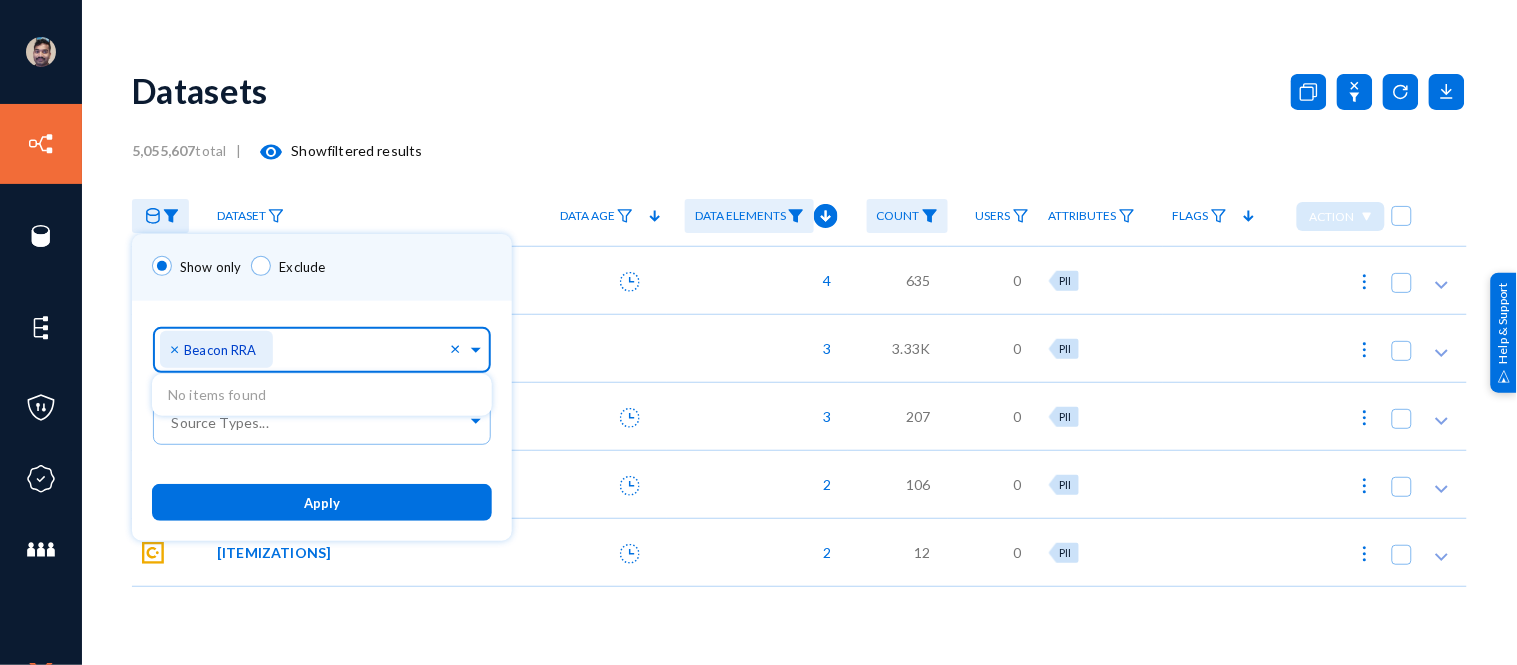 click on "Apply" at bounding box center (322, 503) 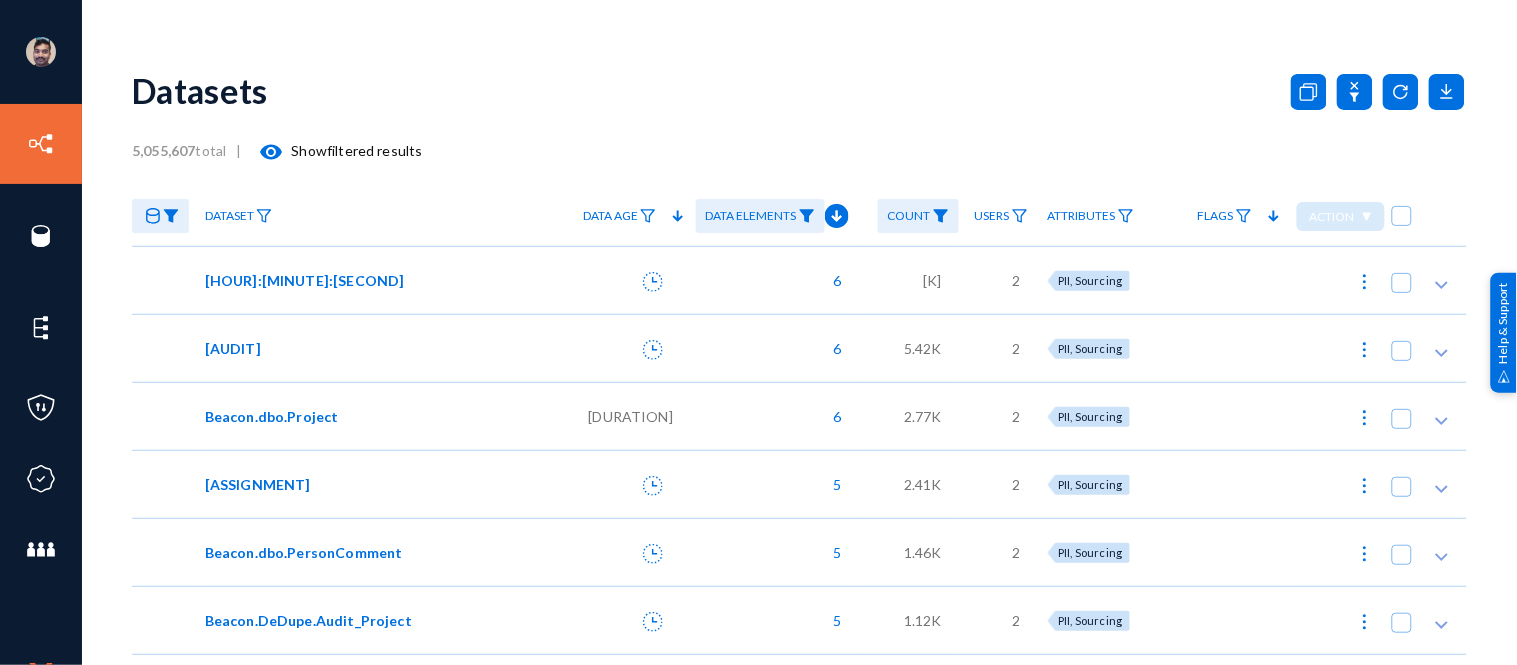 click 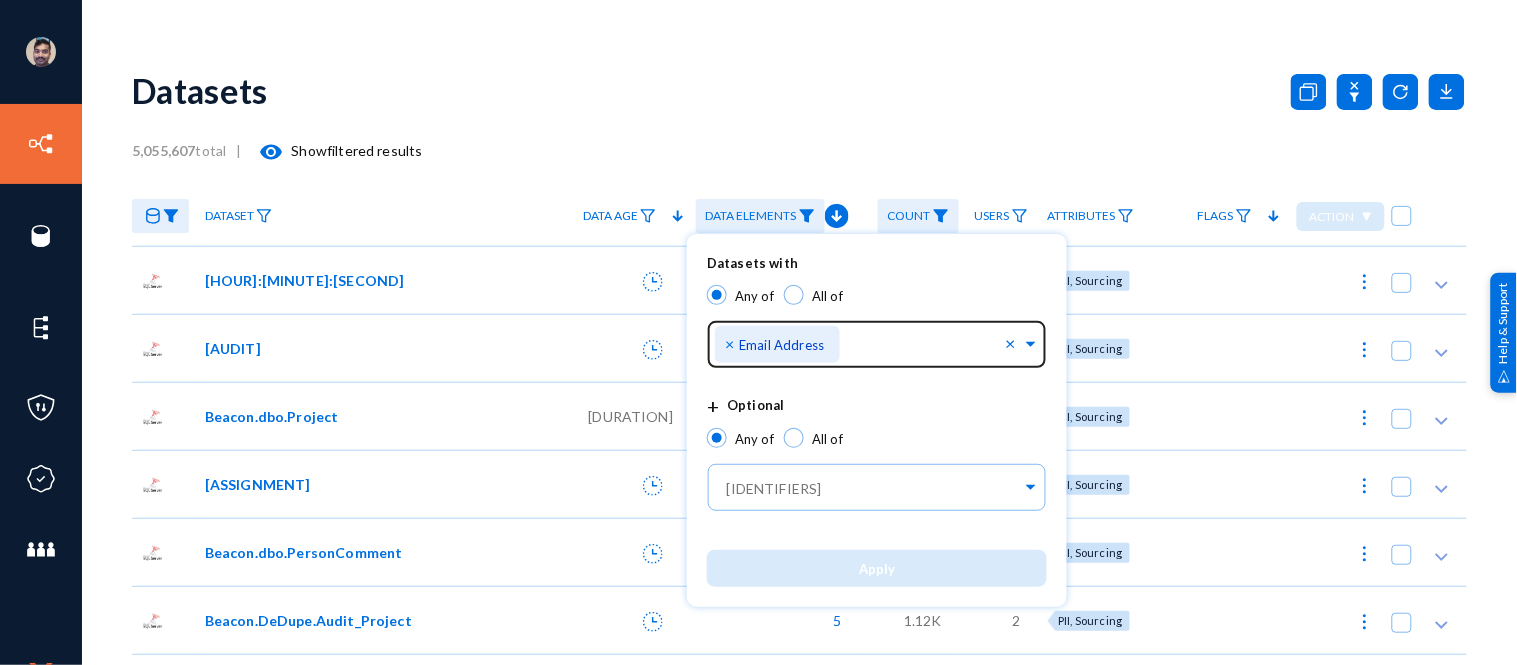 click on "×" at bounding box center [732, 343] 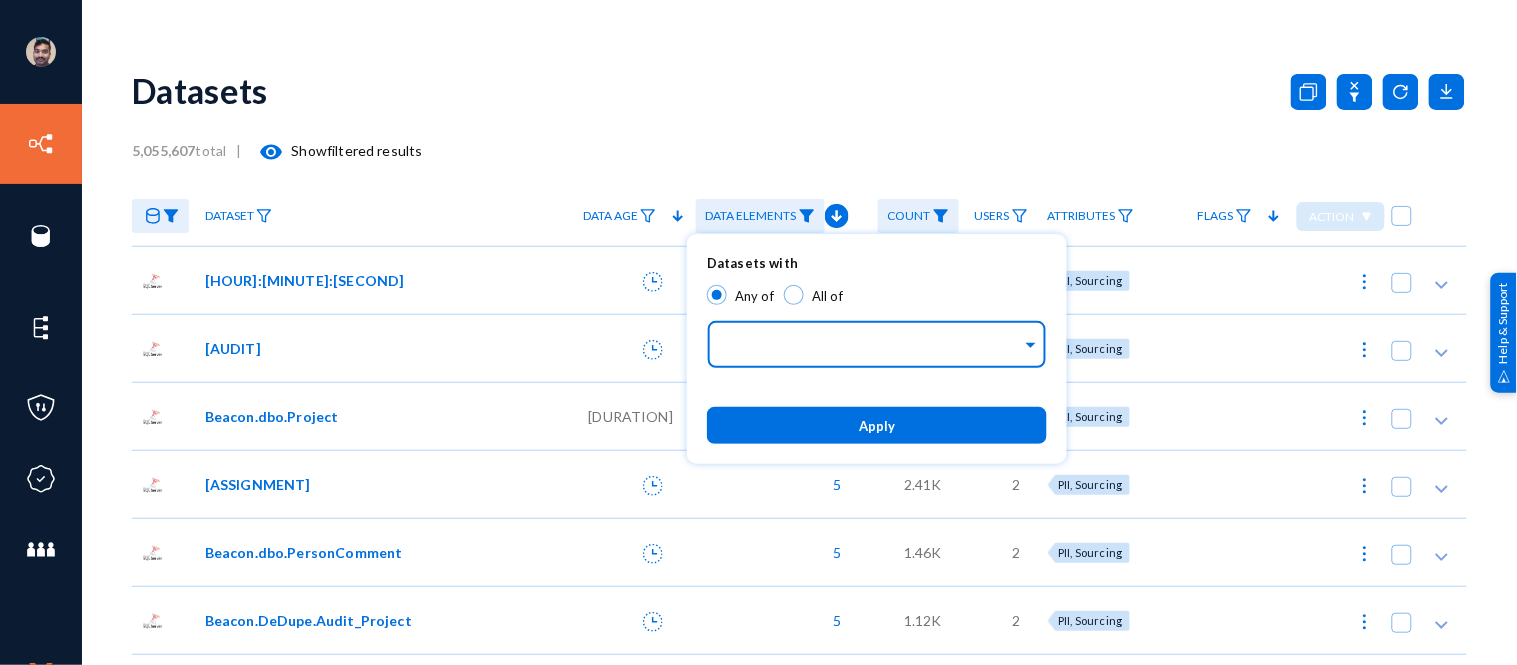 click at bounding box center [872, 347] 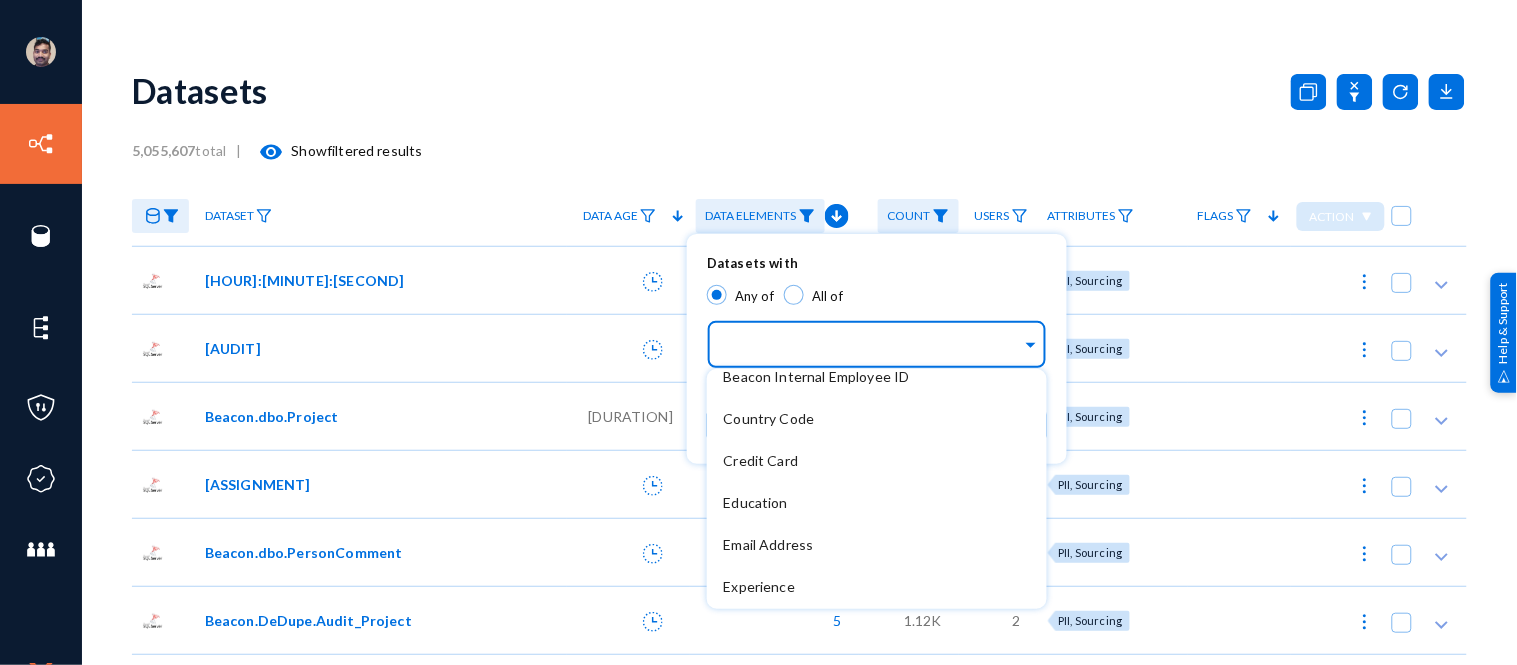 scroll, scrollTop: 0, scrollLeft: 0, axis: both 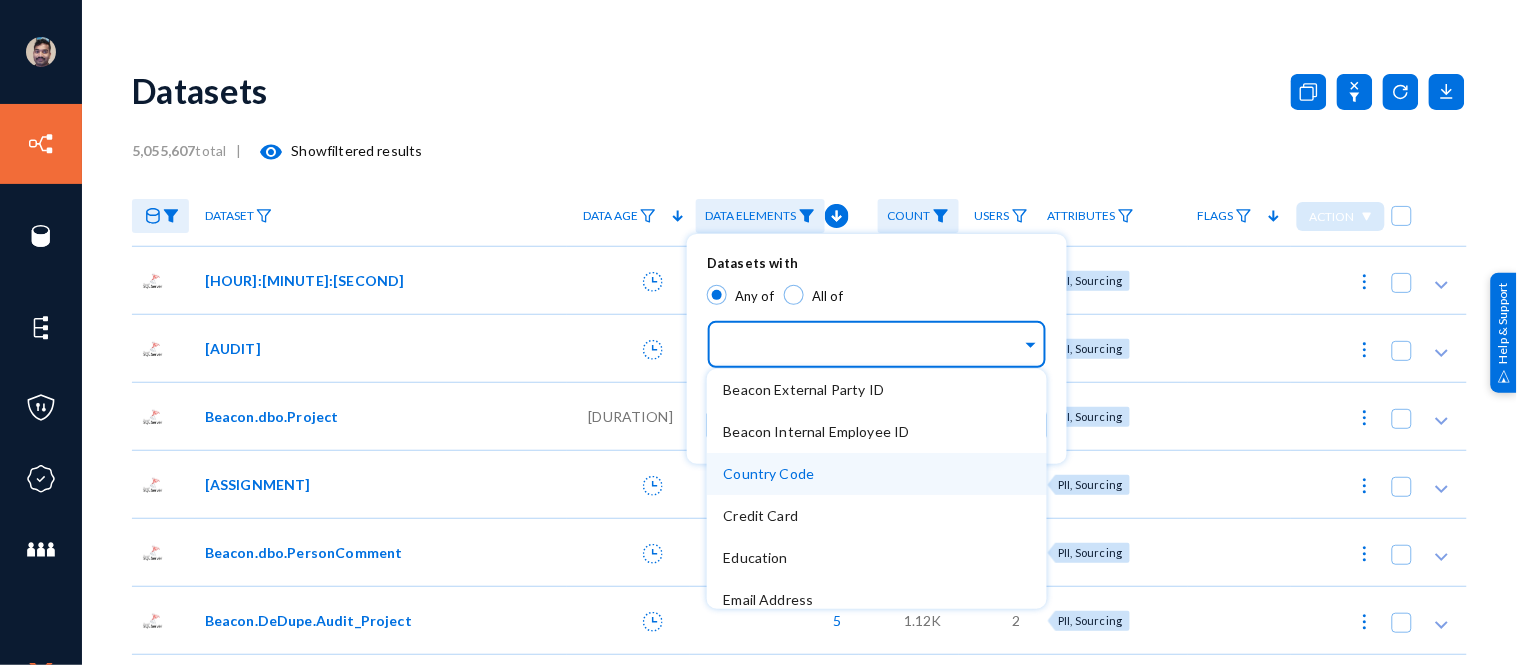 click at bounding box center (758, 332) 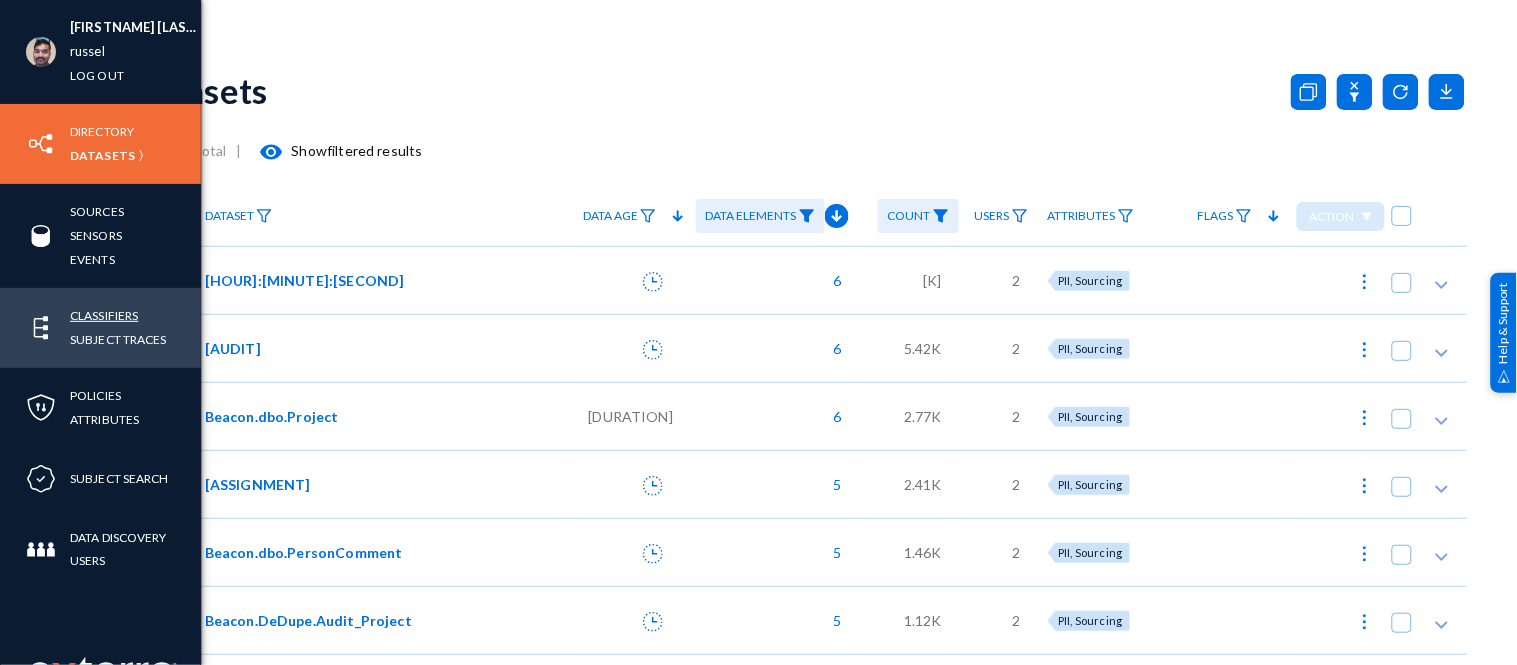 click on "Classifiers" at bounding box center [104, 315] 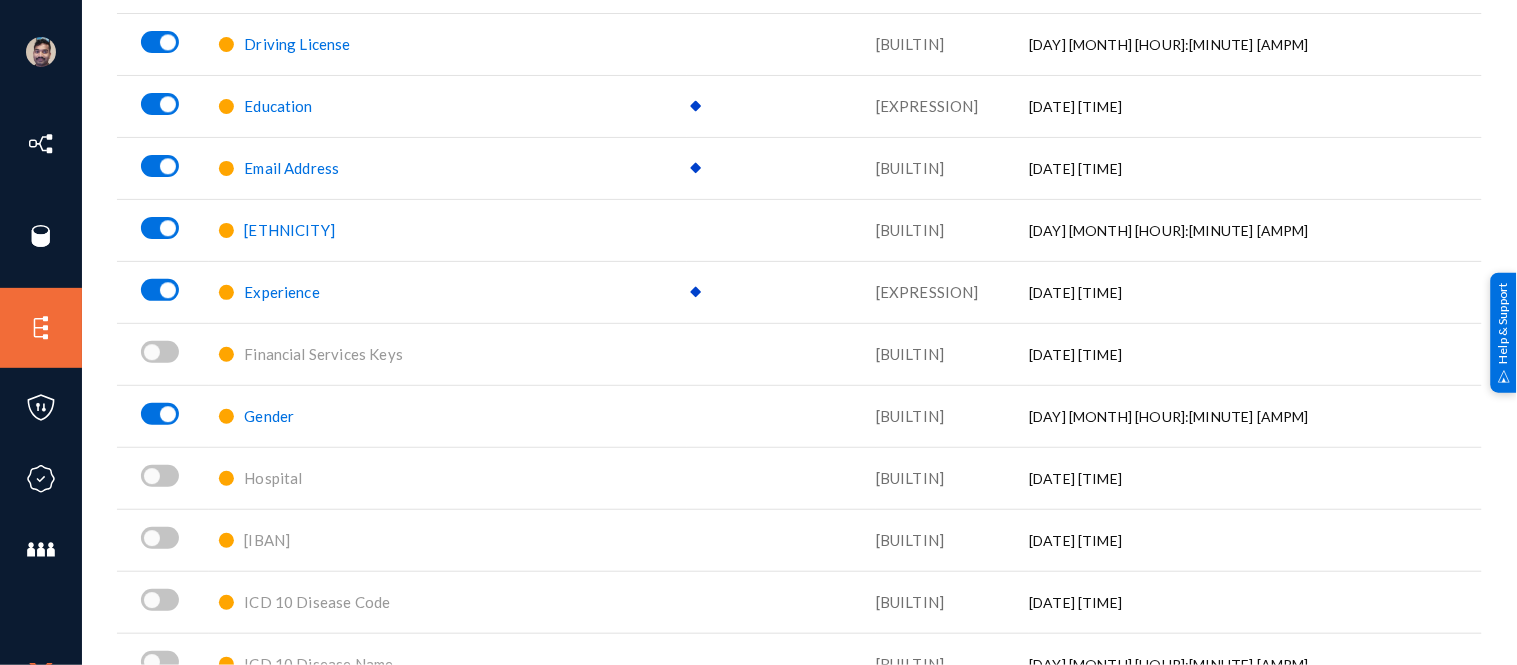 scroll, scrollTop: 1173, scrollLeft: 0, axis: vertical 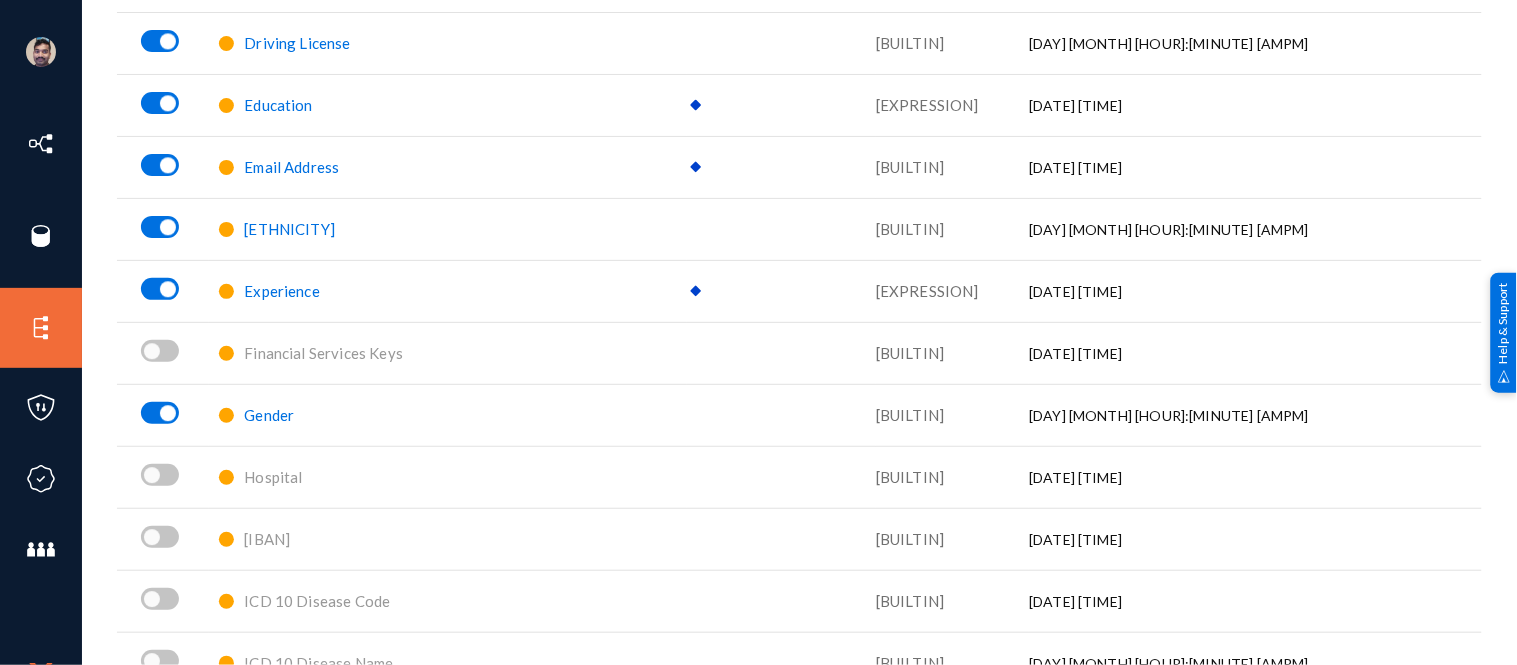 click on "Gender" 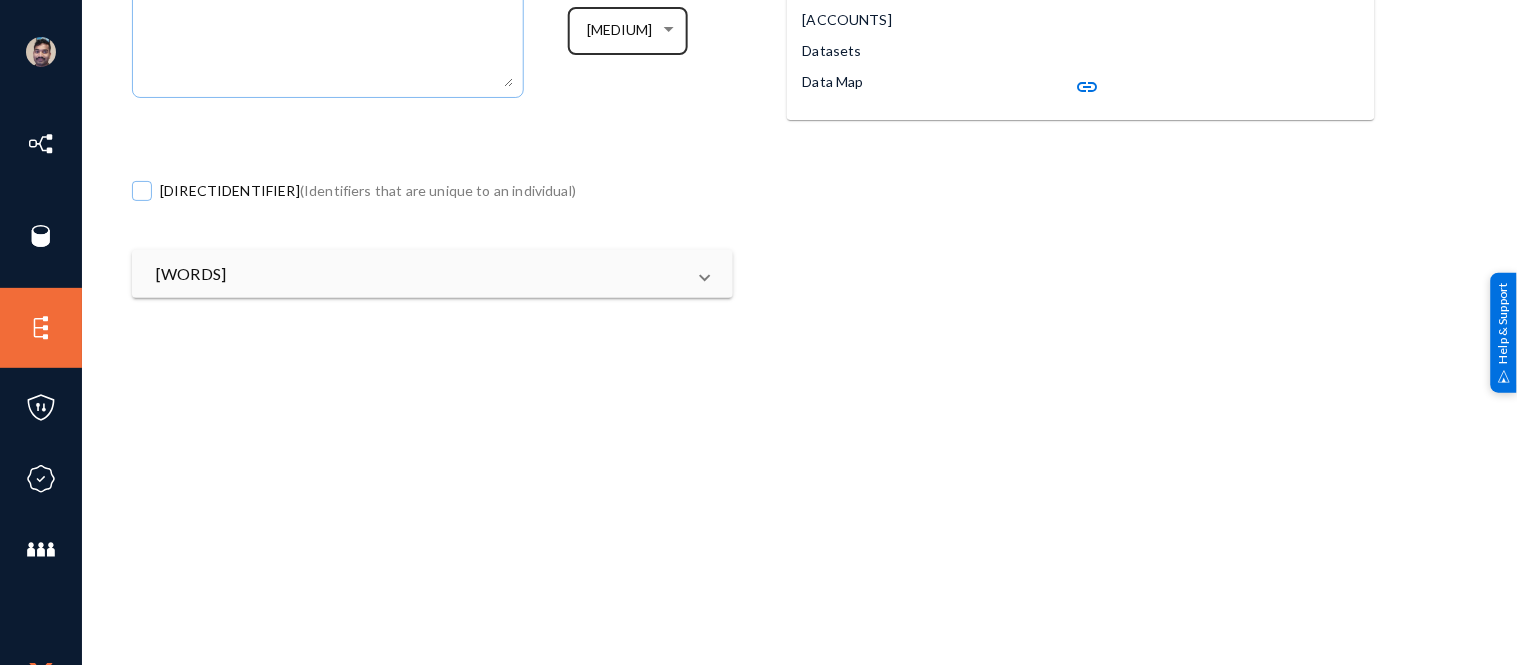 scroll, scrollTop: 367, scrollLeft: 0, axis: vertical 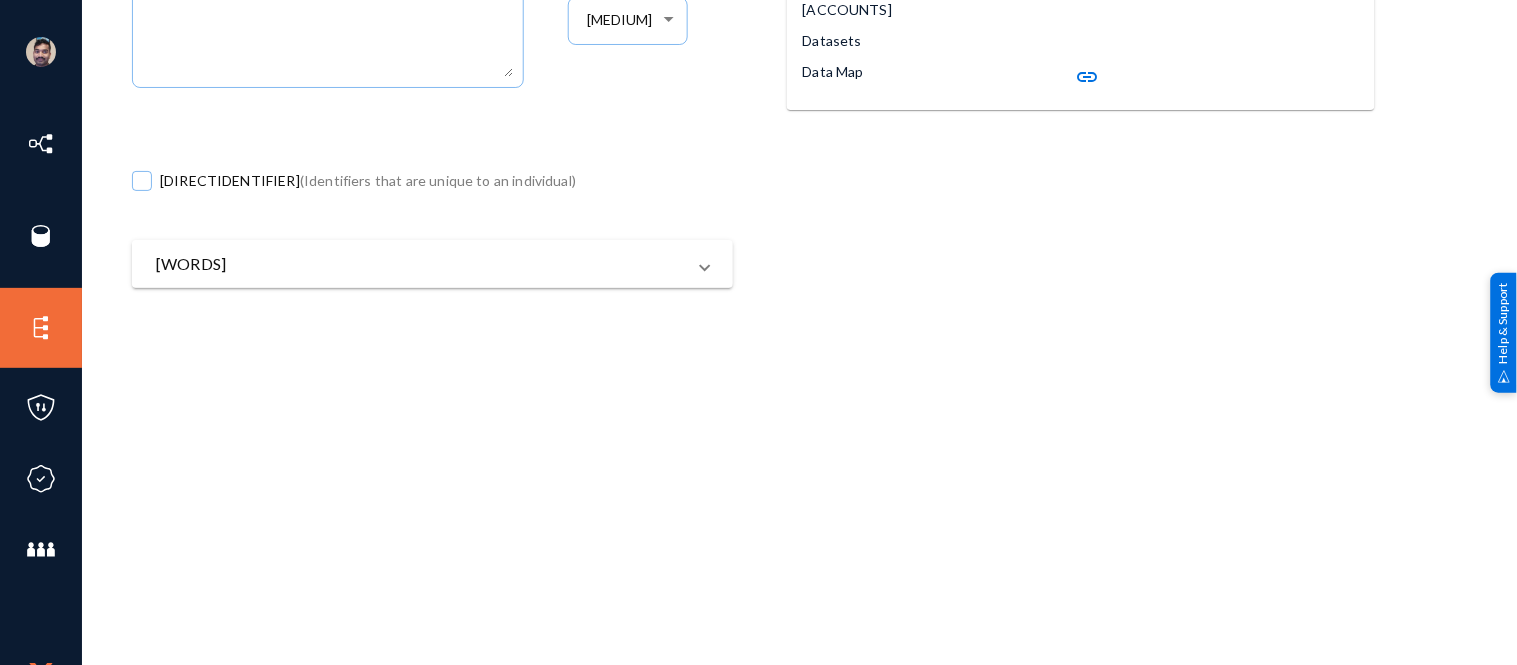 click on "Qualify by Contextual Words" at bounding box center (420, 264) 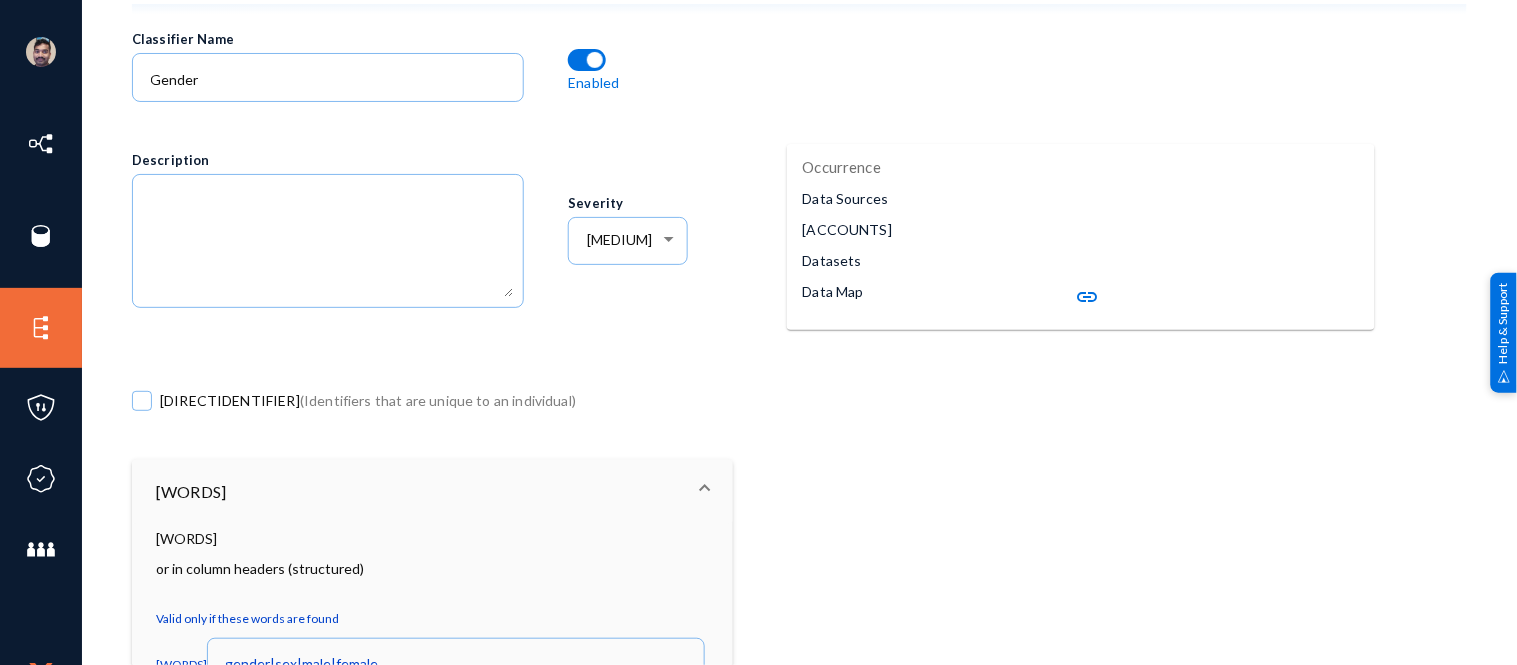 scroll, scrollTop: 0, scrollLeft: 0, axis: both 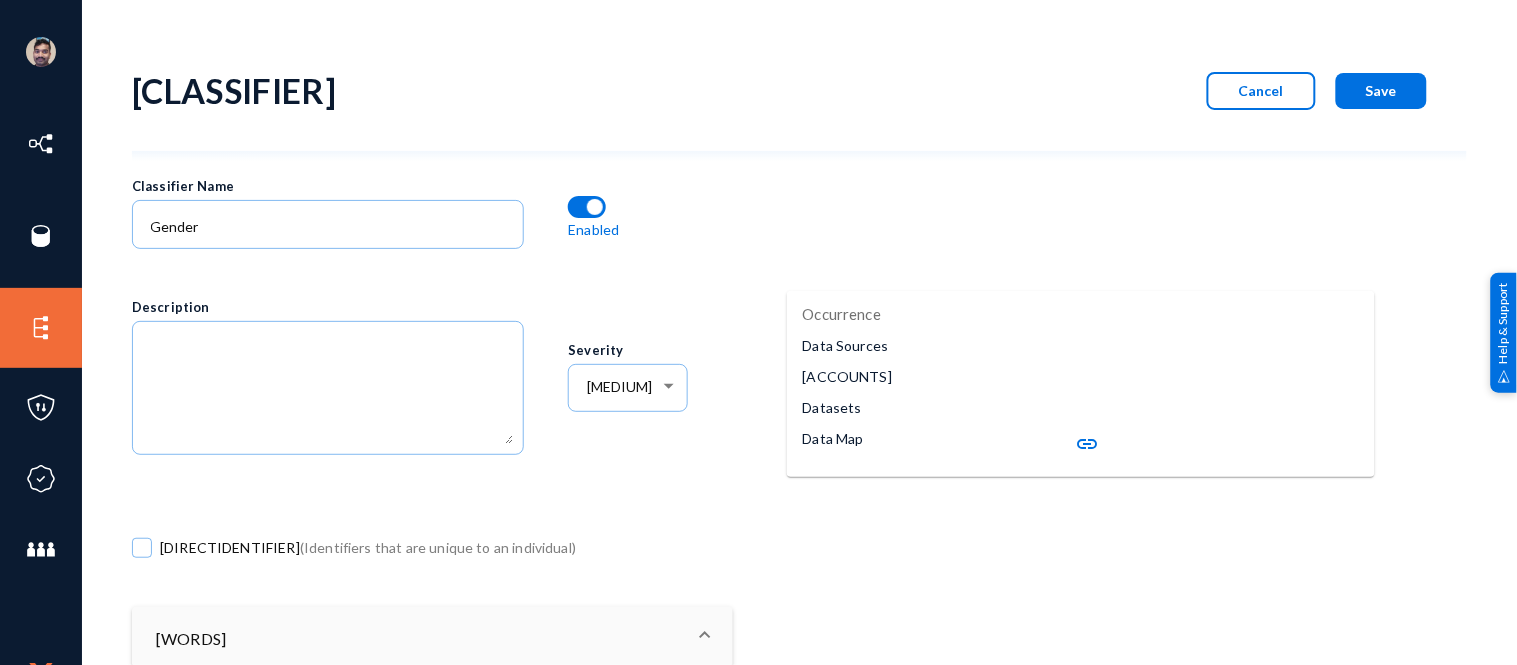 click on "Cancel" 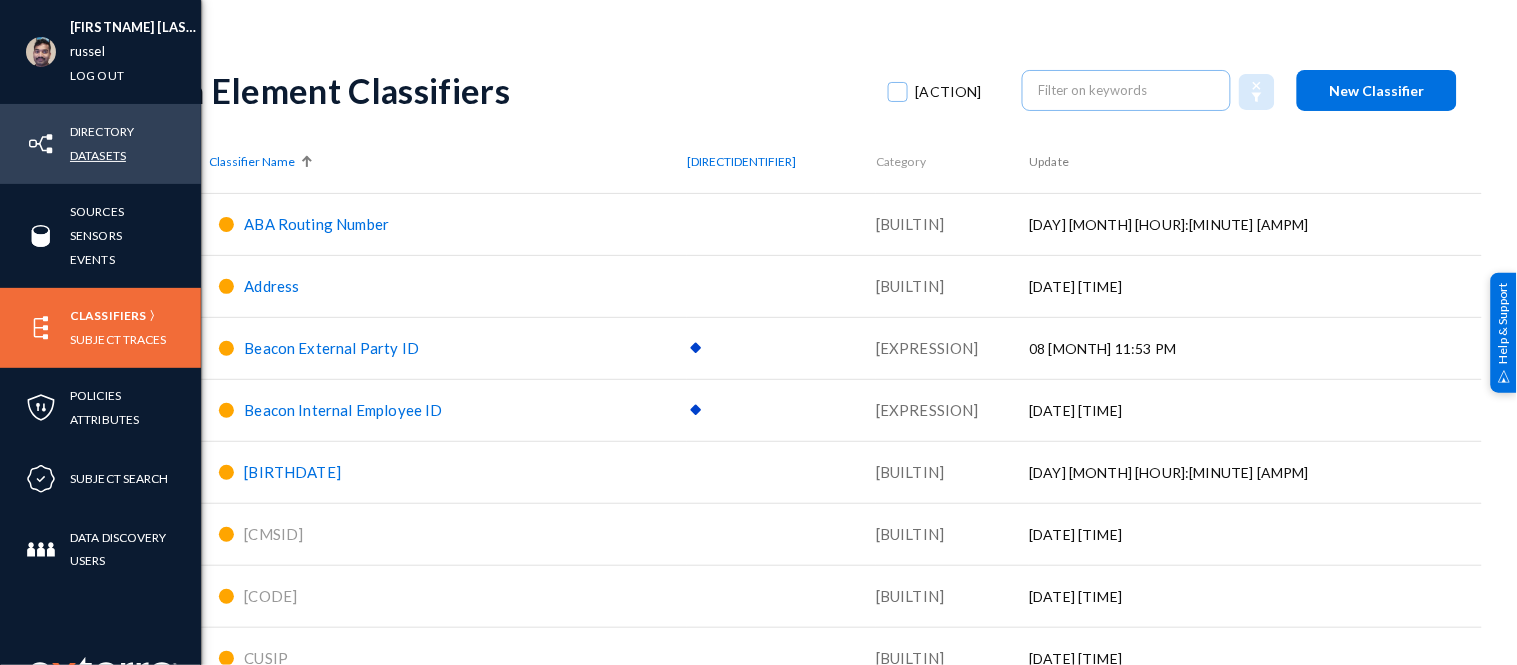 click on "Datasets" at bounding box center (98, 155) 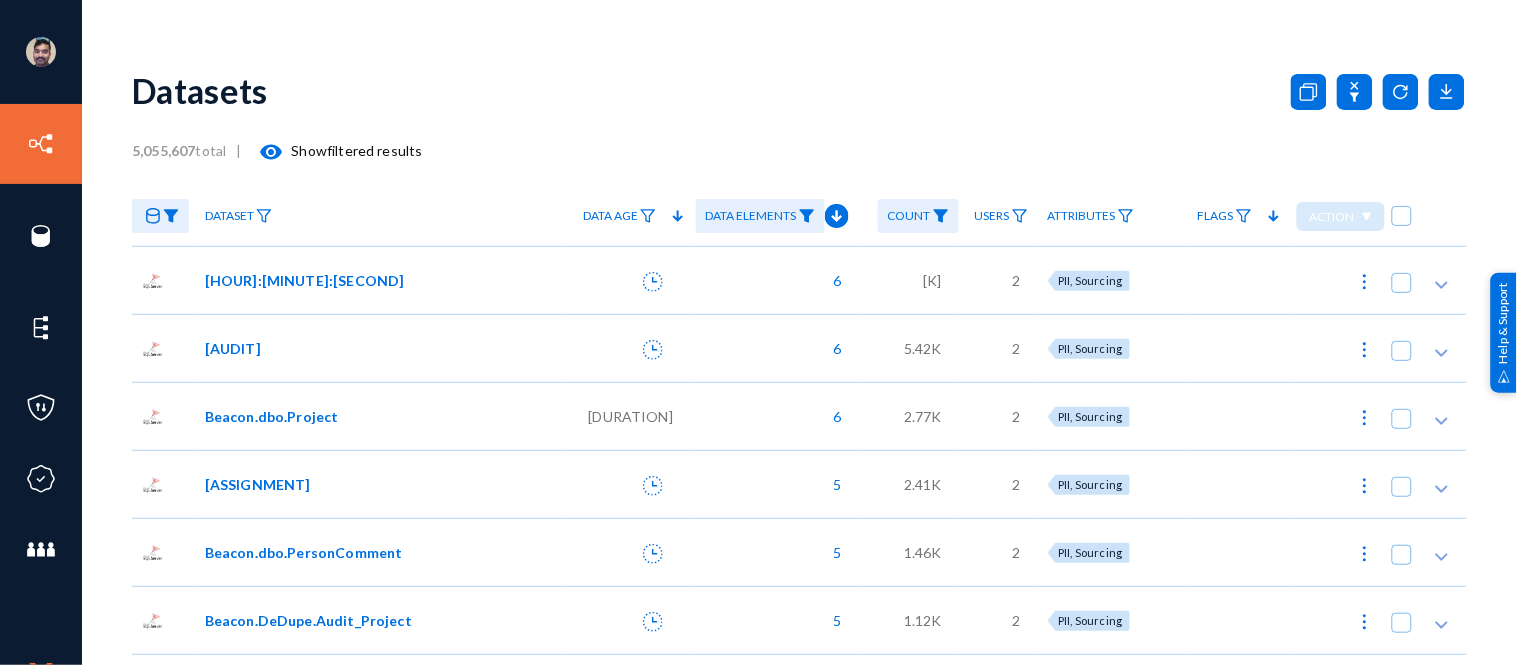 click 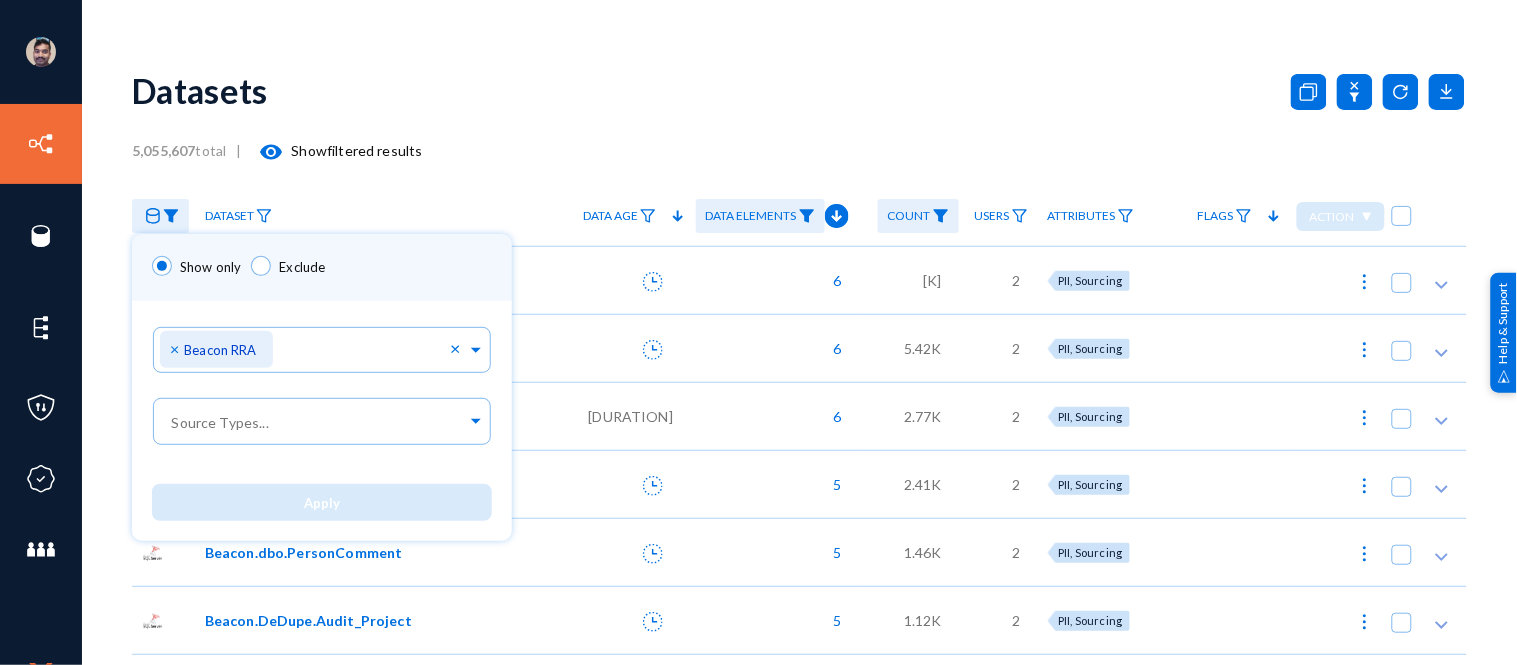 click at bounding box center (758, 332) 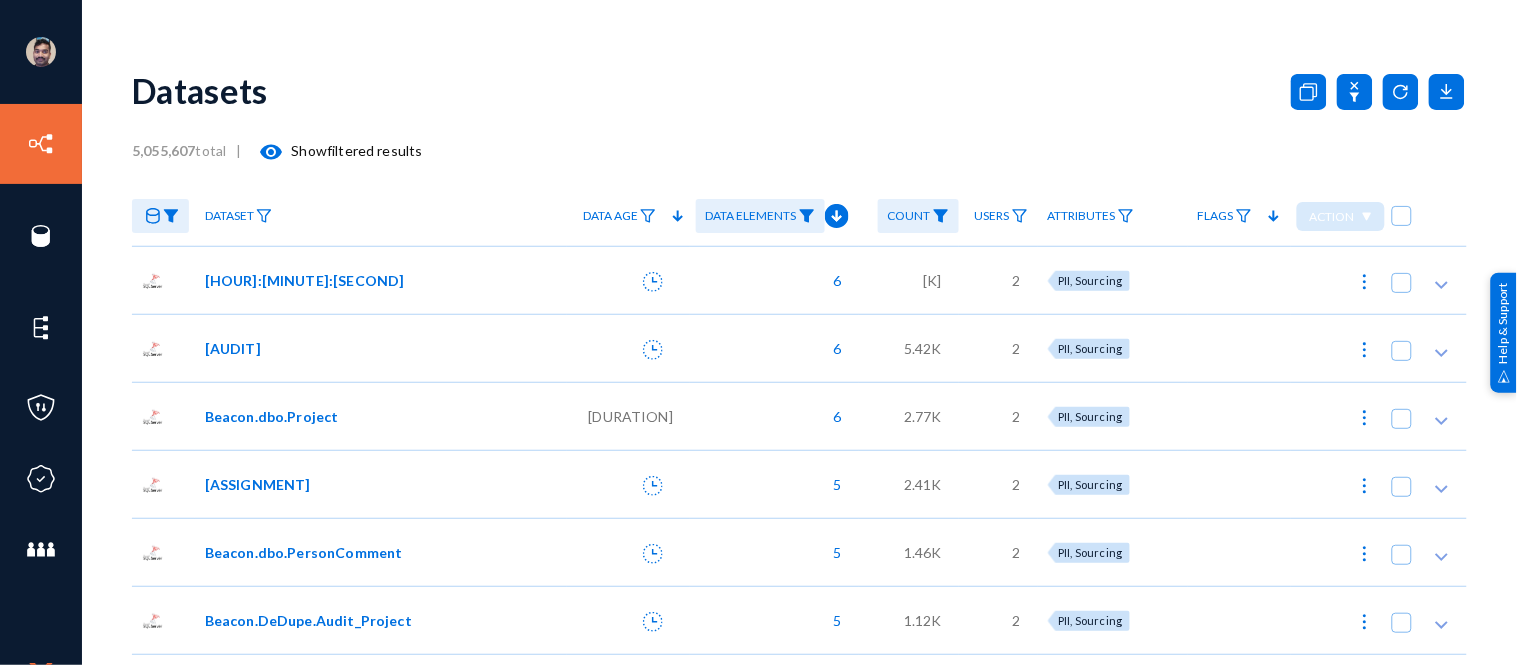 click 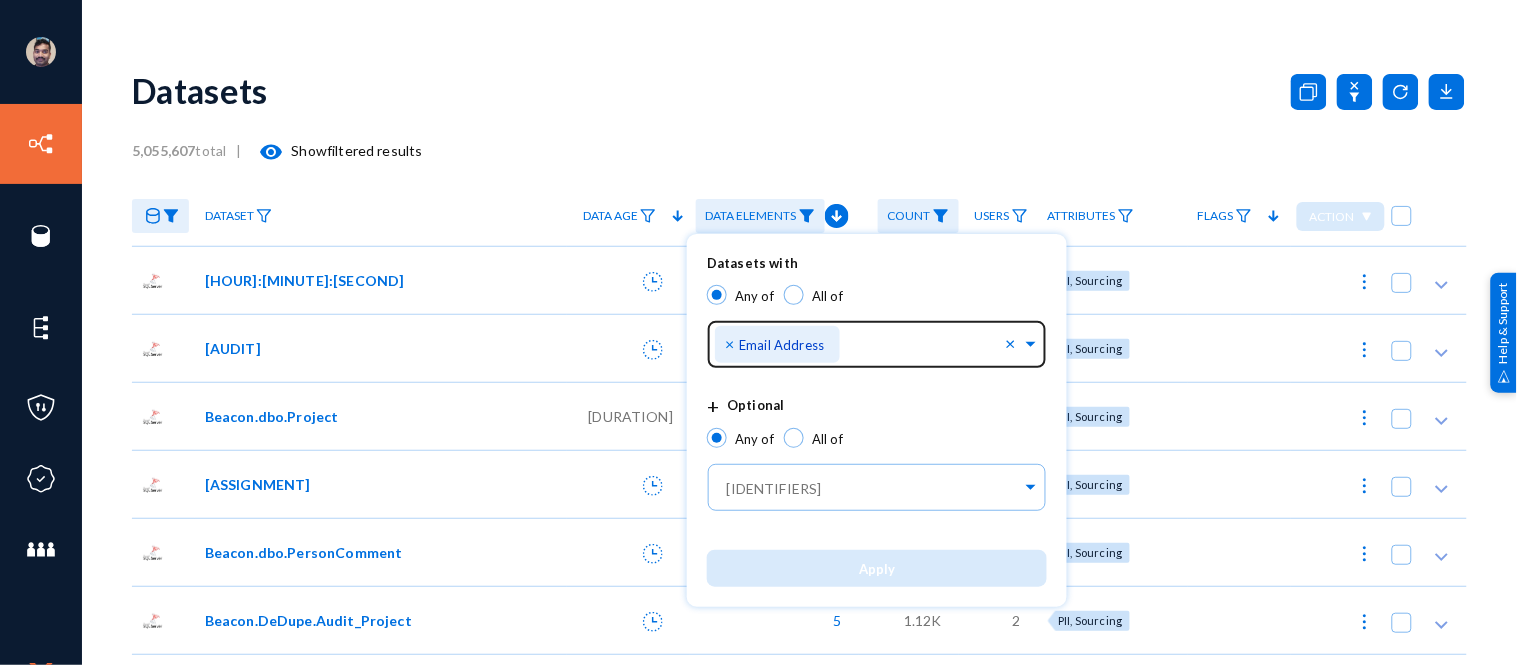 click on "×" at bounding box center [732, 343] 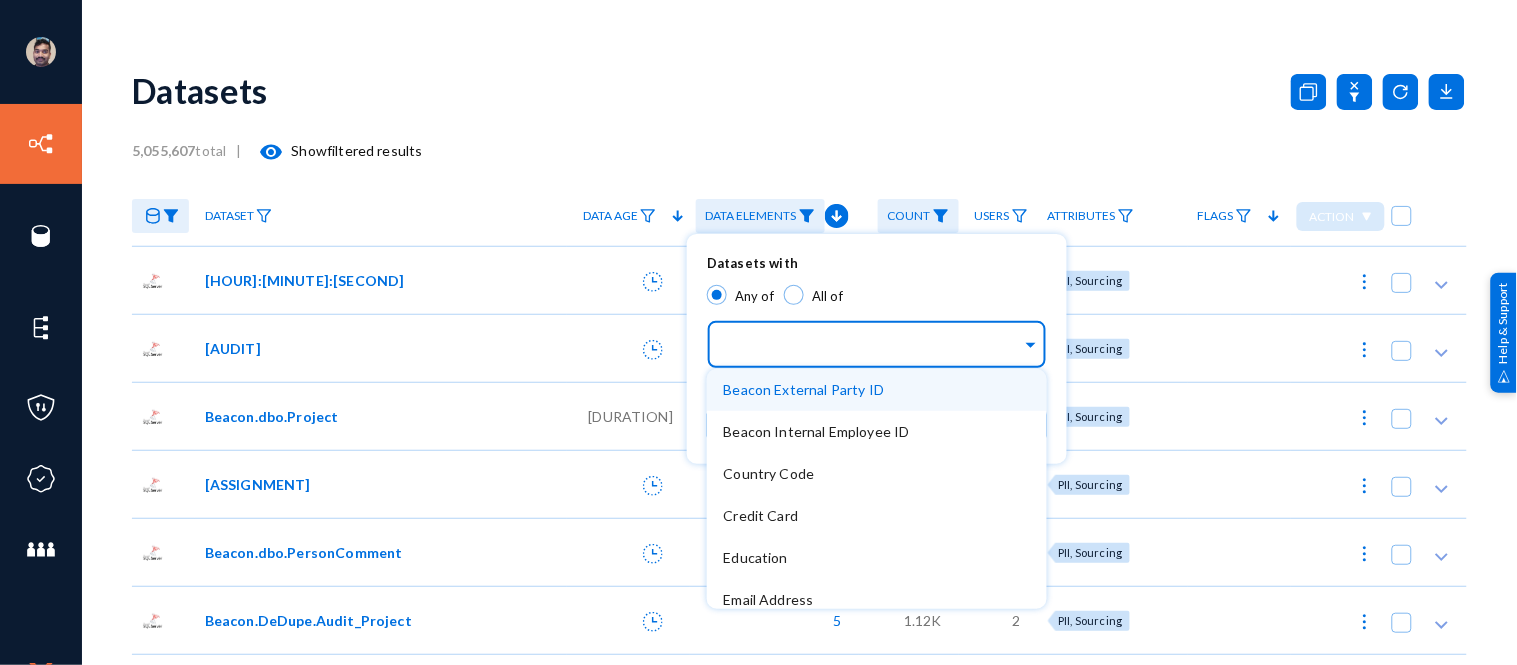 click at bounding box center [872, 347] 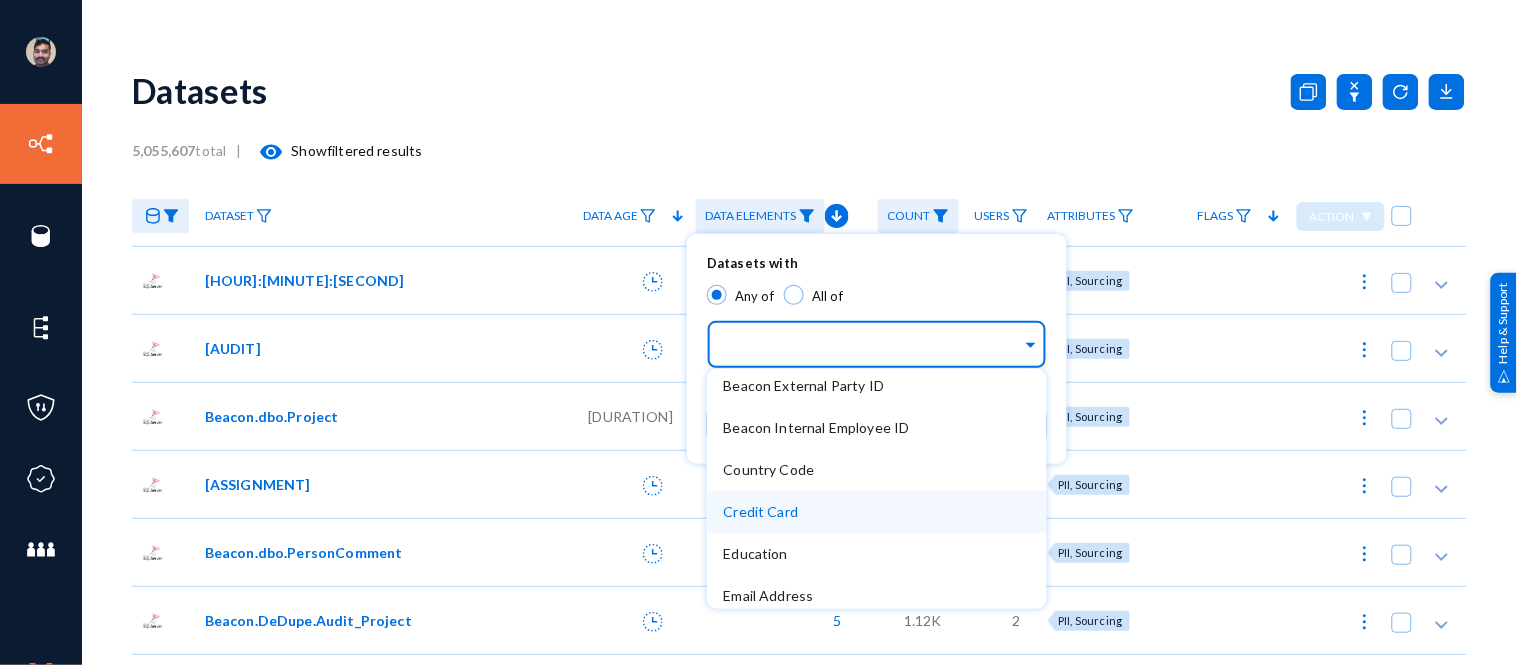 scroll, scrollTop: 0, scrollLeft: 0, axis: both 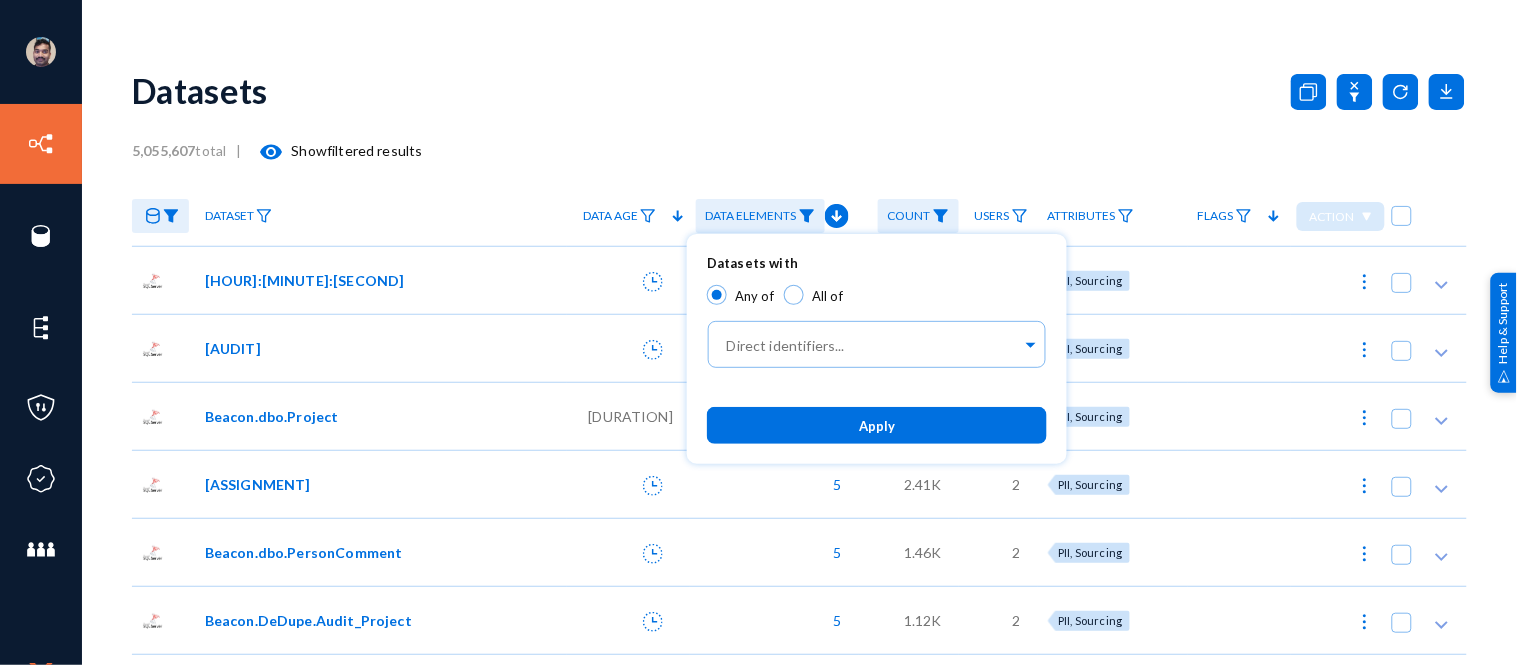 click at bounding box center [758, 332] 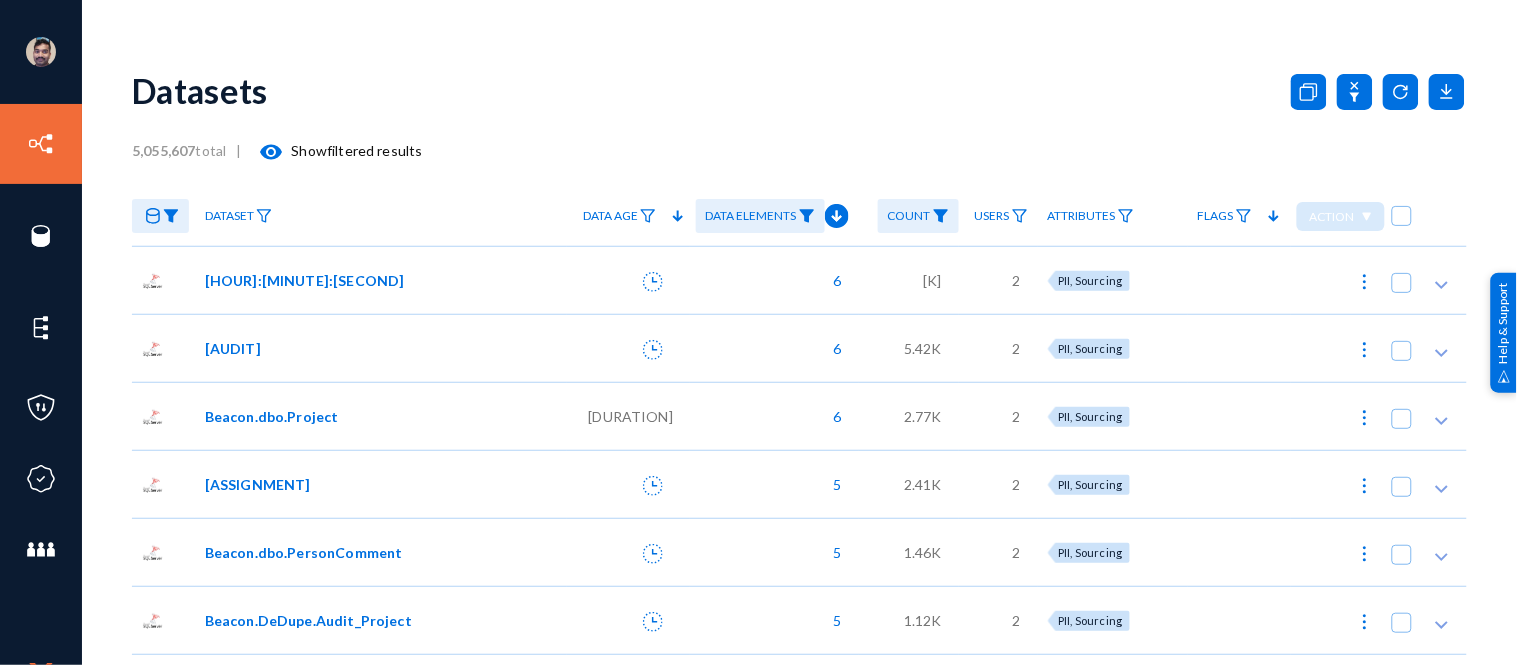 click on "Beacon.dbo.Interview" 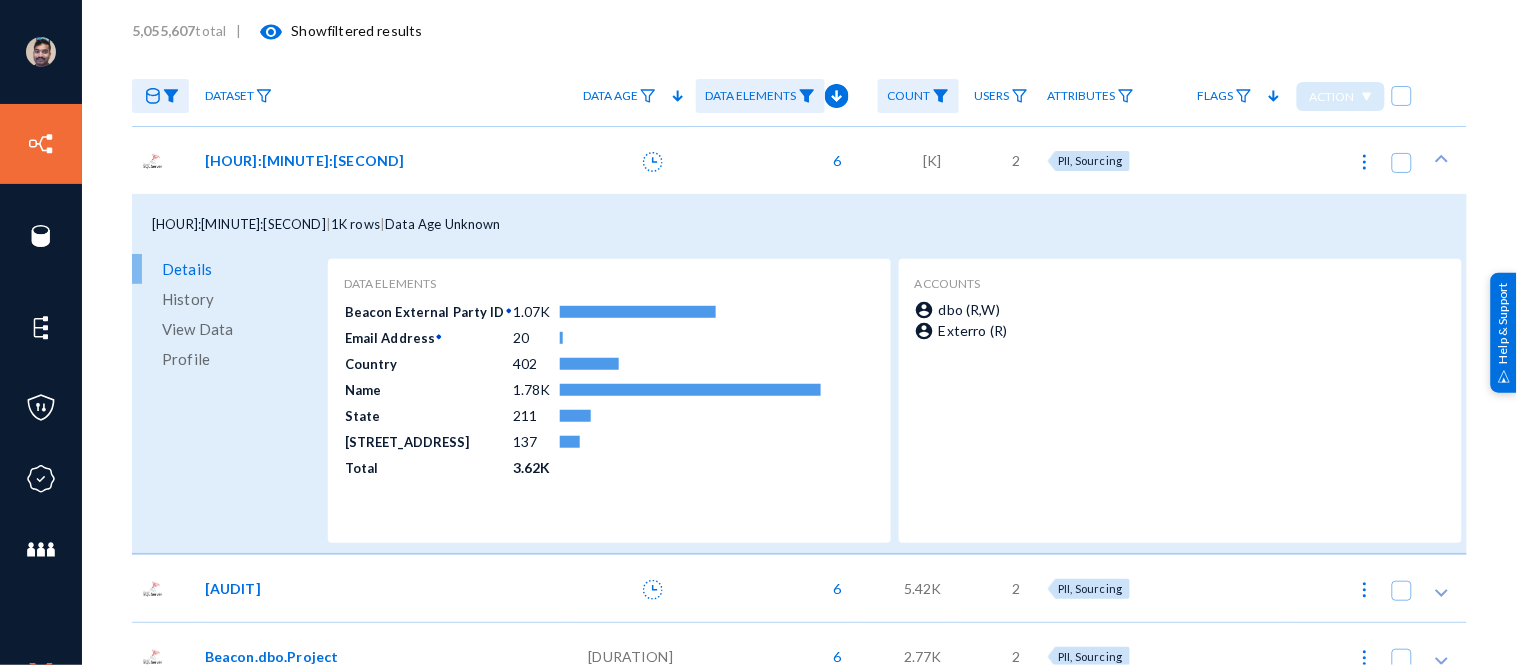 scroll, scrollTop: 121, scrollLeft: 0, axis: vertical 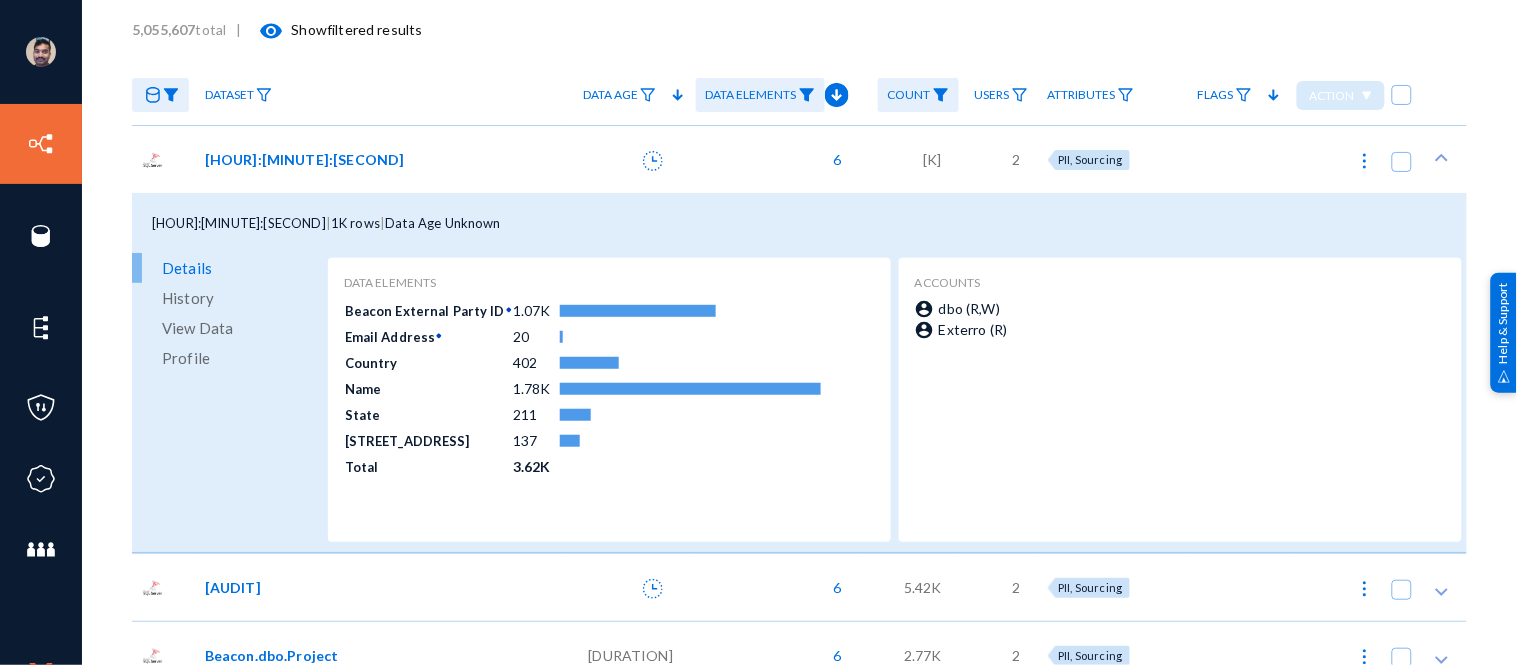 click 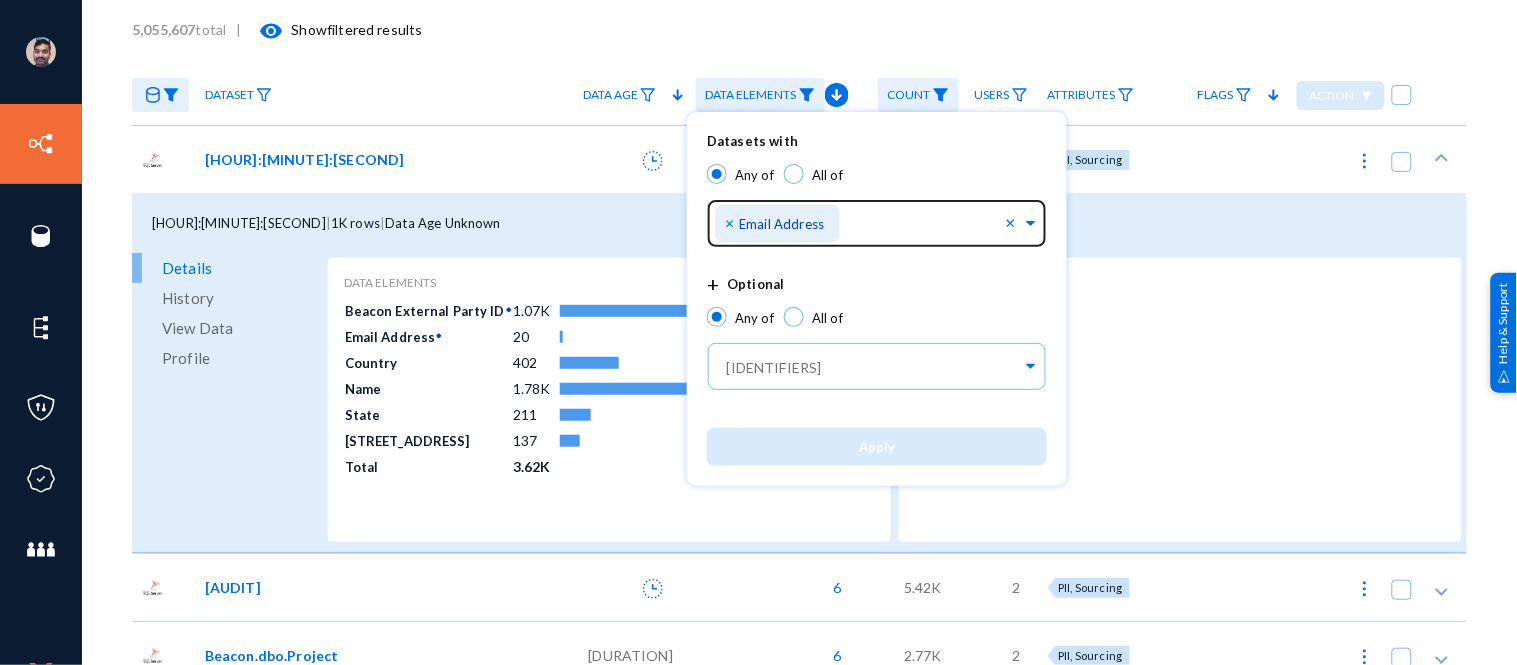 click on "×" at bounding box center [732, 222] 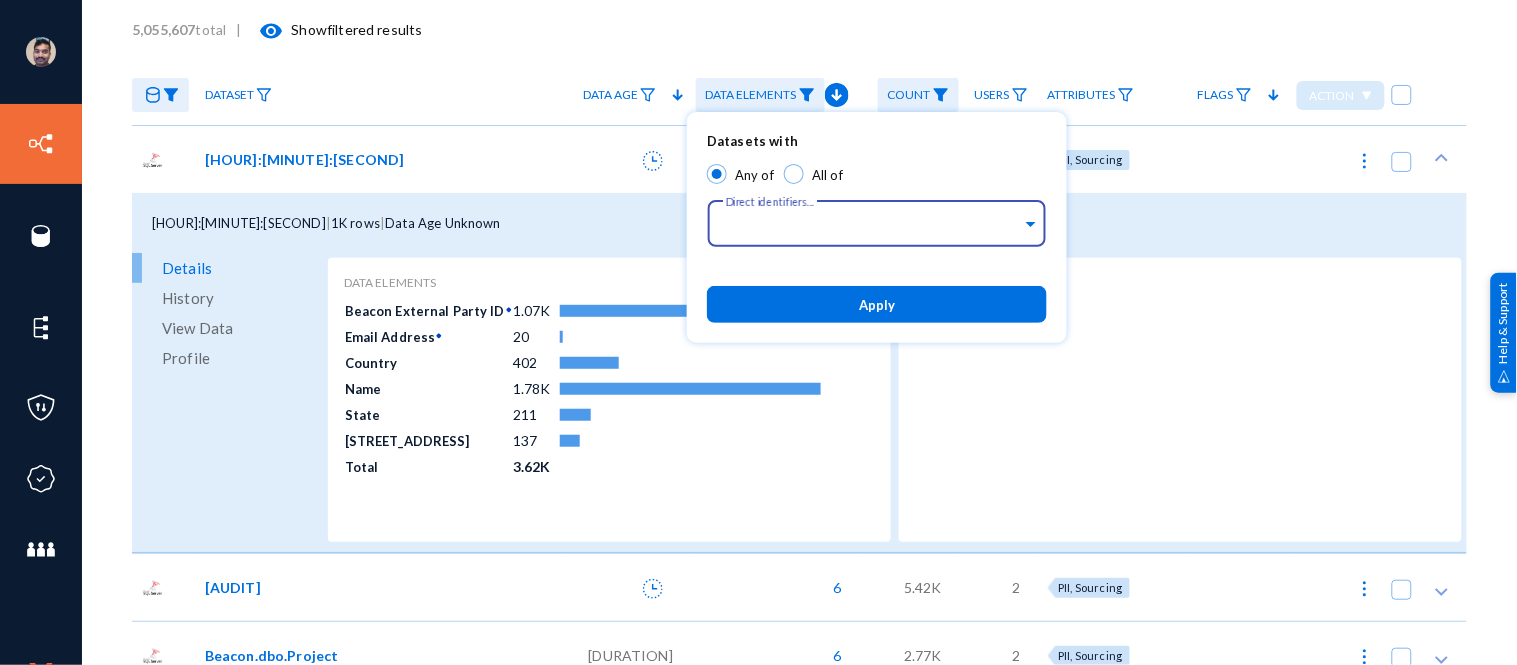 click on "Apply" at bounding box center (877, 304) 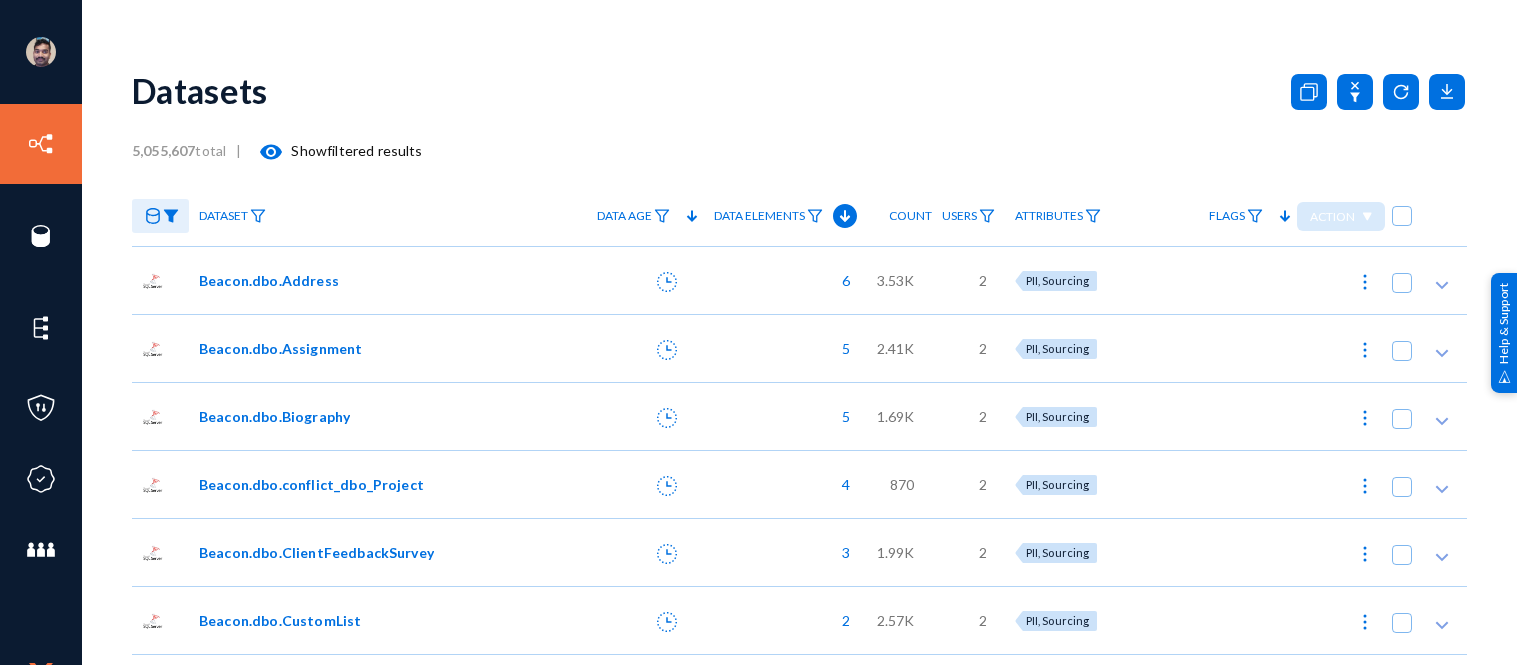 scroll, scrollTop: 0, scrollLeft: 0, axis: both 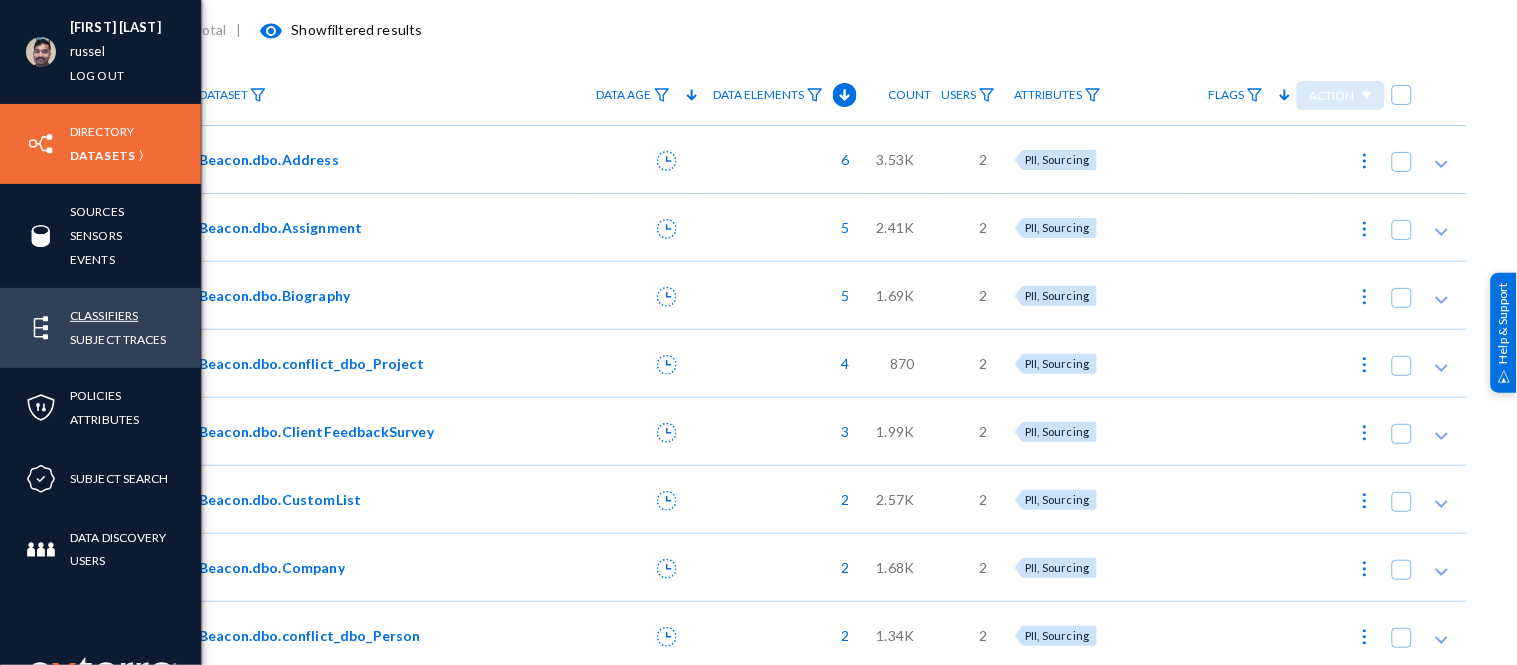 click on "Classifiers" at bounding box center (104, 315) 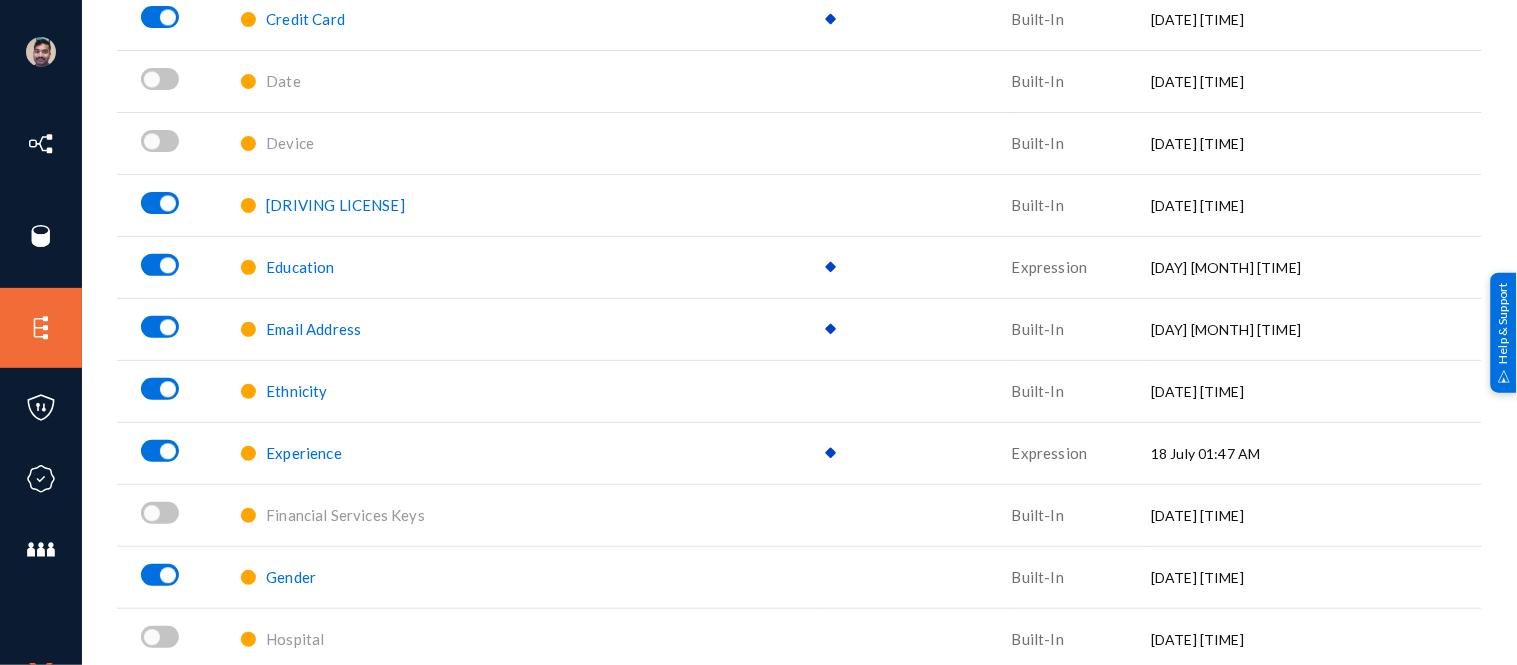 scroll, scrollTop: 1012, scrollLeft: 0, axis: vertical 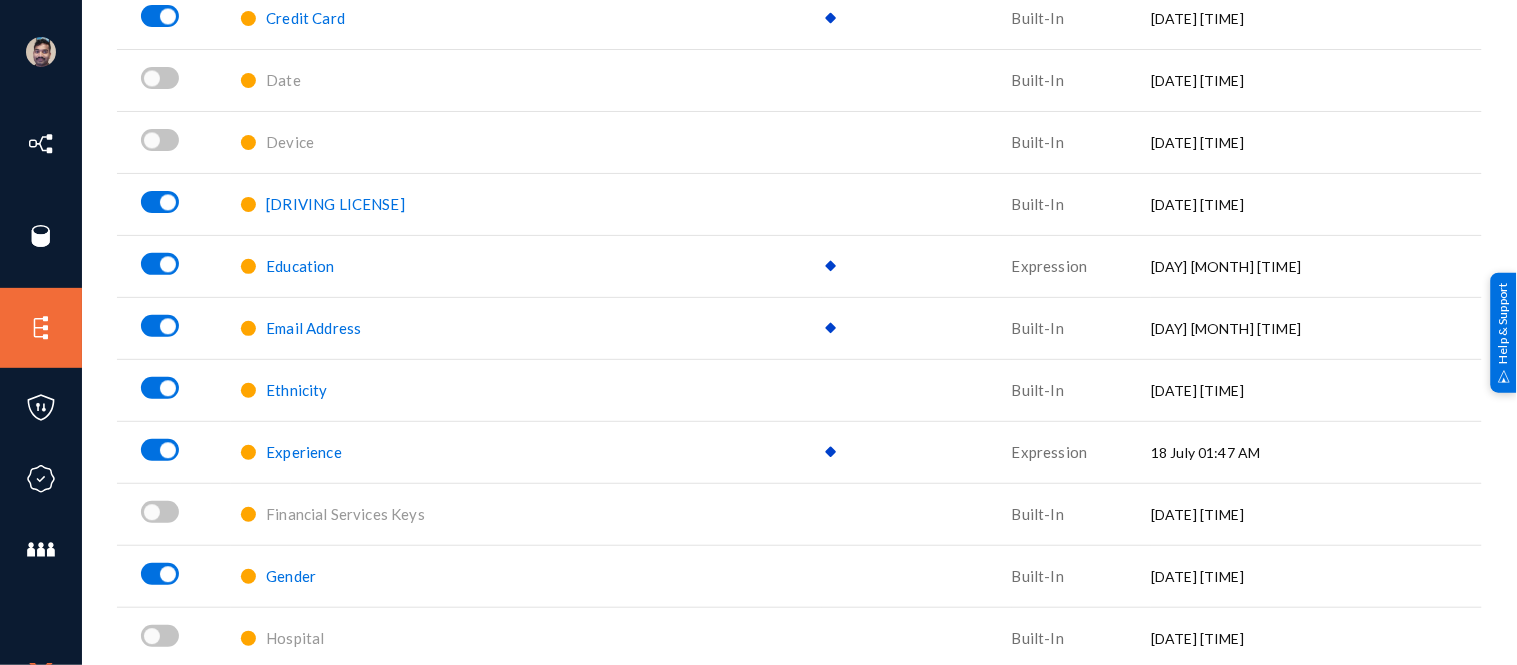 click on "Education" 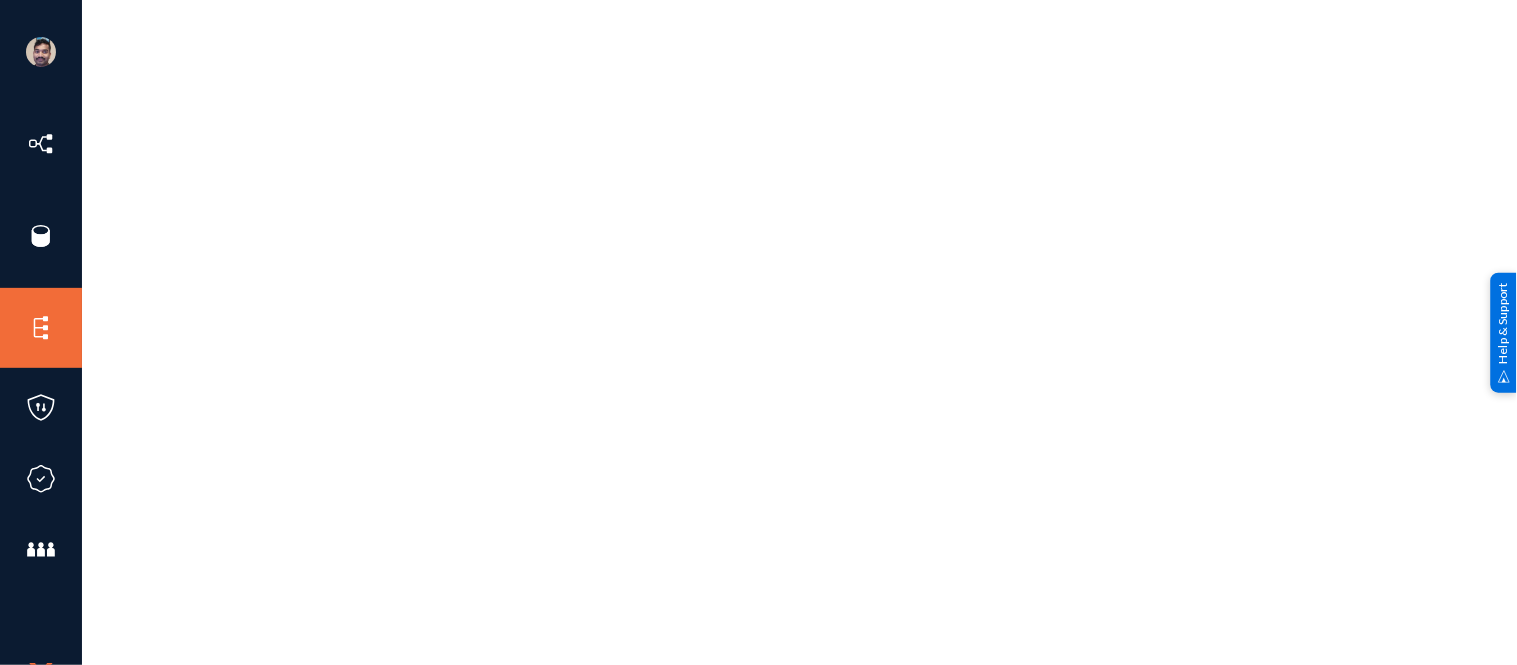 scroll, scrollTop: 0, scrollLeft: 0, axis: both 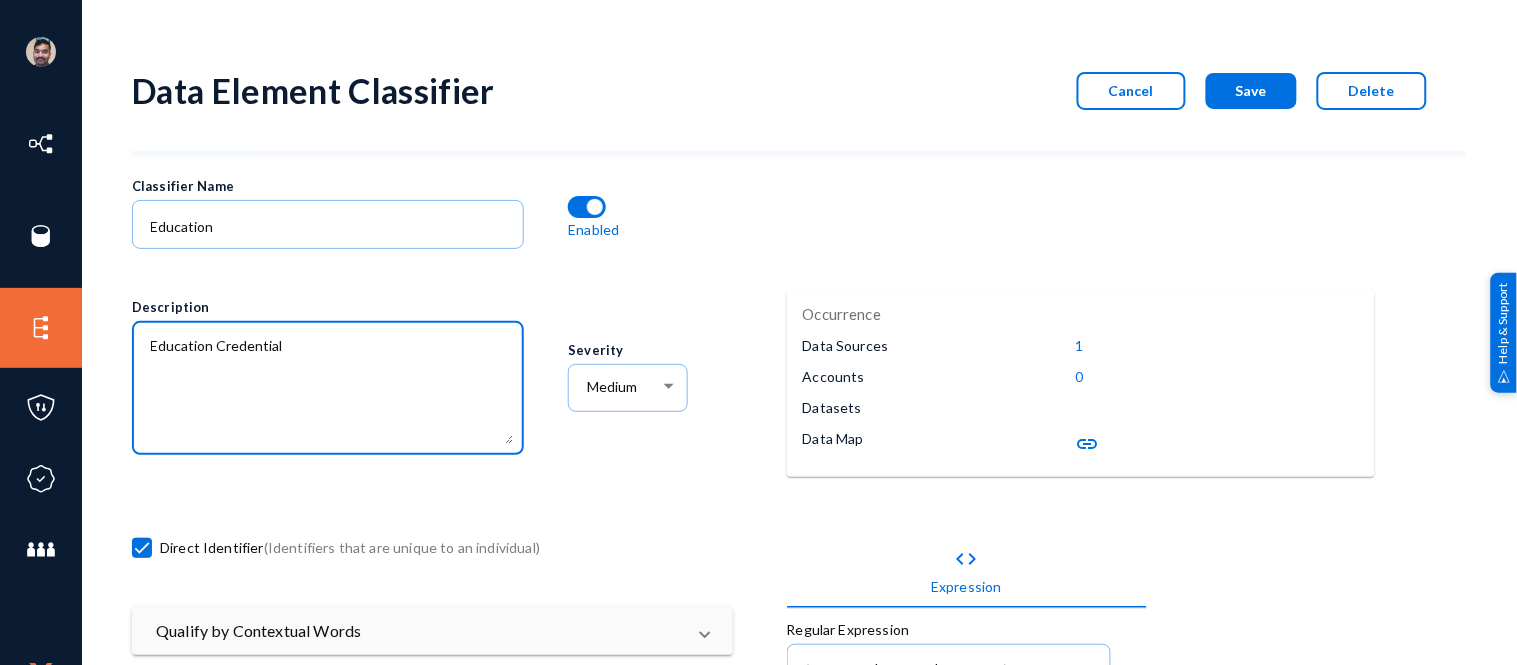 click at bounding box center [332, 391] 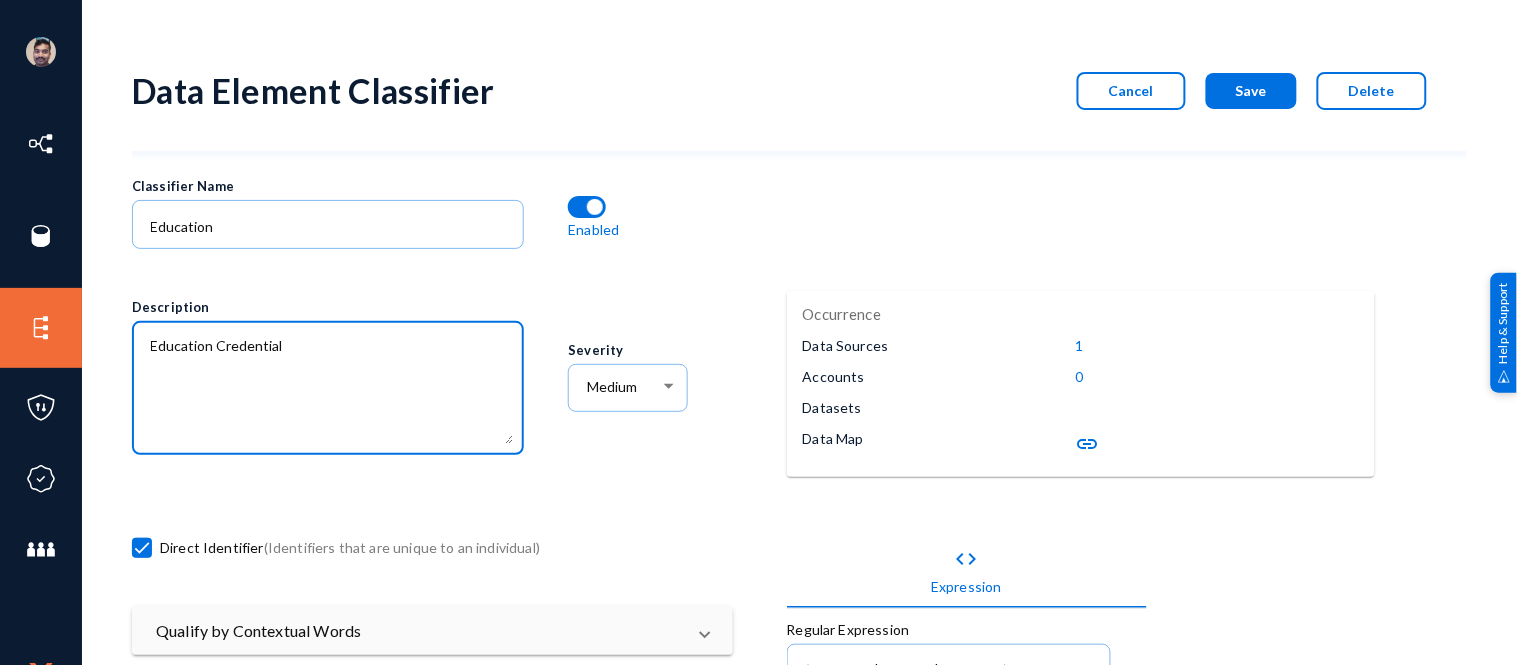 click at bounding box center (332, 391) 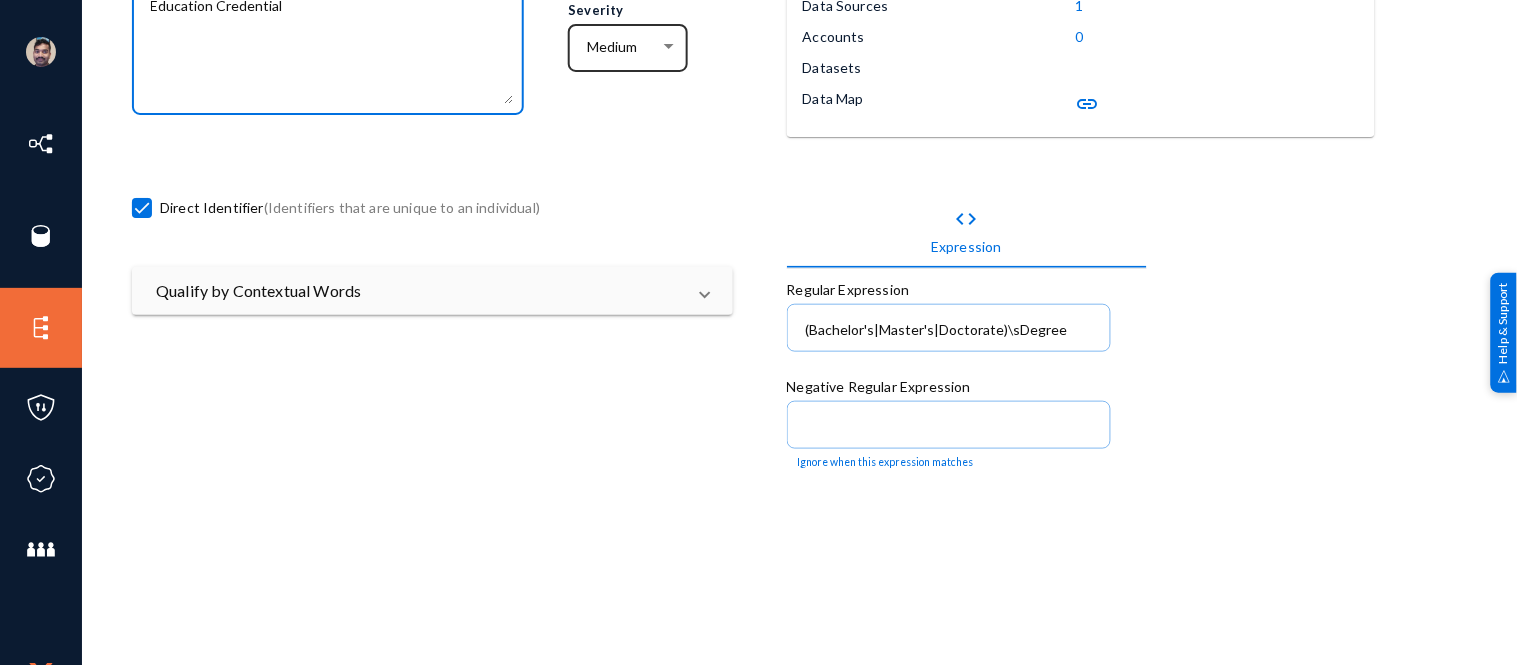 scroll, scrollTop: 341, scrollLeft: 0, axis: vertical 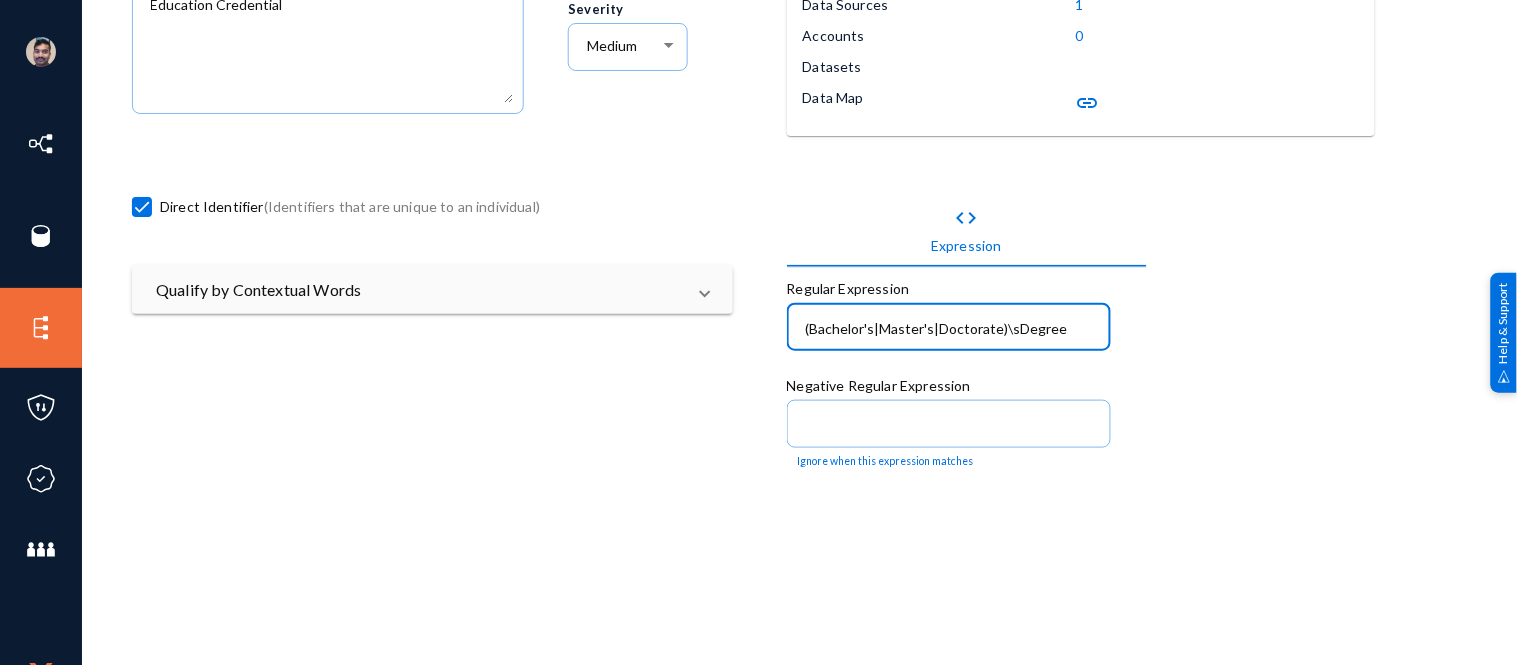 drag, startPoint x: 1065, startPoint y: 327, endPoint x: 686, endPoint y: 327, distance: 379 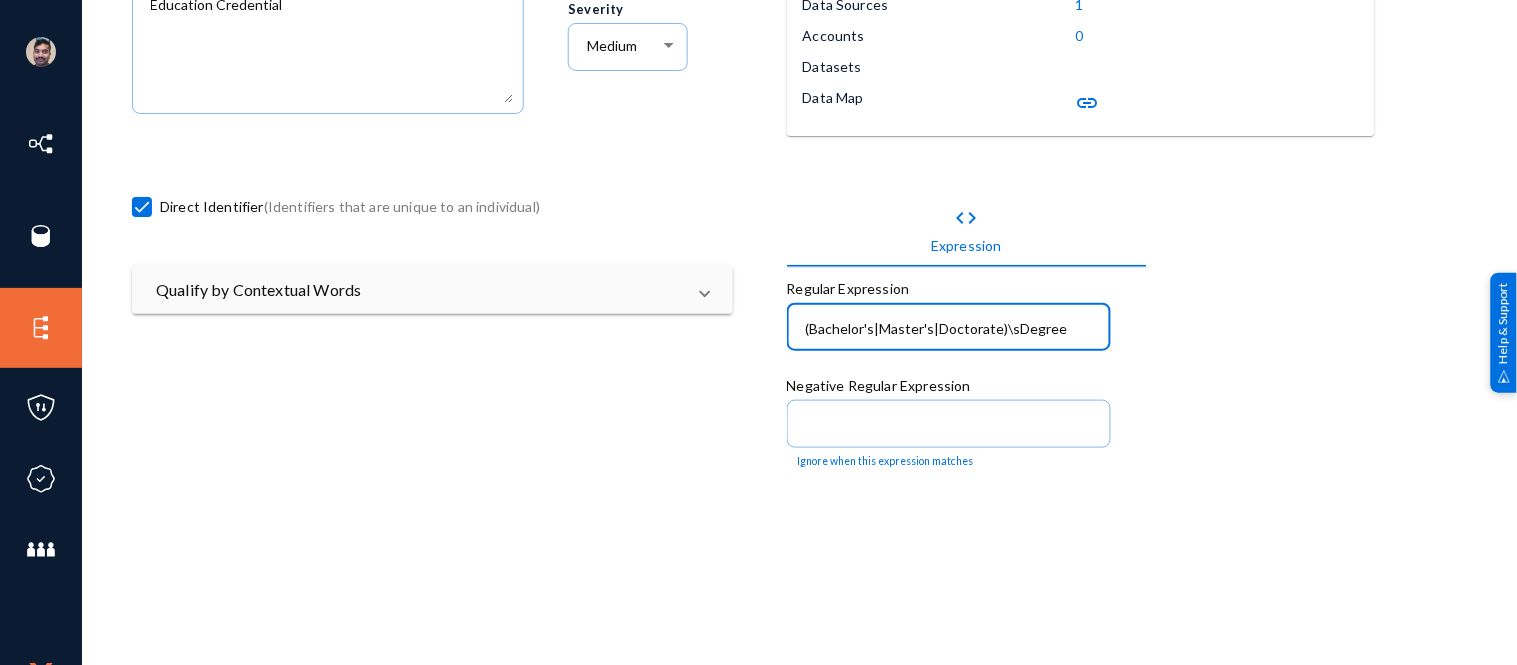 click on "Classifier Name Education   Enabled Occurrence Data Sources 1 Accounts 0 Datasets Data Map link Description            Severity Medium   Direct Identifier  (Identifiers that are unique to an individual) code Expression Regular Expression (Bachelor's|Master's|Doctorate)\sDegree Negative Regular Expression Ignore when this expression matches  Qualify by Contextual Words  Look for words in the vicinity (unstructured) or in column headers (structured) Valid only if these words are found Words or regular expressions that tend to accompany such data, separated by '|' Education|Skills|Degree   Unstructured data sources only  Vicinity range in unstructured instances (characters before and after) 50 Invalid if these words are found Words or regular expressions that tend to accompany such data, separated by '|'   Unstructured data sources only  Vicinity range in unstructured instances (characters before and after) 50" 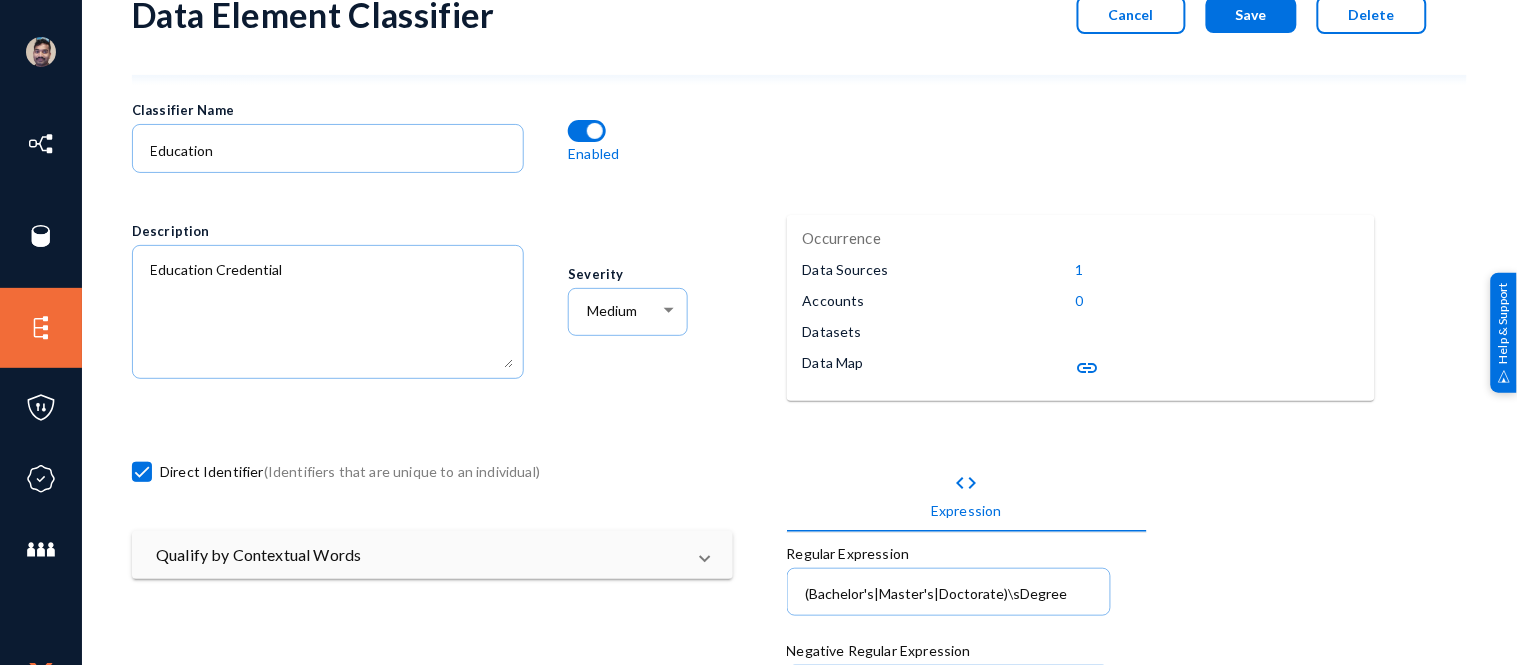 scroll, scrollTop: 75, scrollLeft: 0, axis: vertical 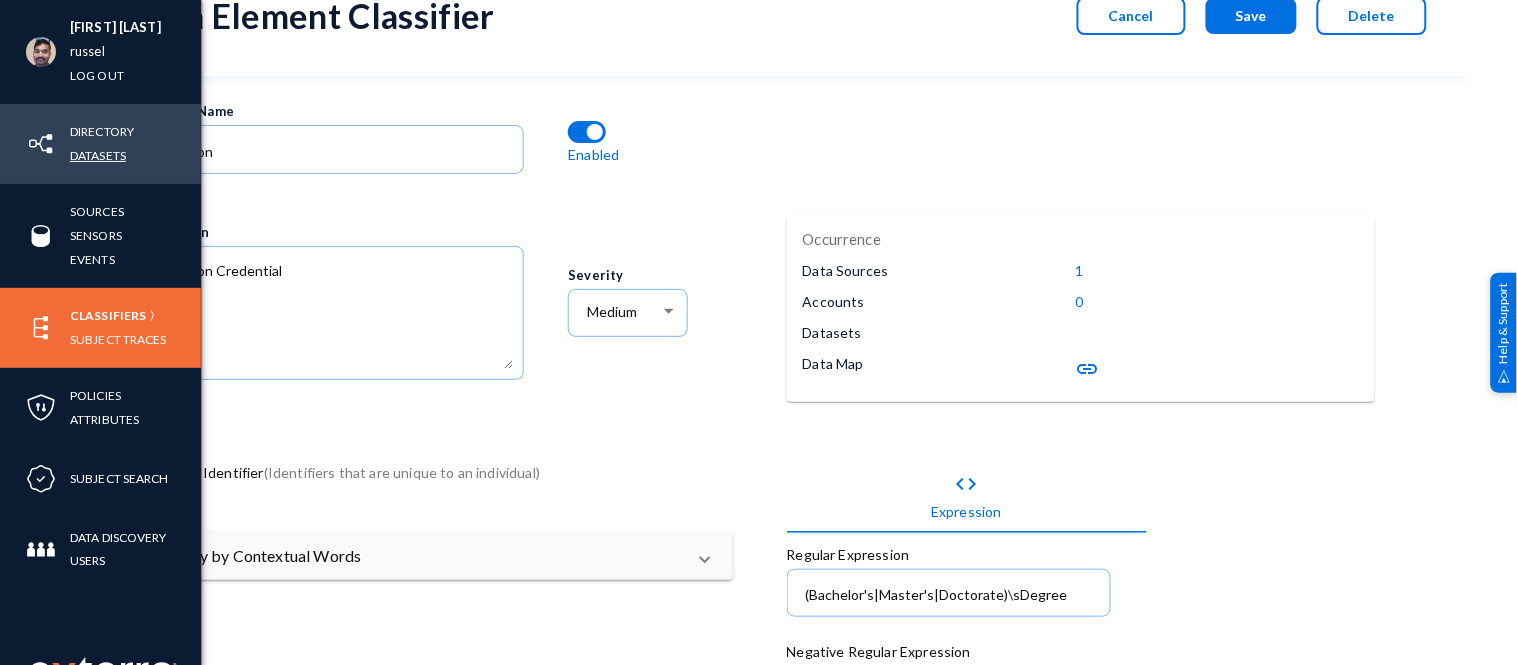 click on "Datasets" at bounding box center [98, 155] 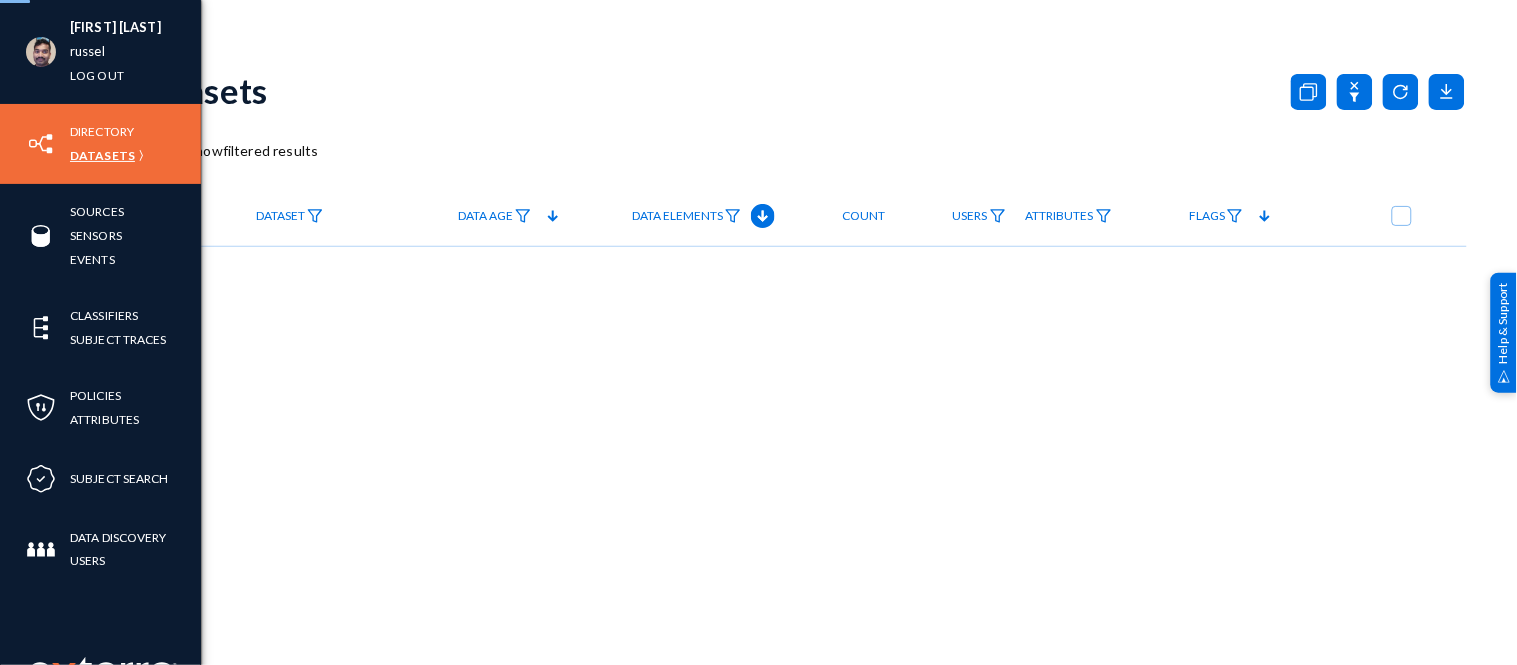 scroll, scrollTop: 0, scrollLeft: 0, axis: both 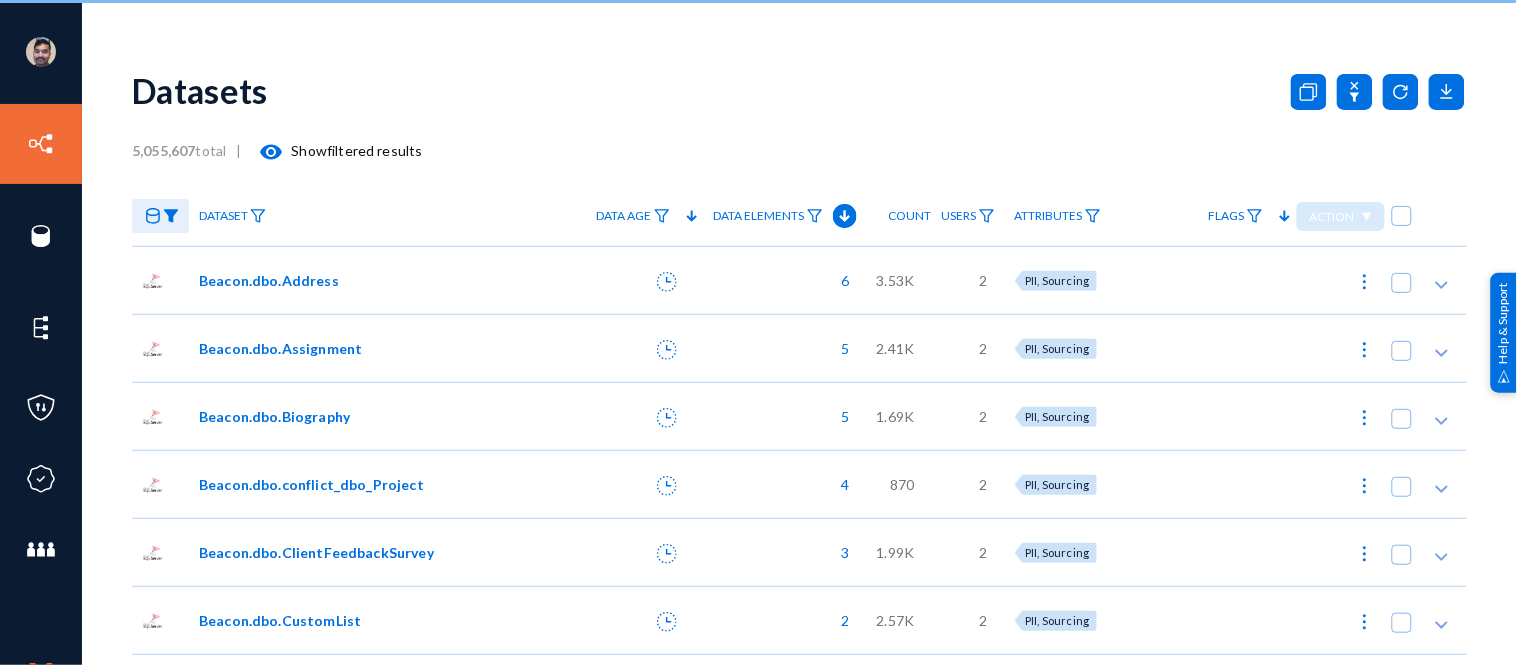 click 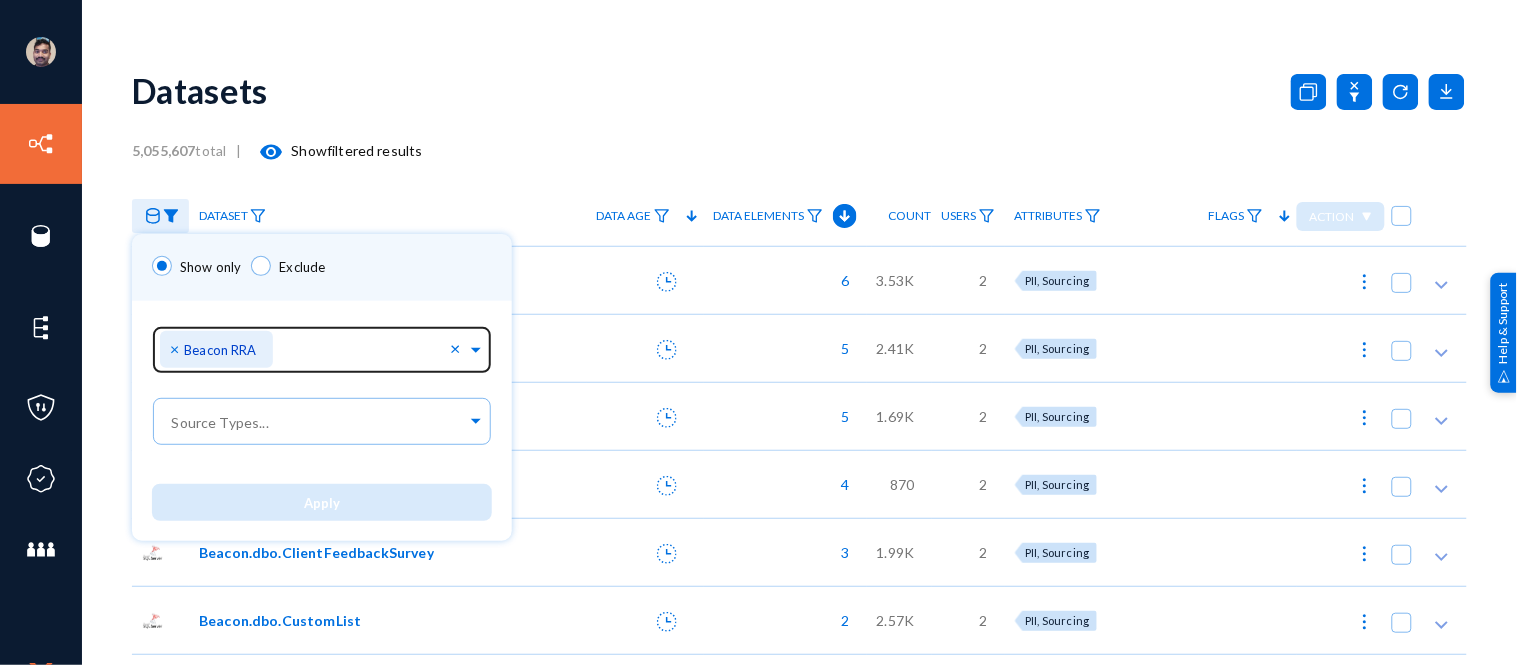 click on "×" at bounding box center (177, 348) 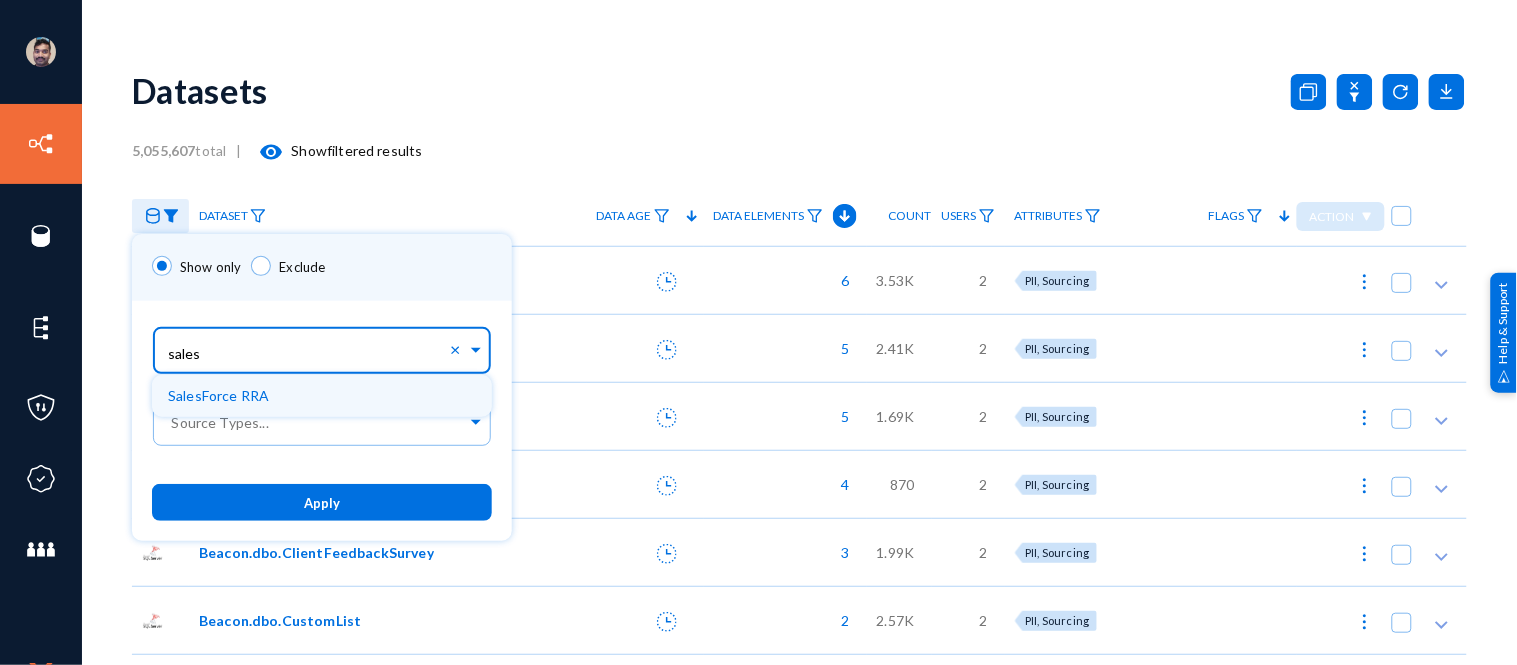 type on "salesf" 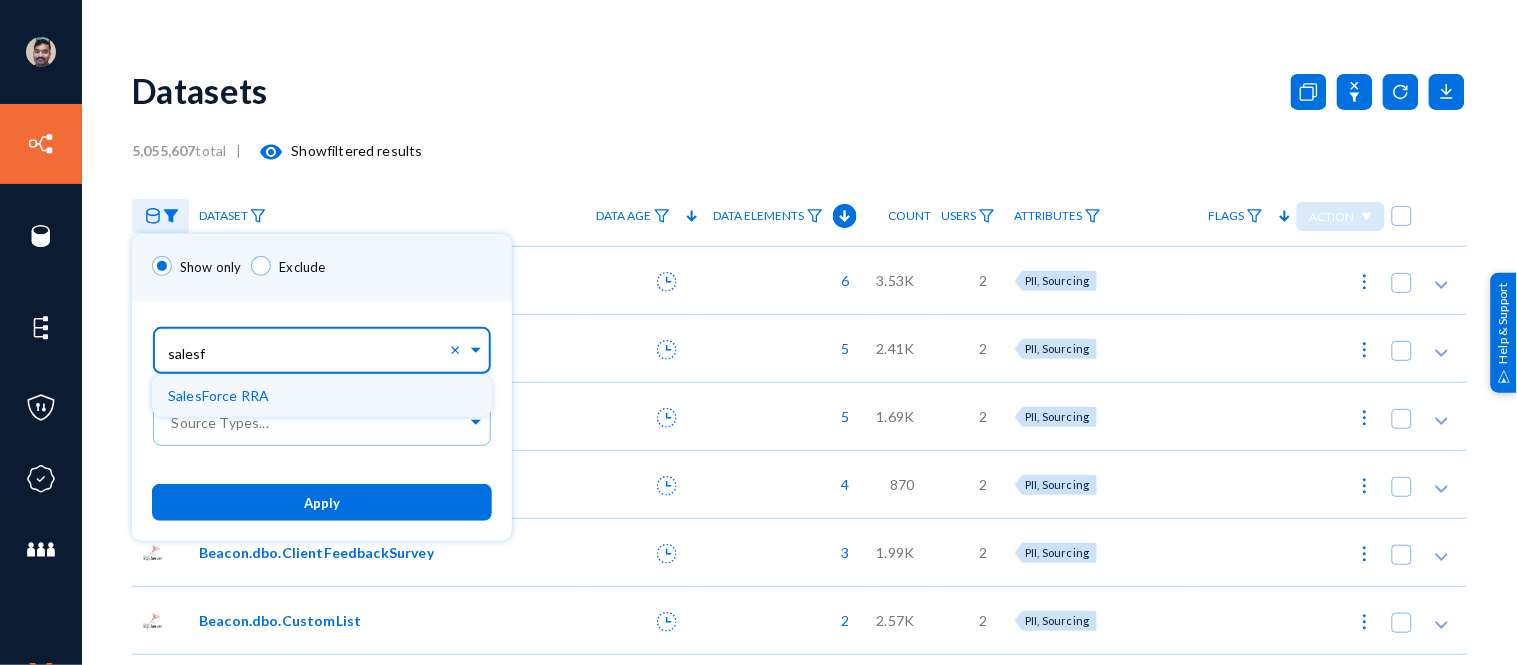 click on "SalesForce RRA" at bounding box center [218, 395] 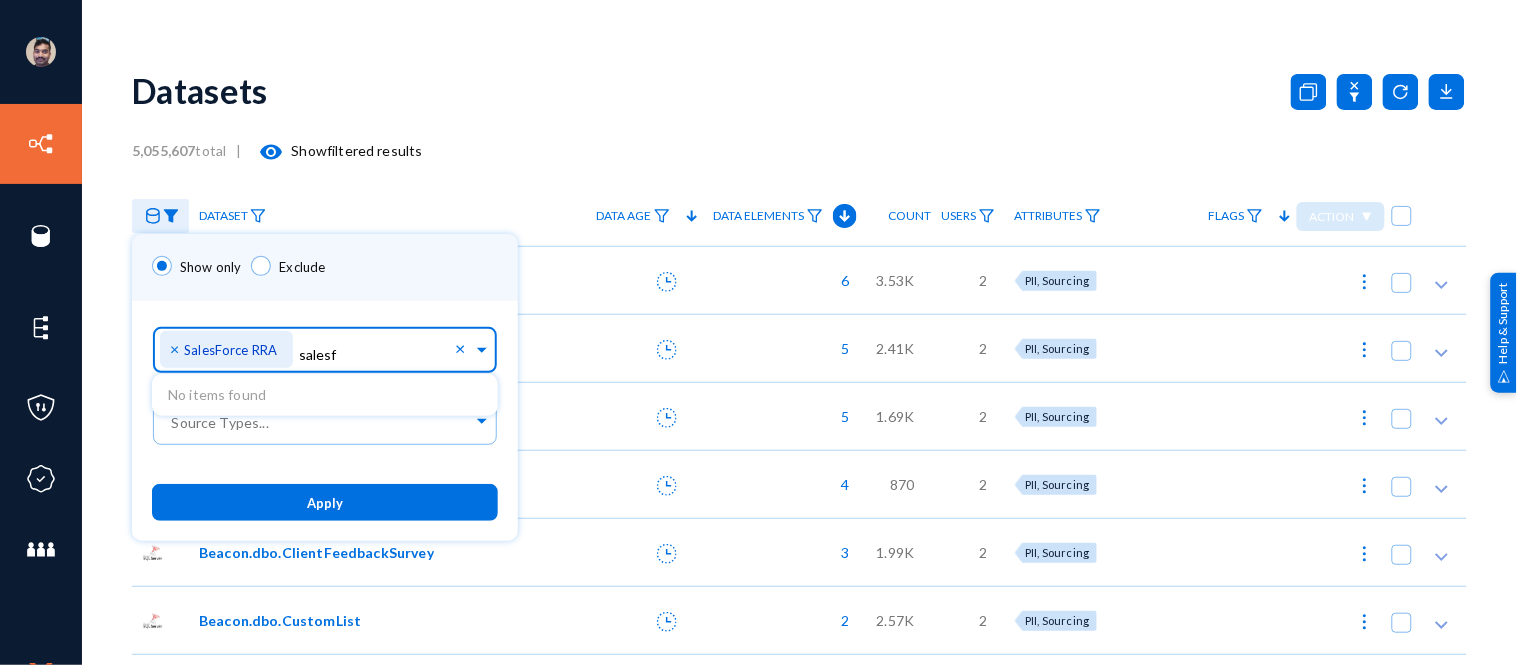 click on "Apply" at bounding box center [325, 502] 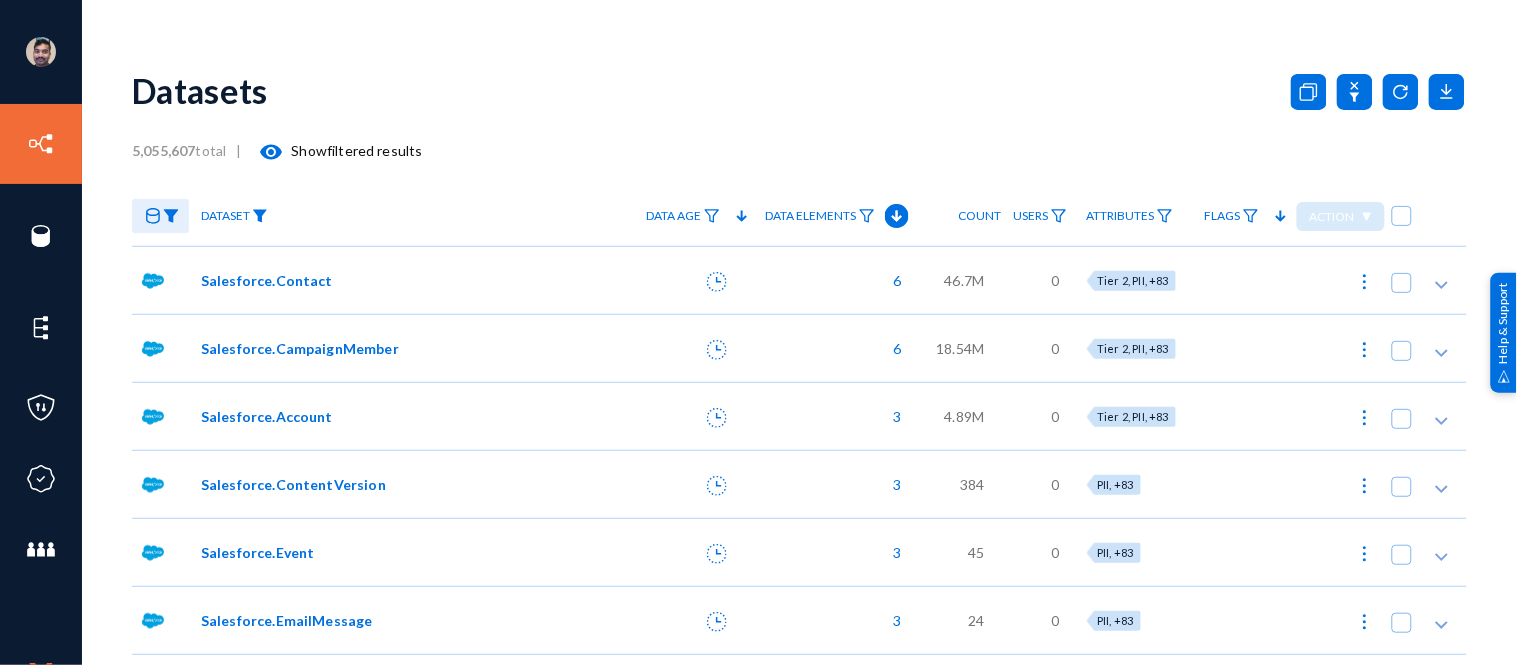 click 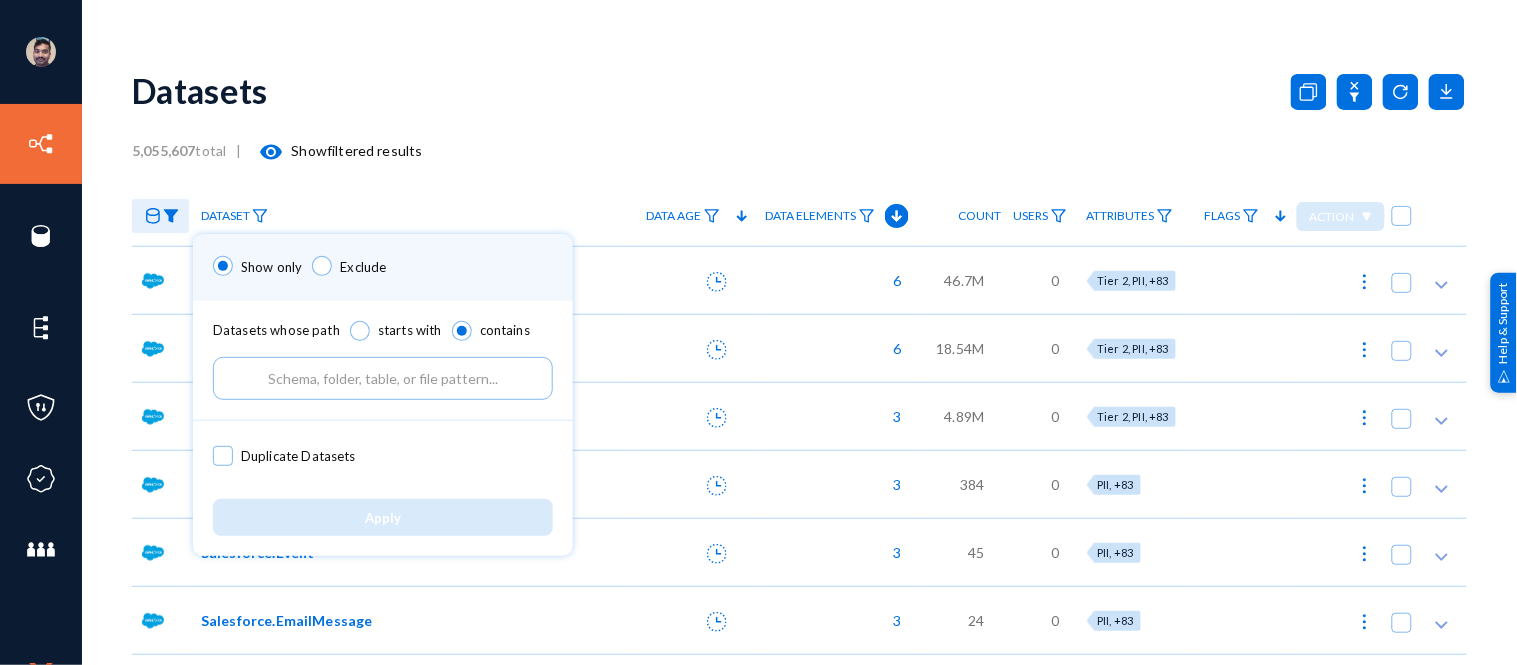 click at bounding box center (383, 378) 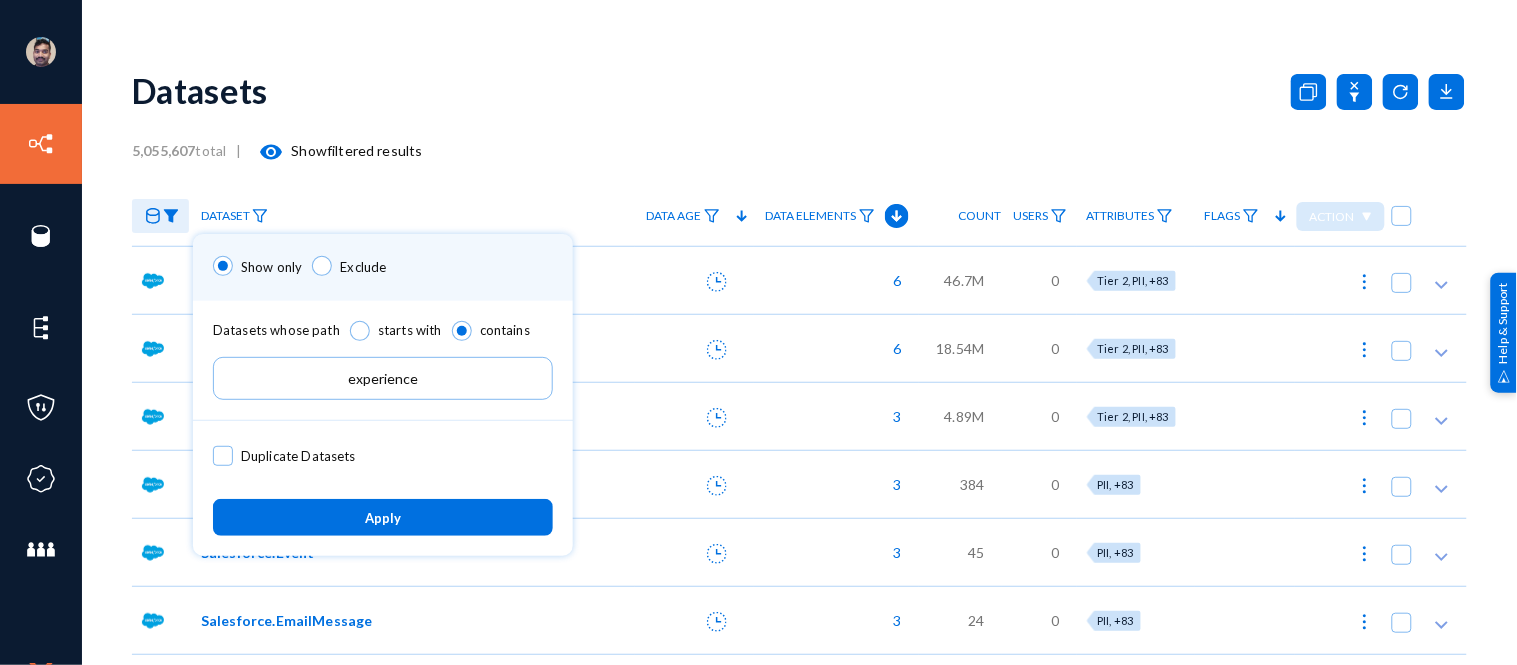 type on "experience" 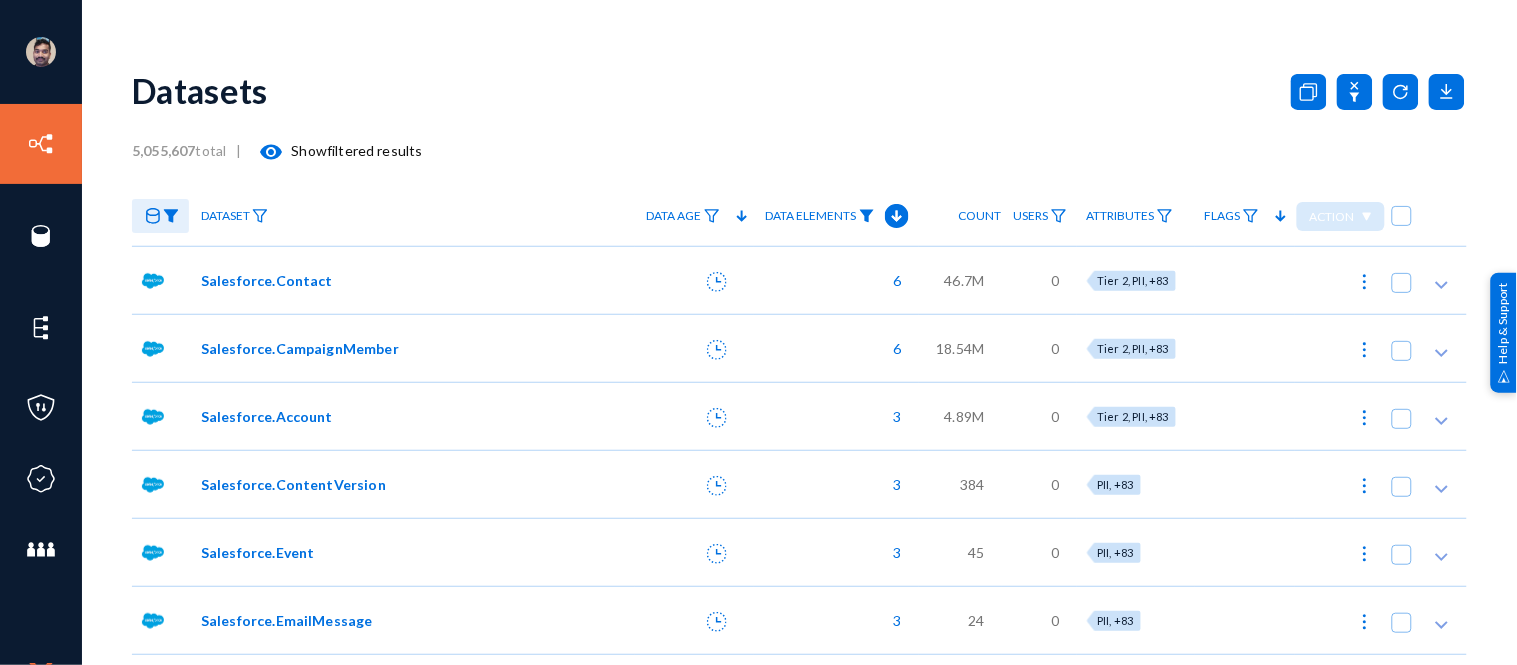 click 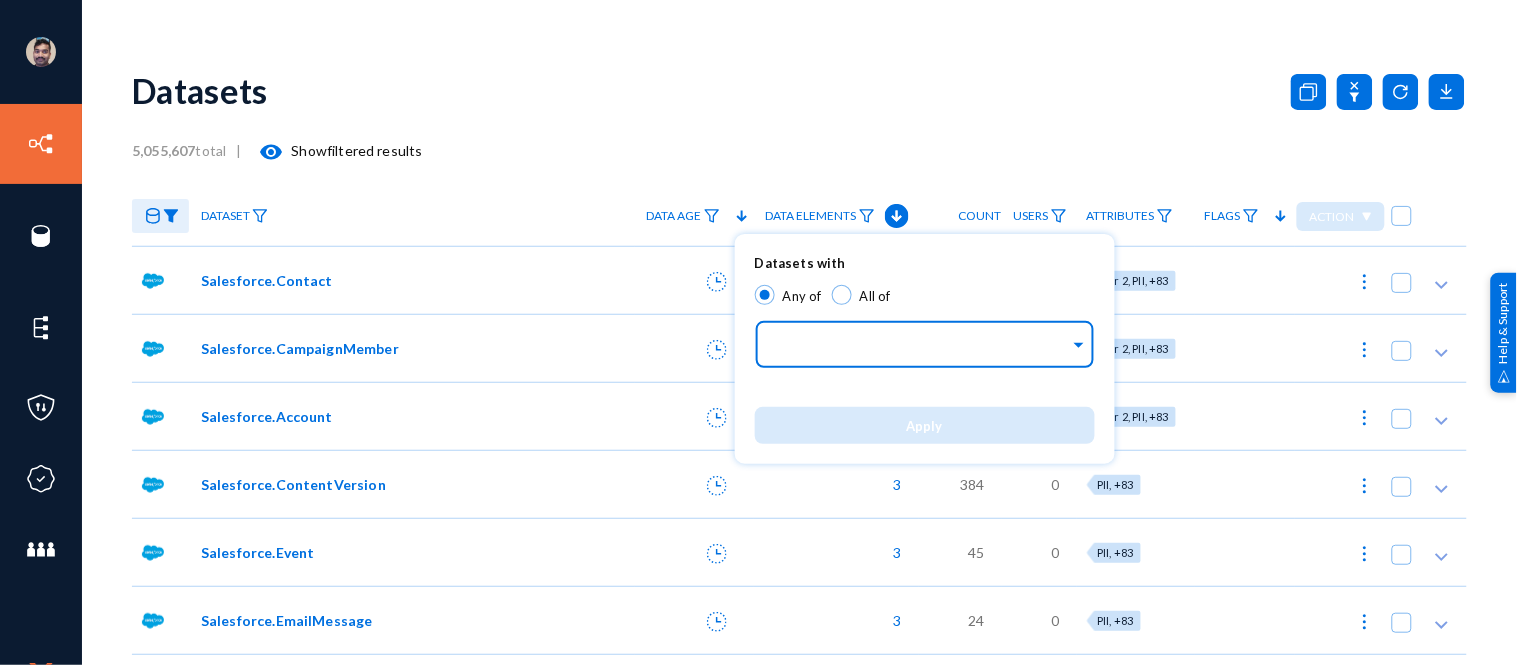 click at bounding box center [920, 347] 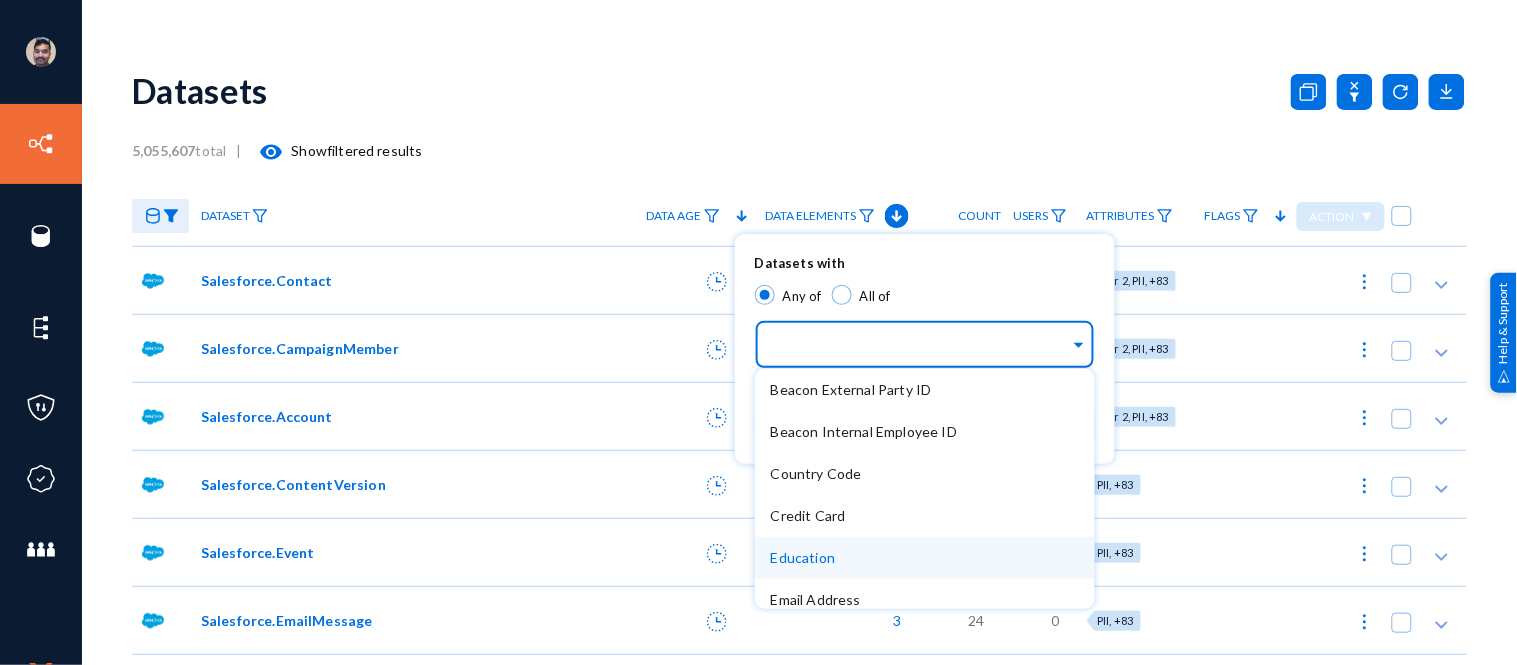 click on "Education" at bounding box center (925, 558) 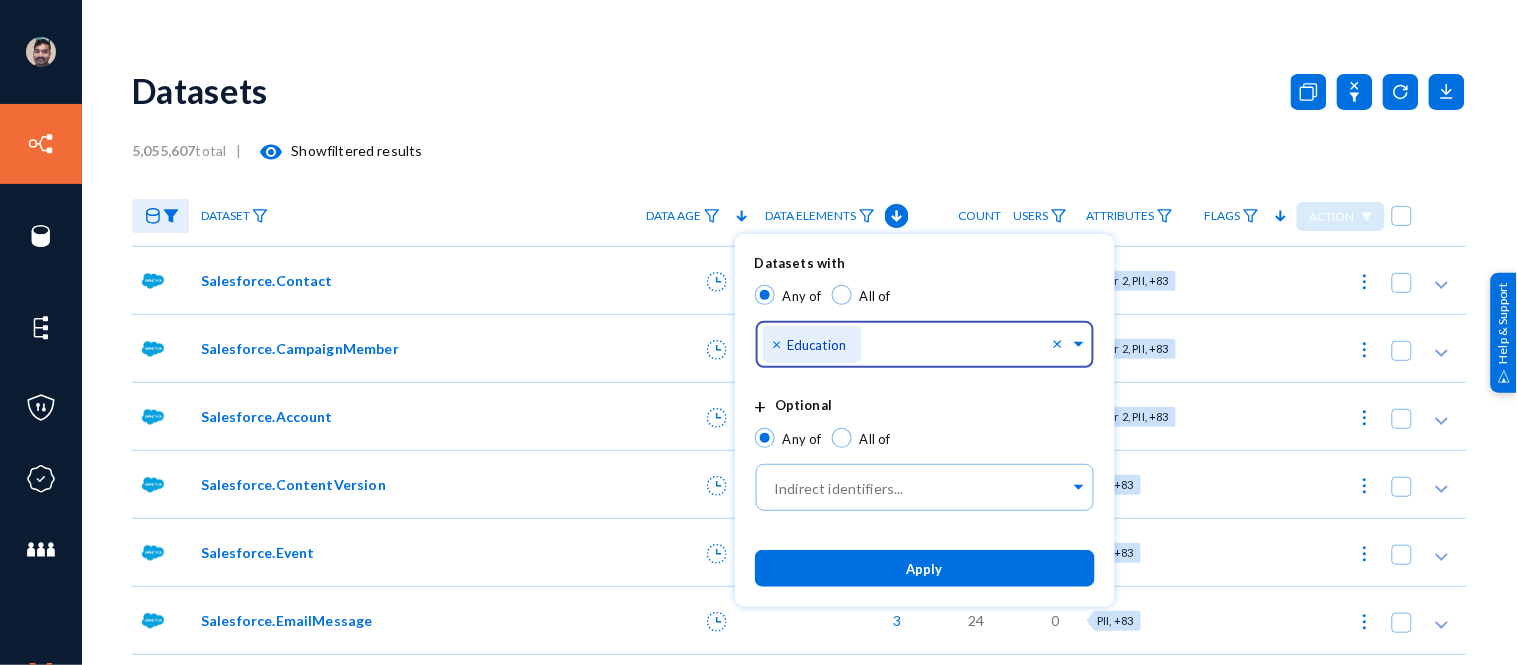 click on "Apply" at bounding box center [925, 569] 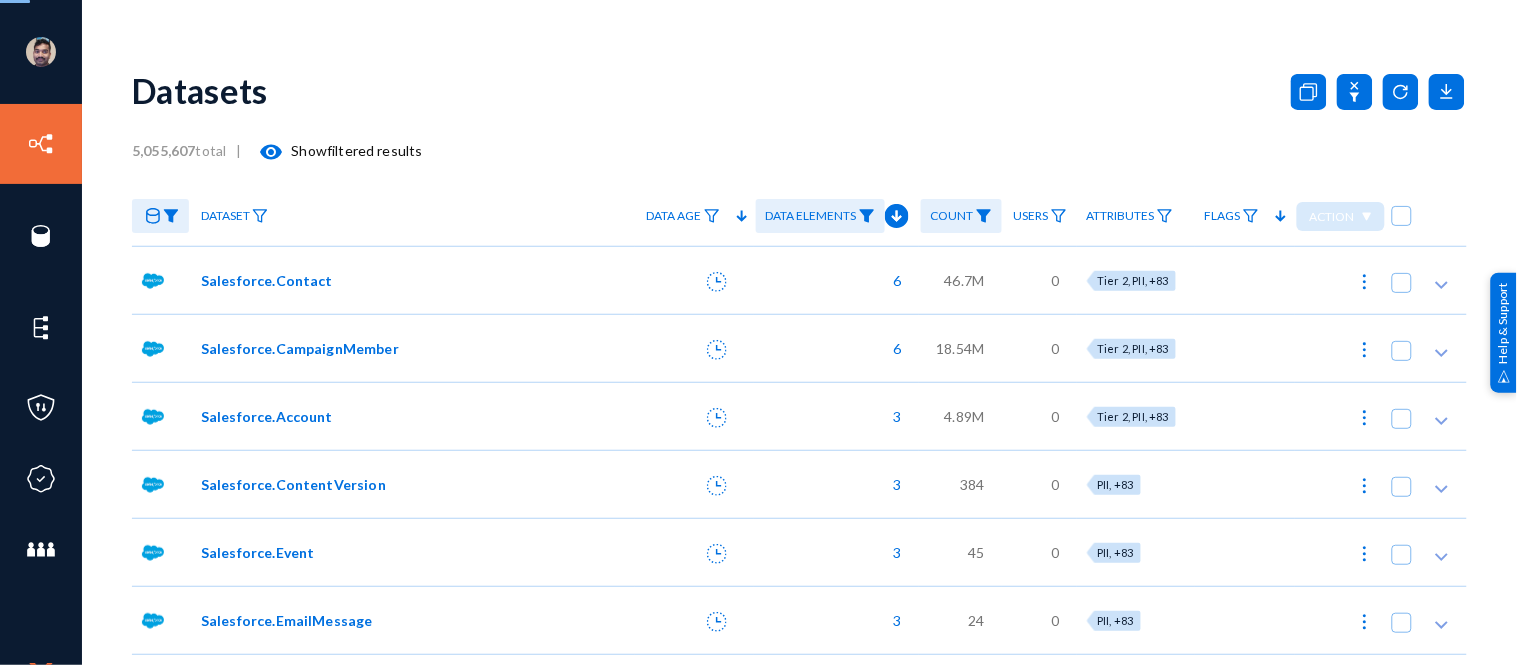 checkbox on "true" 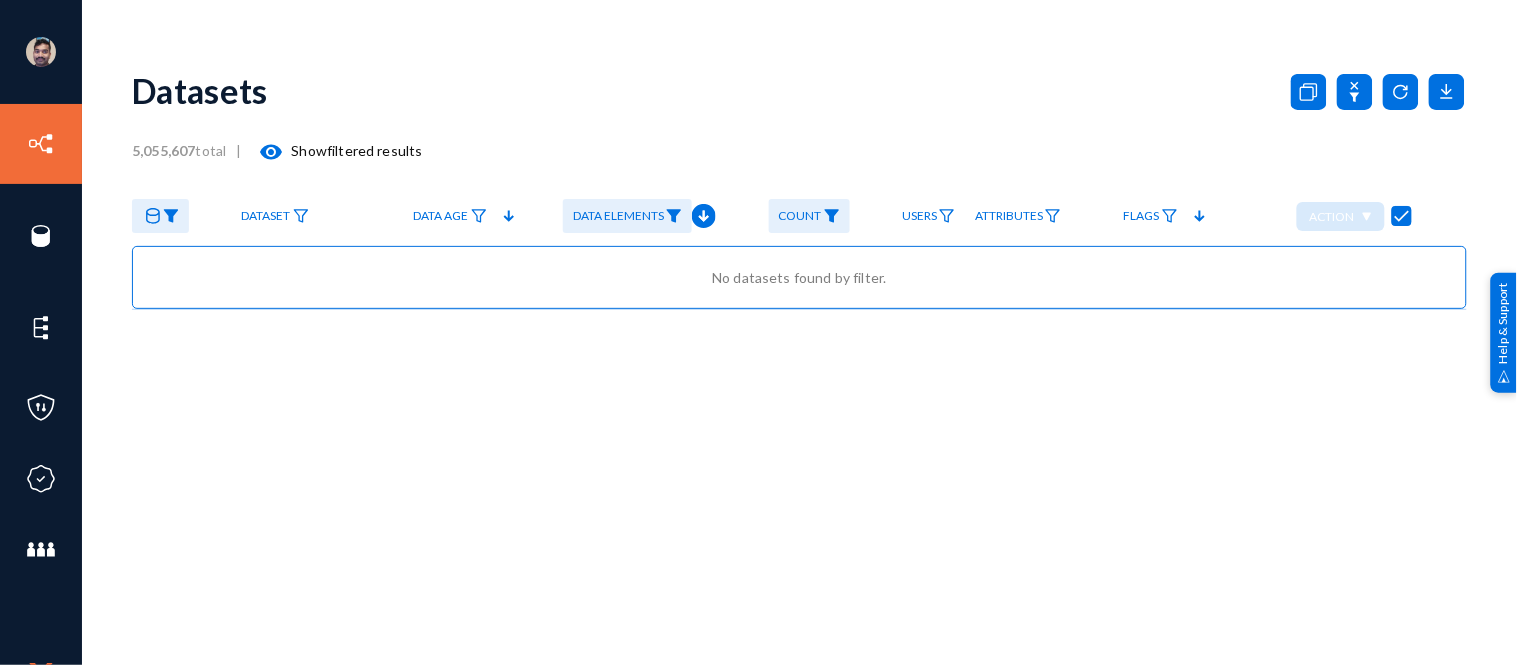 click on "Data Elements" 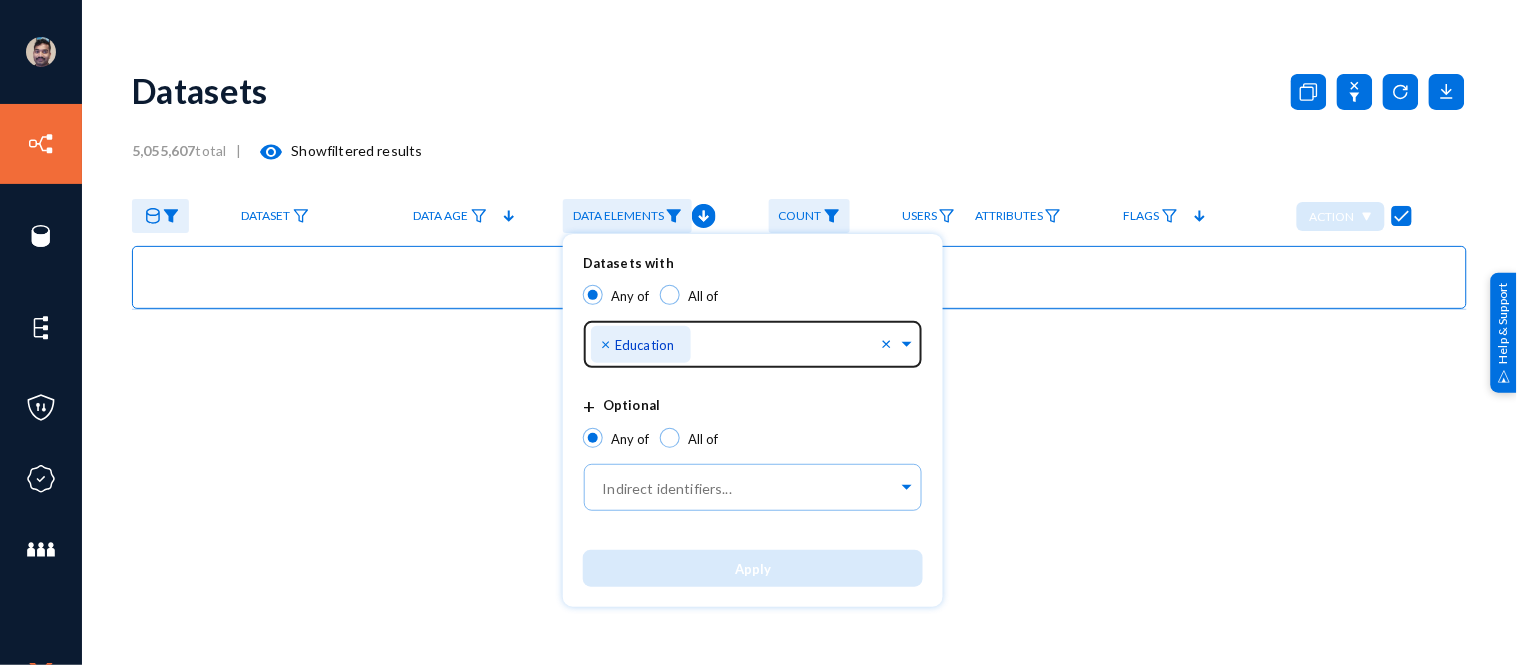 click on "×" at bounding box center [608, 343] 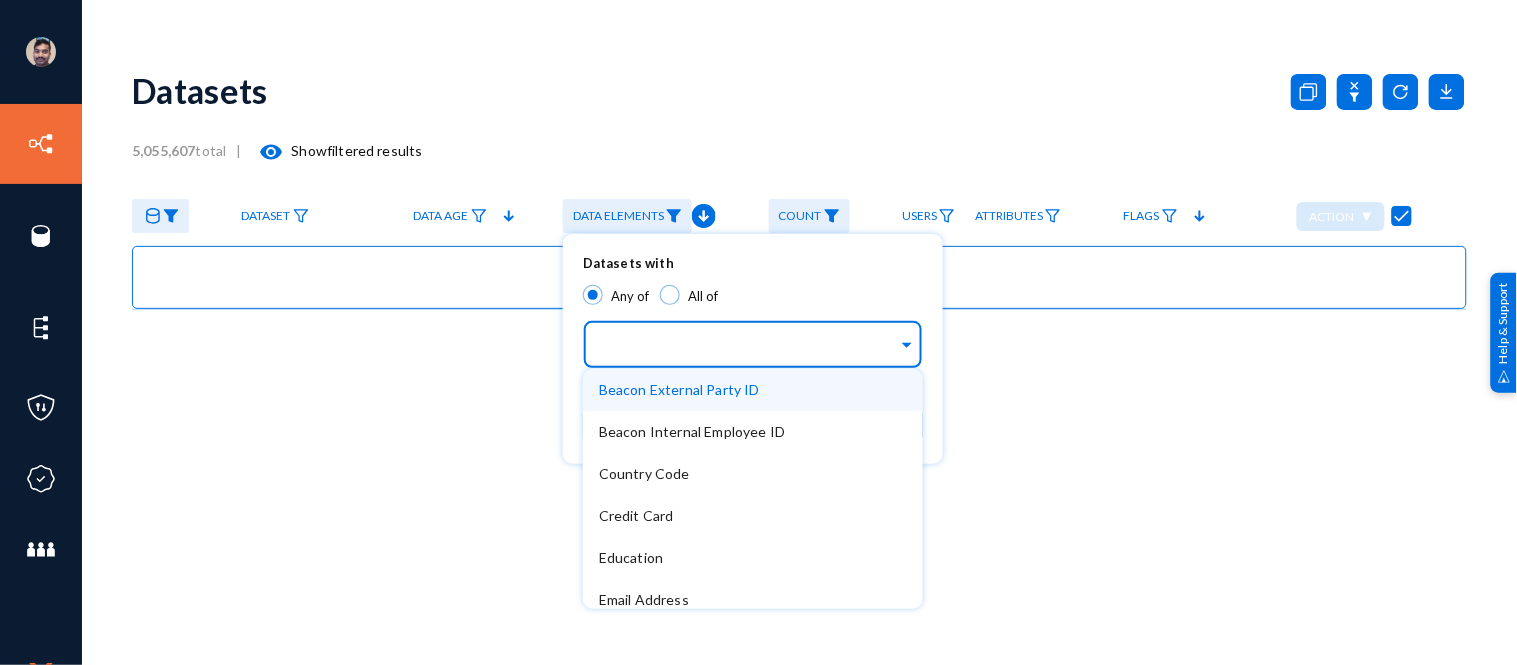 click at bounding box center [748, 347] 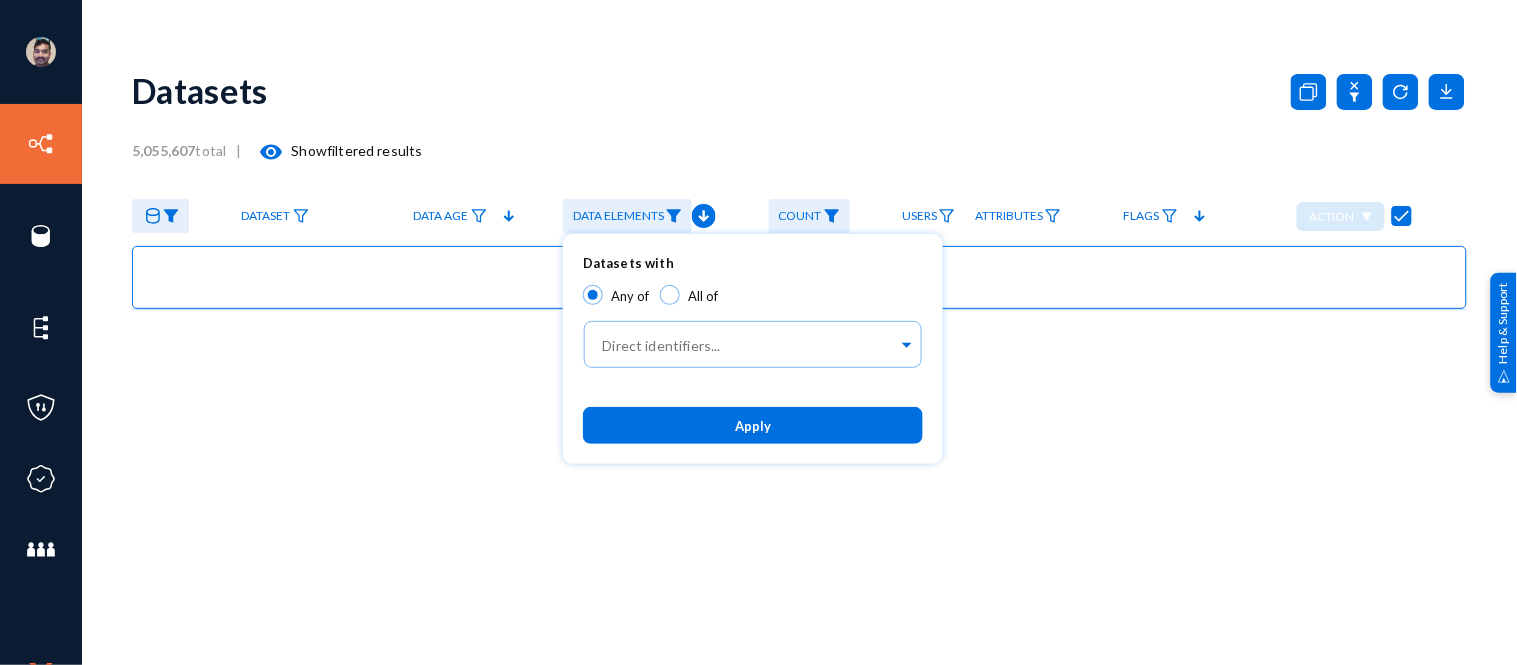 click at bounding box center (758, 332) 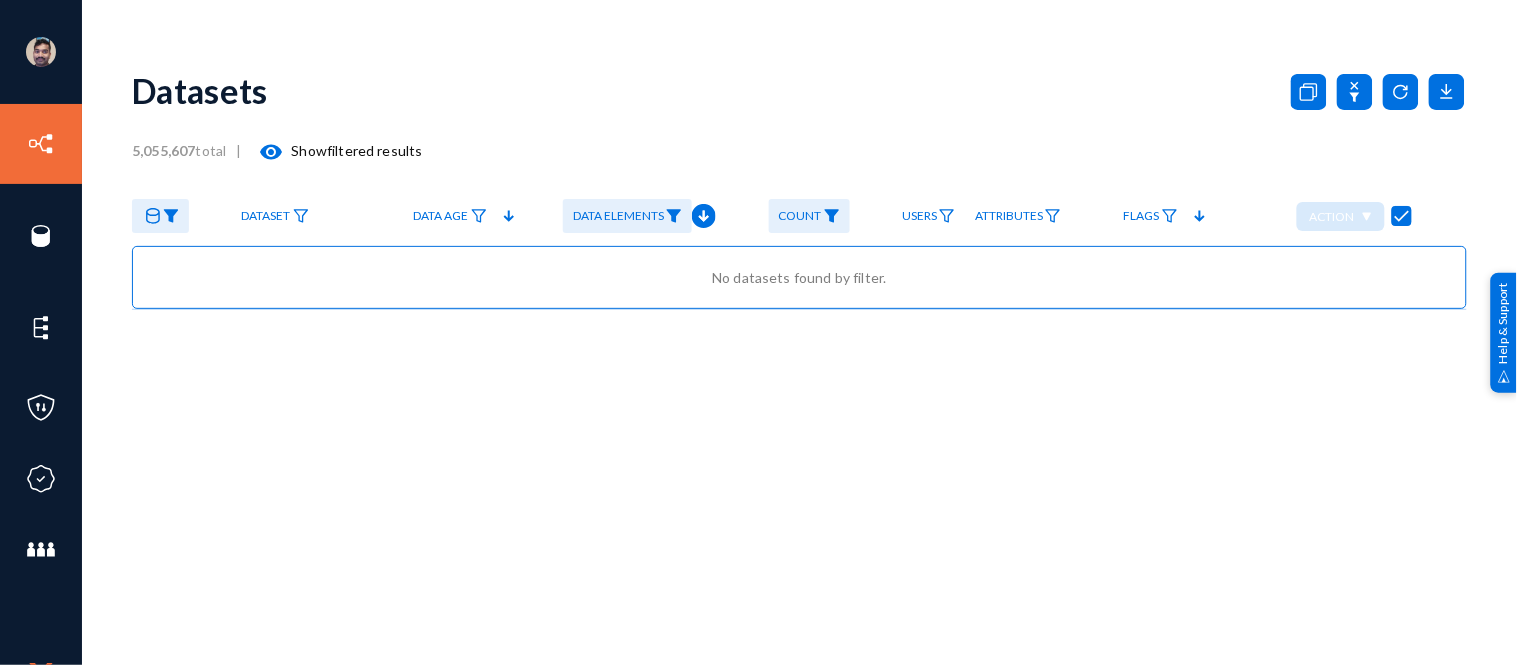 click 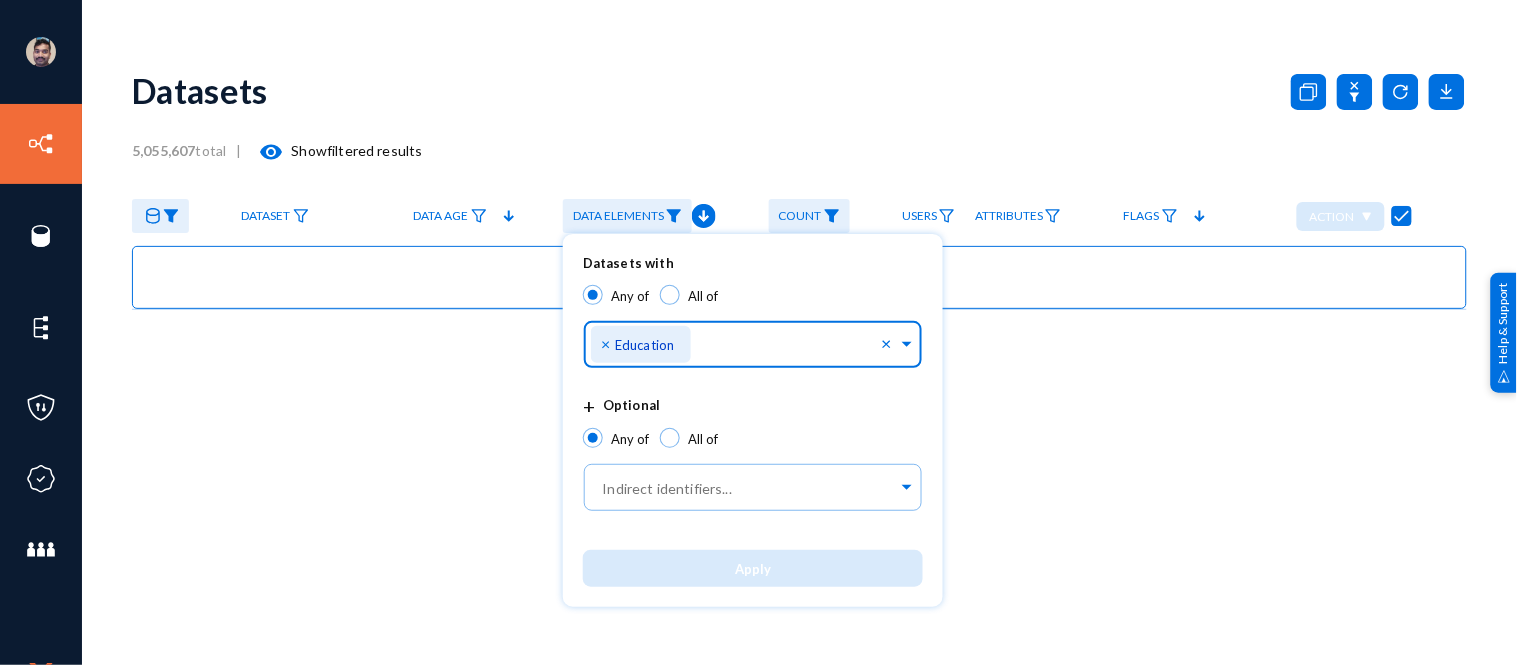 click on "× Education" at bounding box center [641, 344] 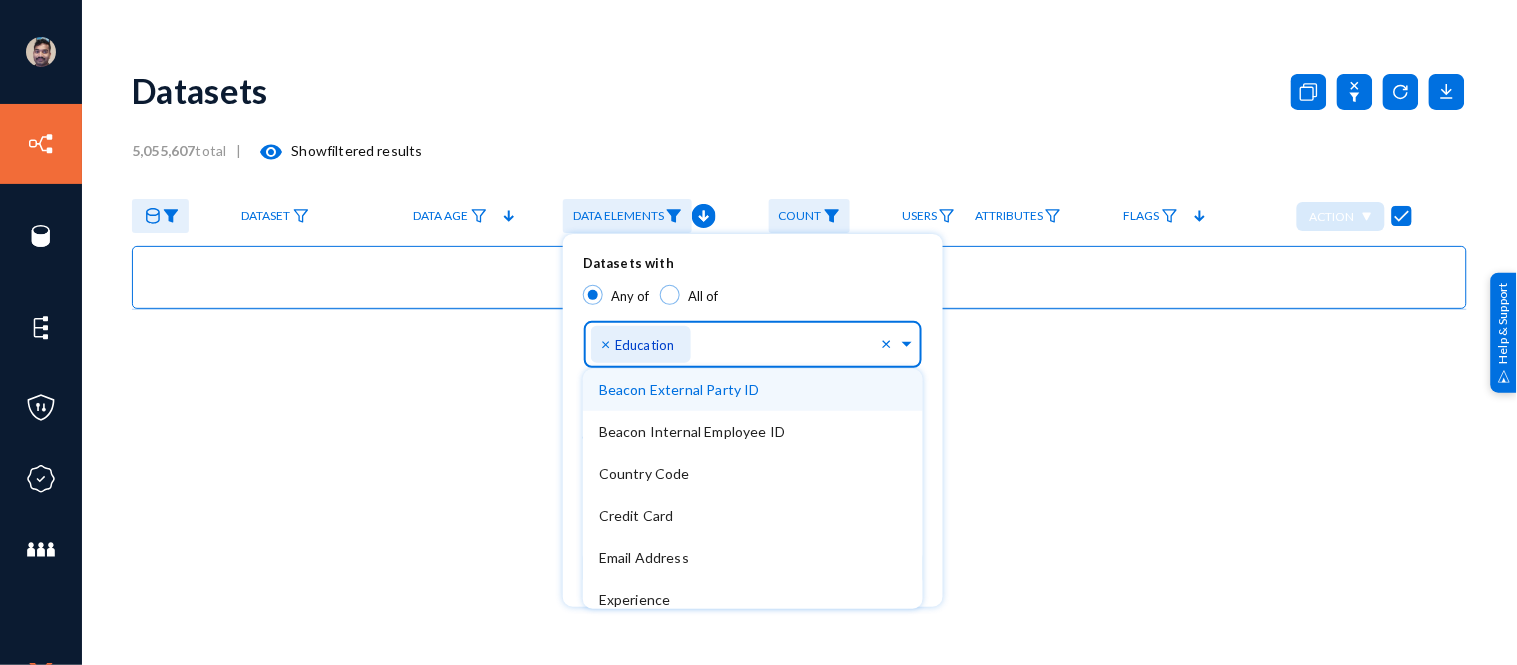 click on "×" at bounding box center [608, 343] 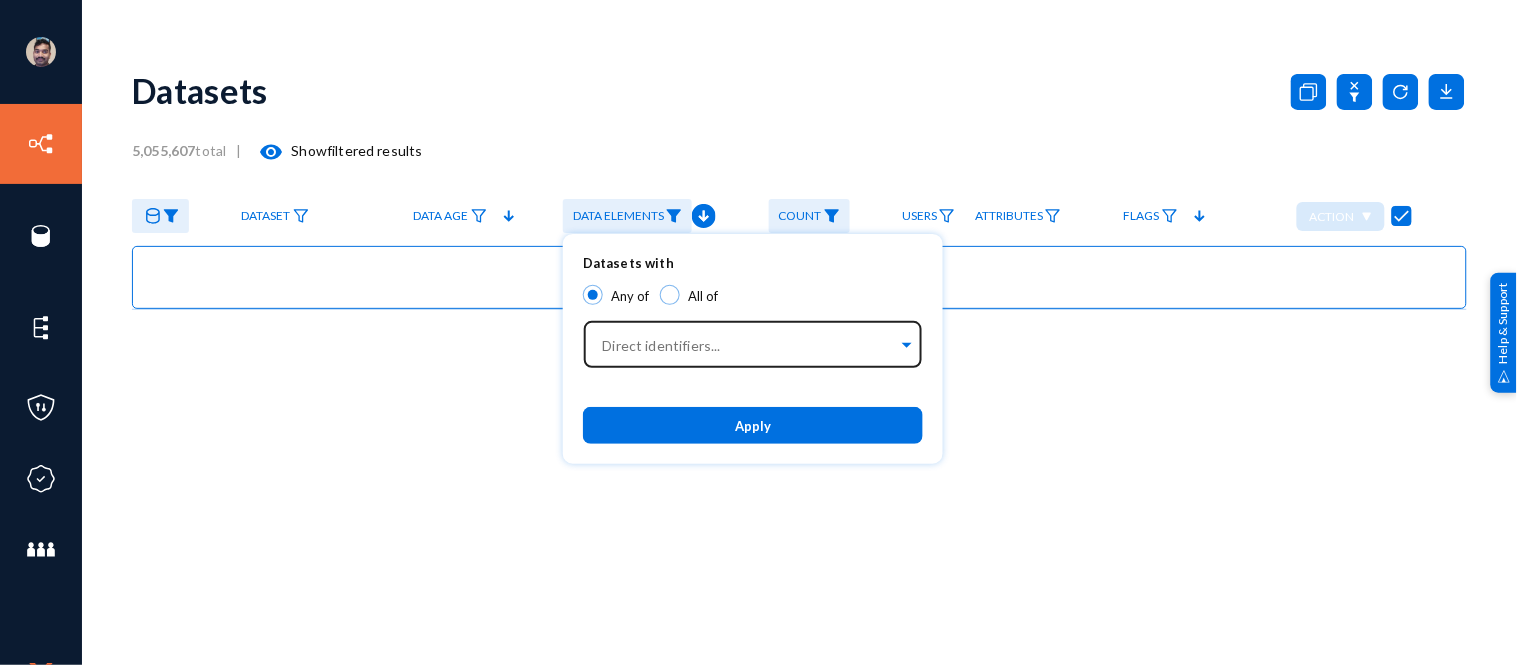 click on "Any of   All of" at bounding box center (753, 299) 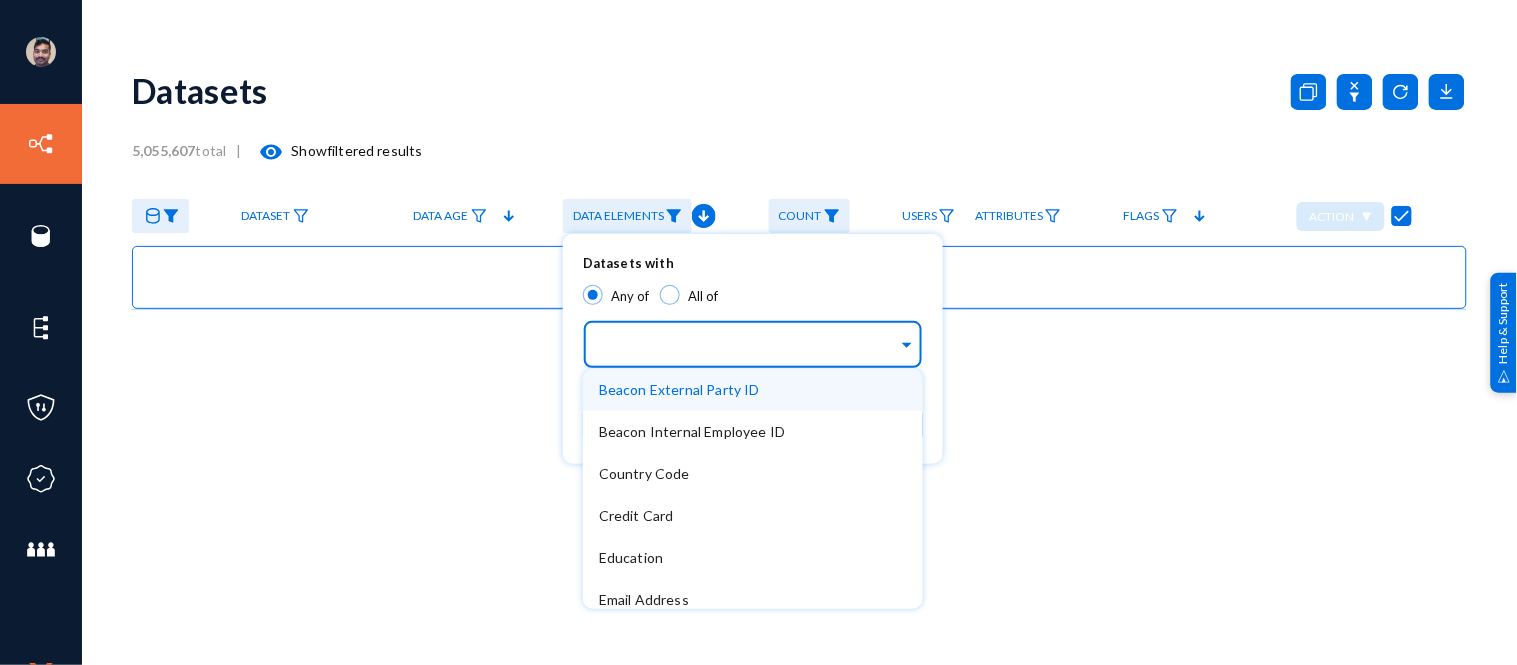click at bounding box center [748, 347] 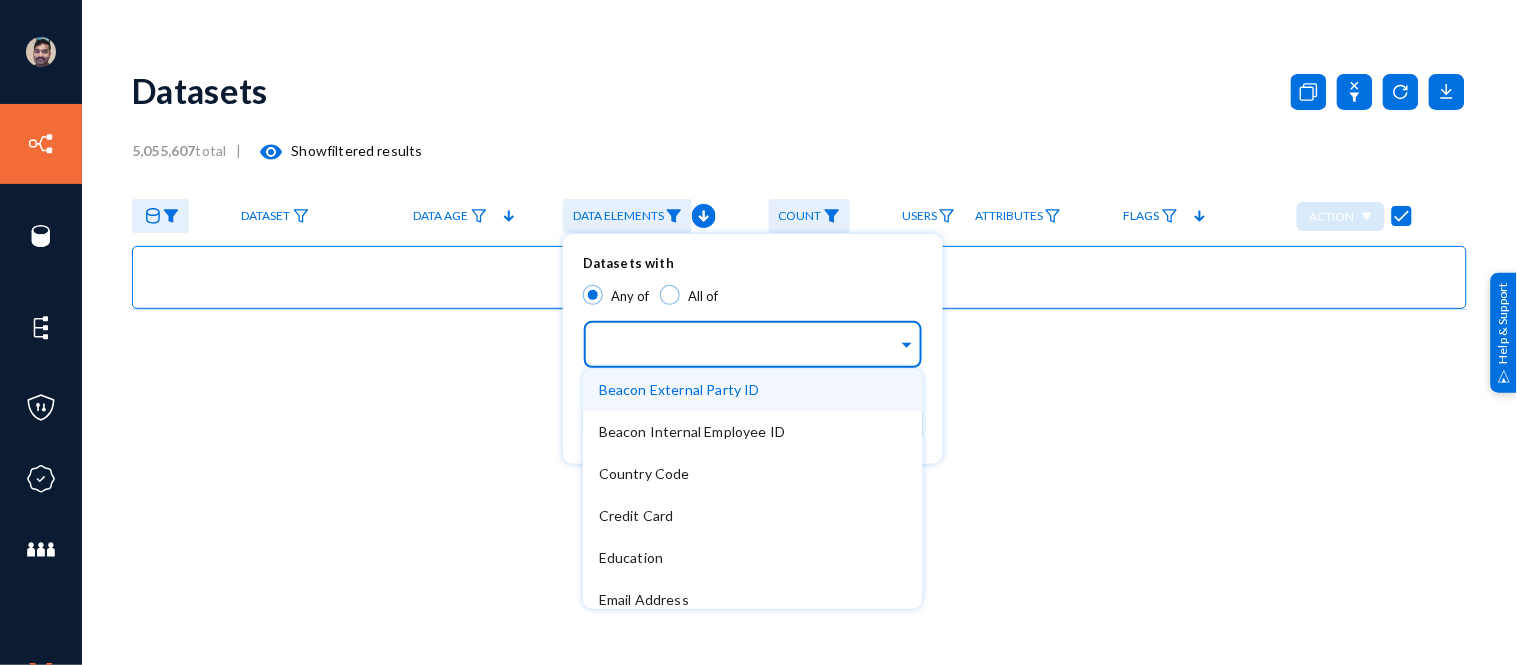 click on "Beacon External Party  ID" at bounding box center [679, 389] 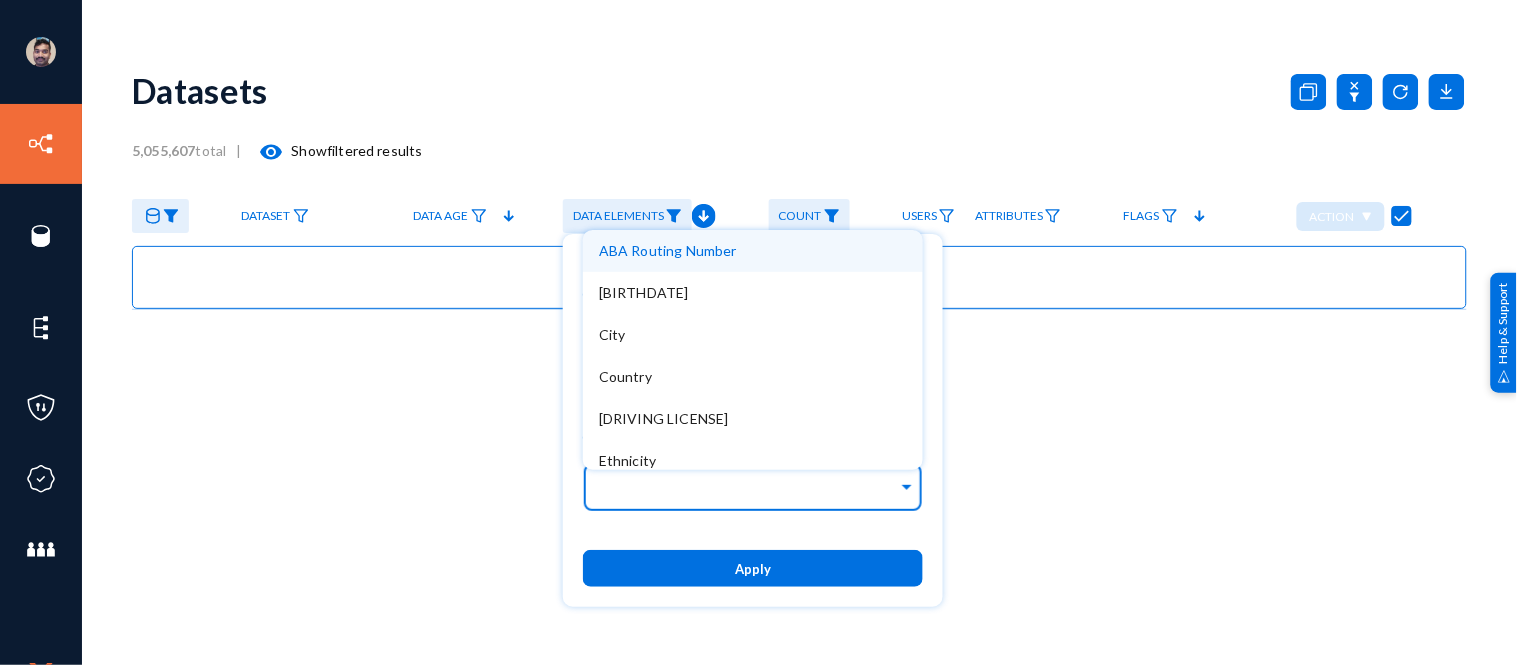 click at bounding box center [748, 490] 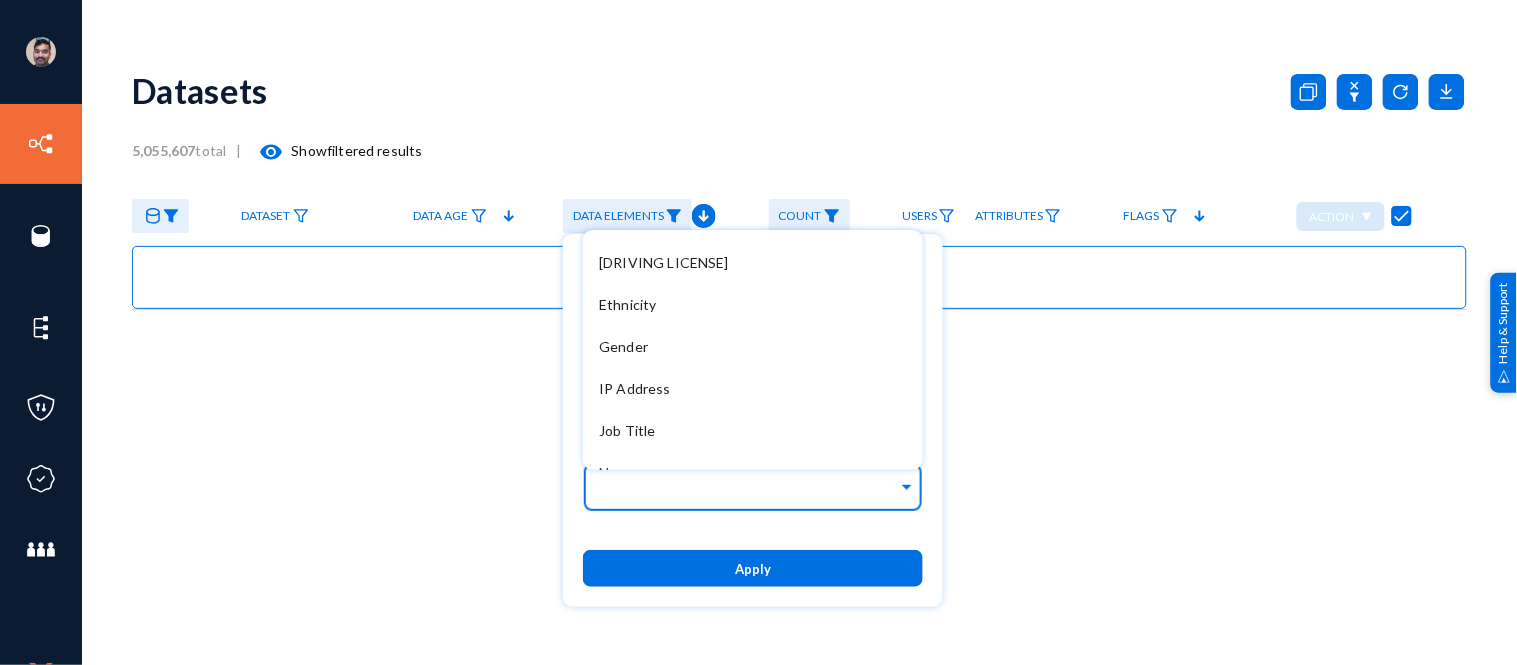 scroll, scrollTop: 157, scrollLeft: 0, axis: vertical 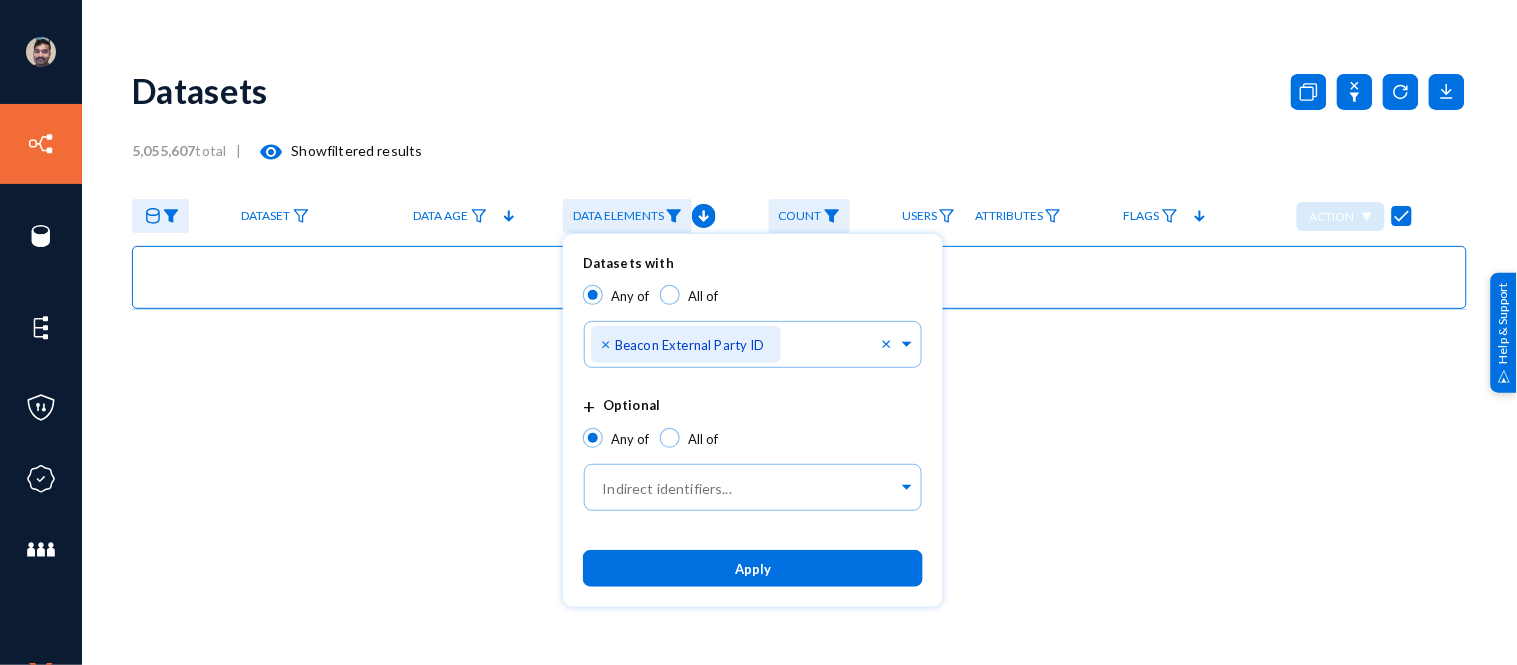 click at bounding box center (758, 332) 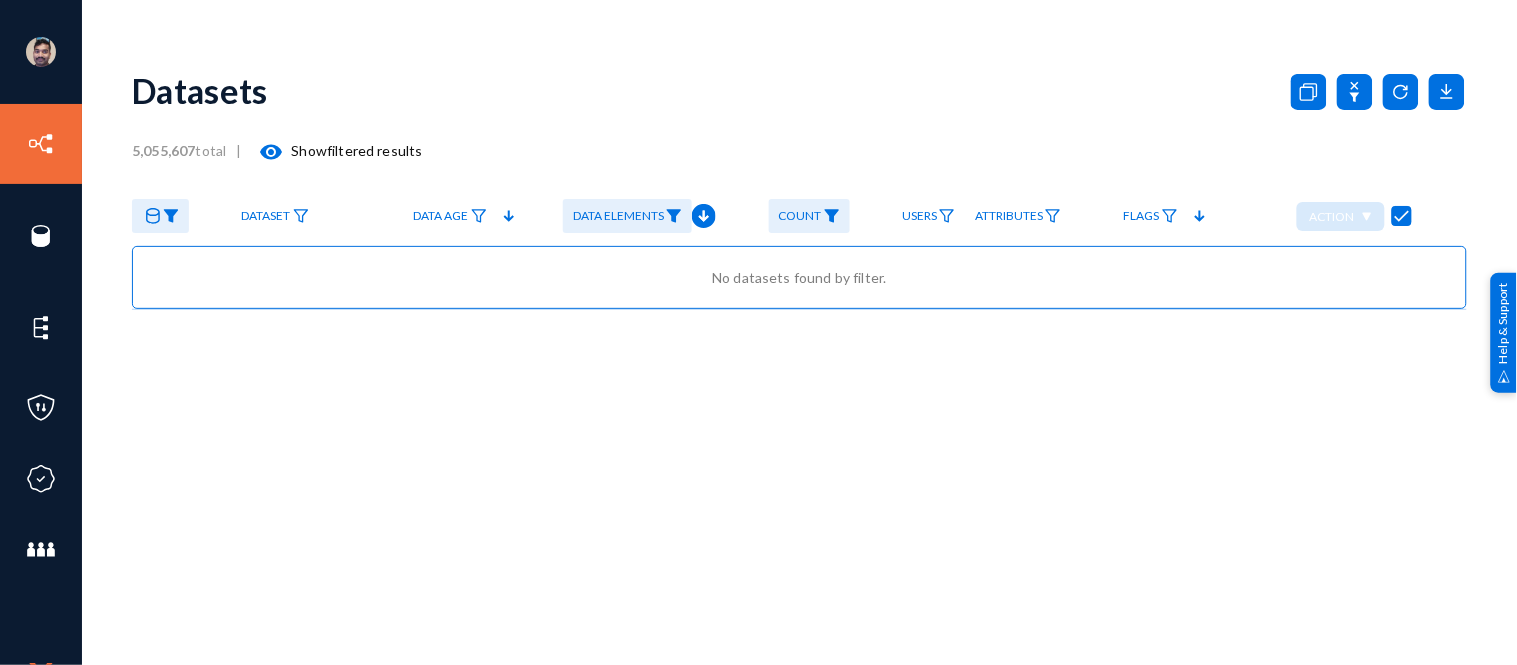 click 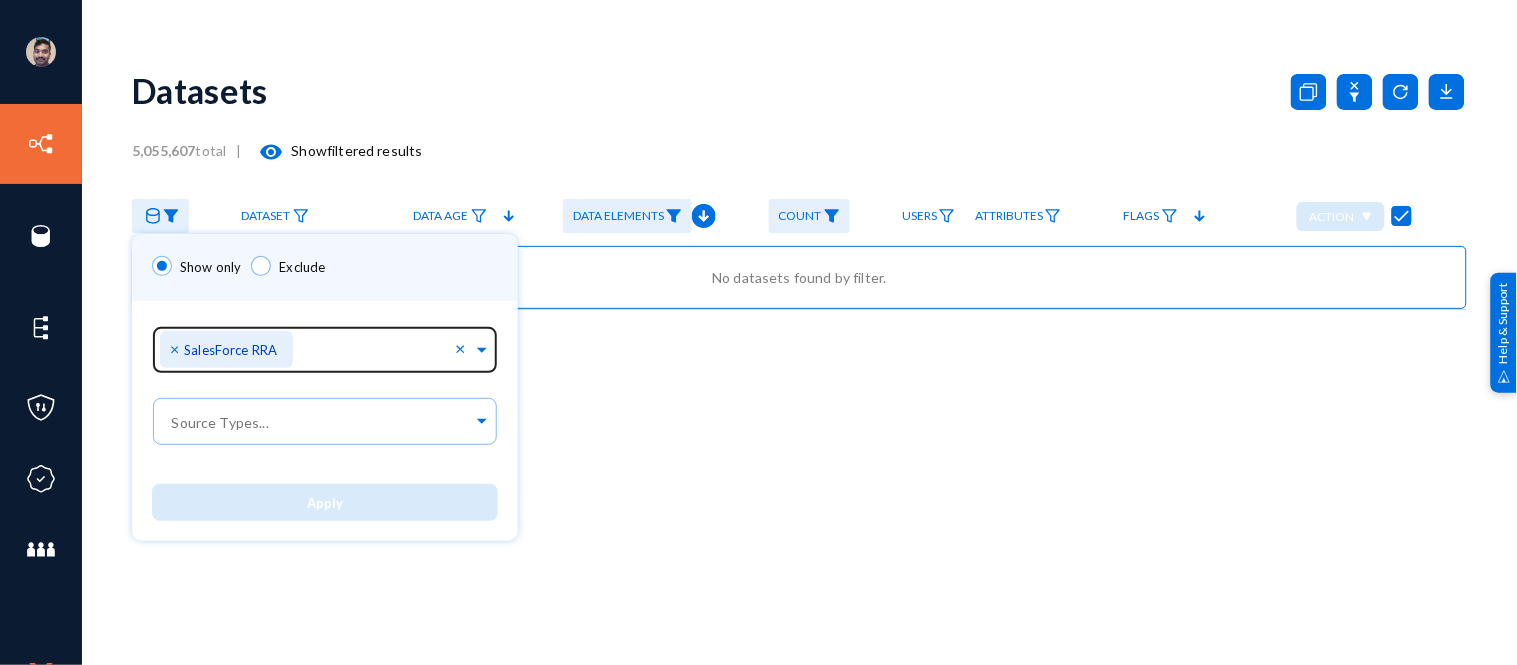 click on "×" at bounding box center (177, 348) 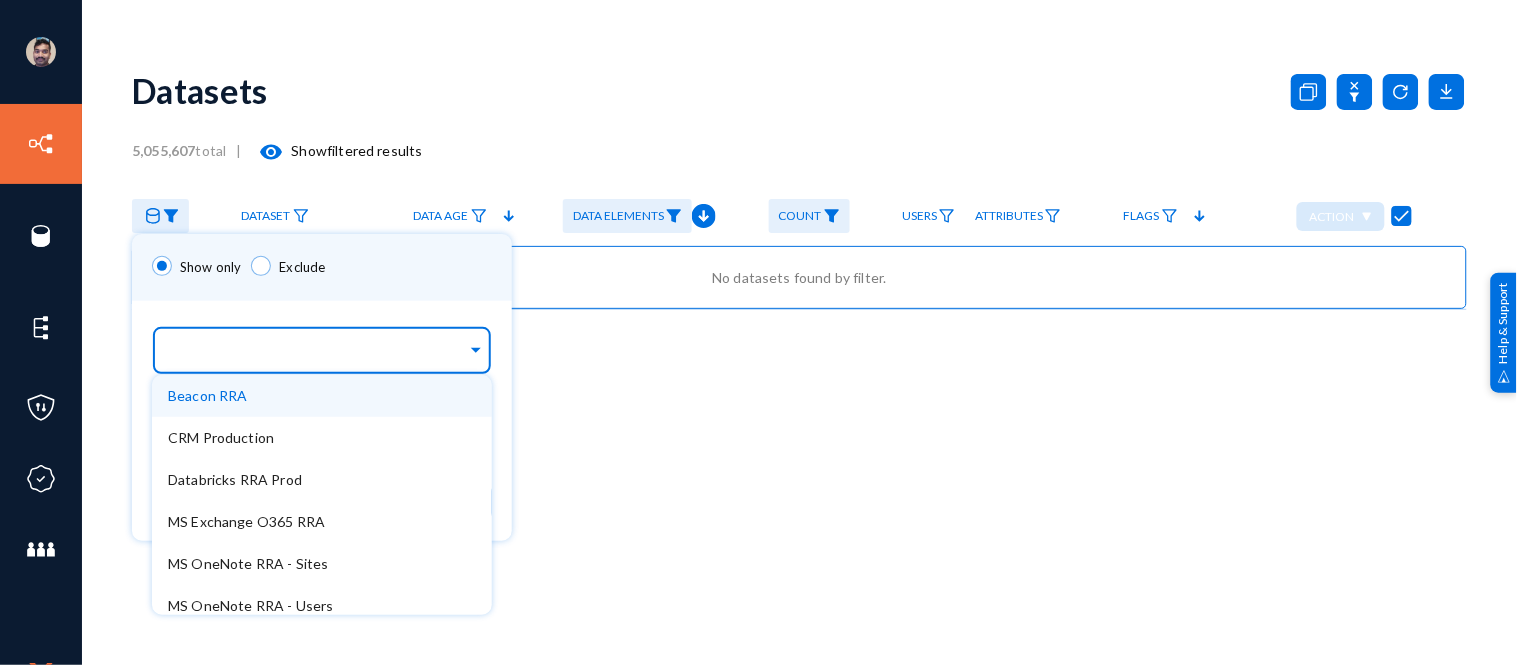 click at bounding box center (317, 353) 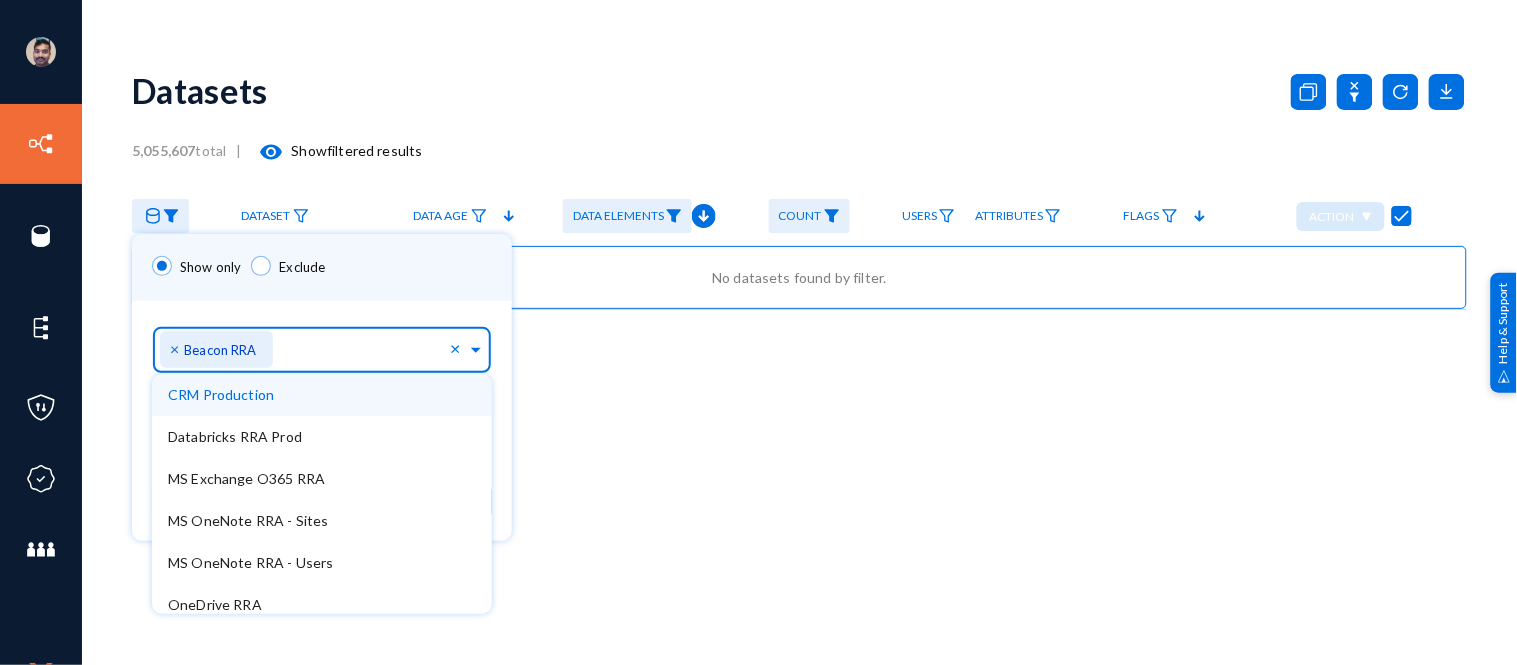 click on "Show only   Exclude" at bounding box center (322, 267) 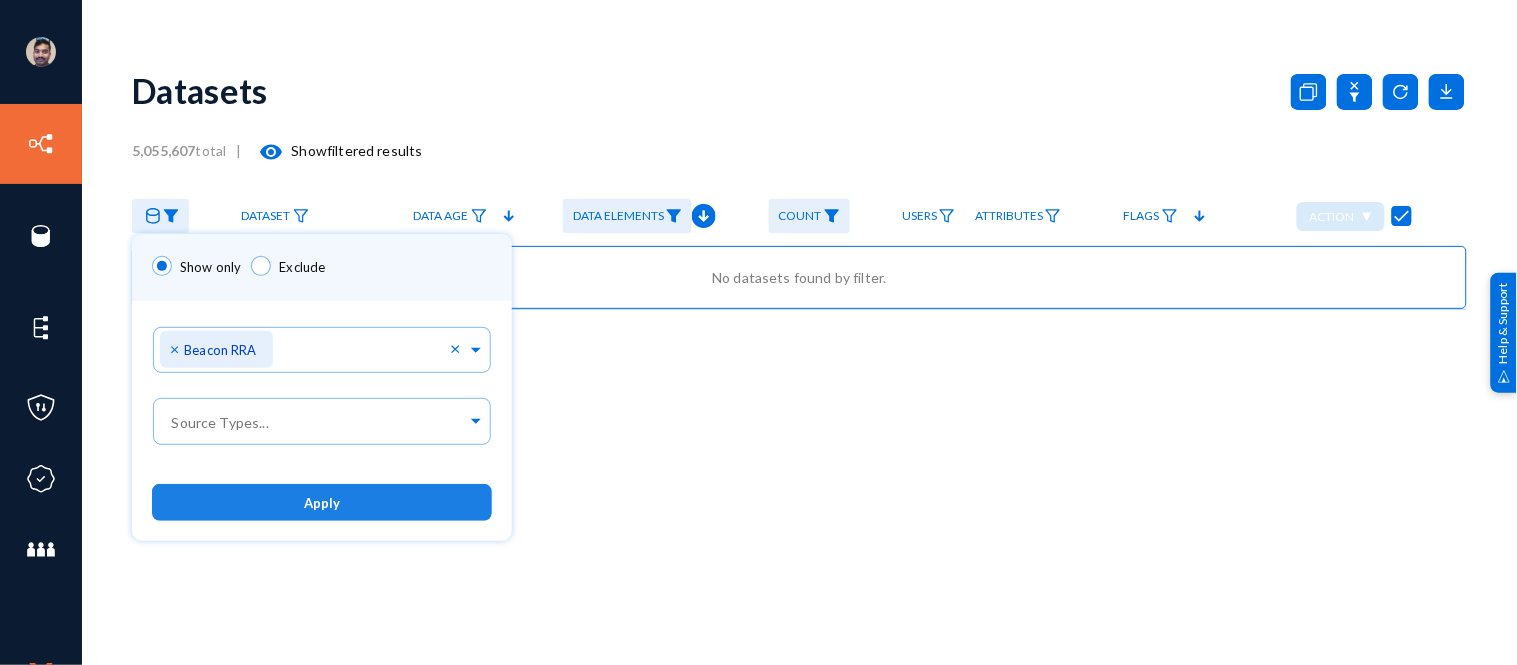 click on "Apply" at bounding box center (322, 503) 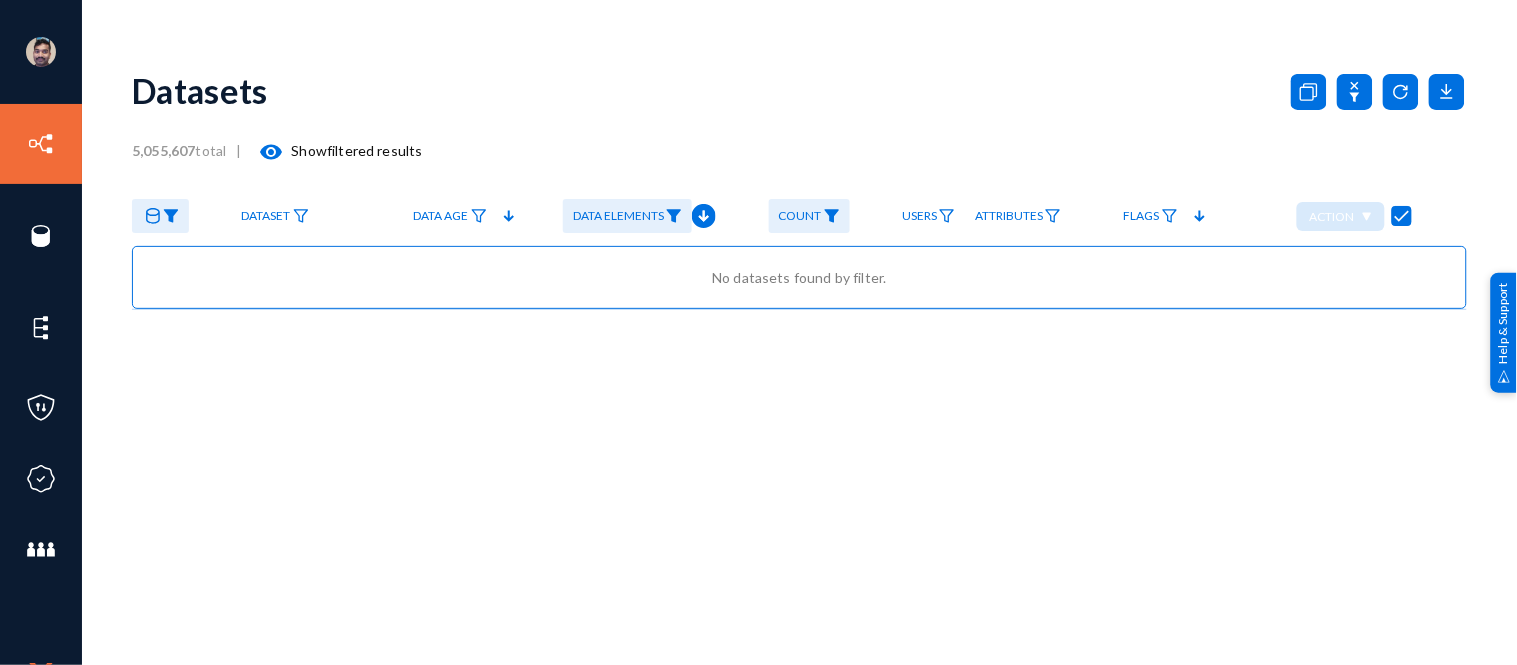 click on "Data Elements" 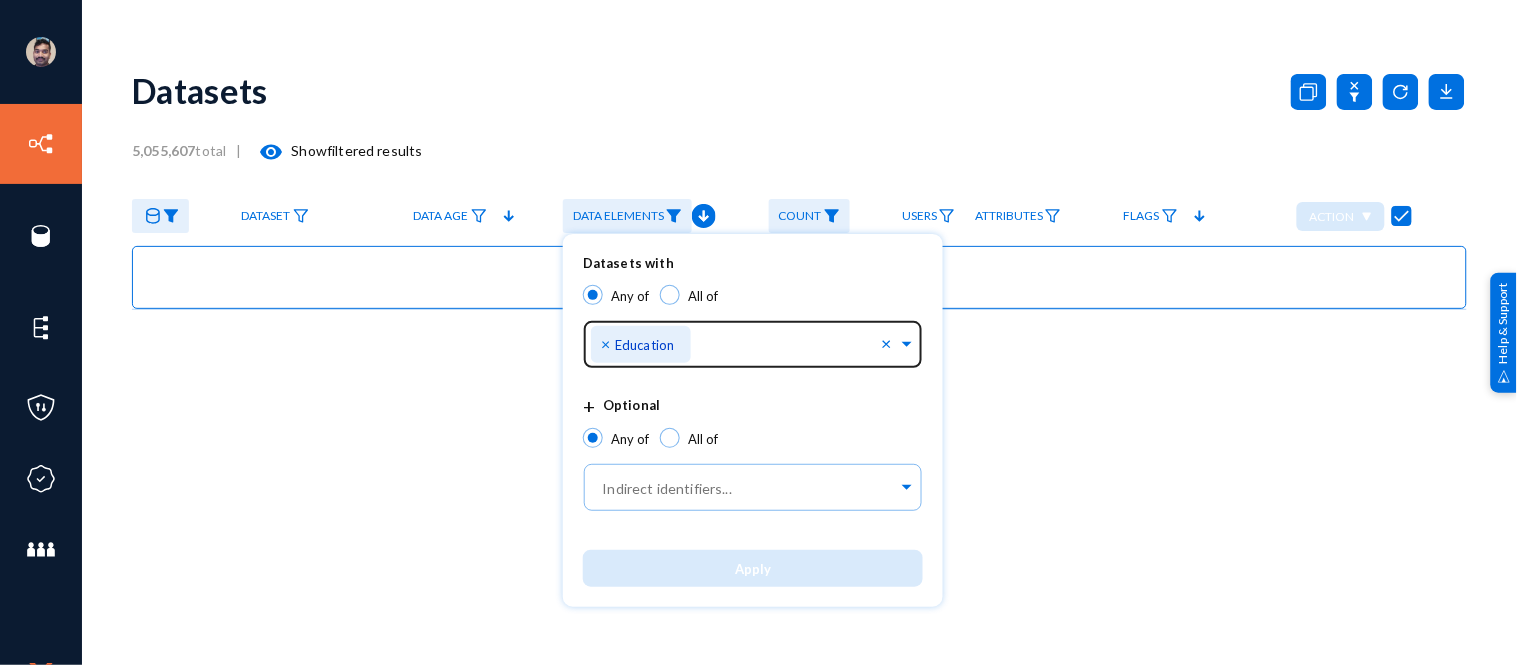 click on "×" at bounding box center [608, 343] 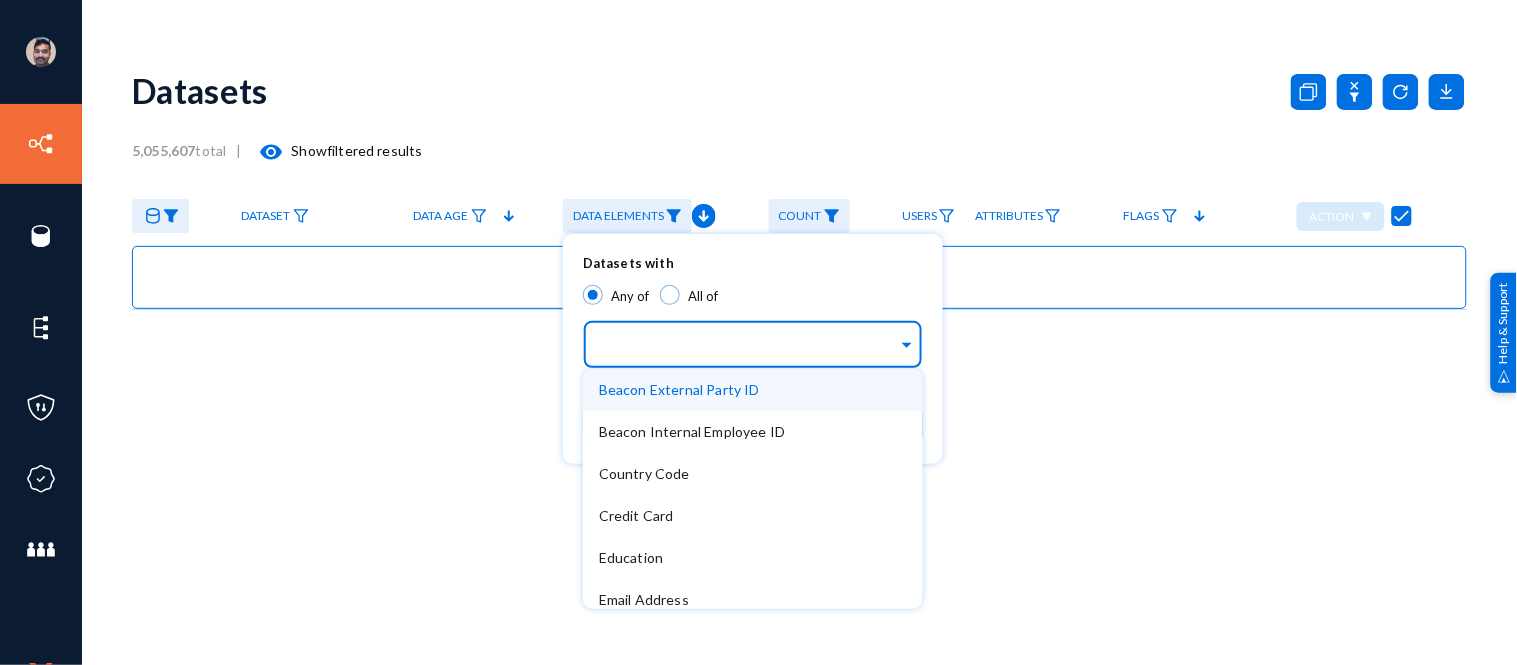 click at bounding box center (748, 347) 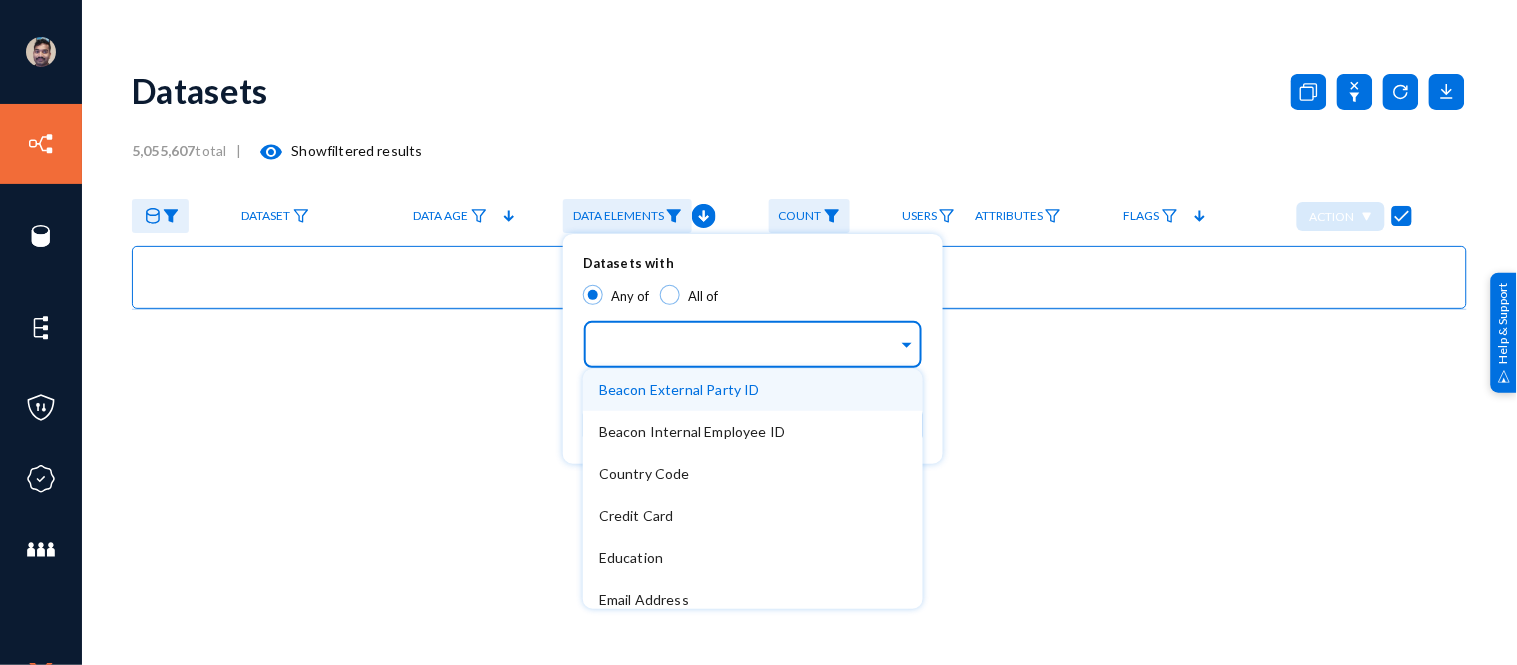 click on "Beacon External Party  ID" at bounding box center (679, 389) 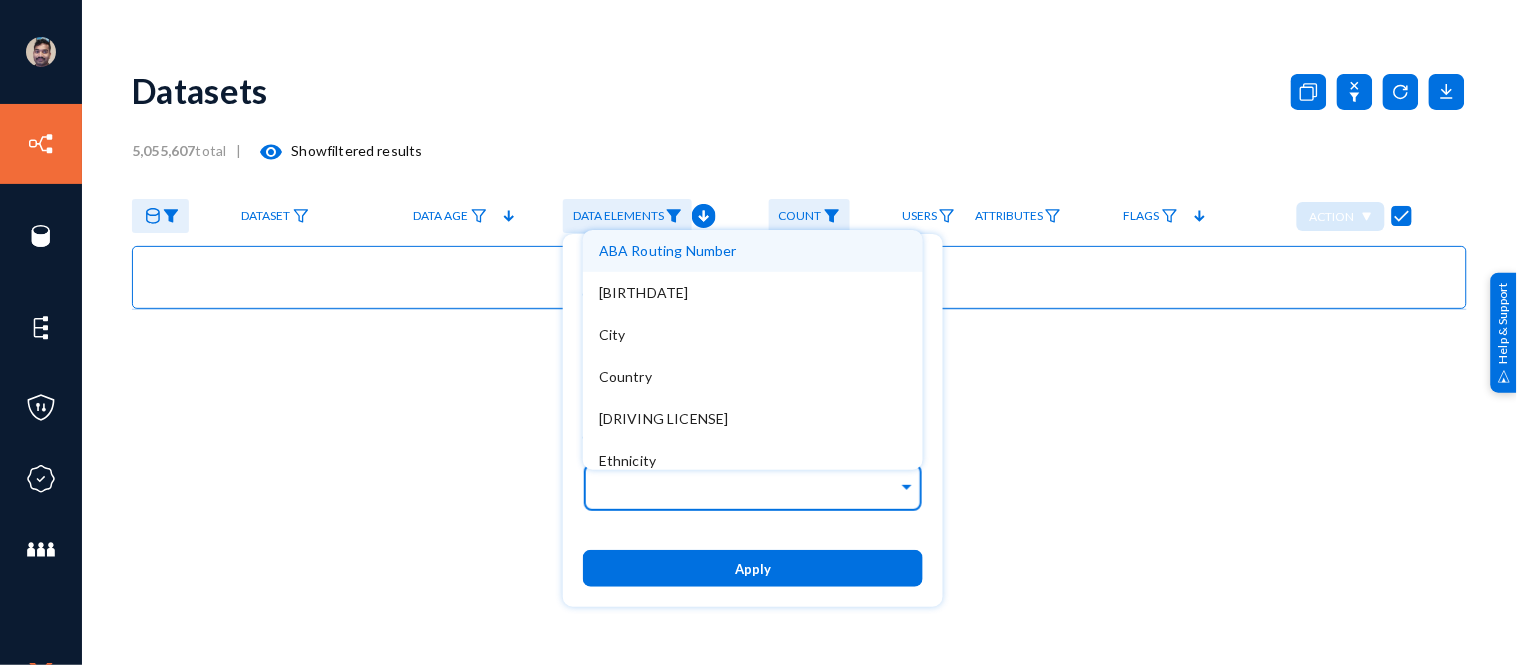 click at bounding box center [748, 490] 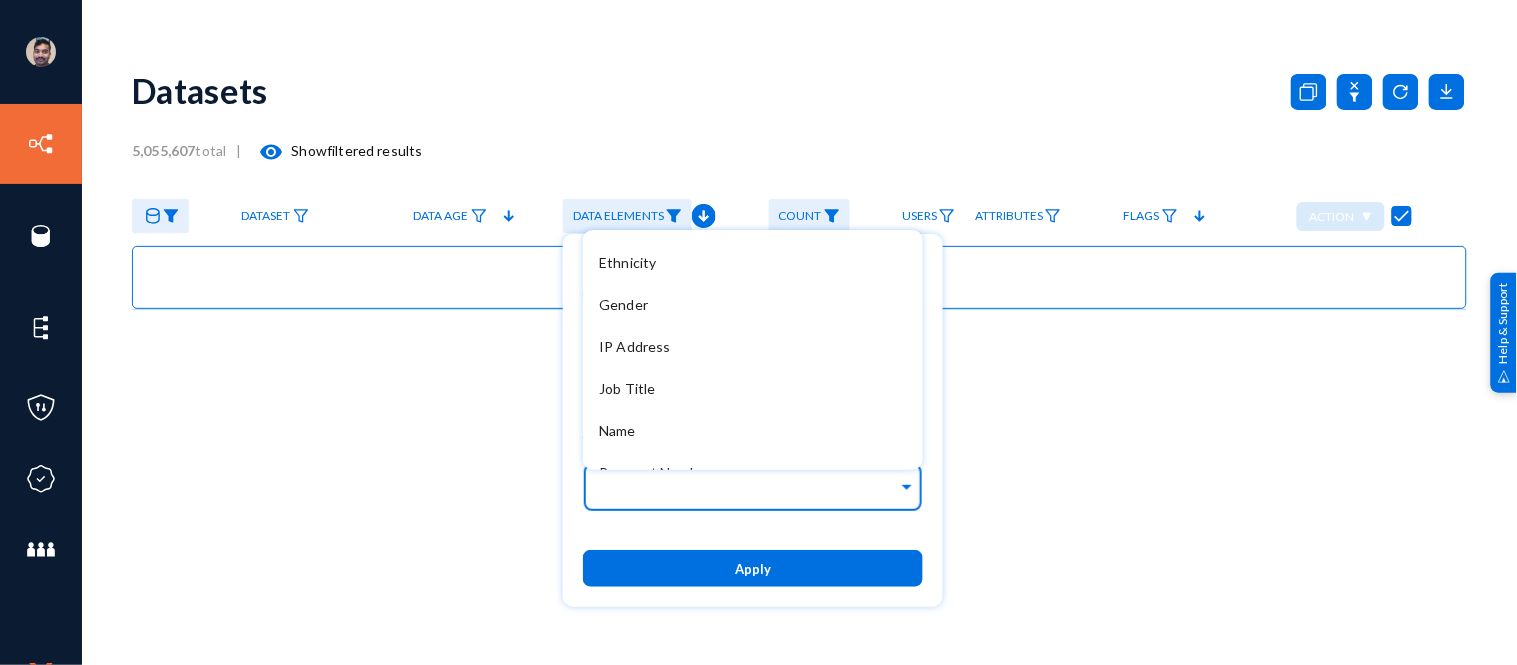 scroll, scrollTop: 201, scrollLeft: 0, axis: vertical 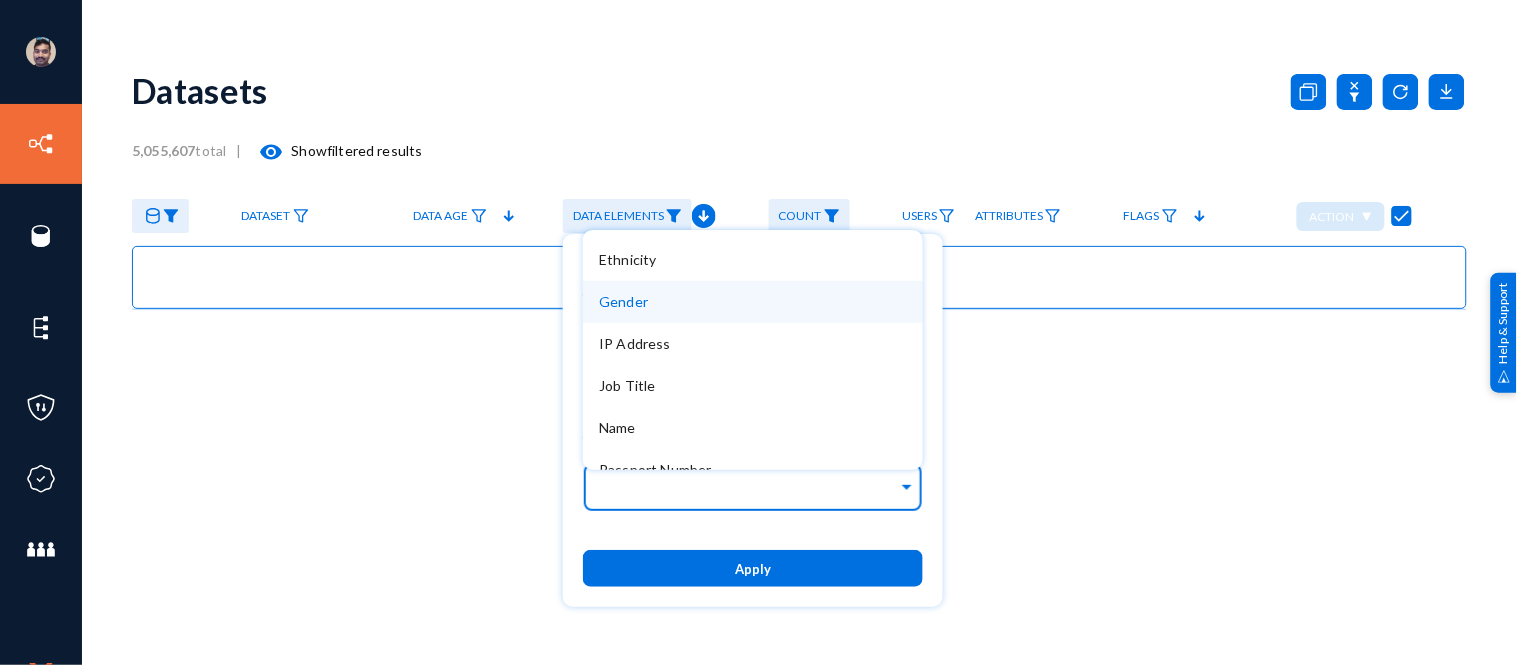 click on "Gender" at bounding box center [623, 301] 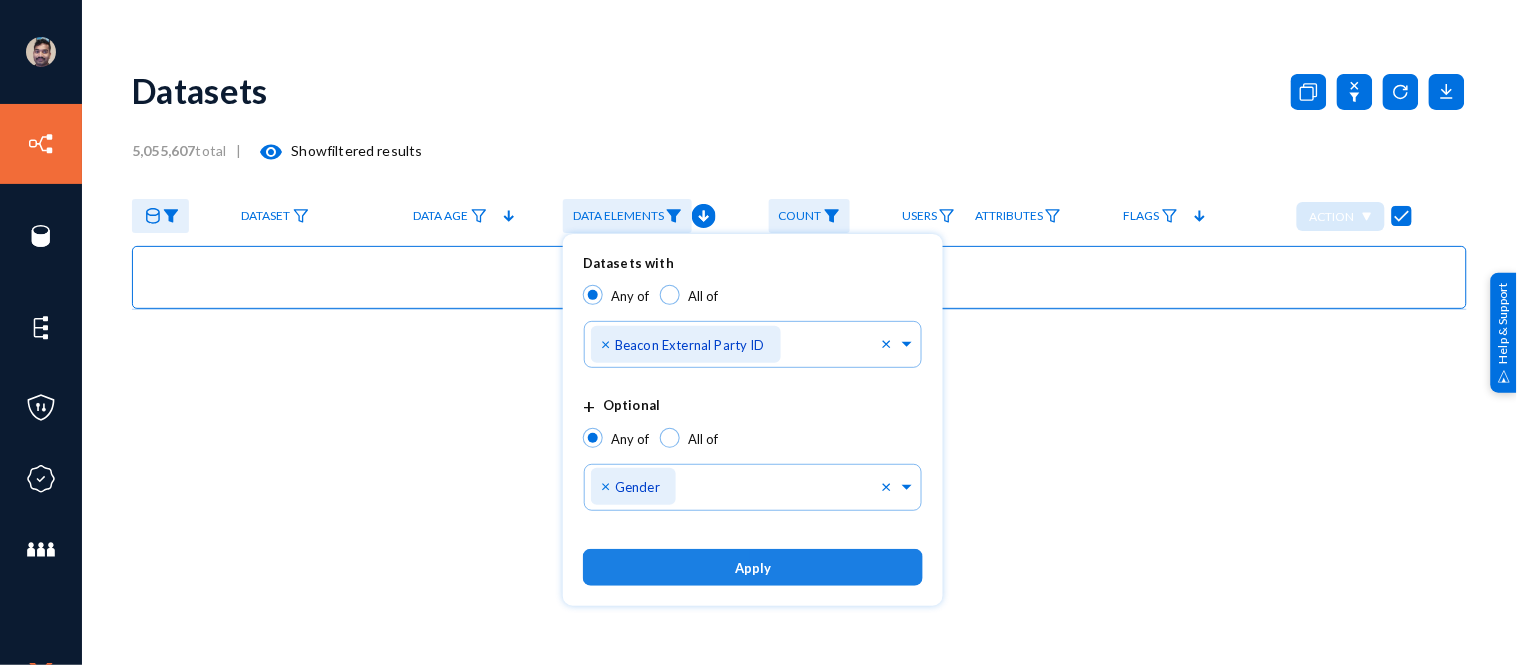 click on "Apply" at bounding box center [753, 568] 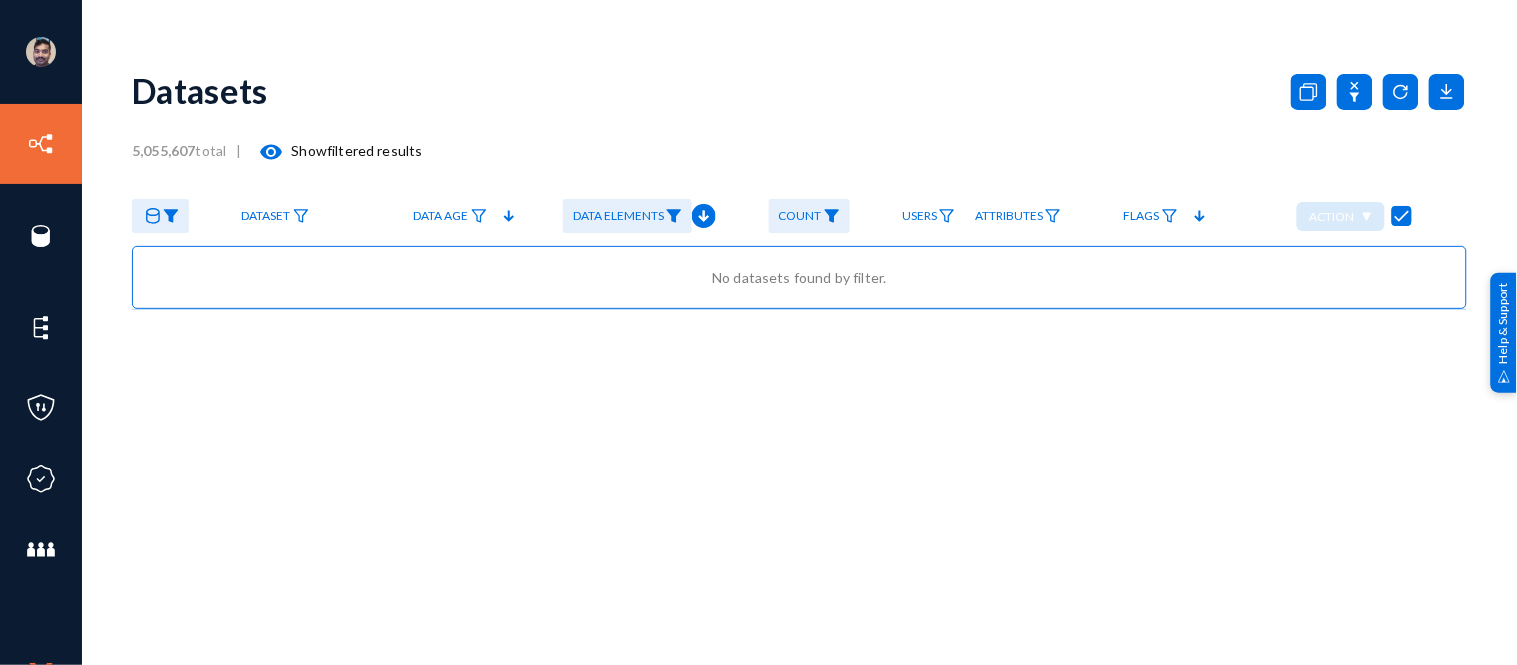 click 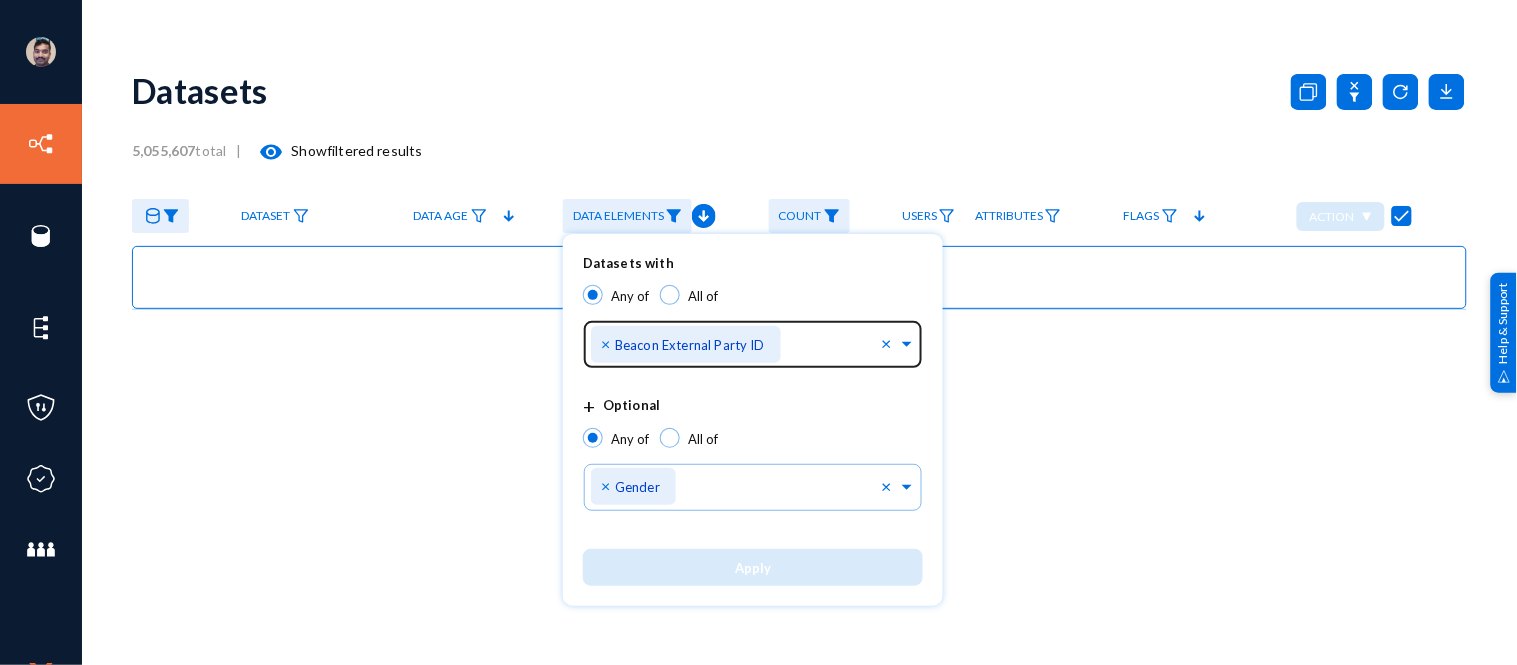 click on "×" at bounding box center [608, 343] 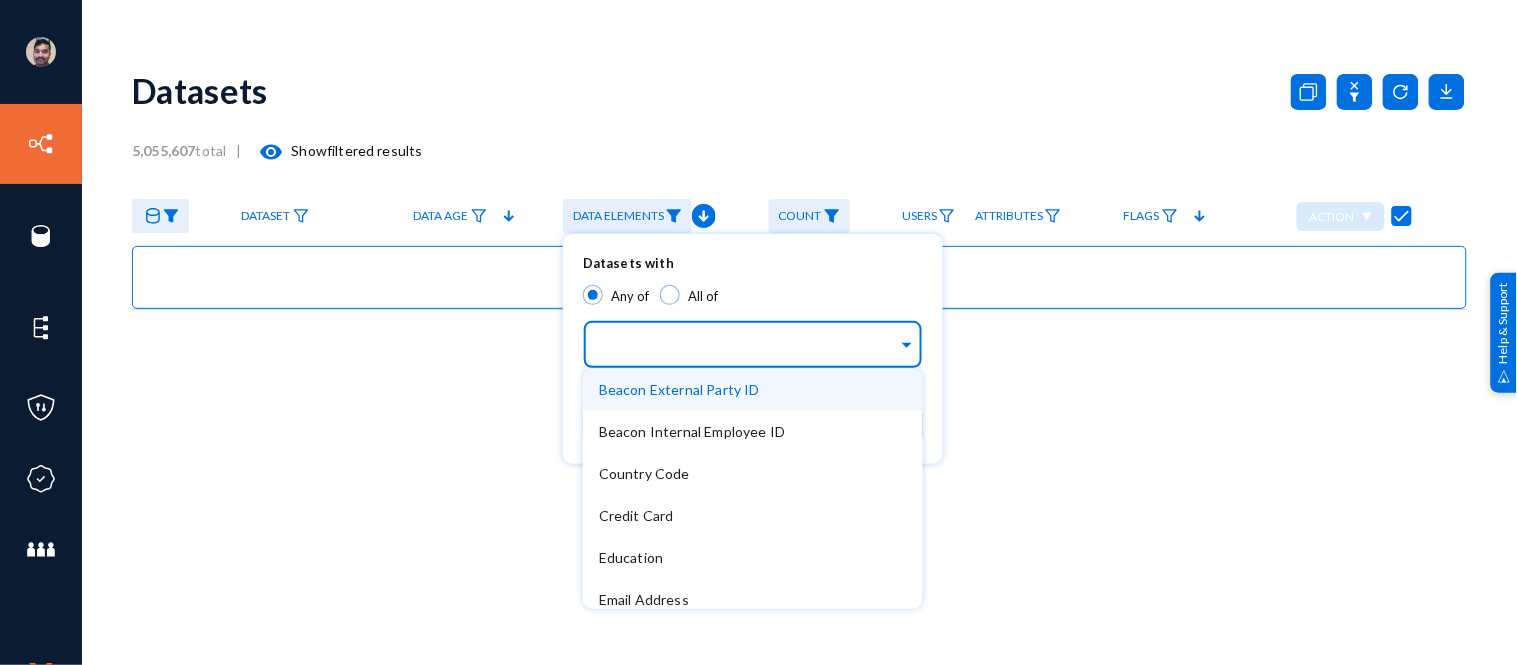 click at bounding box center [748, 347] 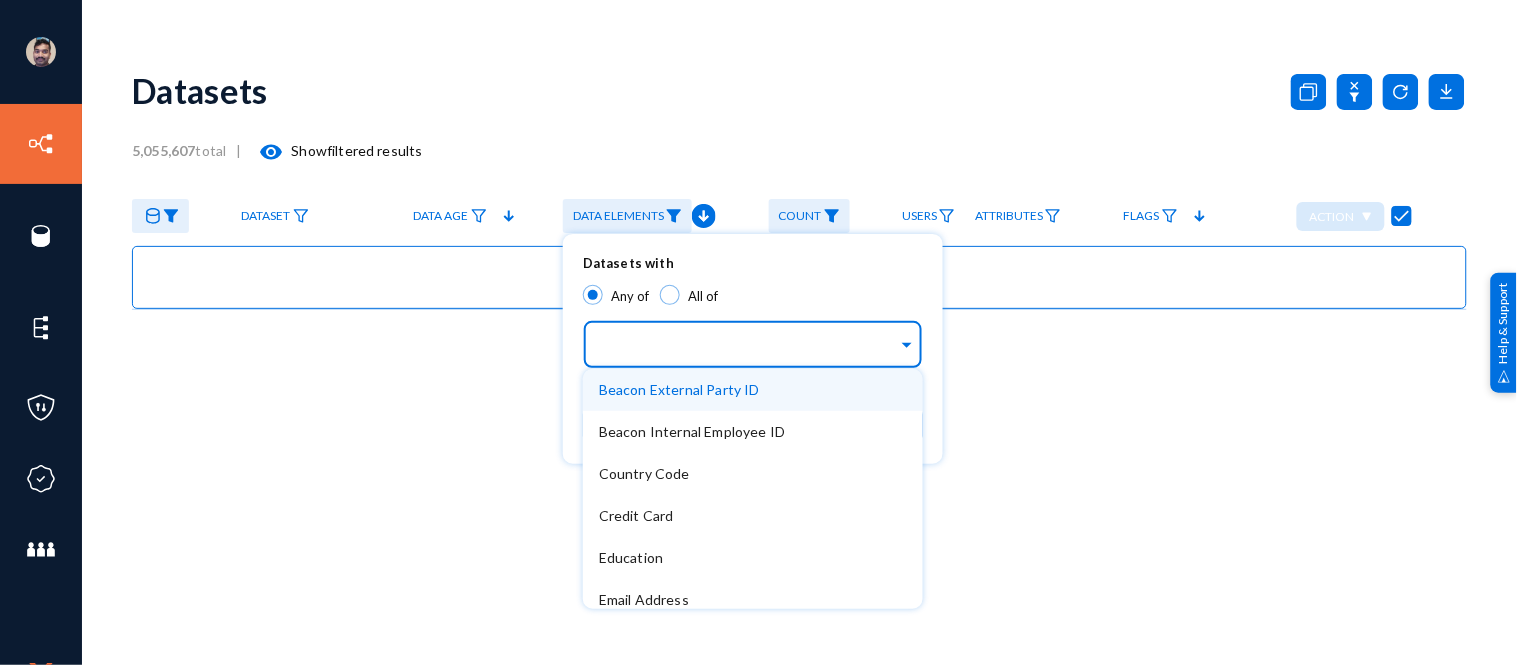 click at bounding box center [748, 347] 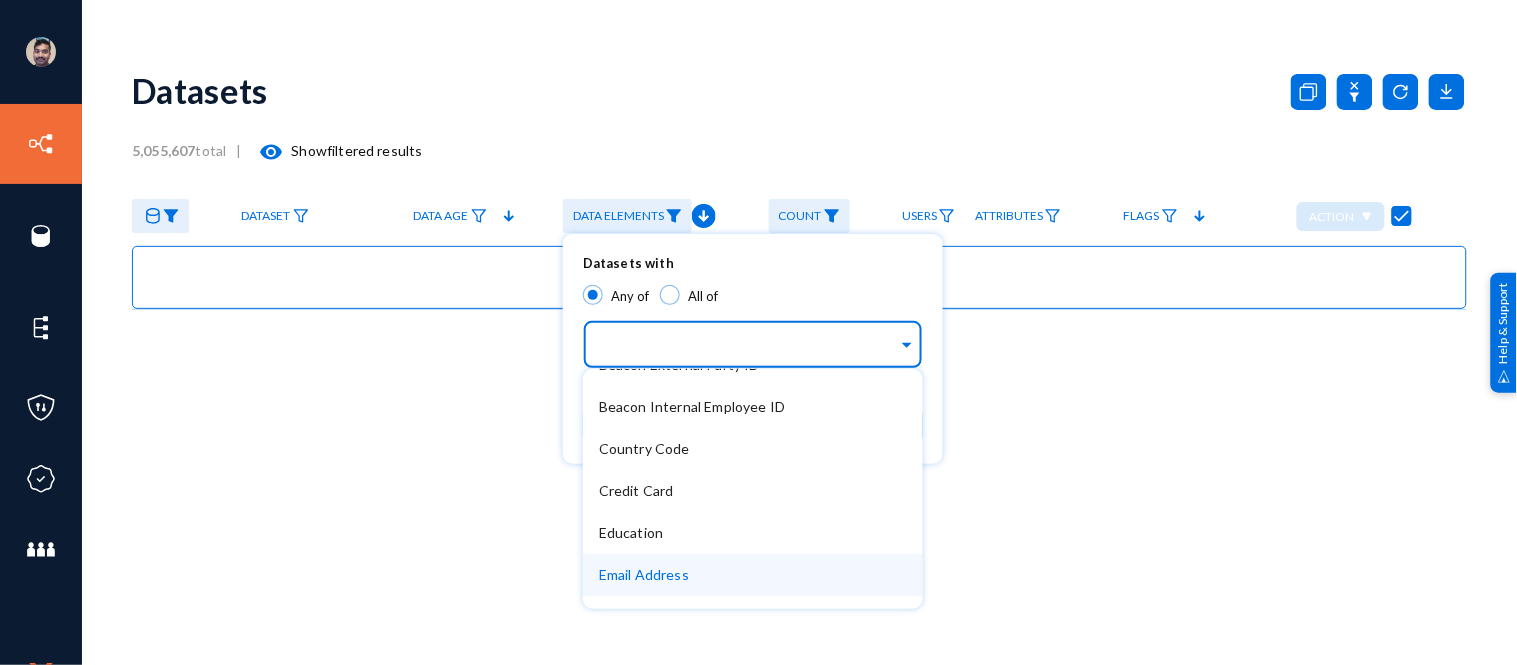 scroll, scrollTop: 25, scrollLeft: 0, axis: vertical 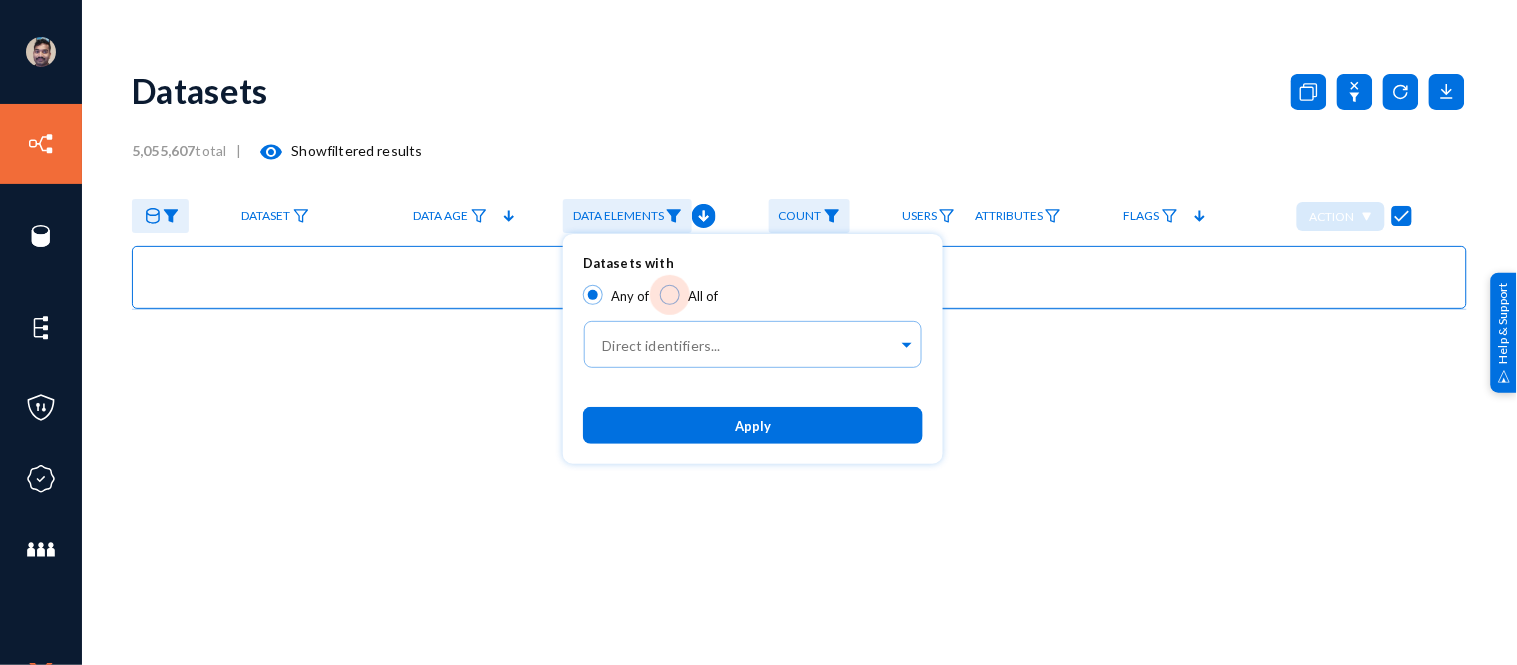 click at bounding box center (670, 295) 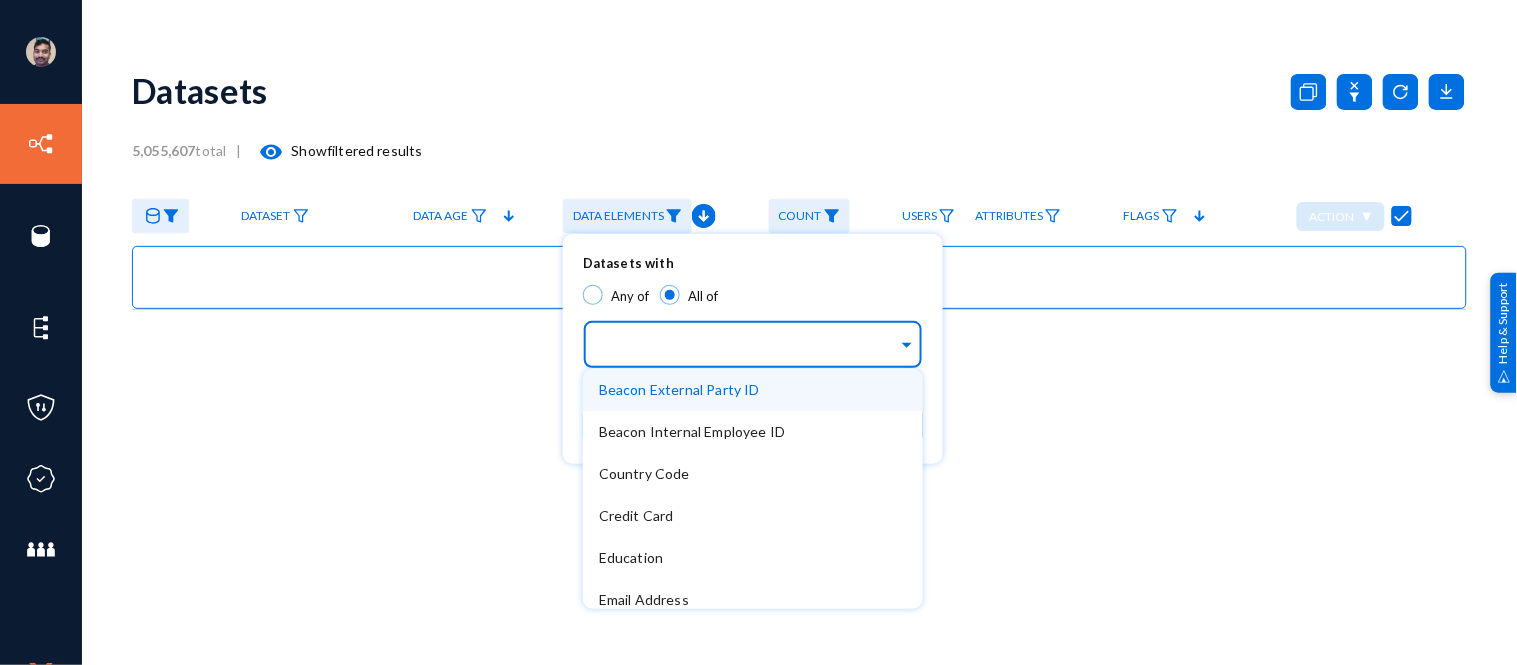 click at bounding box center [748, 347] 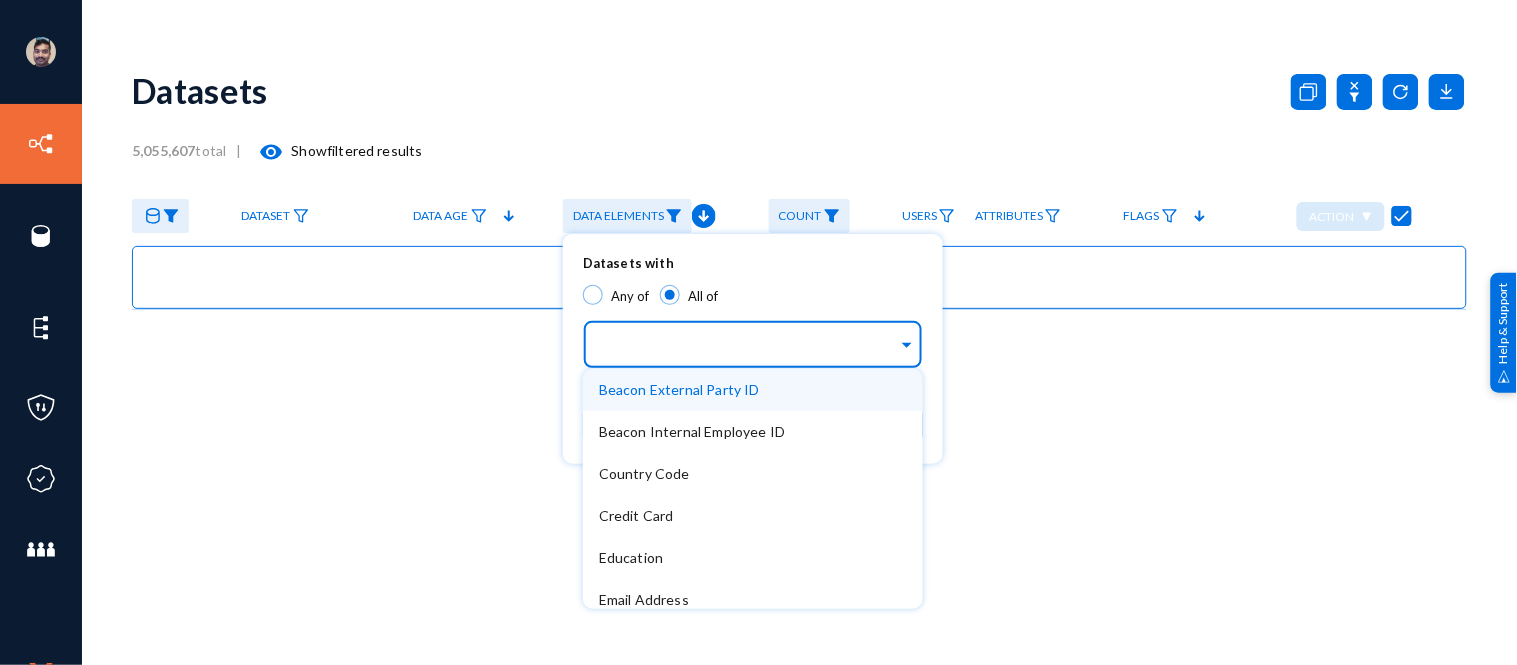 click on "Beacon External Party  ID" at bounding box center [679, 389] 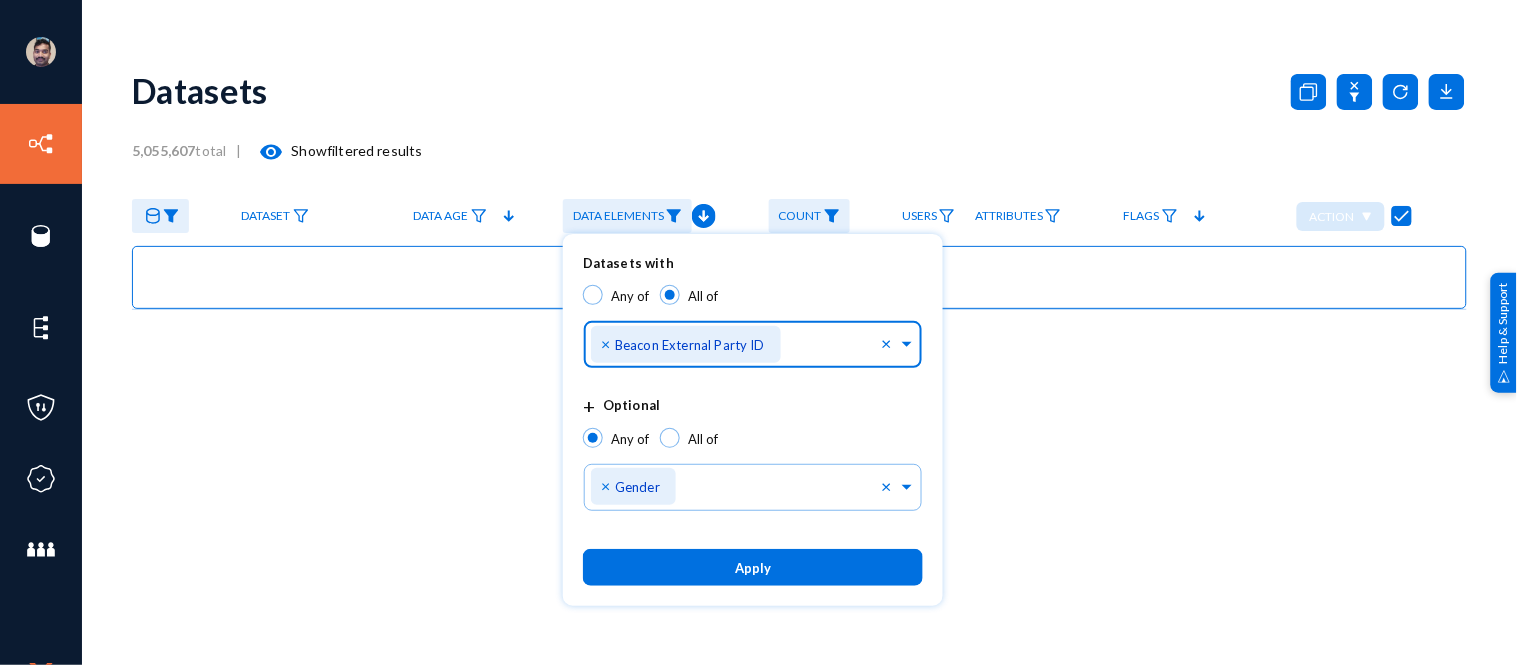 click on "×" at bounding box center (608, 343) 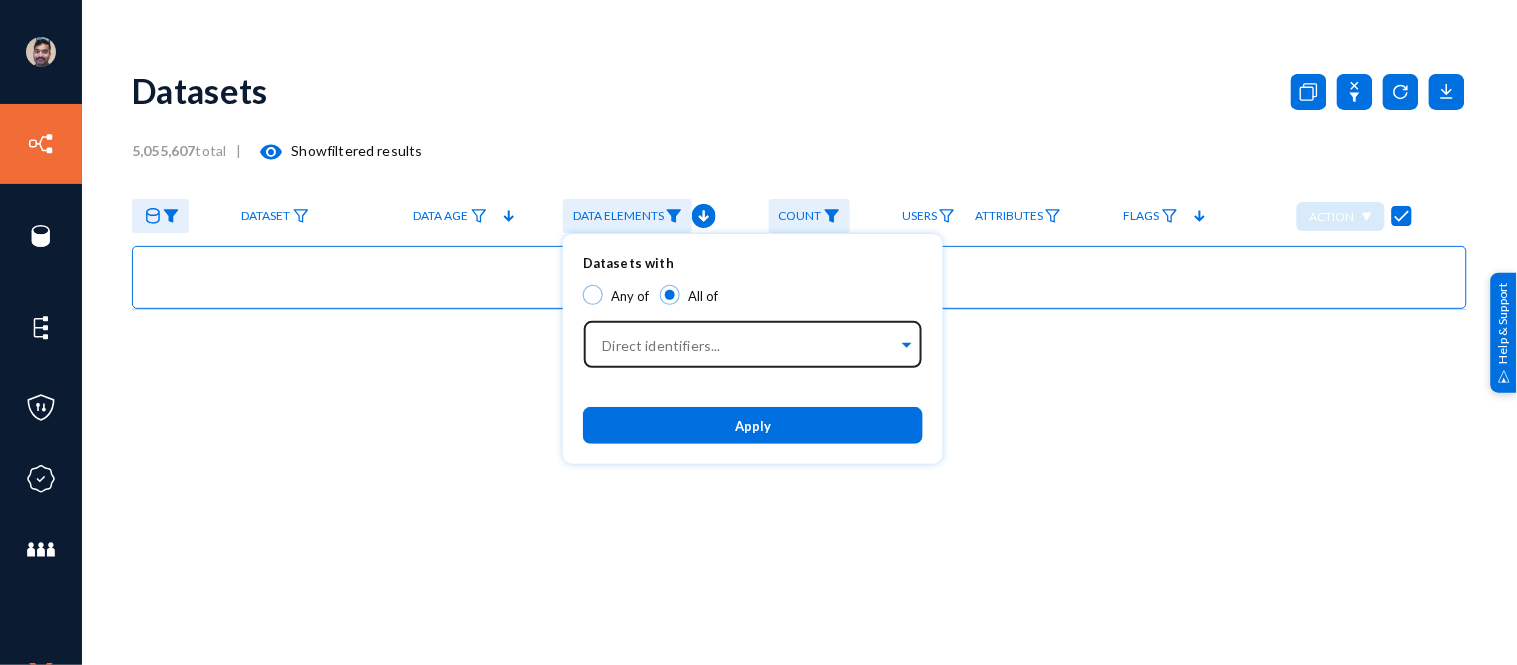 click at bounding box center (758, 332) 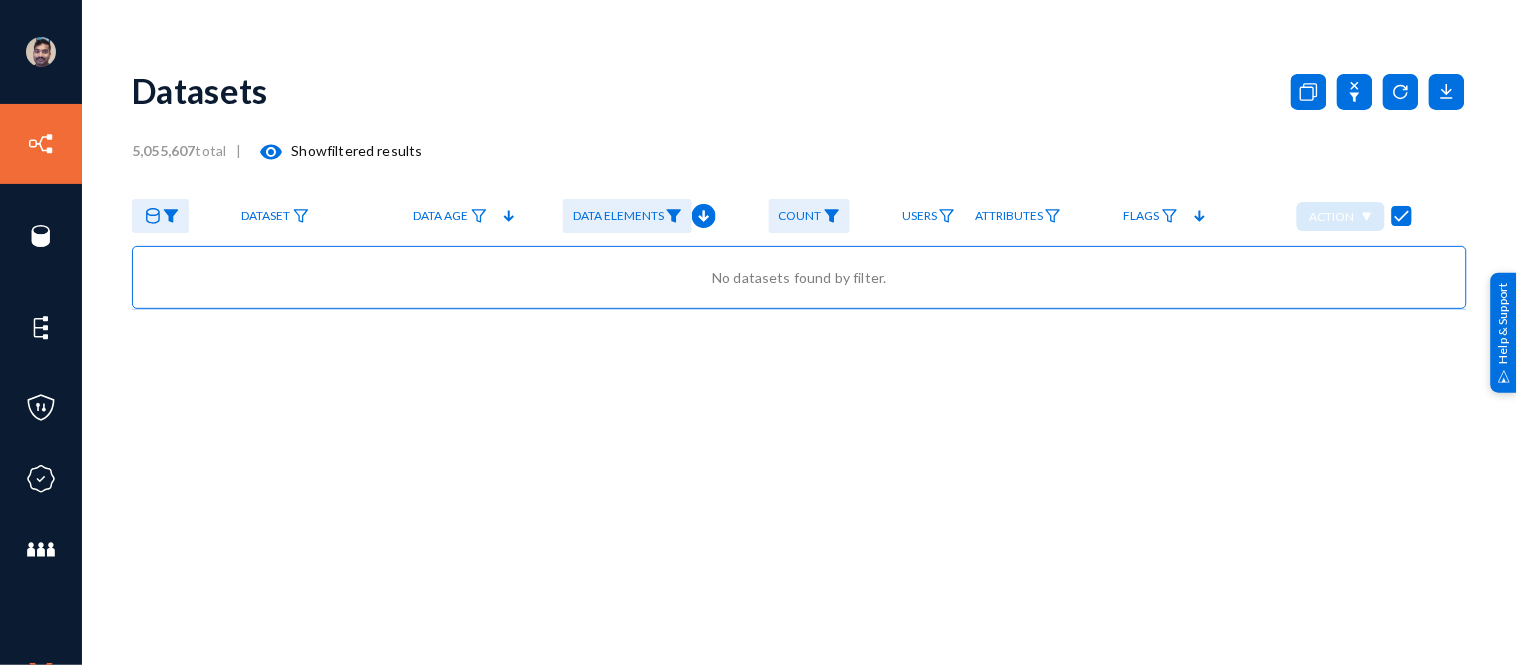 click 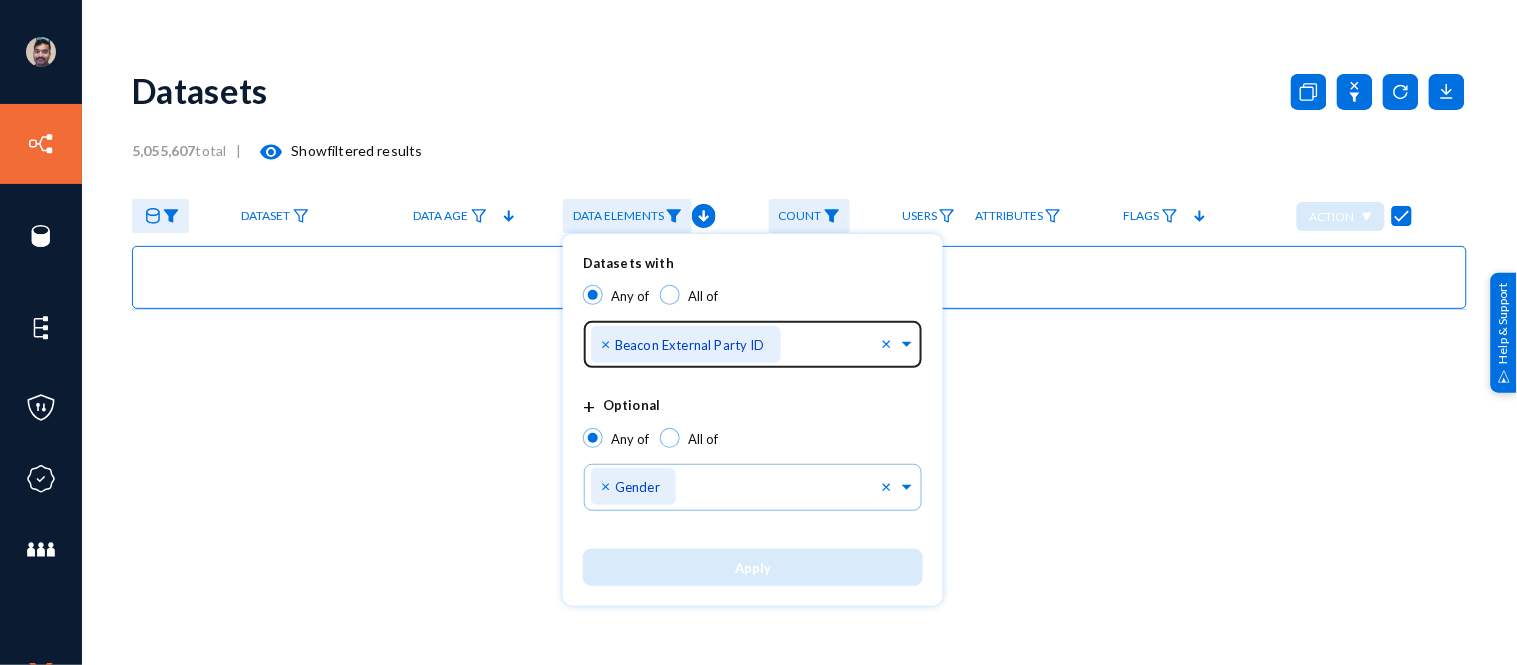 click on "×" at bounding box center [608, 343] 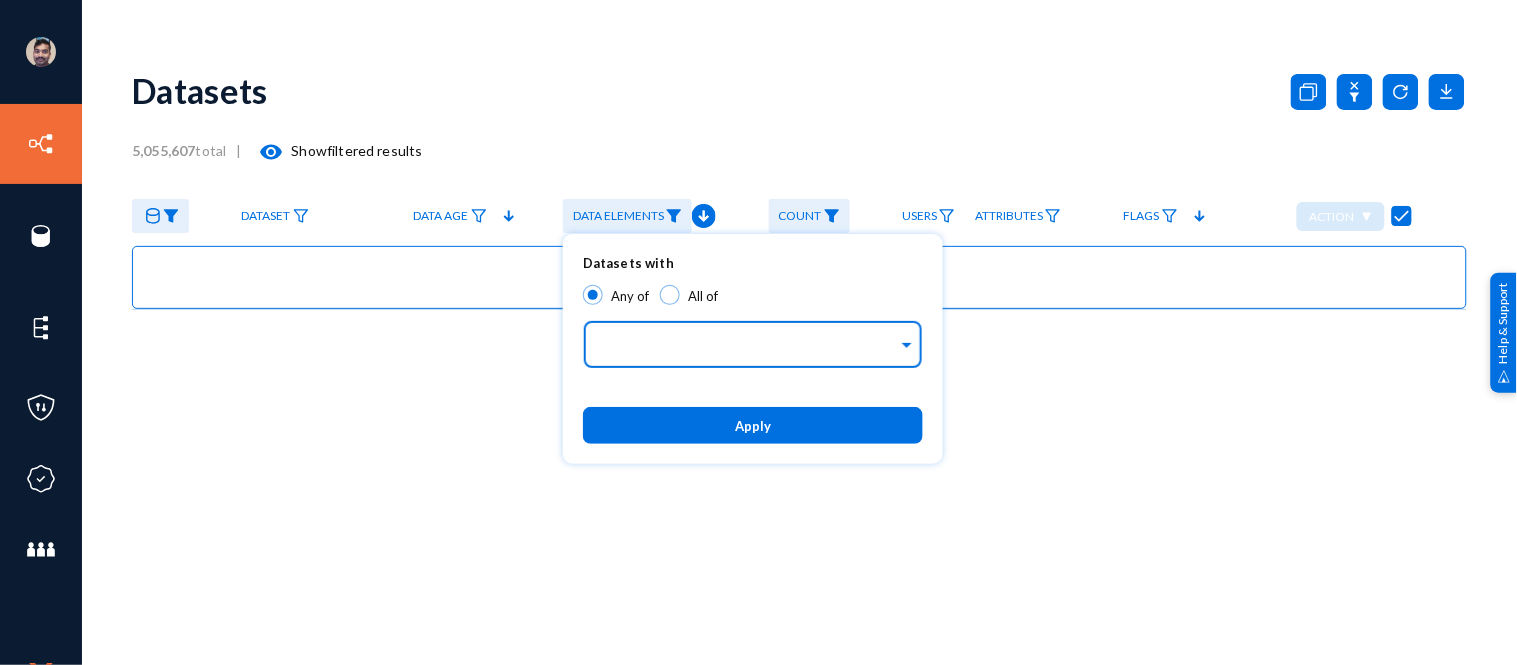 click at bounding box center [748, 347] 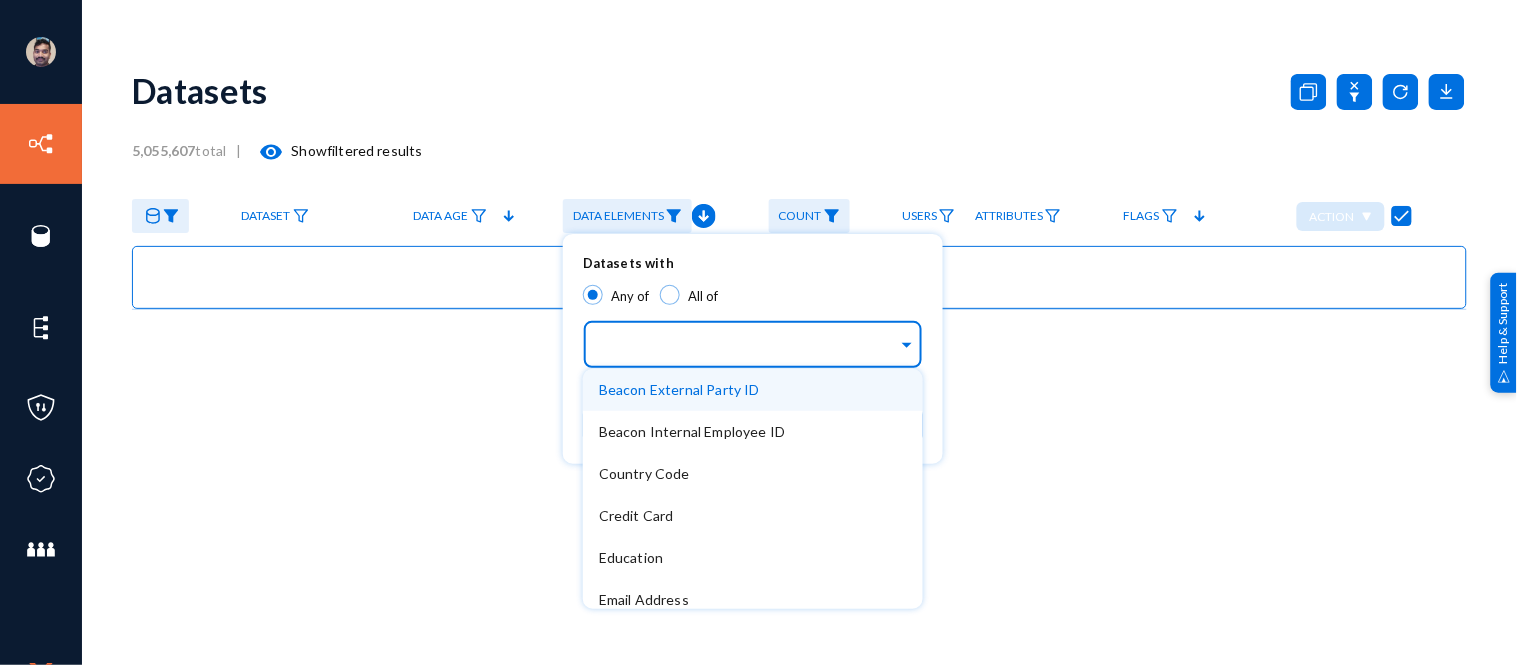click at bounding box center [758, 332] 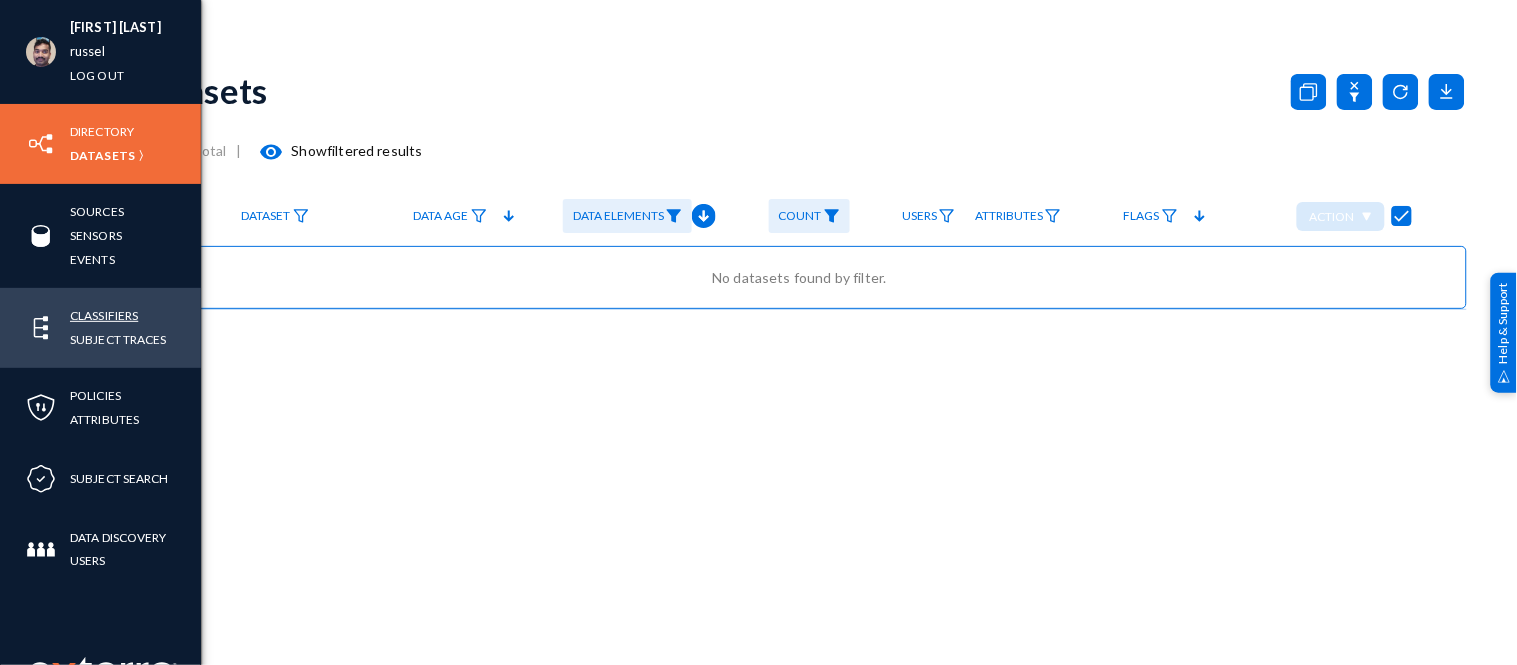 click on "Classifiers" at bounding box center [104, 315] 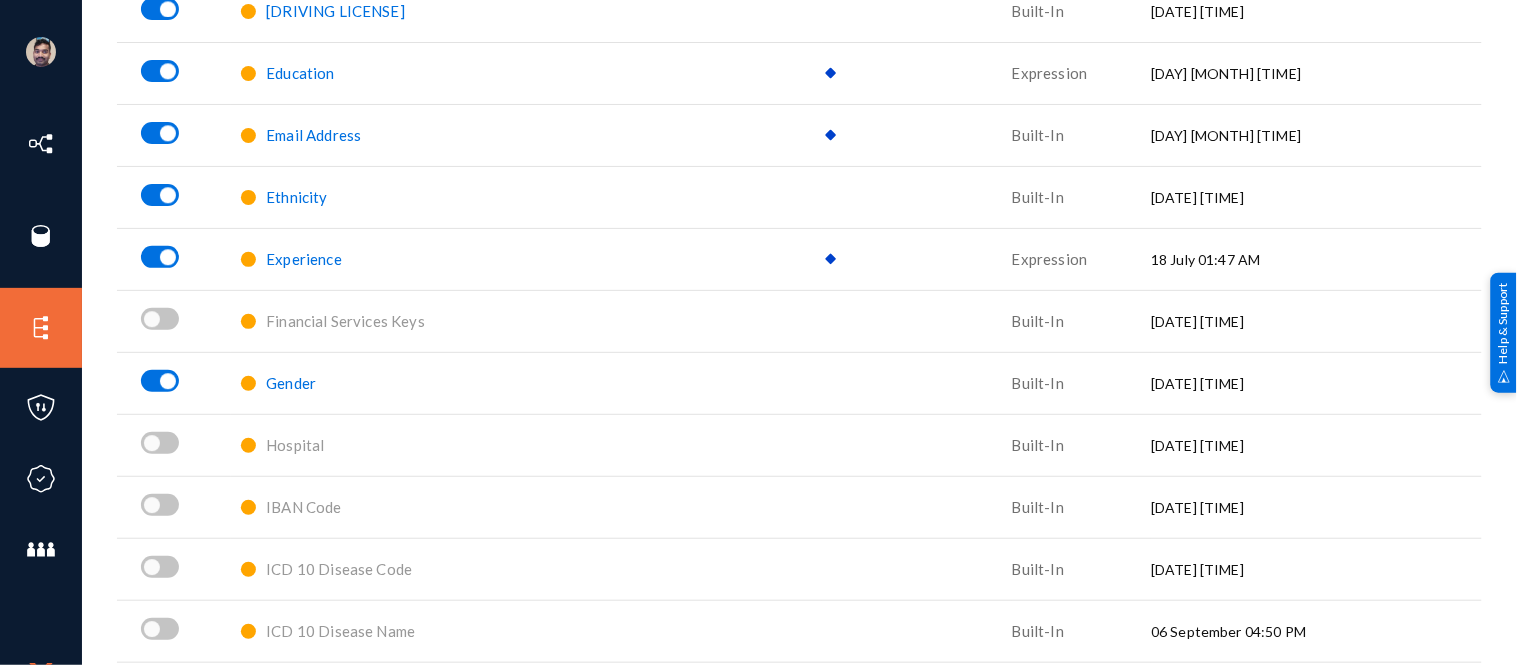 scroll, scrollTop: 1206, scrollLeft: 0, axis: vertical 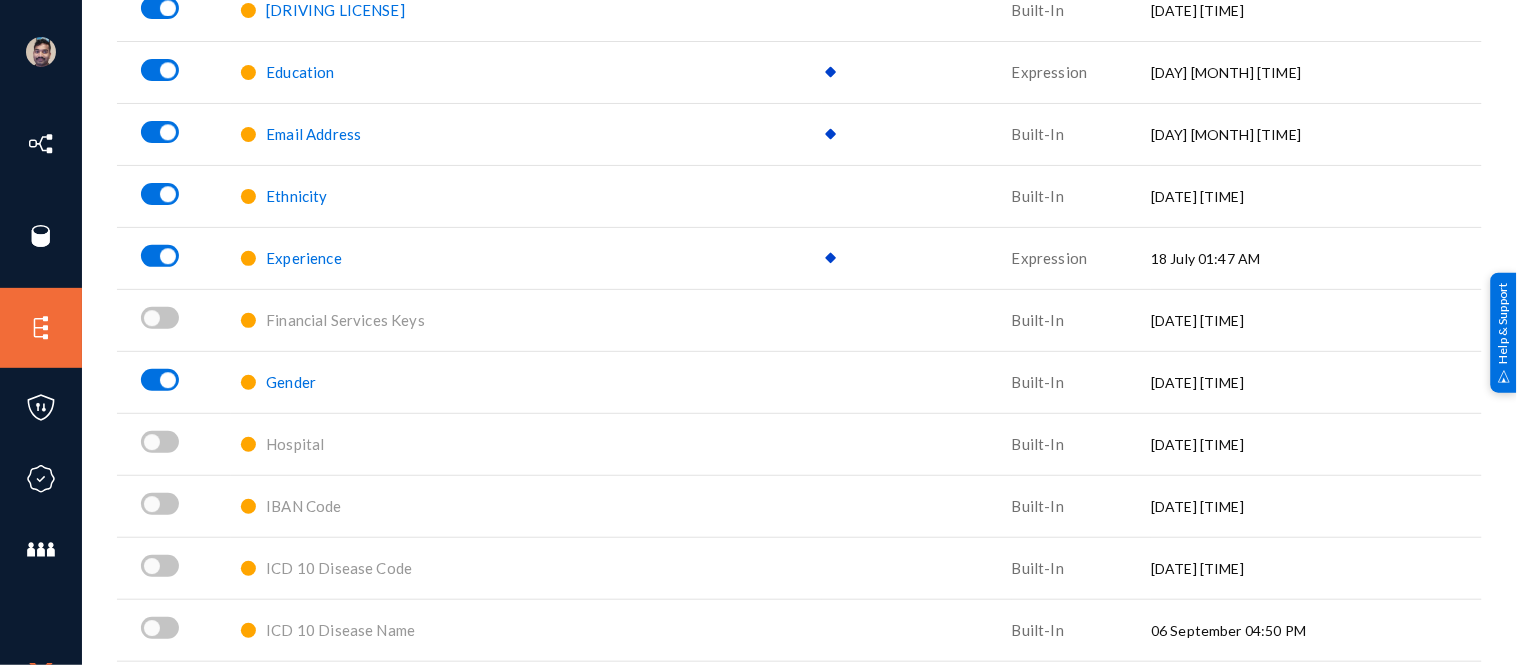 click on "Gender" 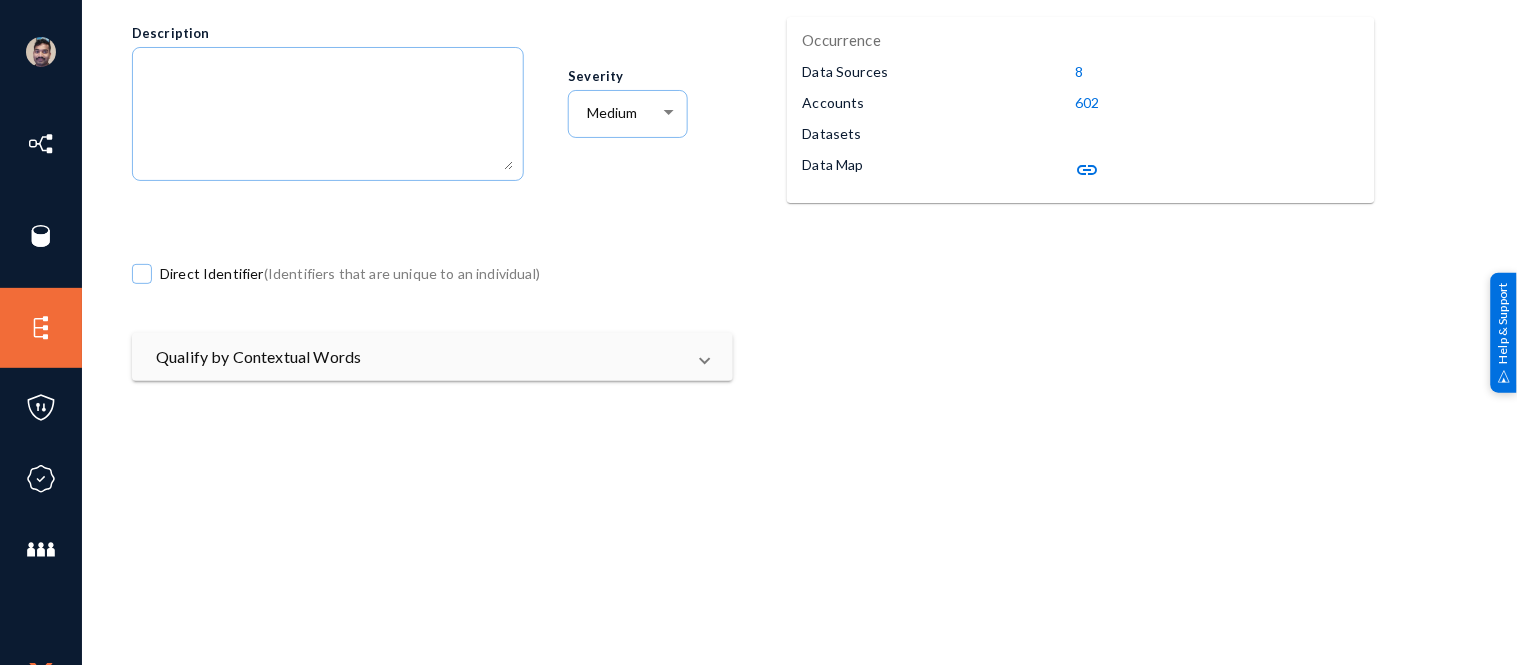 scroll, scrollTop: 285, scrollLeft: 0, axis: vertical 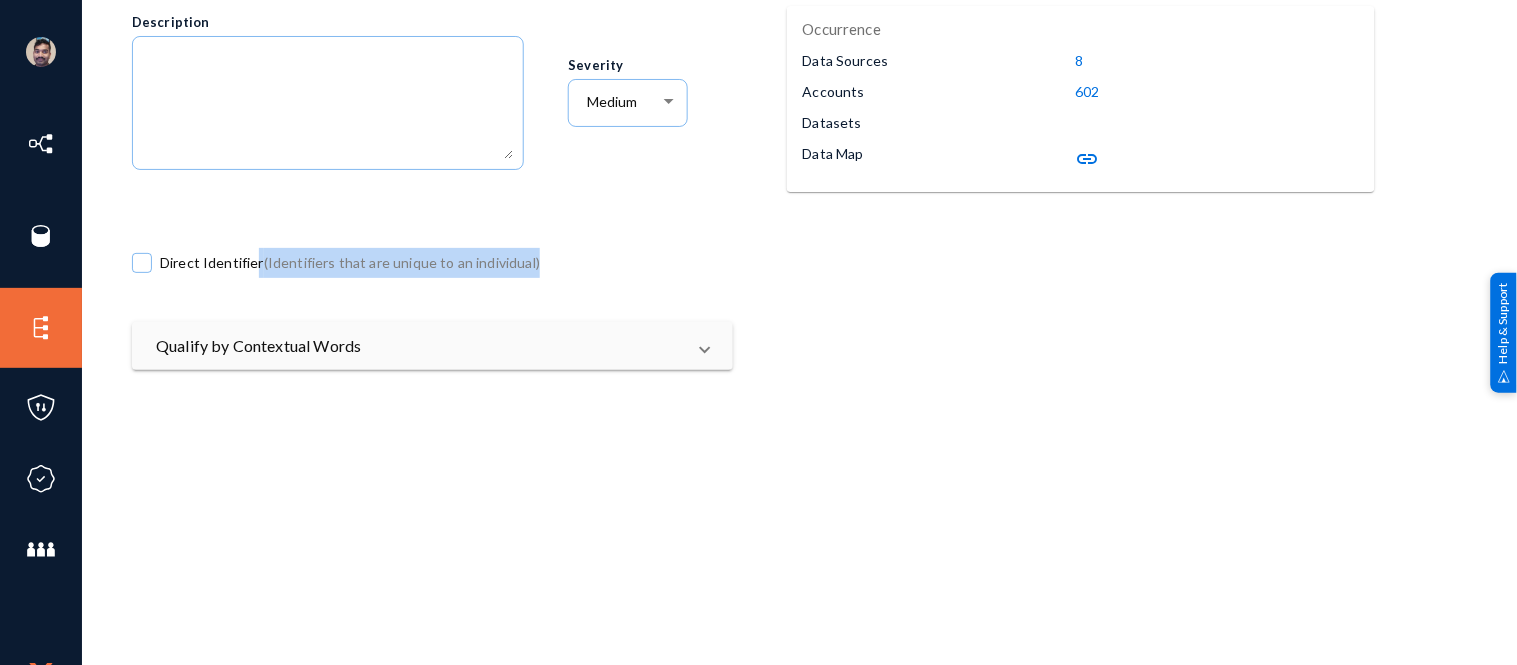 drag, startPoint x: 554, startPoint y: 260, endPoint x: 256, endPoint y: 272, distance: 298.24152 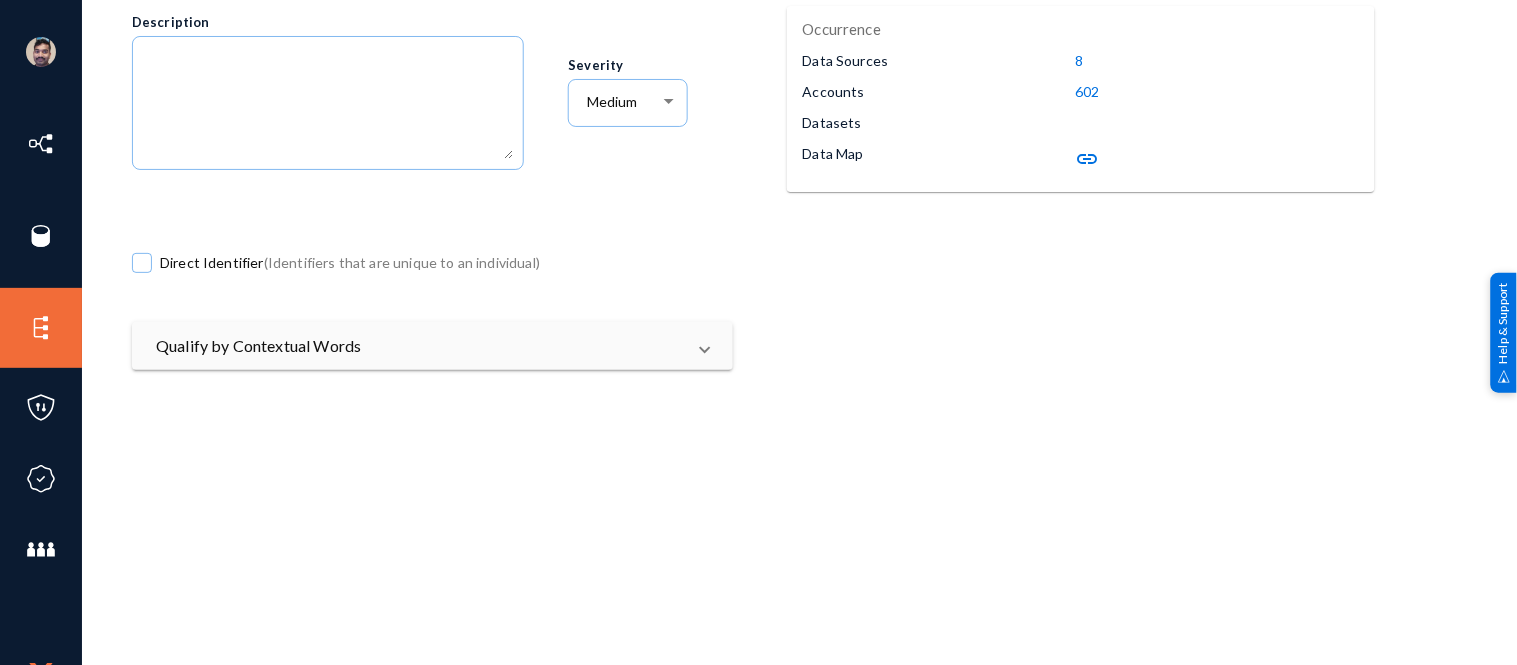 click on "Direct Identifier  (Identifiers that are unique to an individual)" 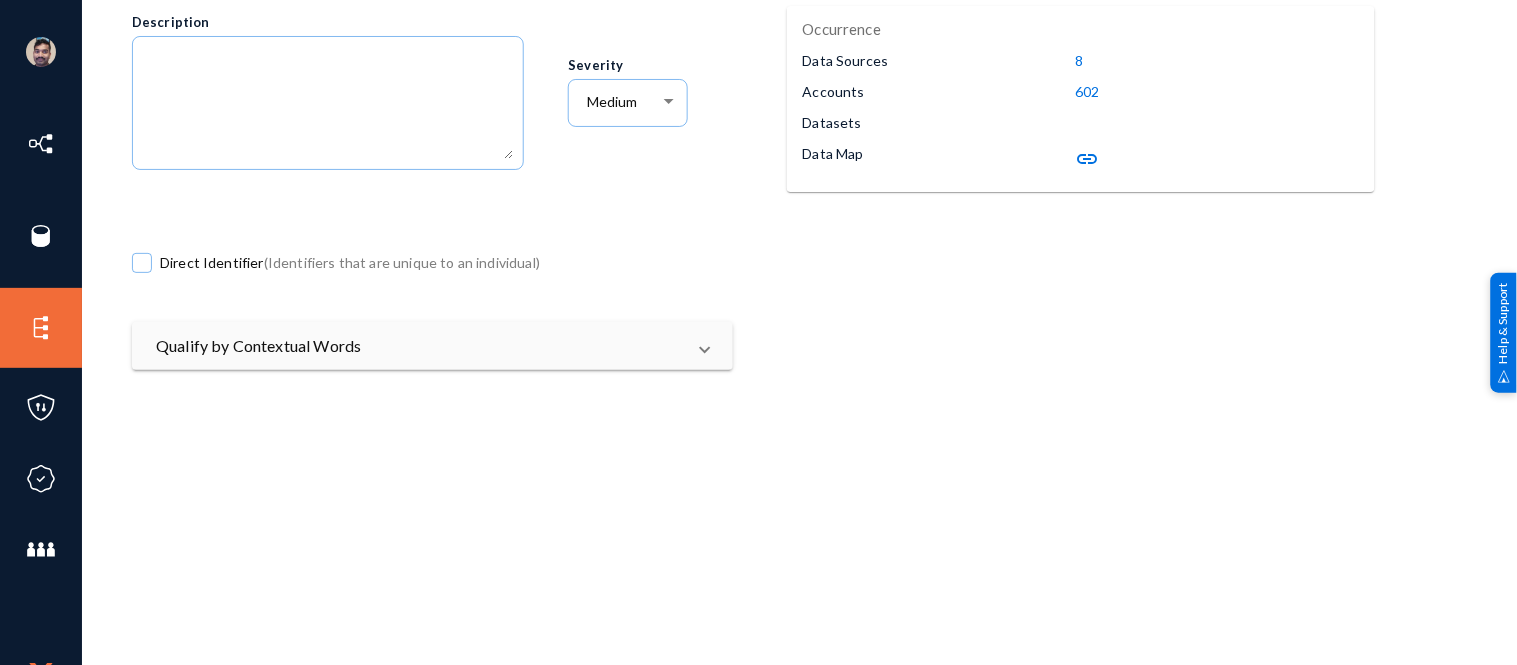 scroll, scrollTop: 0, scrollLeft: 0, axis: both 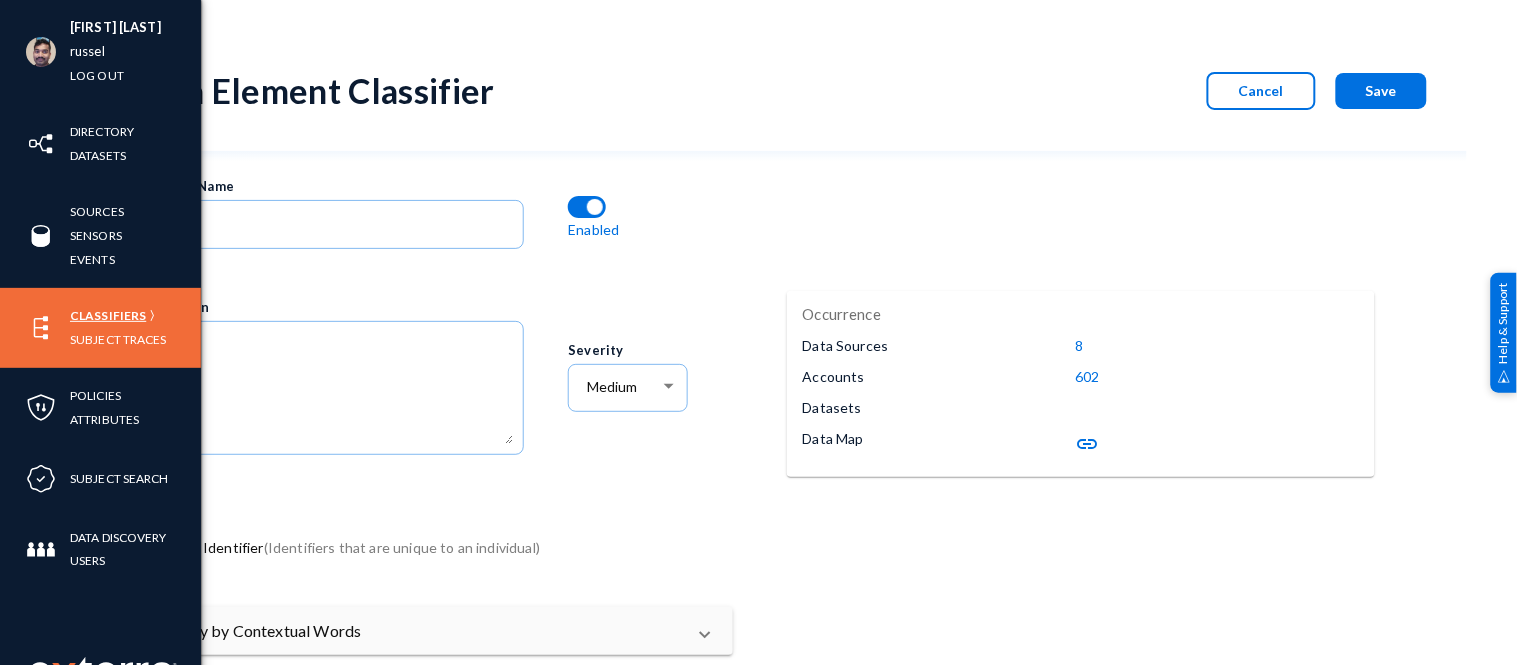 click on "Classifiers" at bounding box center (108, 315) 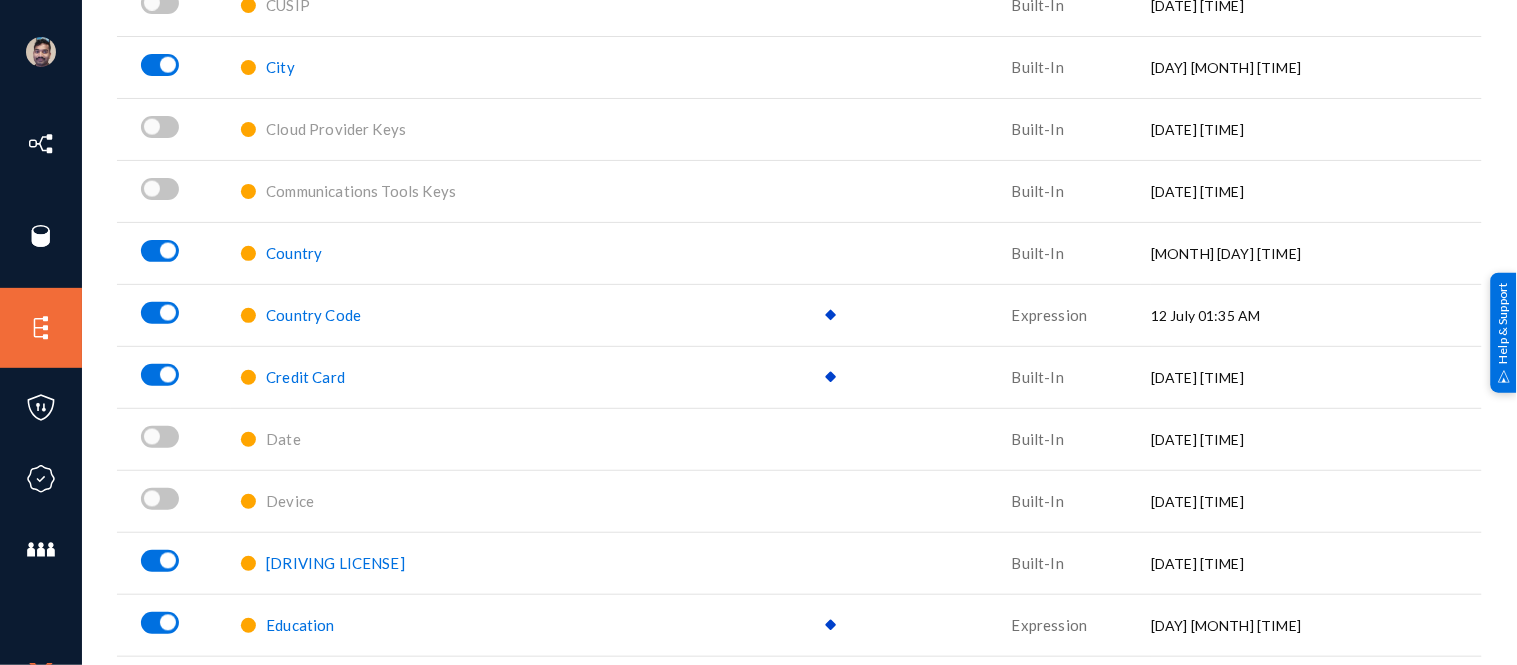 scroll, scrollTop: 656, scrollLeft: 0, axis: vertical 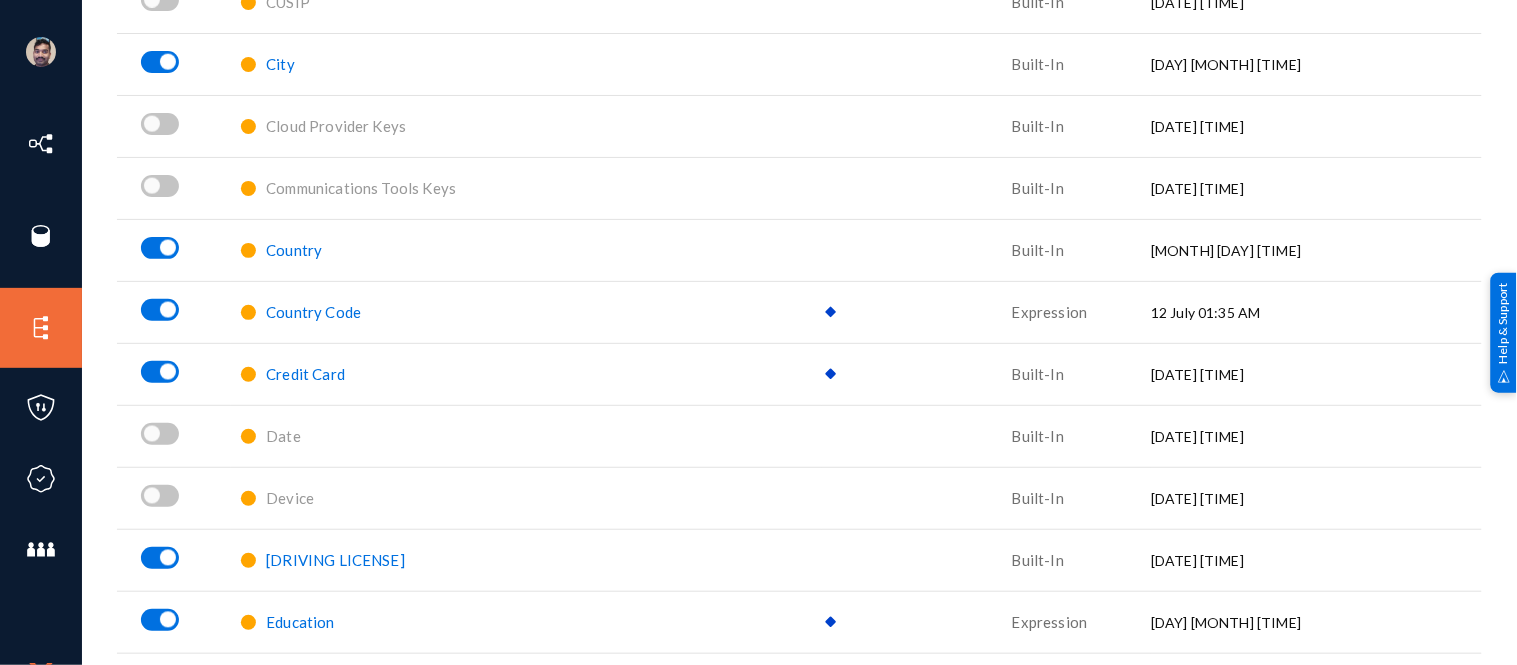 click on "Country Code" 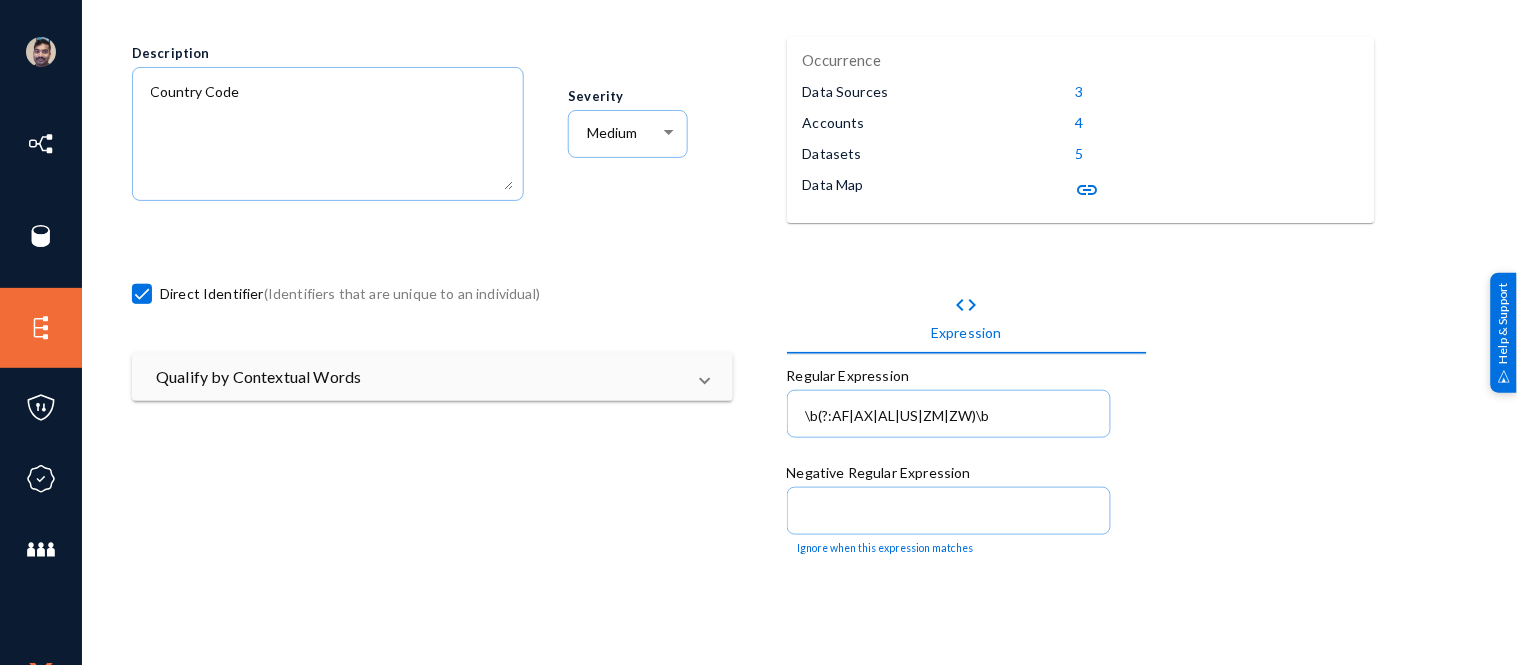 scroll, scrollTop: 256, scrollLeft: 0, axis: vertical 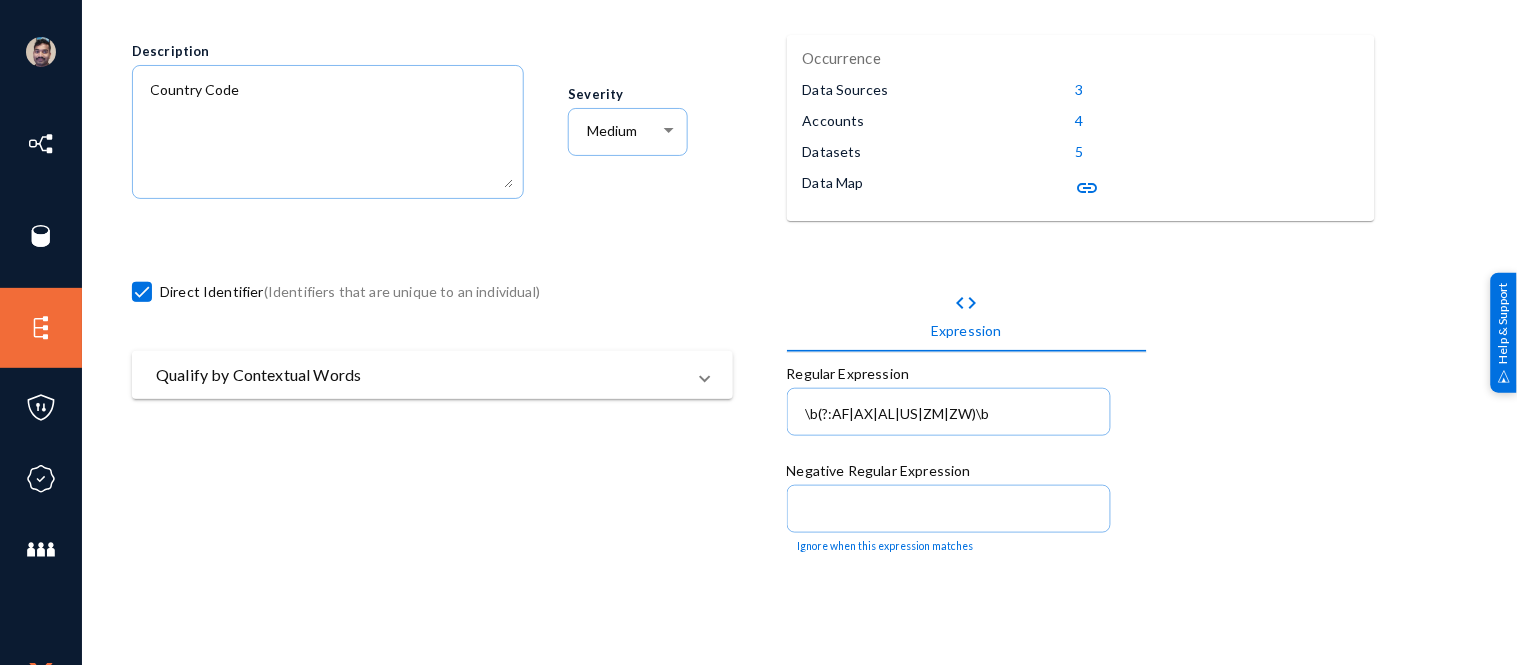 click on "Qualify by Contextual Words" at bounding box center [420, 375] 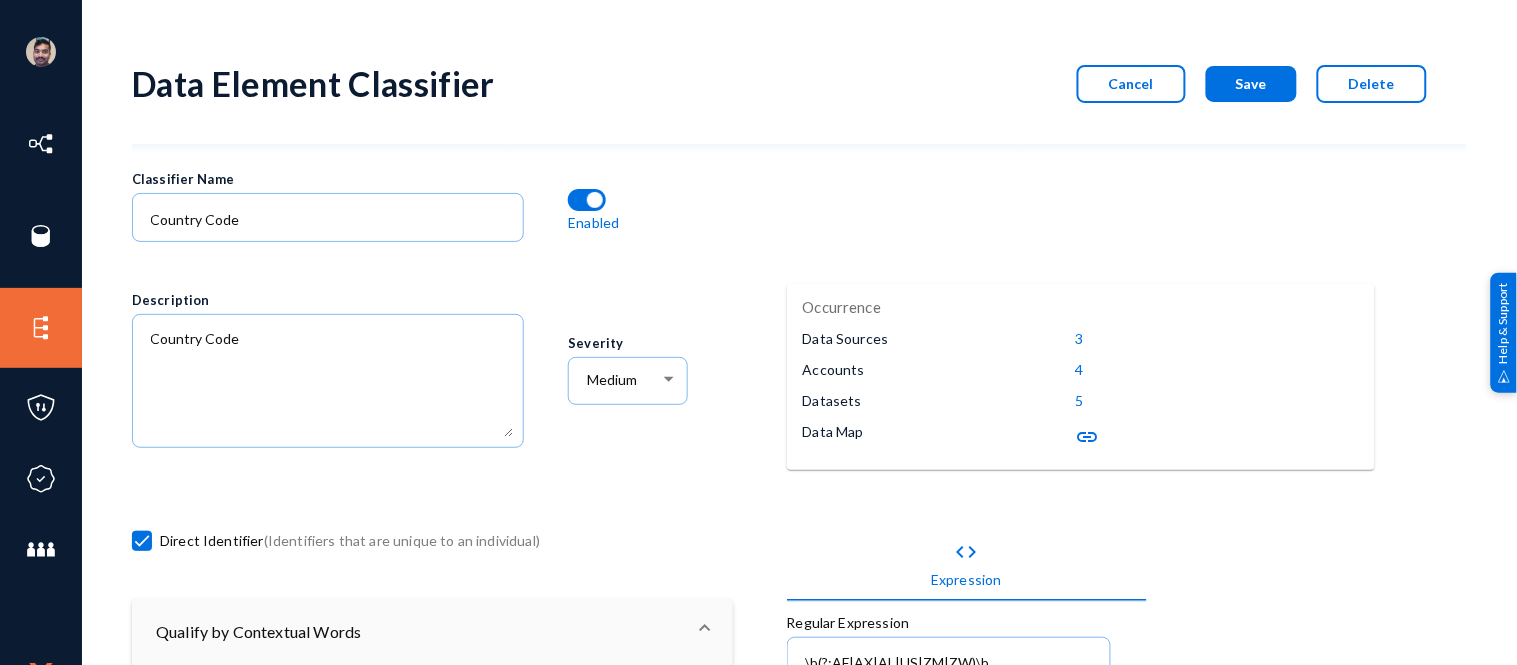 scroll, scrollTop: 0, scrollLeft: 0, axis: both 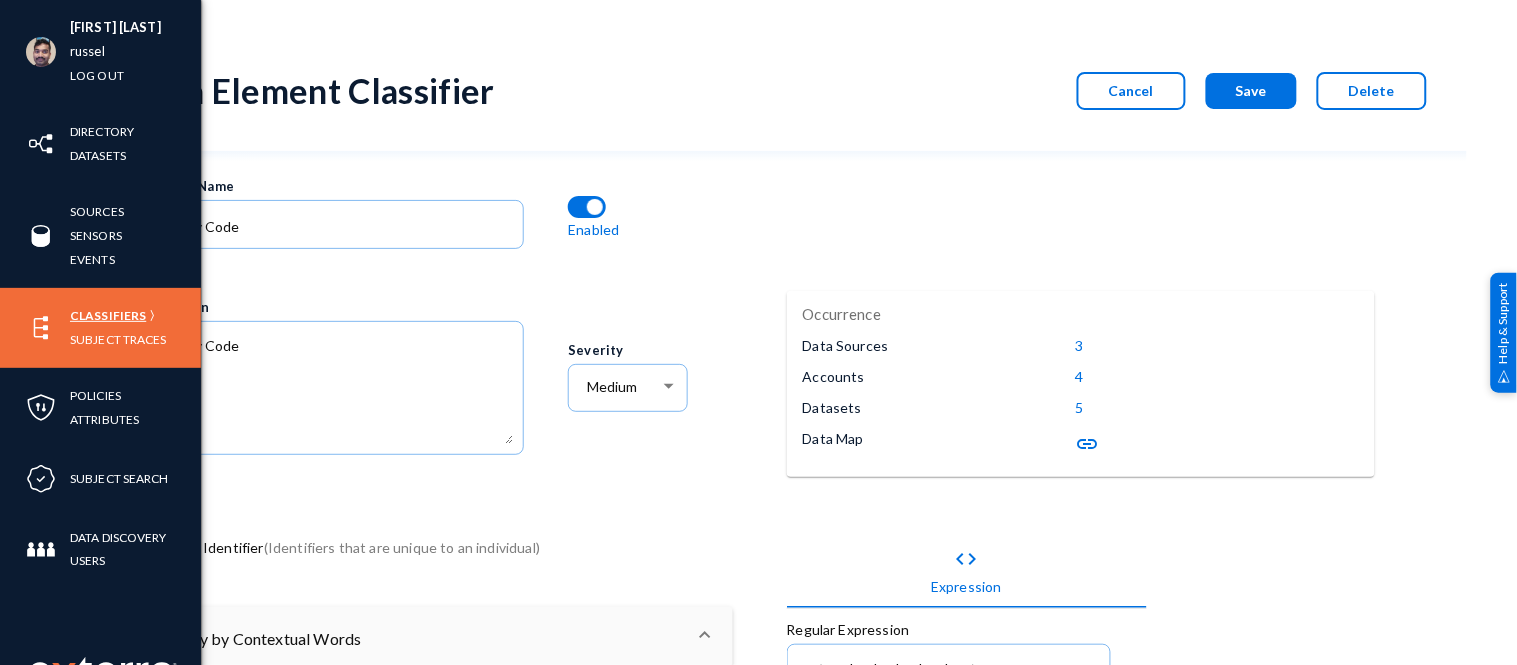 click on "Classifiers" at bounding box center [108, 315] 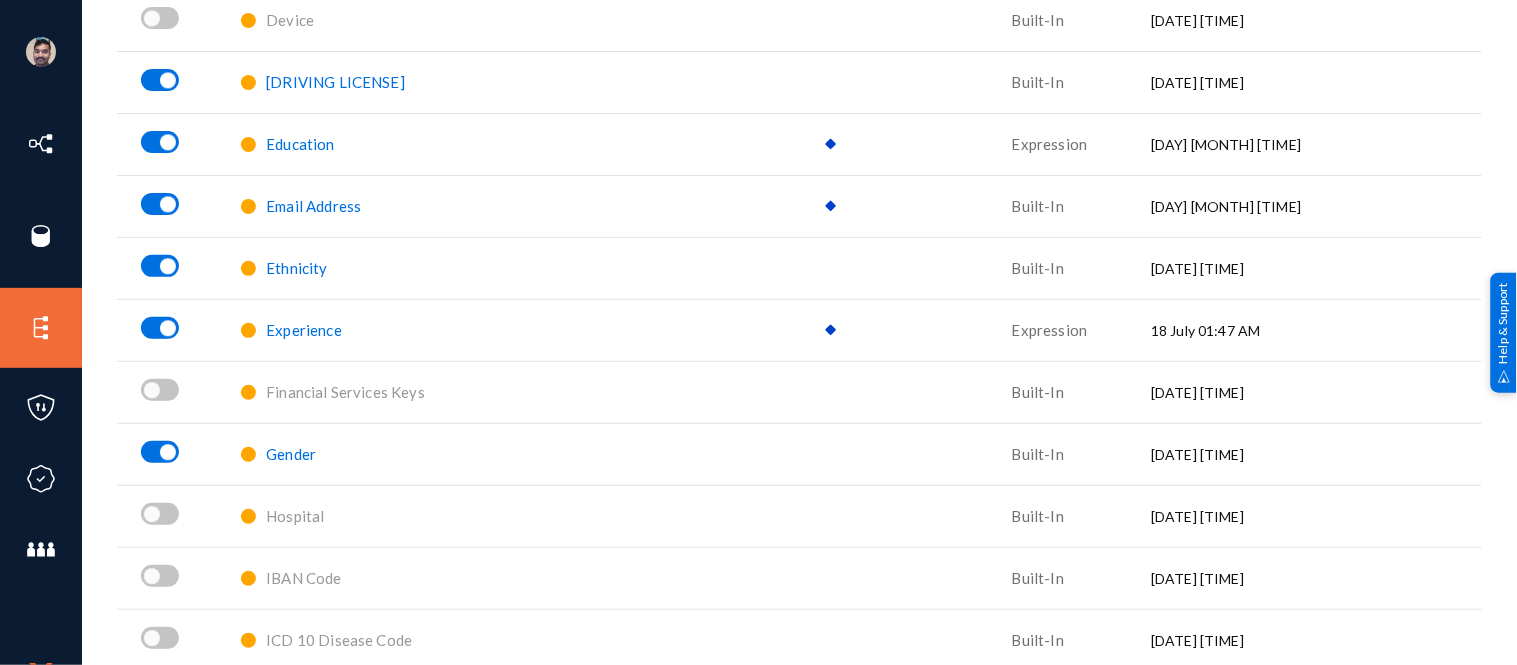 scroll, scrollTop: 1135, scrollLeft: 0, axis: vertical 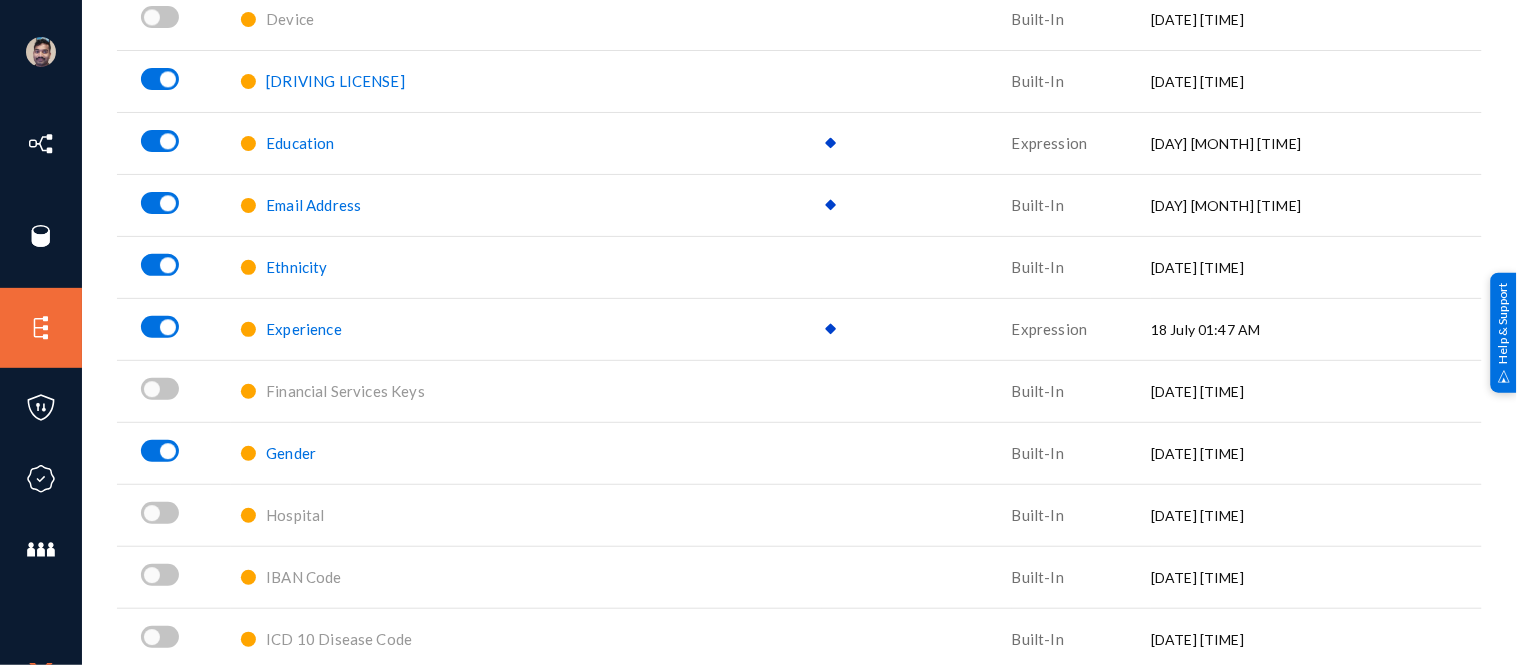 click on "Experience" 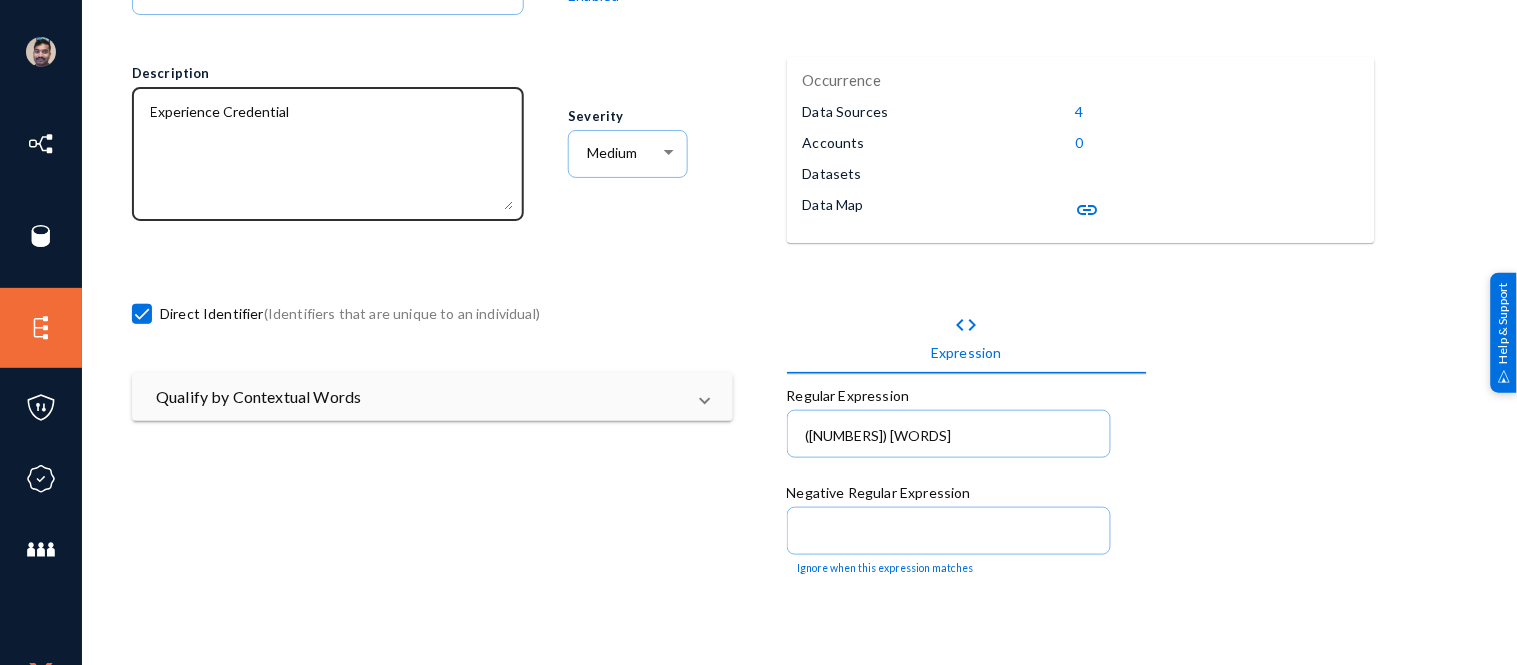 scroll, scrollTop: 236, scrollLeft: 0, axis: vertical 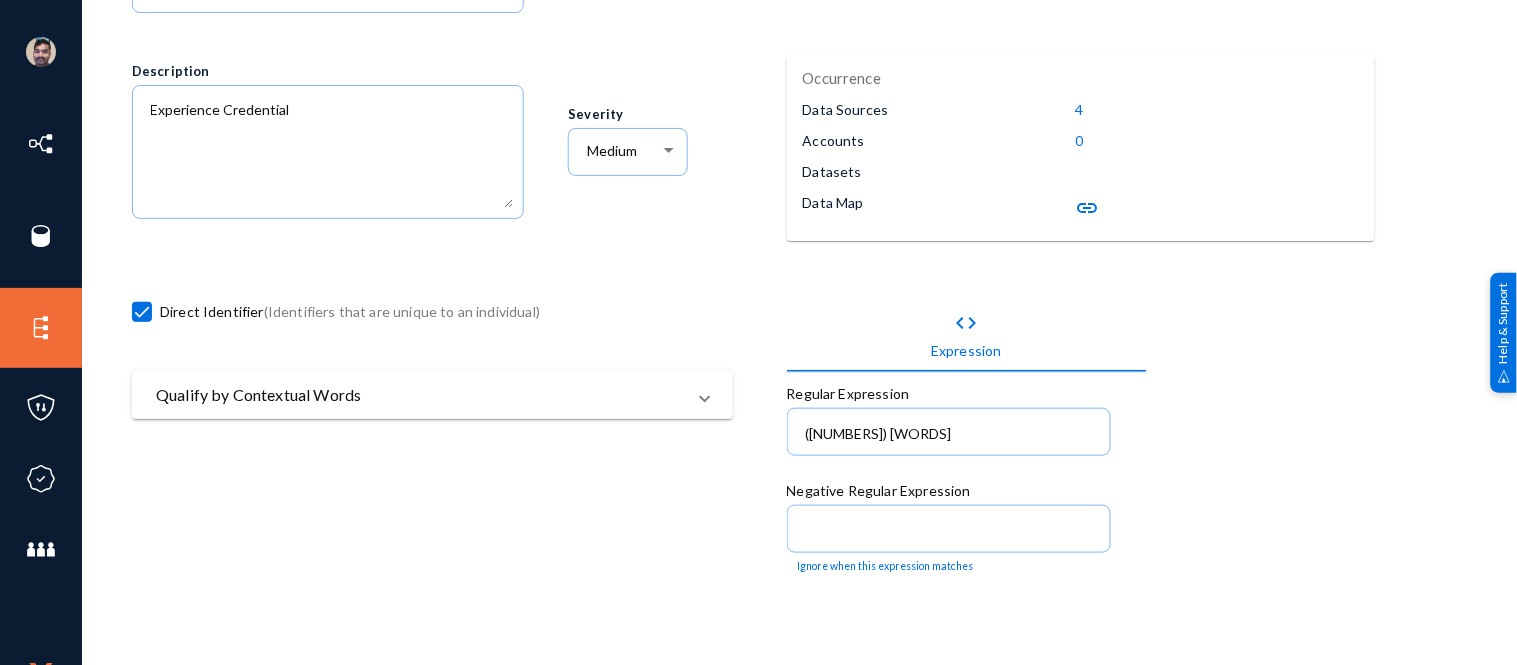 click on "Qualify by Contextual Words" at bounding box center [420, 395] 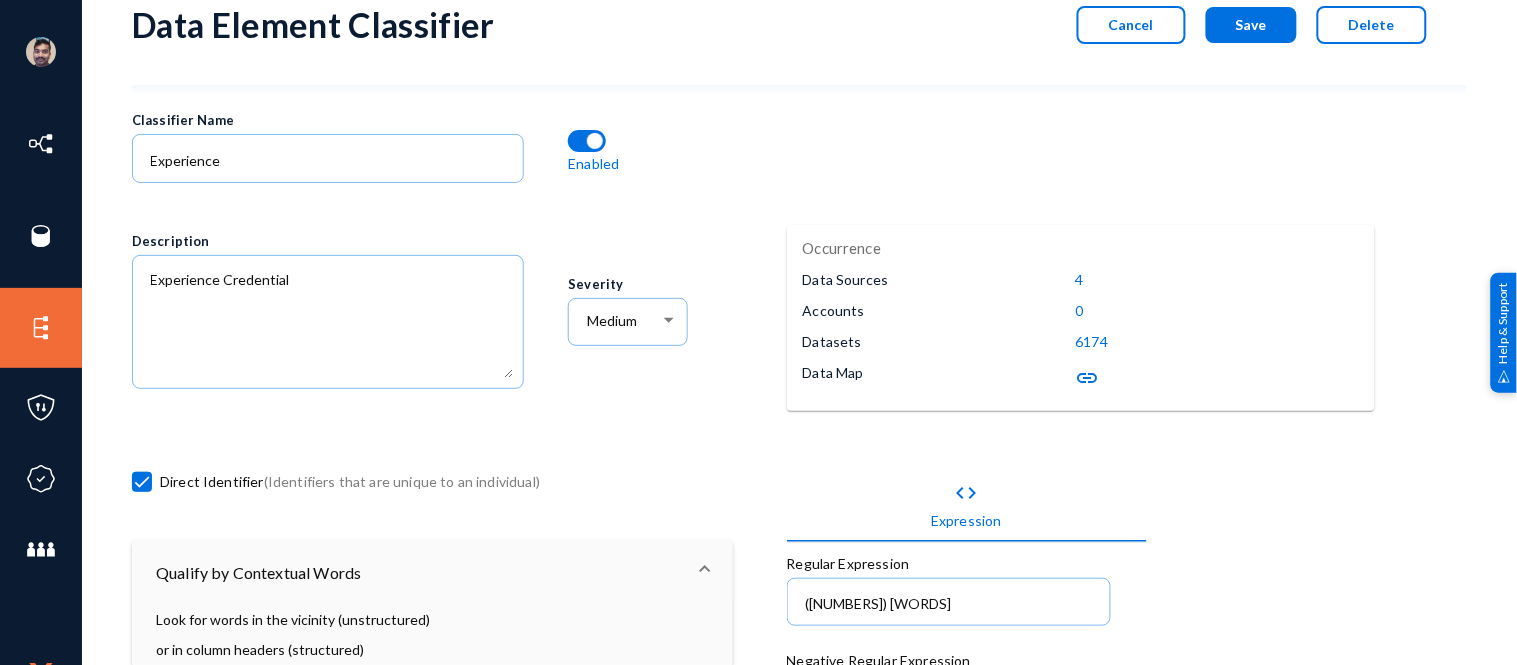 scroll, scrollTop: 0, scrollLeft: 0, axis: both 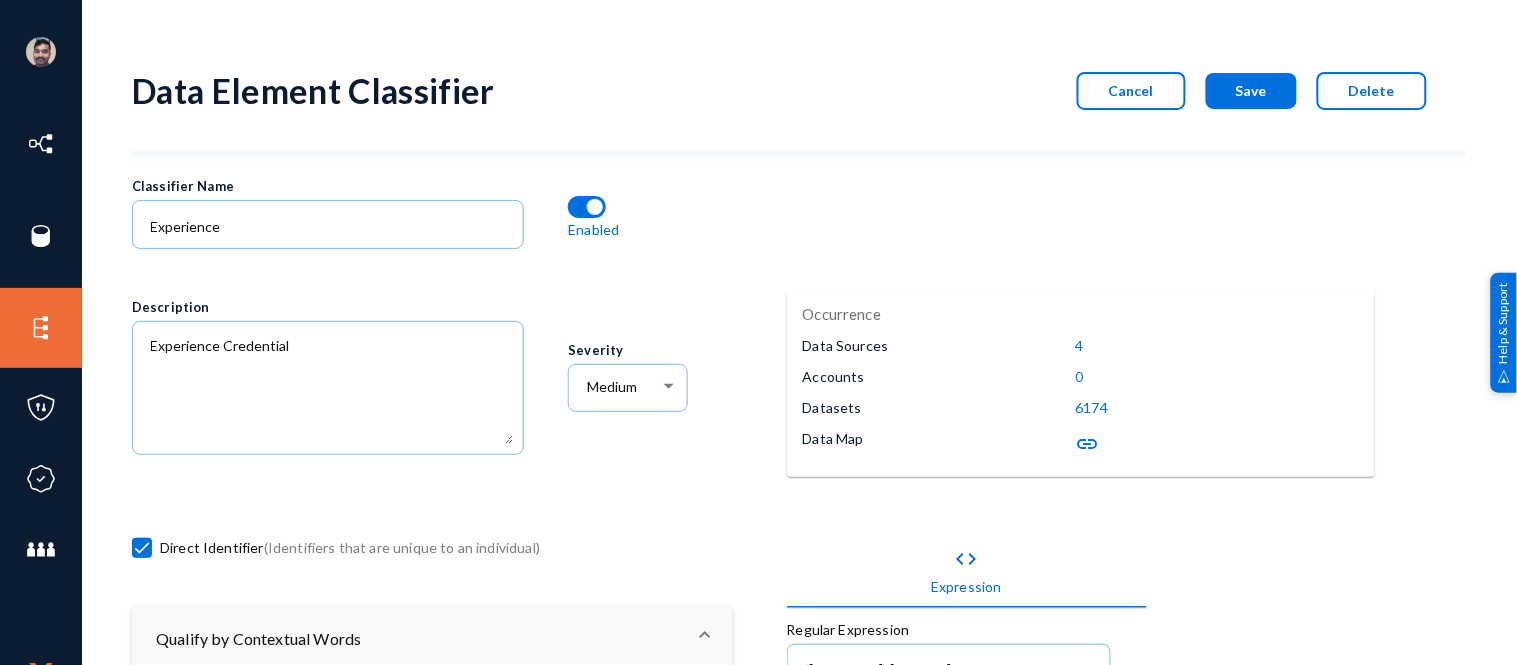 click on "6174" 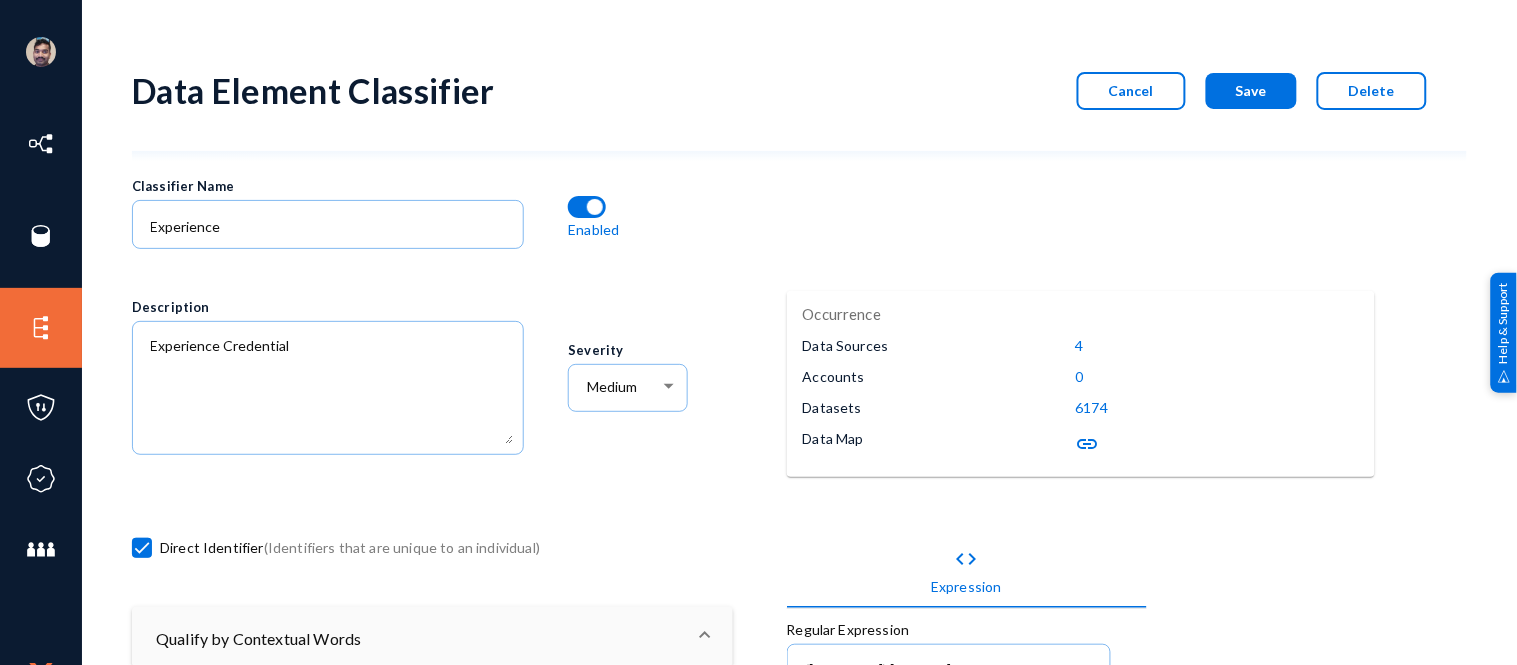click on "link" 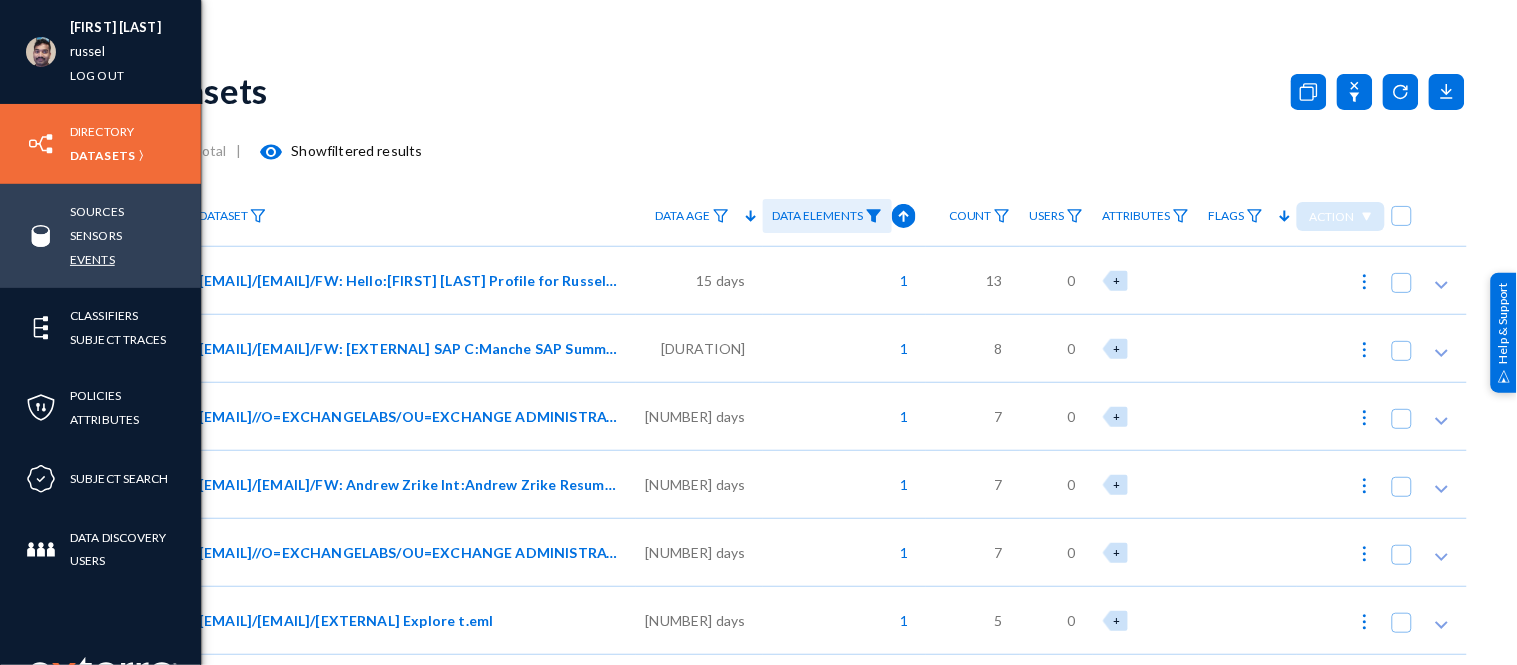 click on "Events" at bounding box center [92, 259] 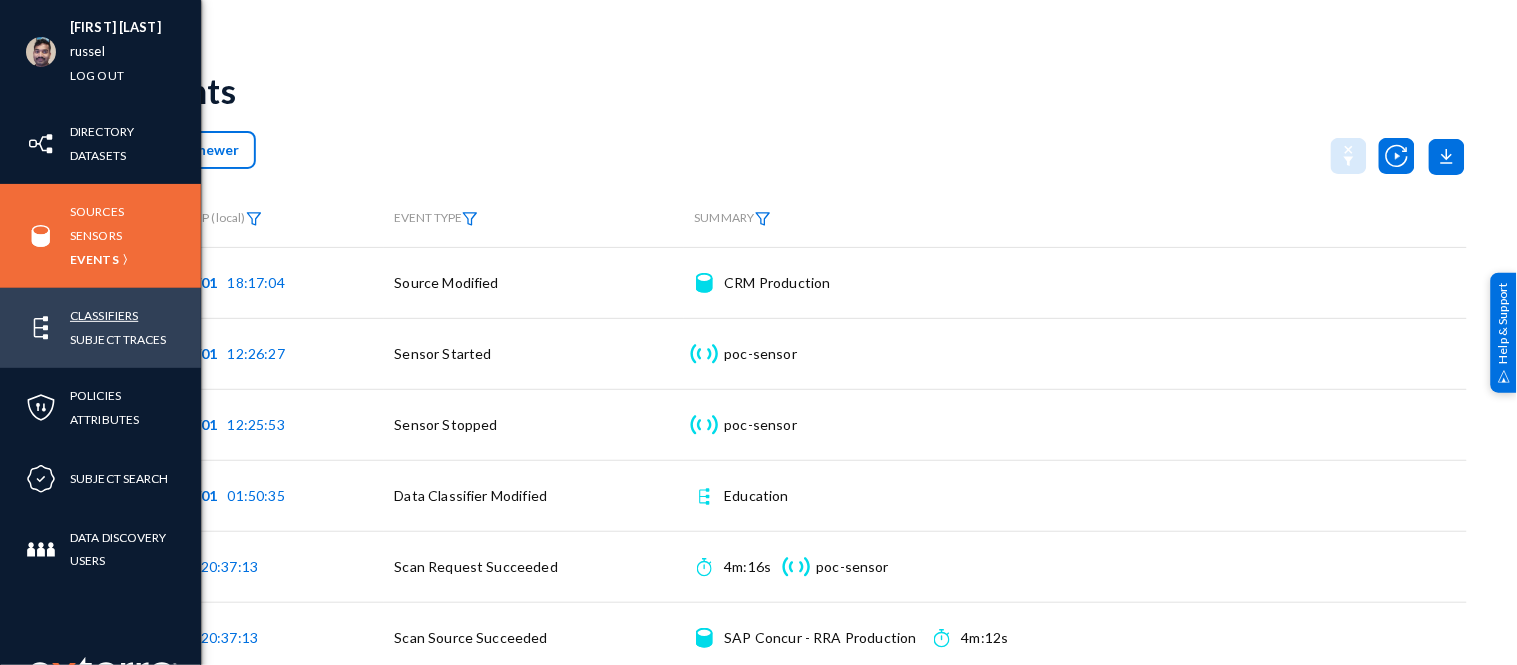 click on "Classifiers" at bounding box center (104, 315) 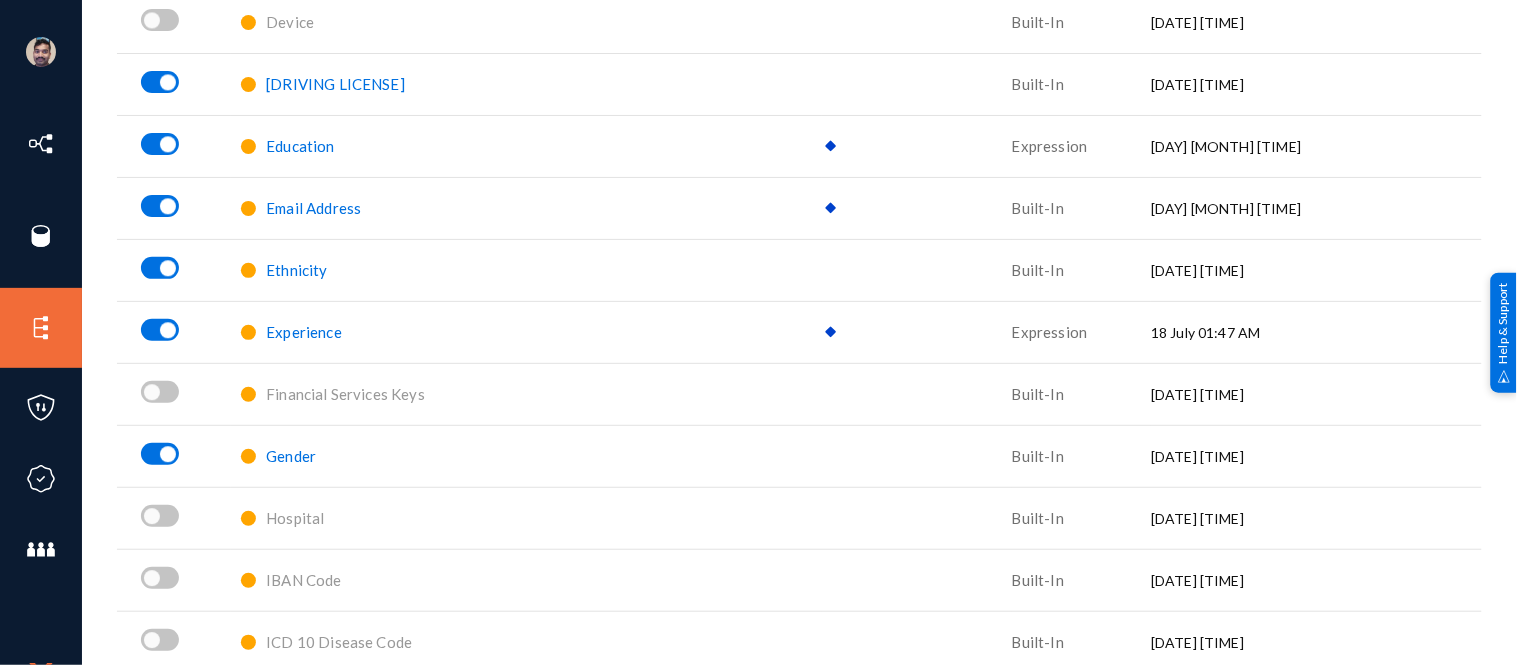 scroll, scrollTop: 1268, scrollLeft: 0, axis: vertical 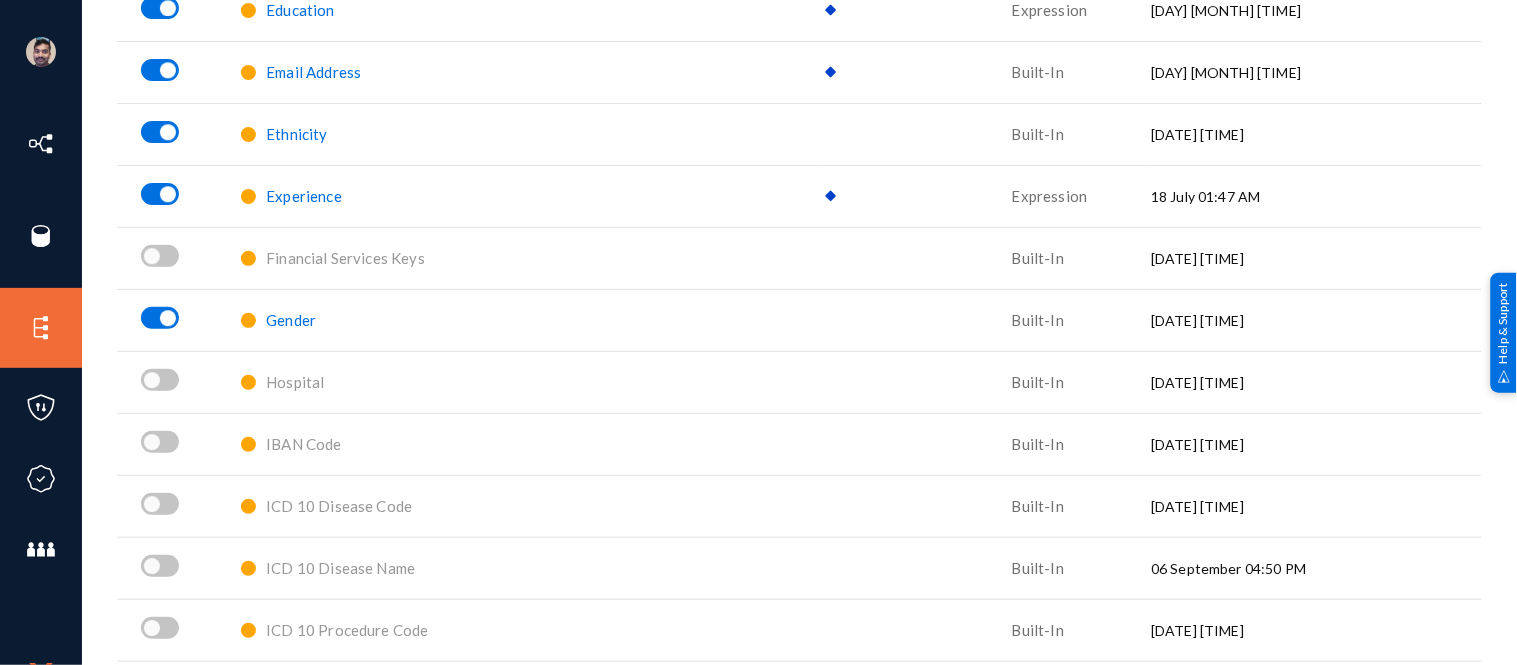 click on "Gender" 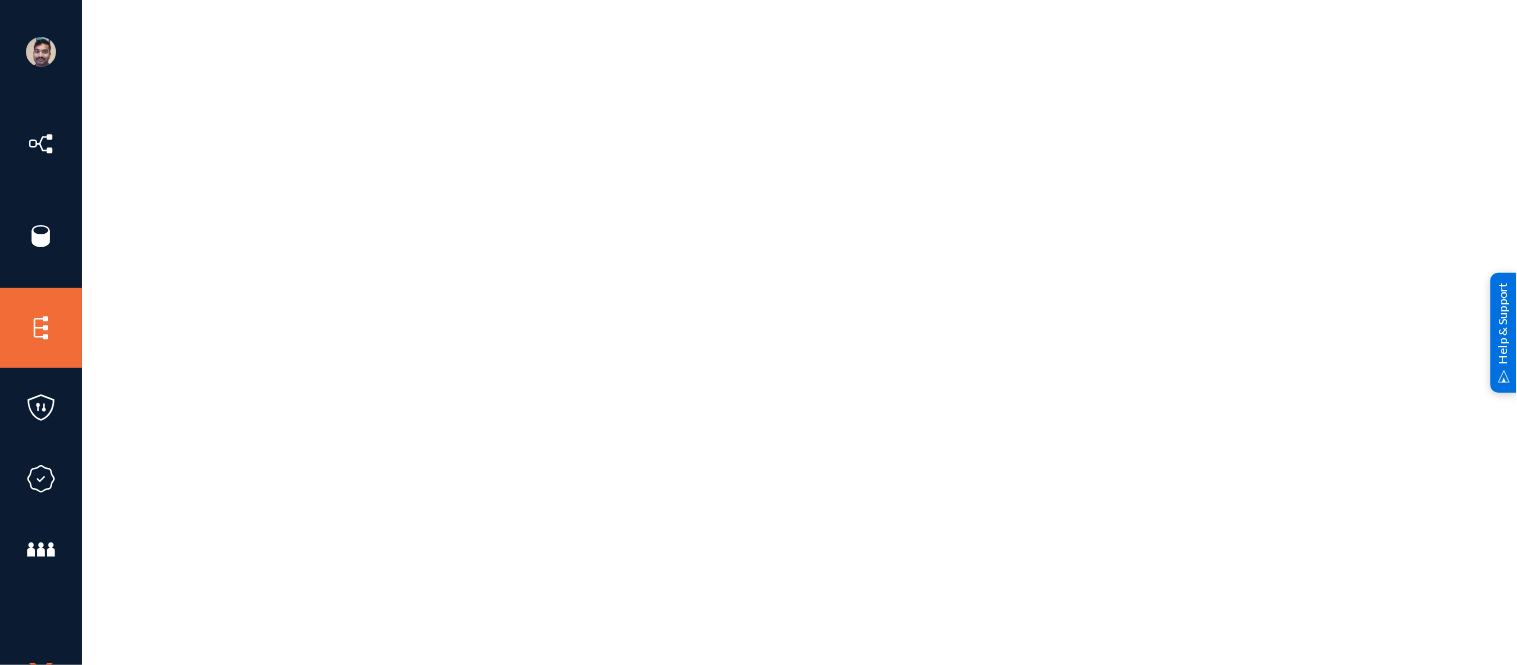 scroll, scrollTop: 0, scrollLeft: 0, axis: both 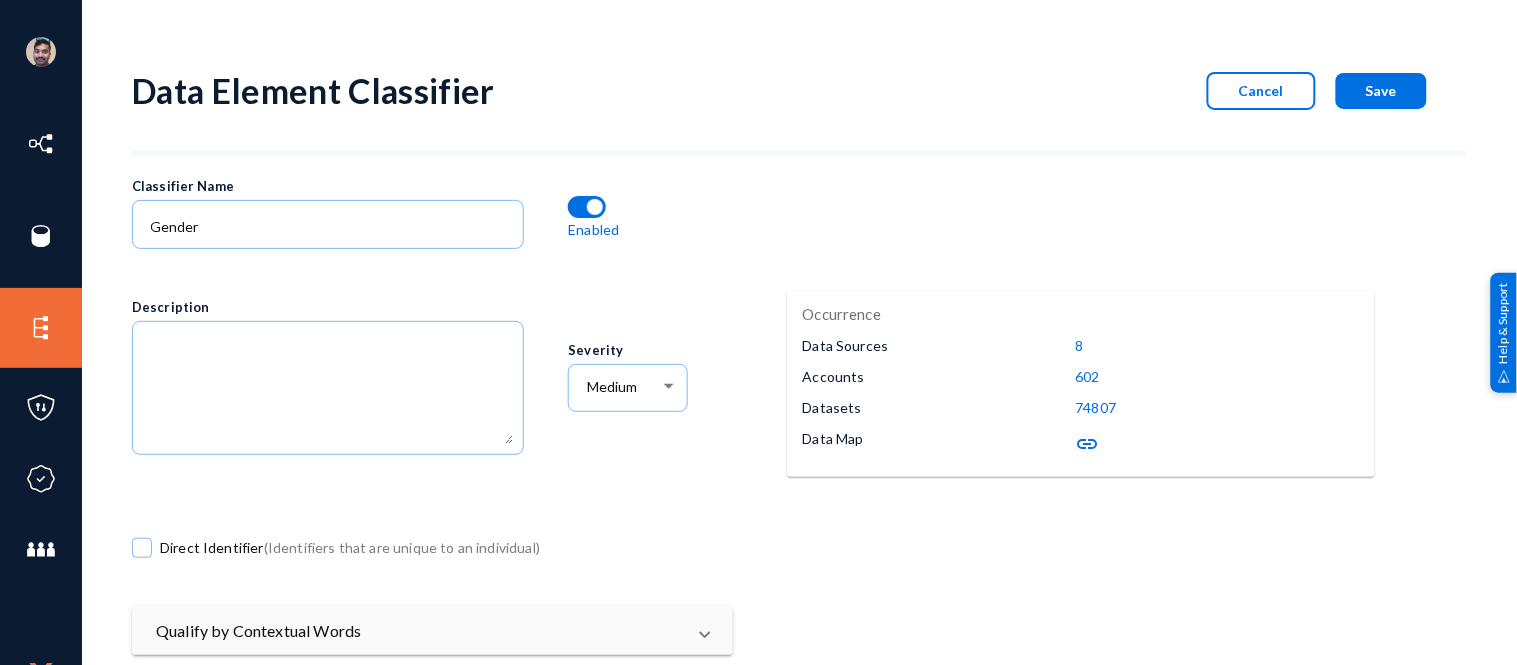 click on "link" 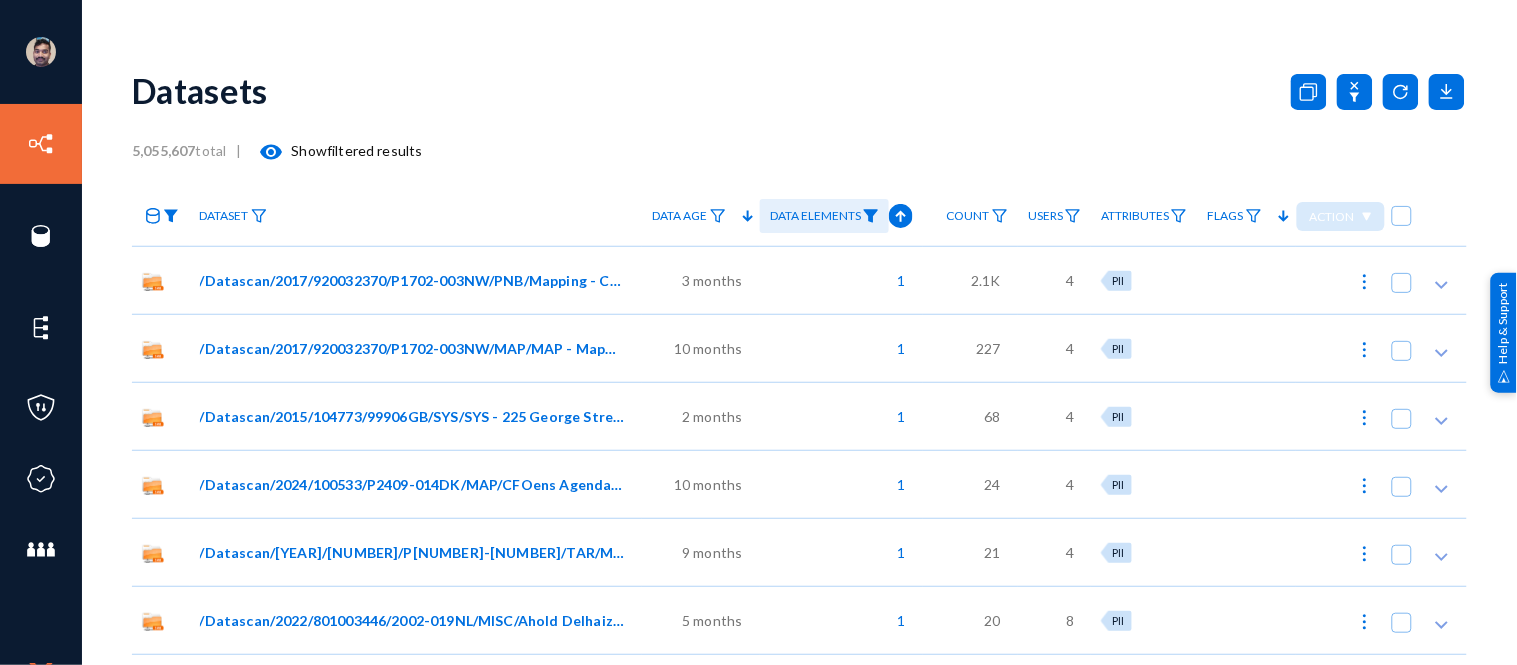 click 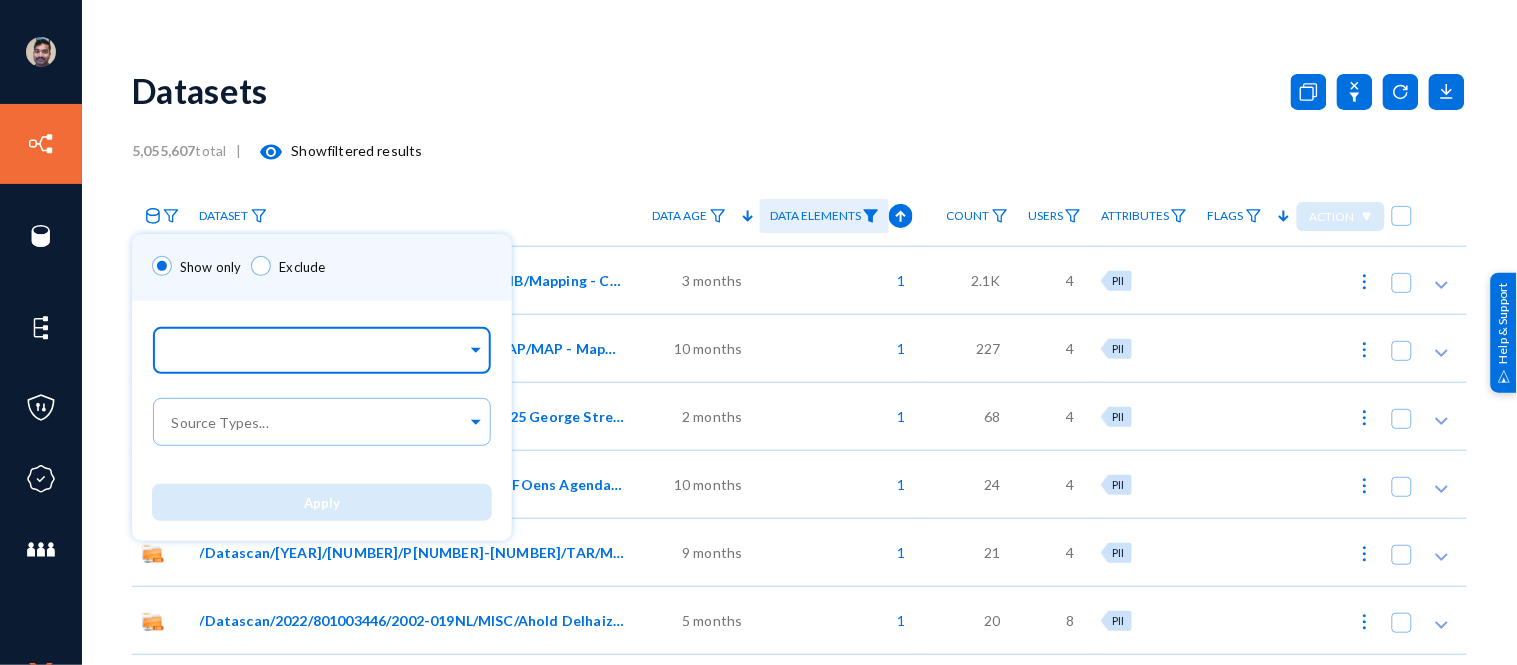 click at bounding box center (317, 352) 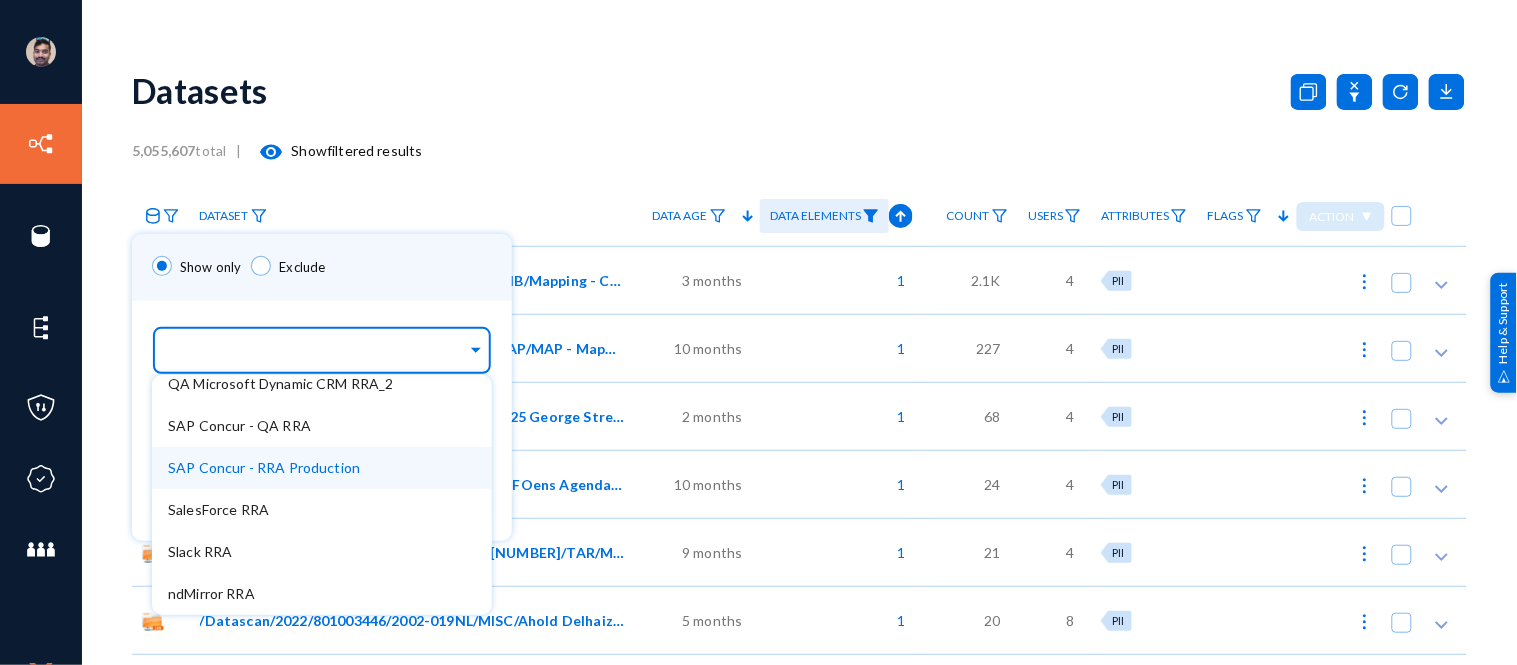 scroll, scrollTop: 0, scrollLeft: 0, axis: both 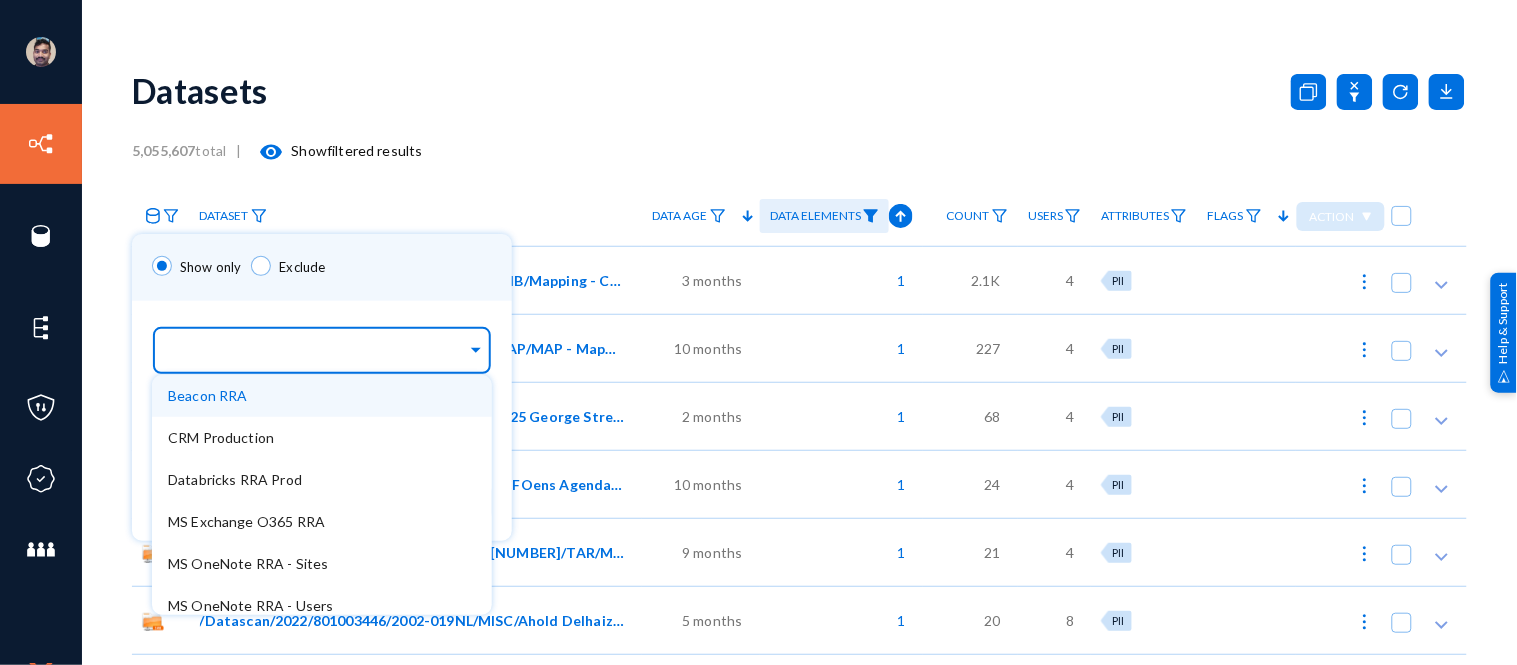 click on "Beacon RRA" at bounding box center [322, 396] 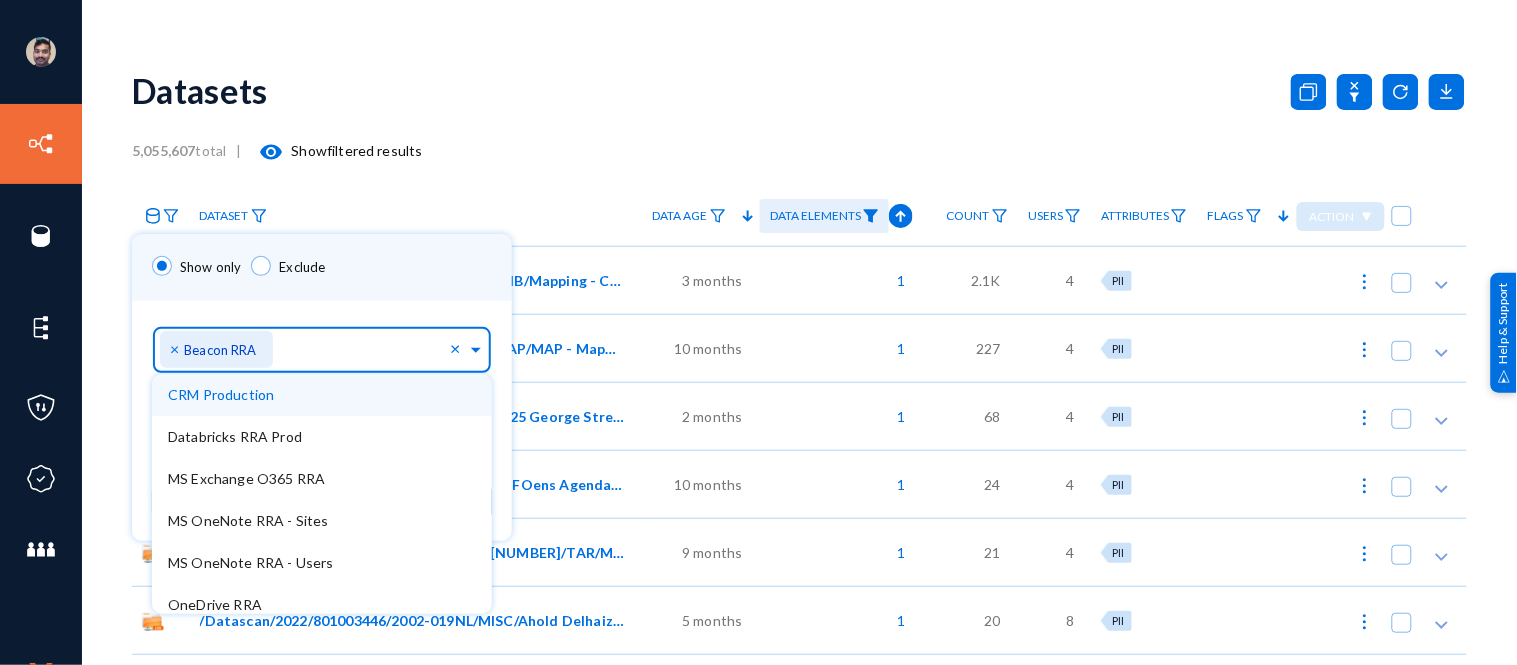 click on "Show only   Exclude" at bounding box center (322, 267) 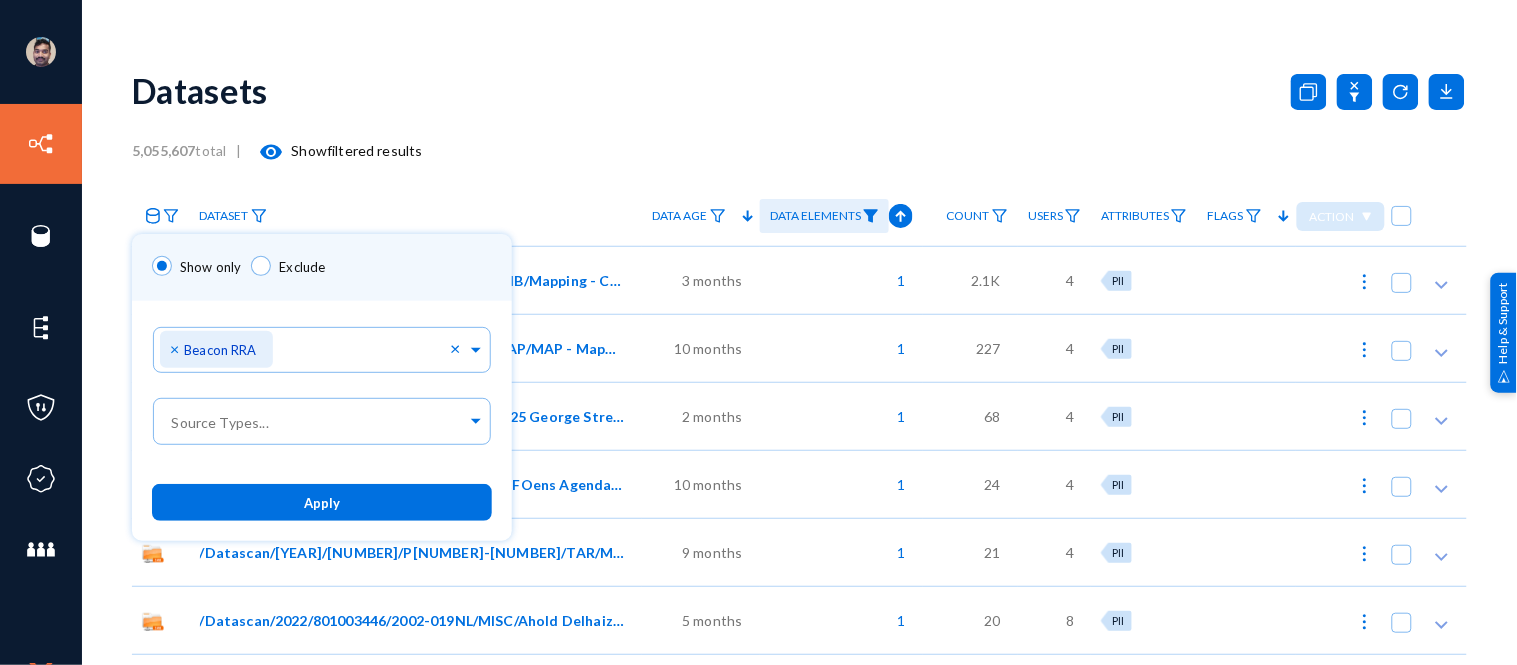 click on "Apply" at bounding box center (322, 502) 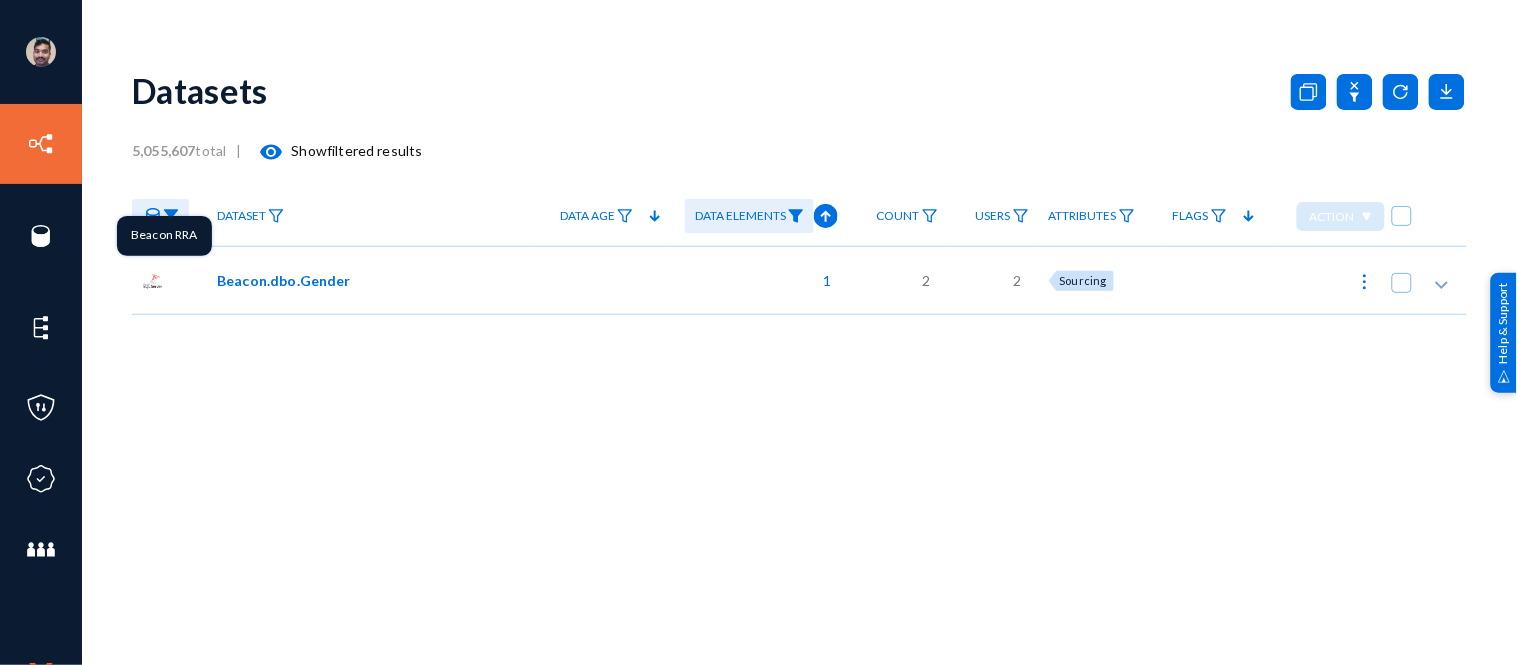 click on "Beacon RRA" at bounding box center [164, 236] 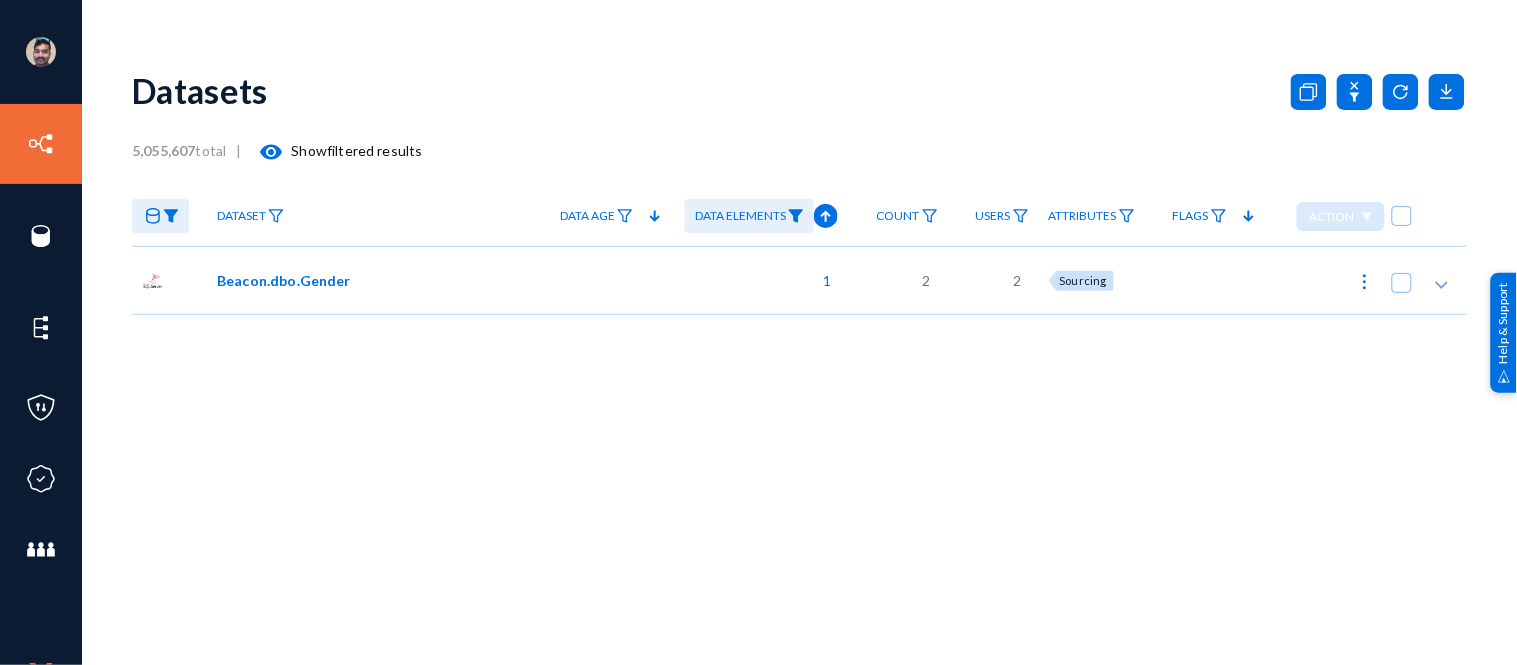 click 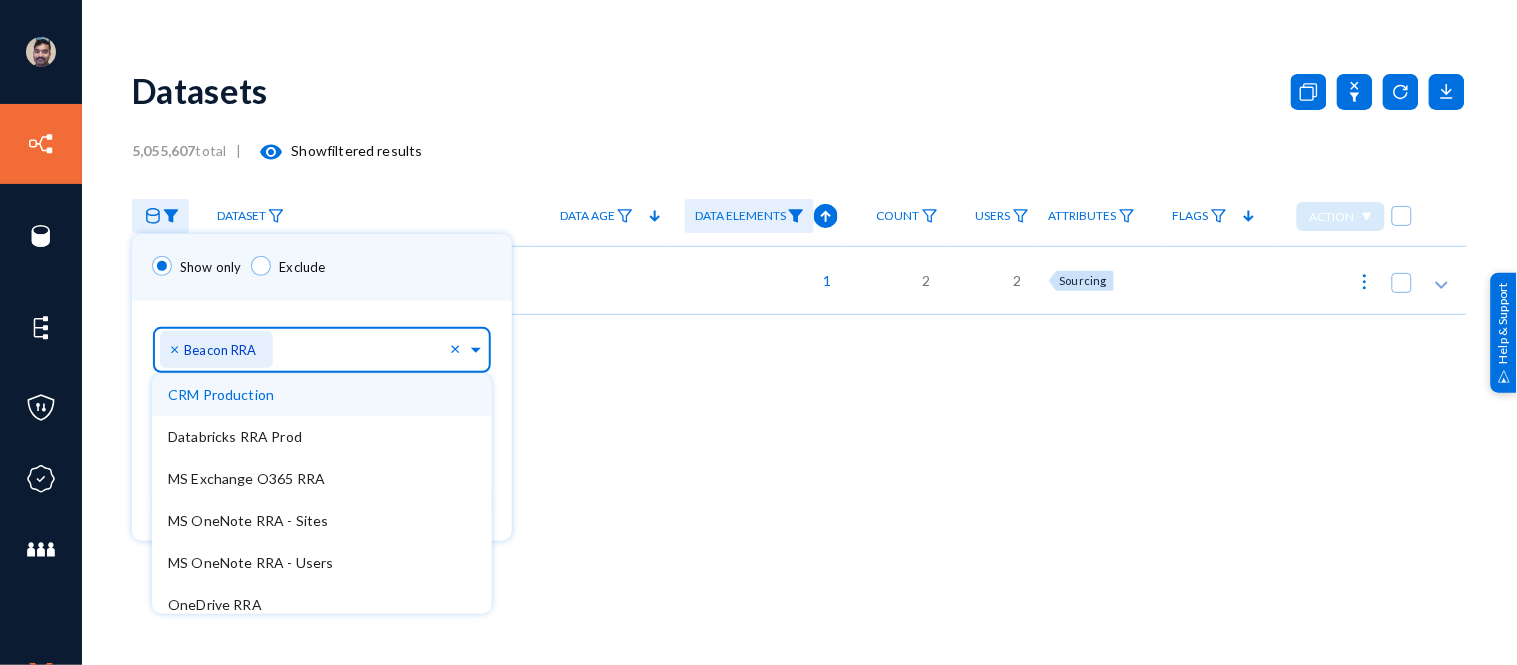 click at bounding box center [364, 354] 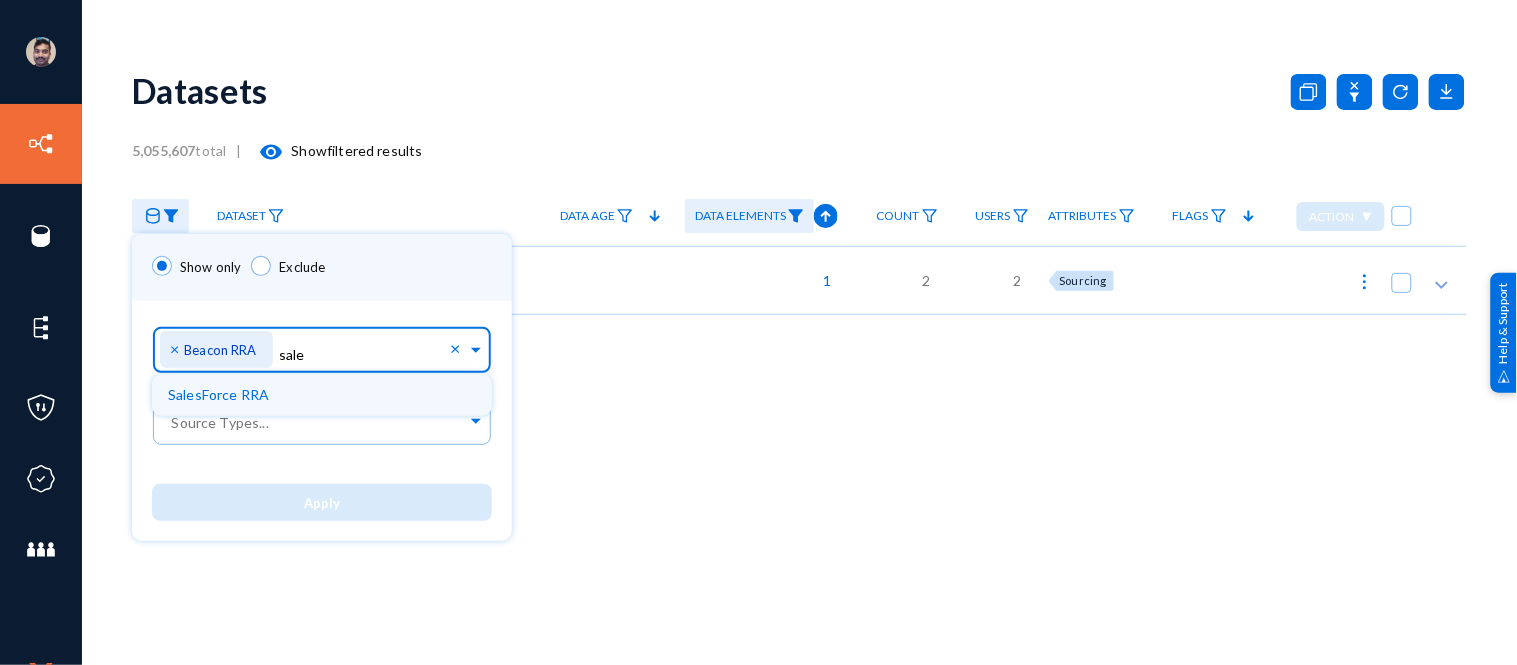 type on "sales" 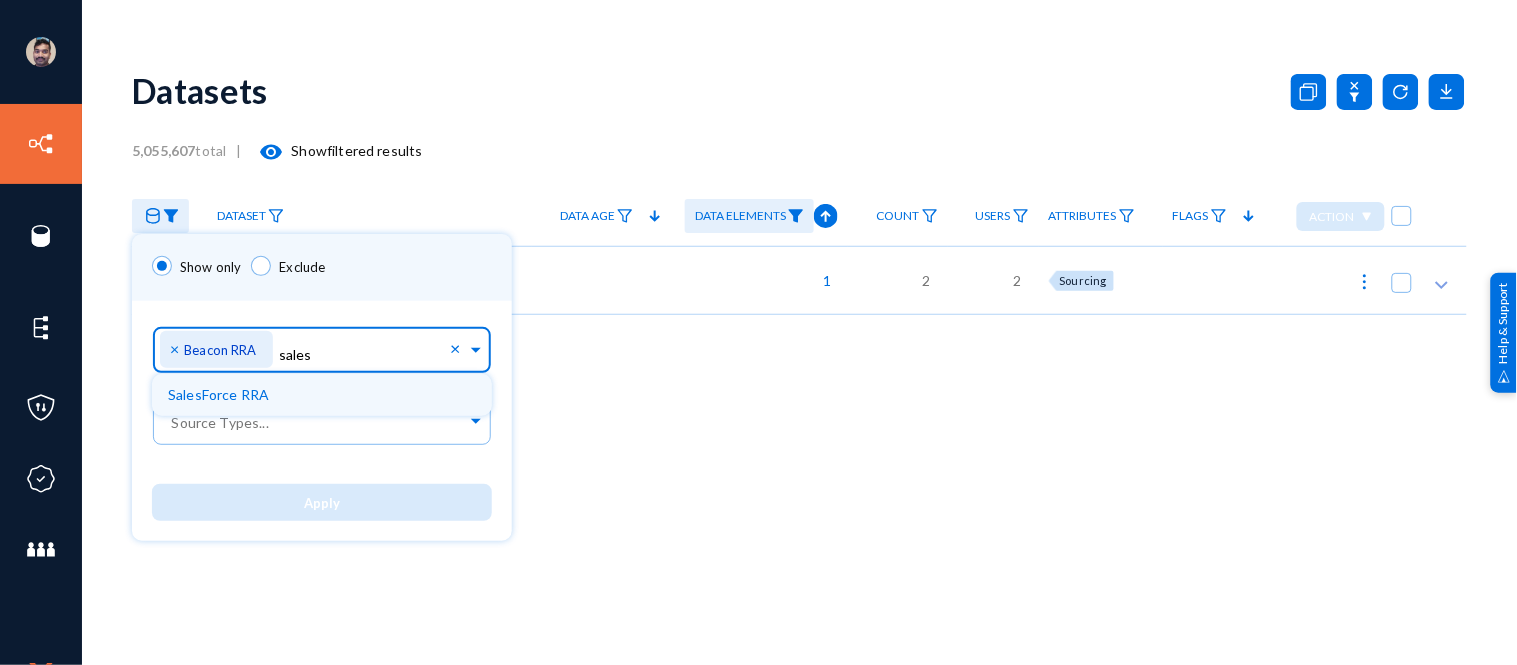 click on "SalesForce RRA" at bounding box center (218, 394) 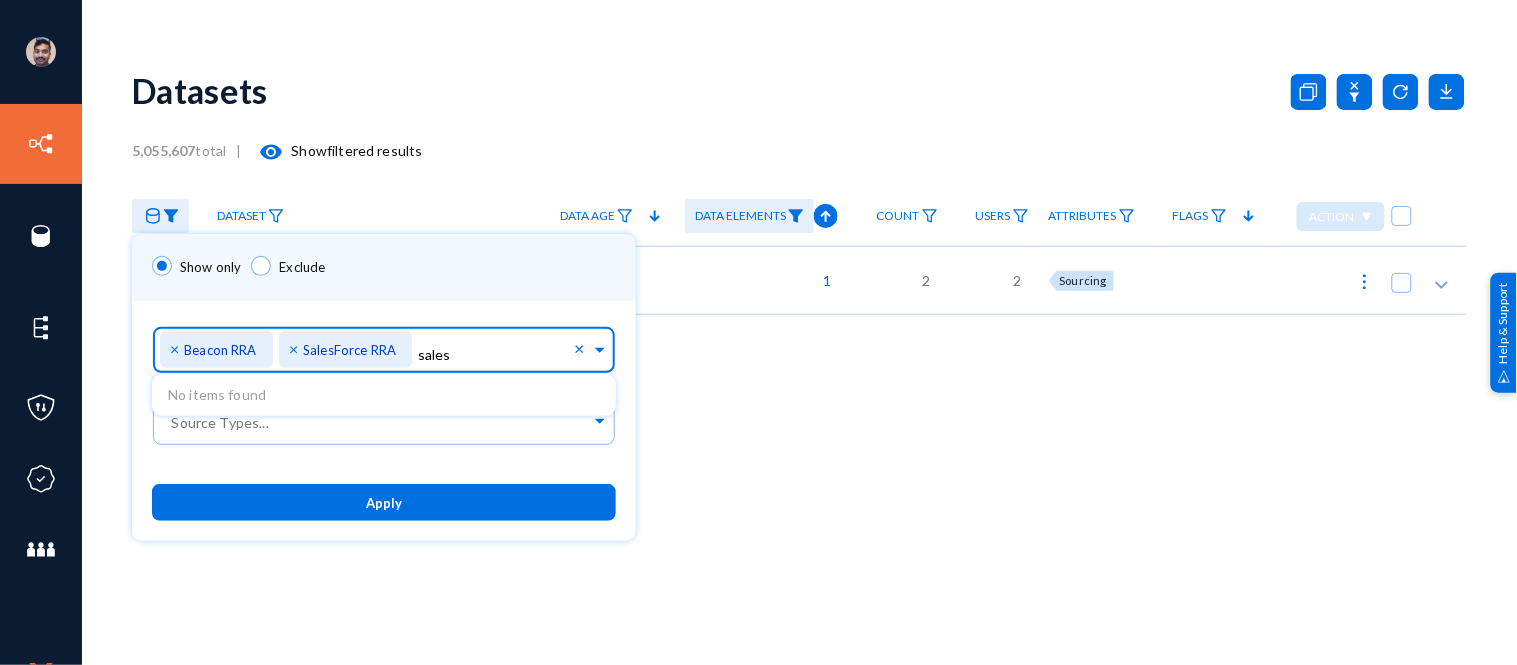 type 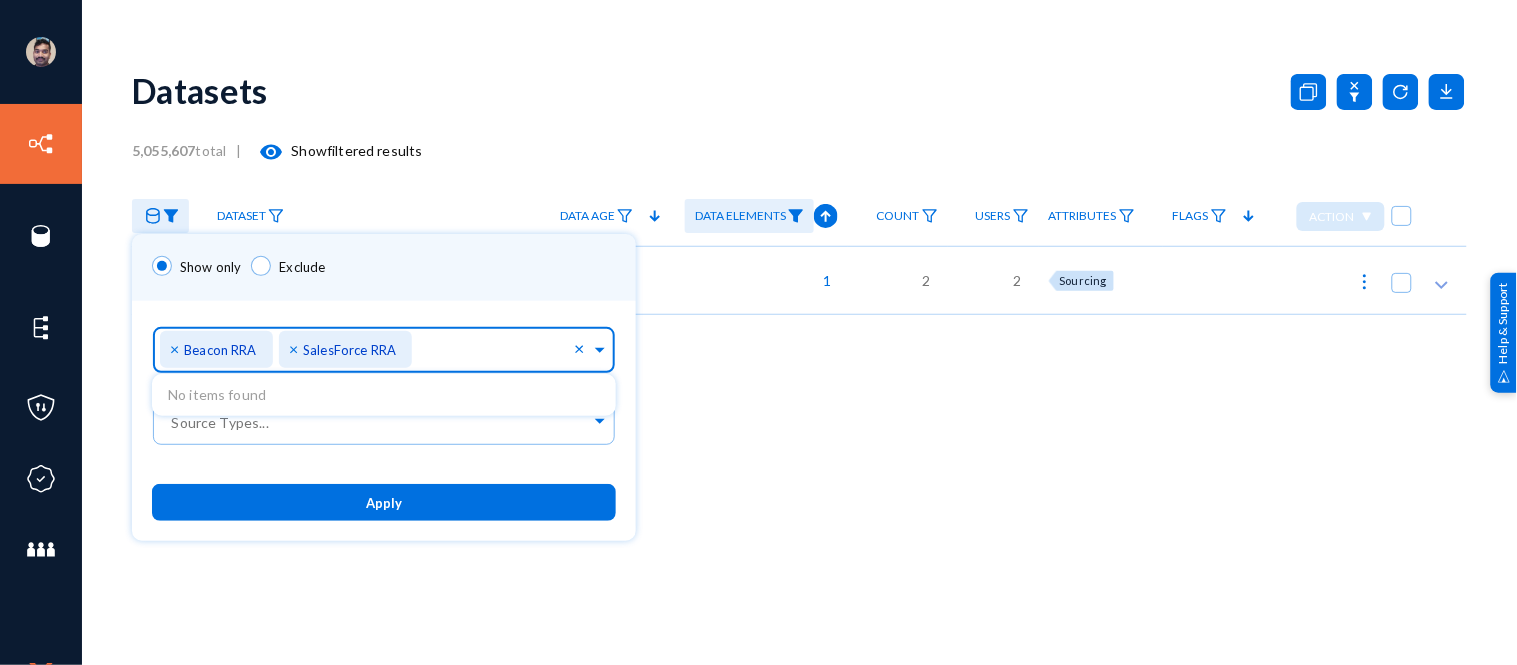 click on "Apply" at bounding box center (384, 502) 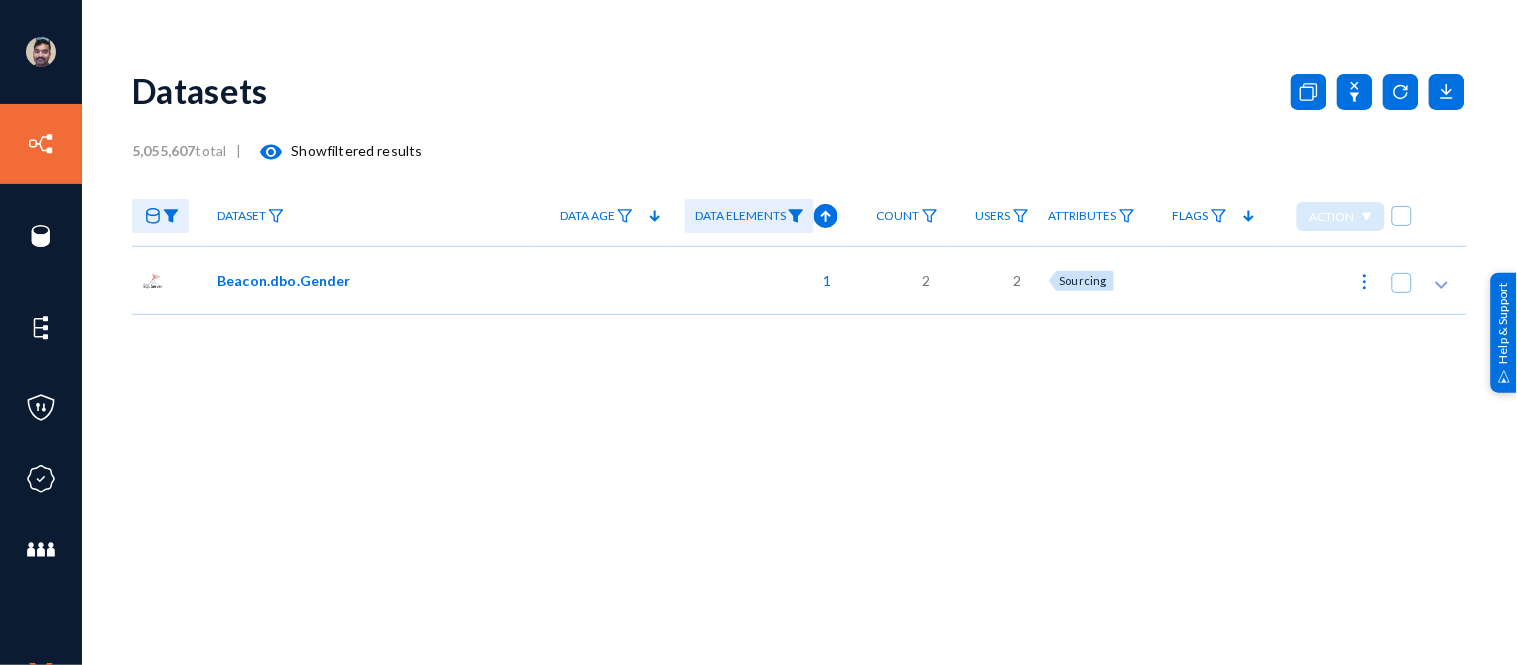 click on "Beacon.dbo.Gender" 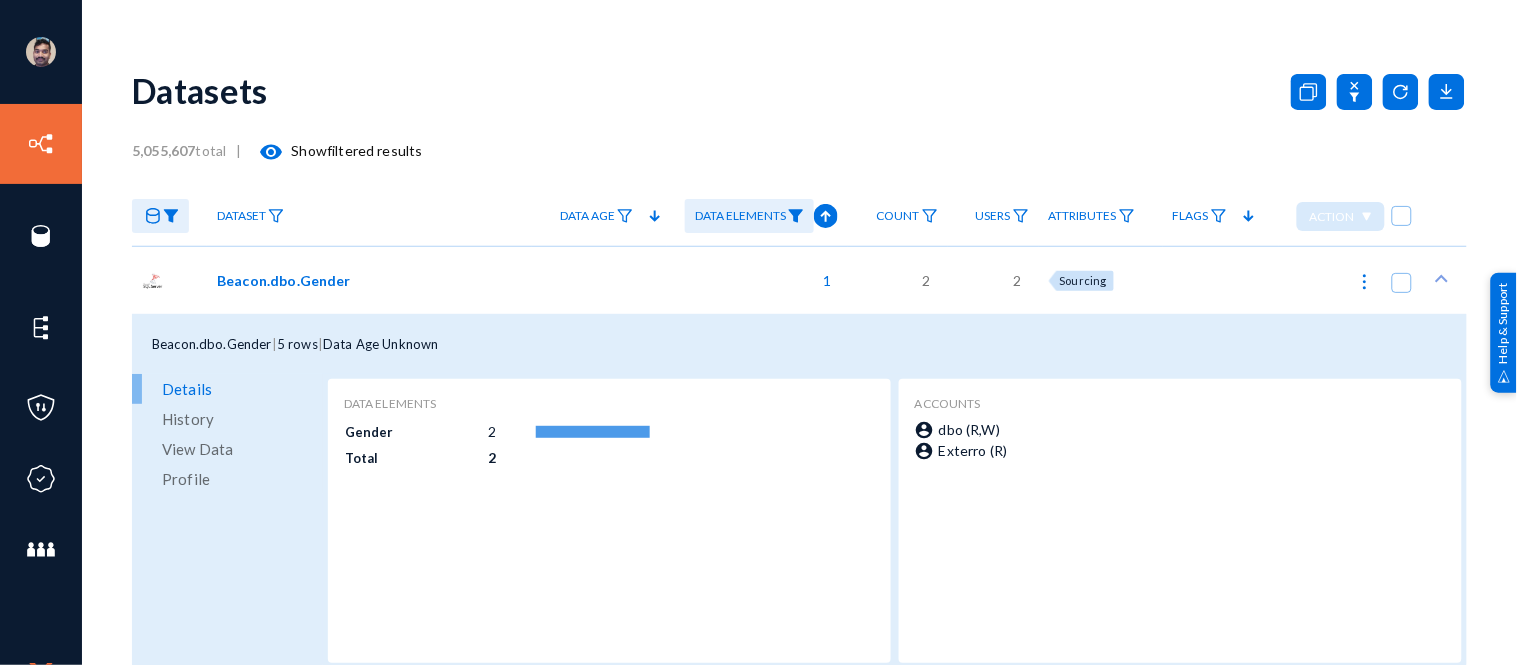 click on "View Data" 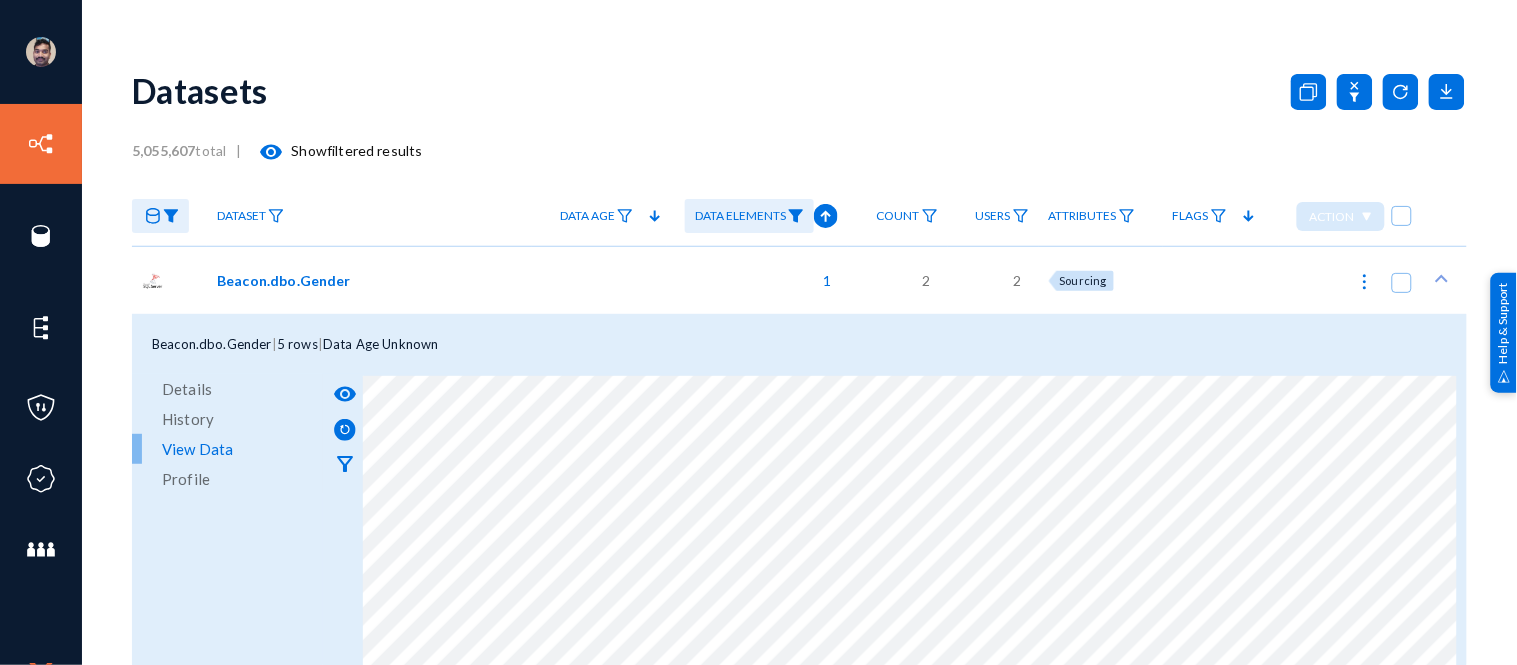 click 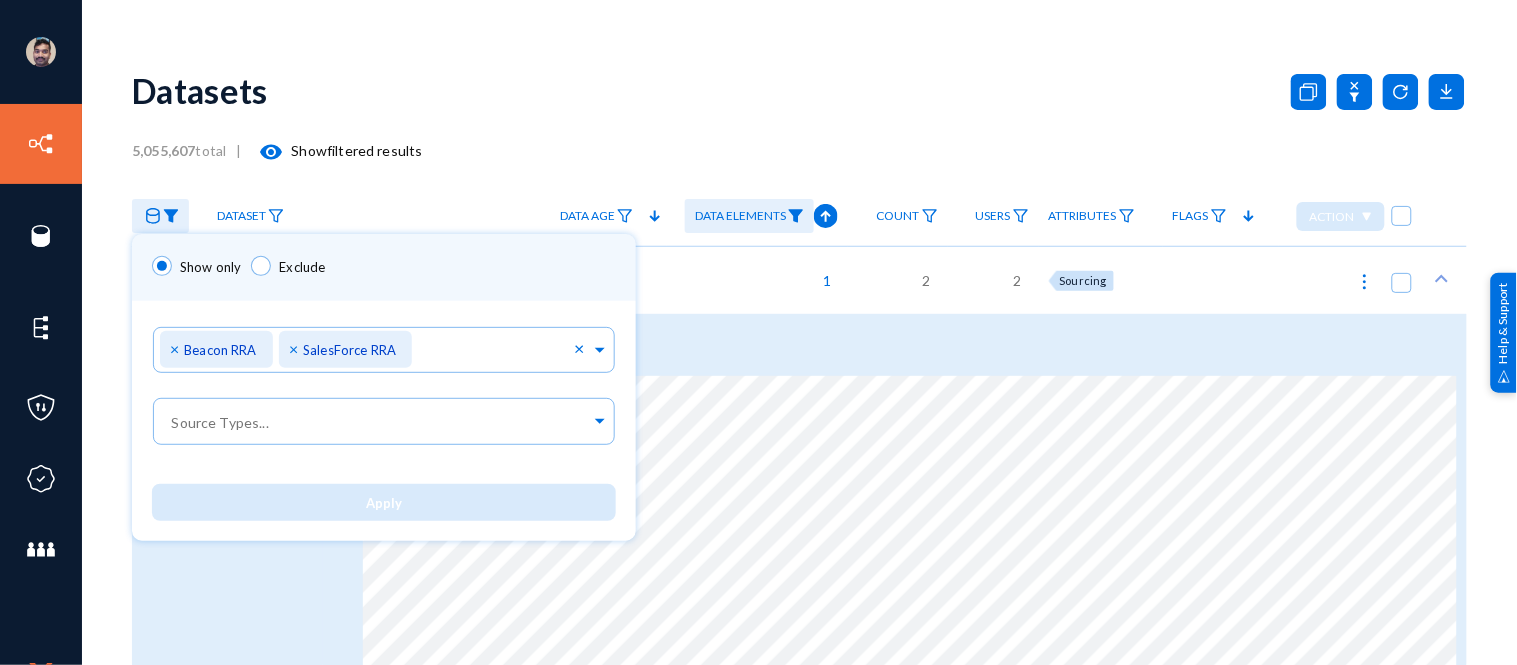 click at bounding box center [758, 332] 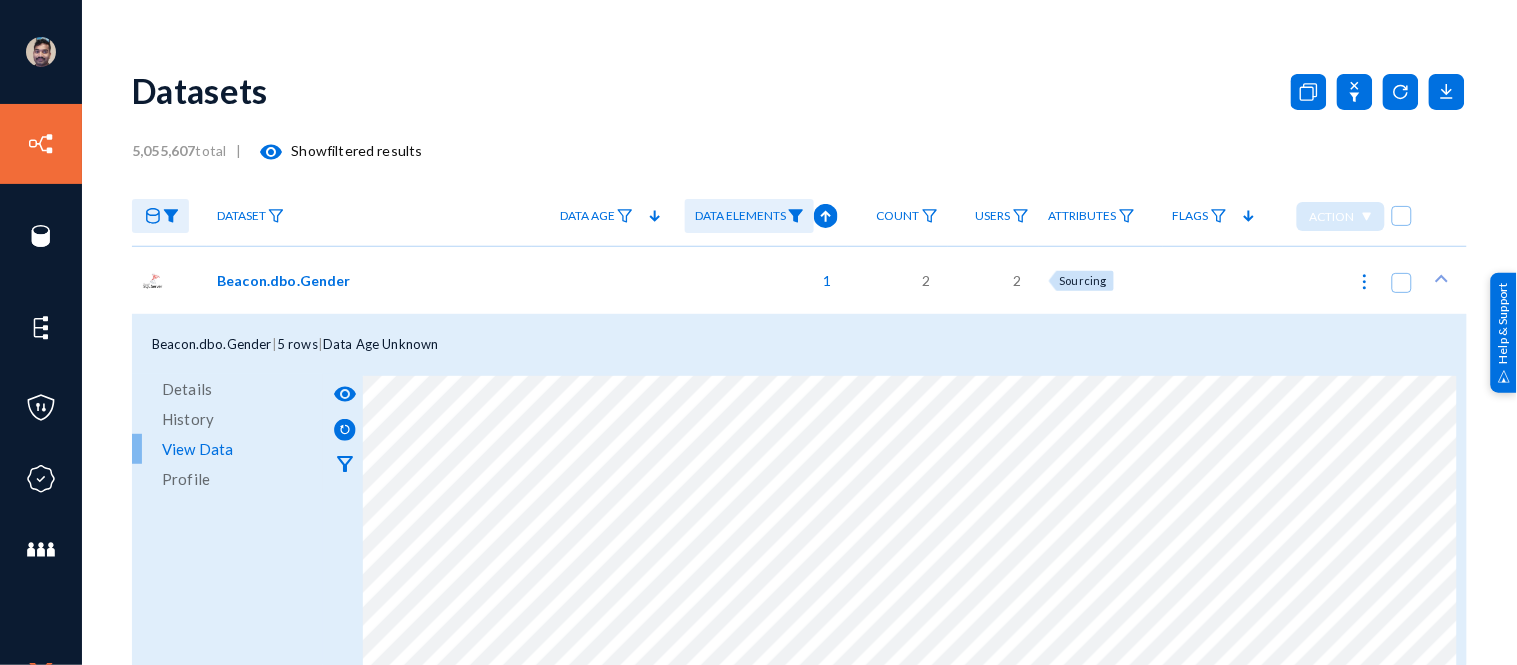 click 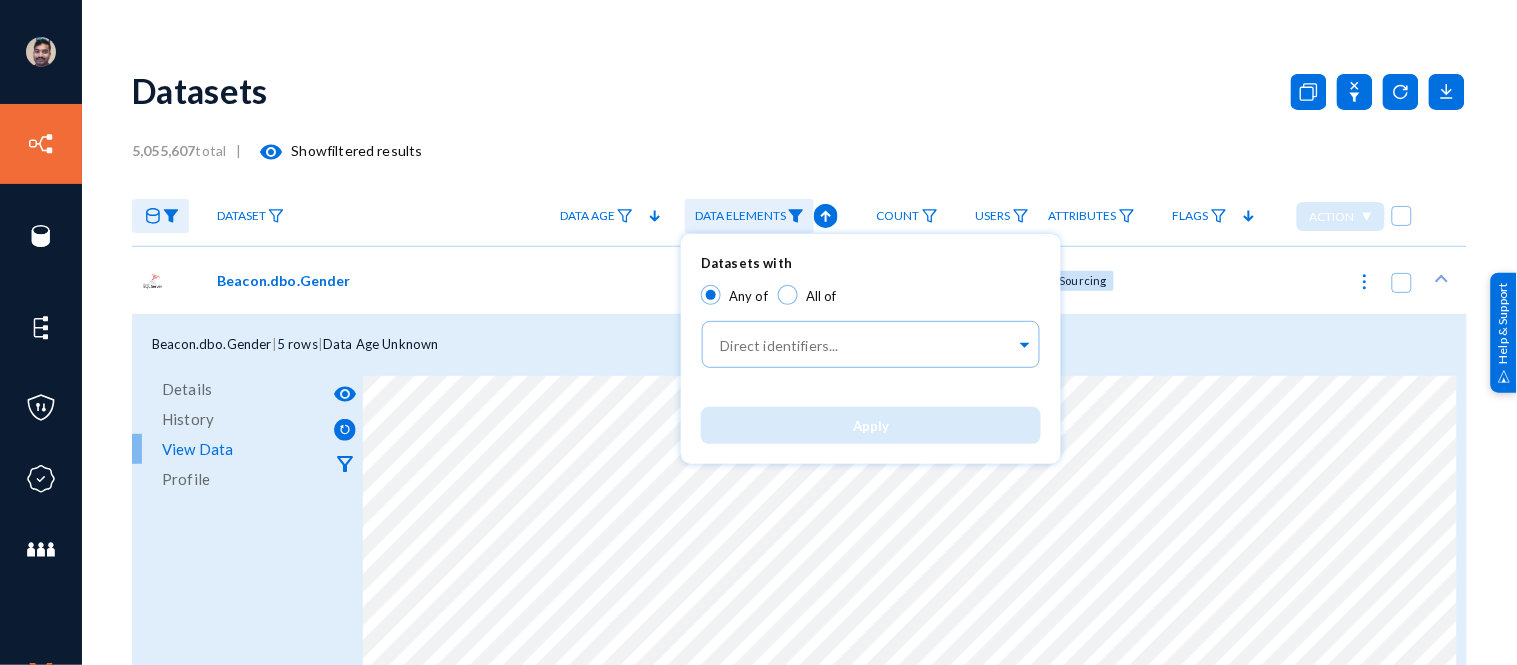 click at bounding box center [758, 332] 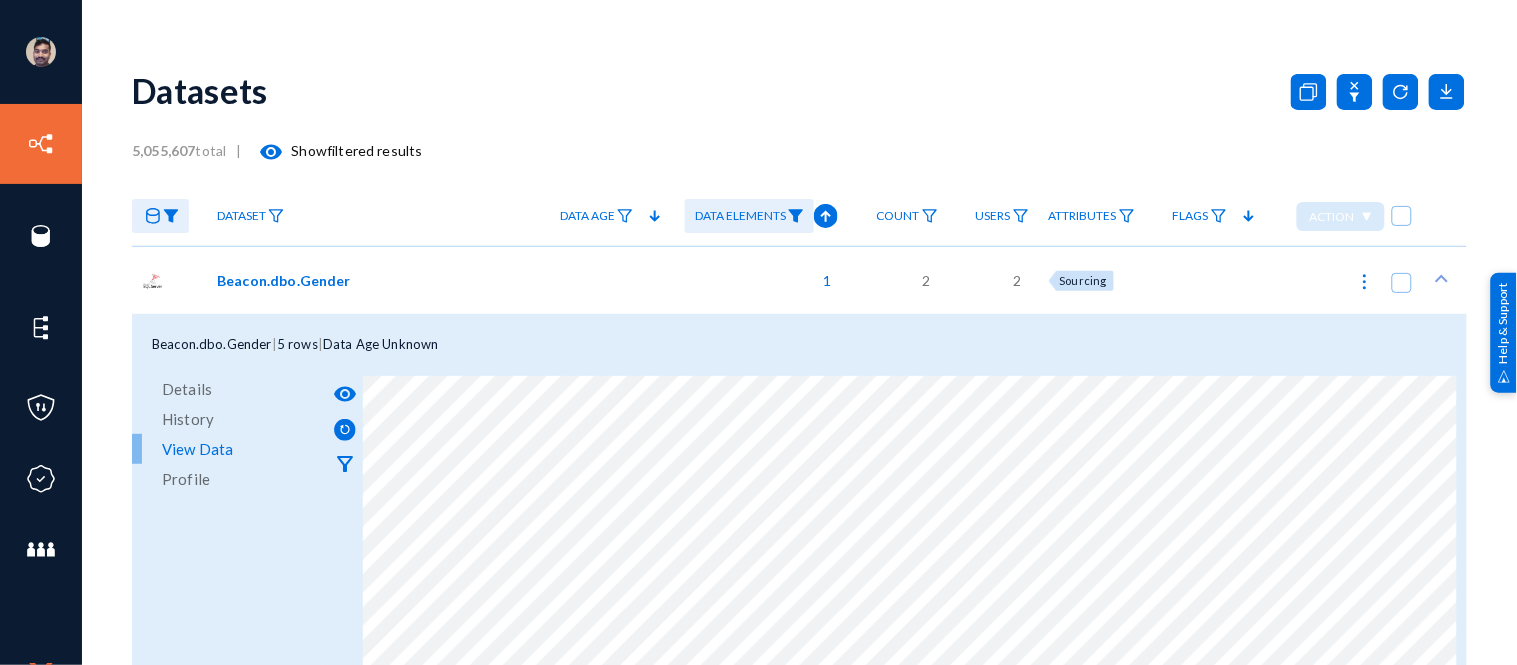 click 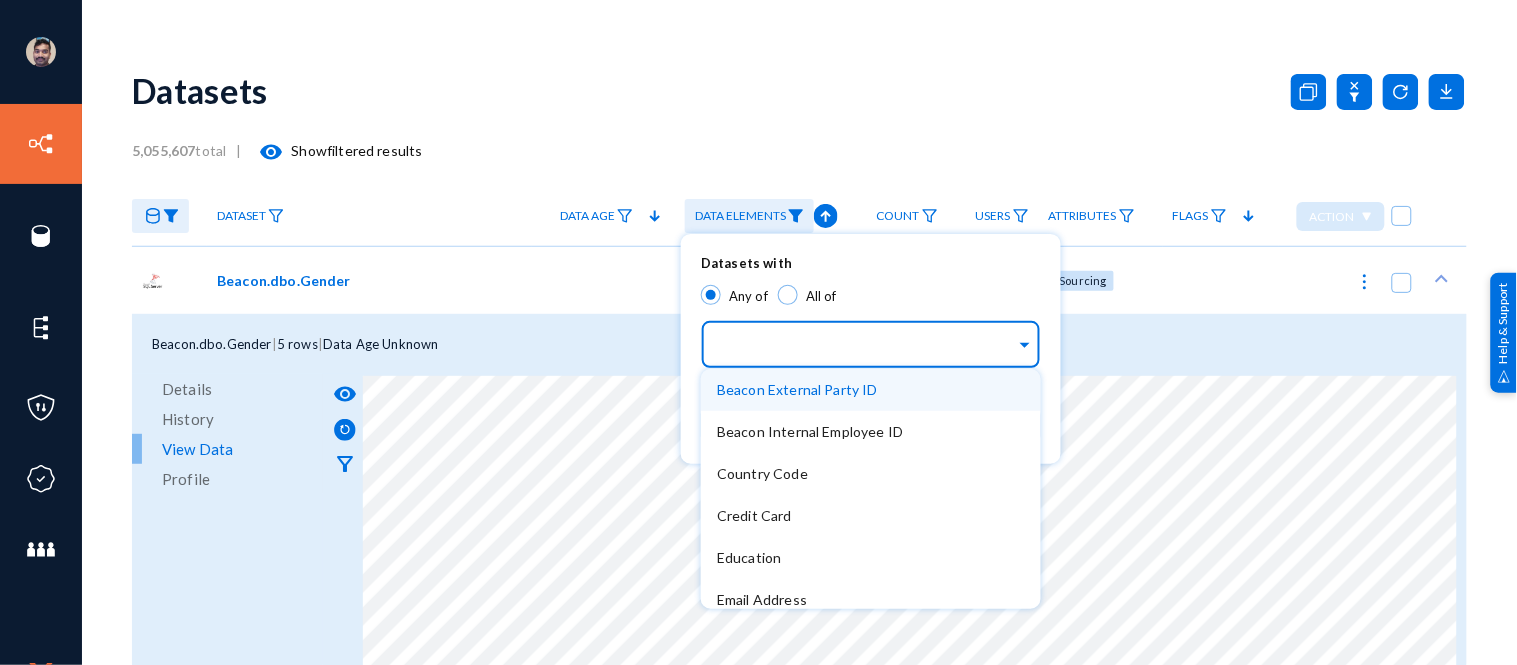 click at bounding box center [866, 347] 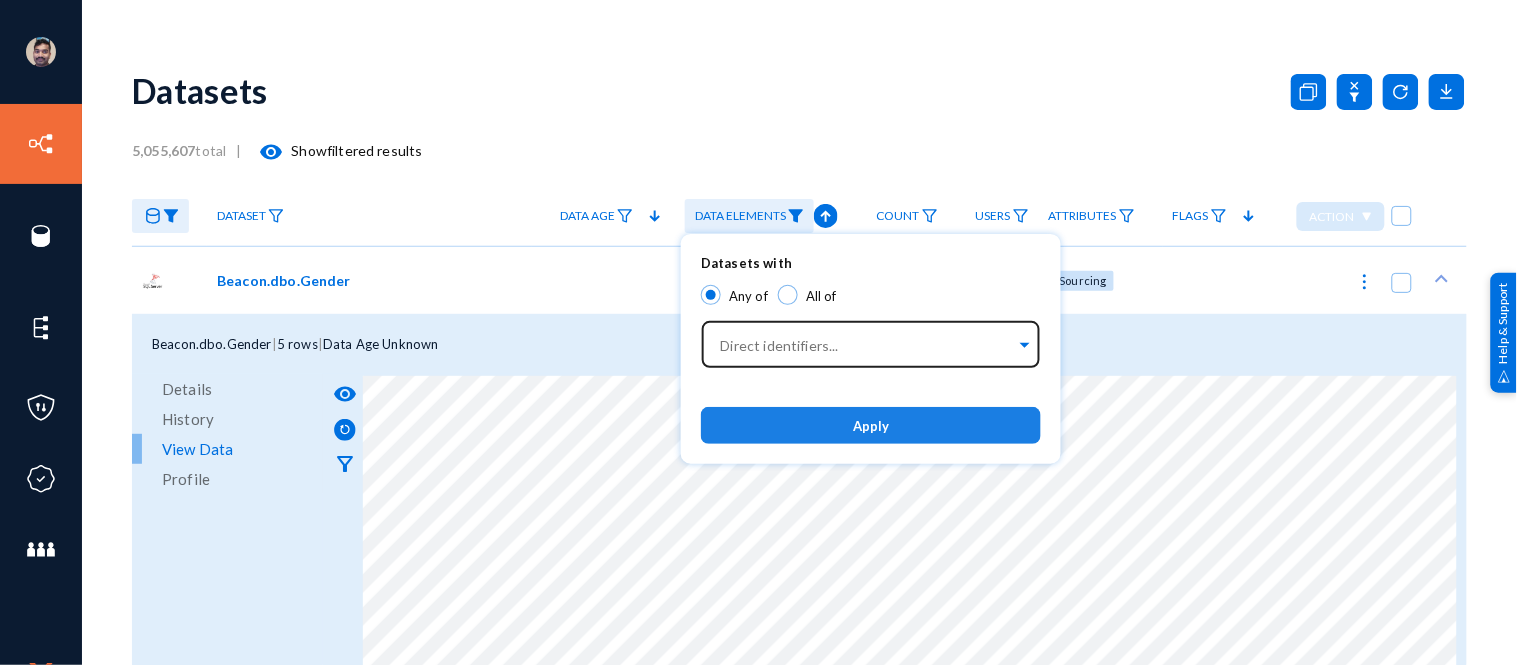 click on "Apply" at bounding box center [871, 426] 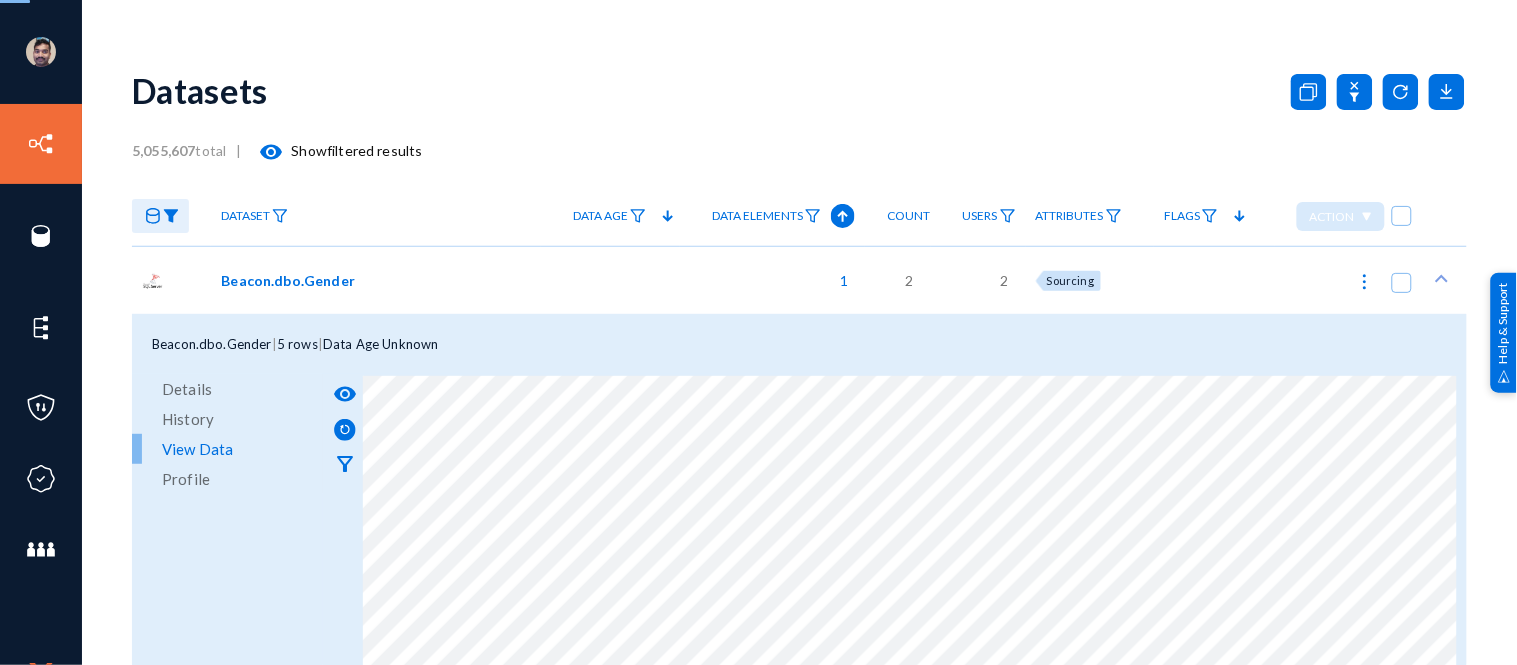 click 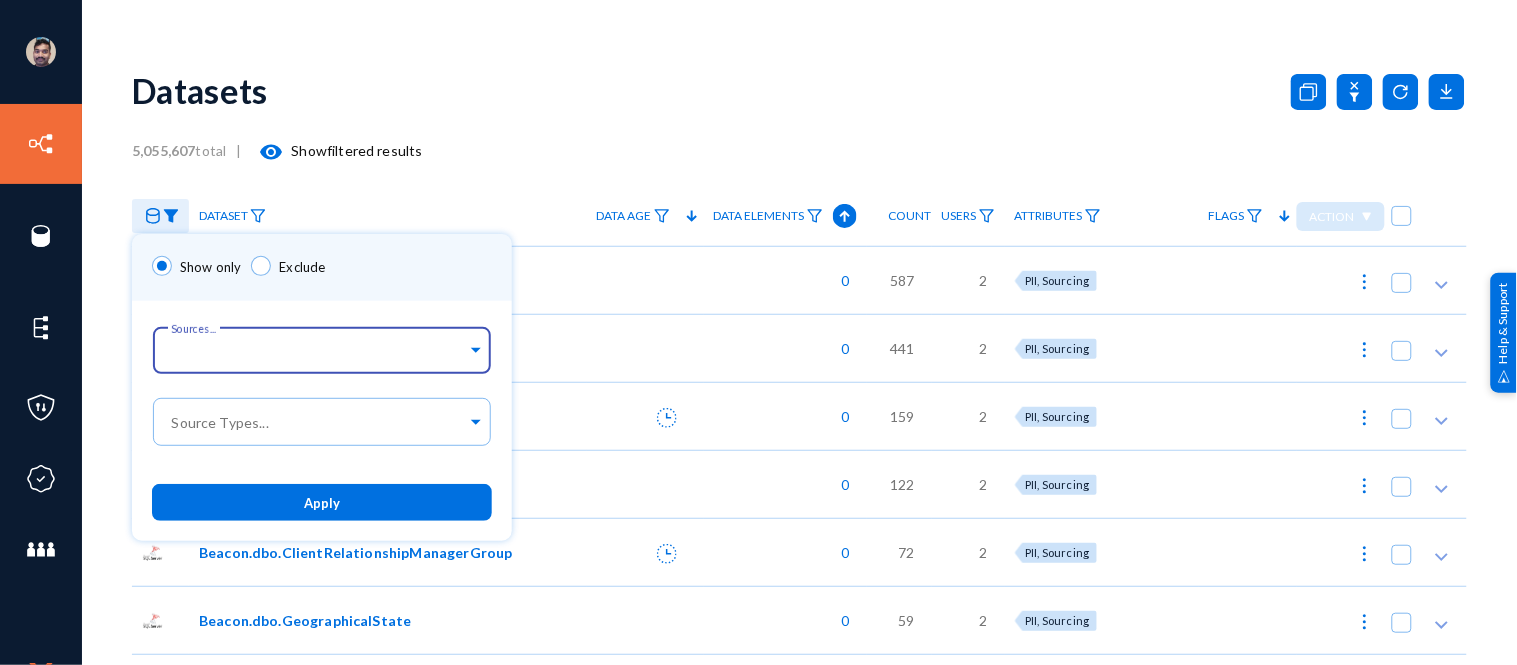 click on "Apply" at bounding box center (322, 502) 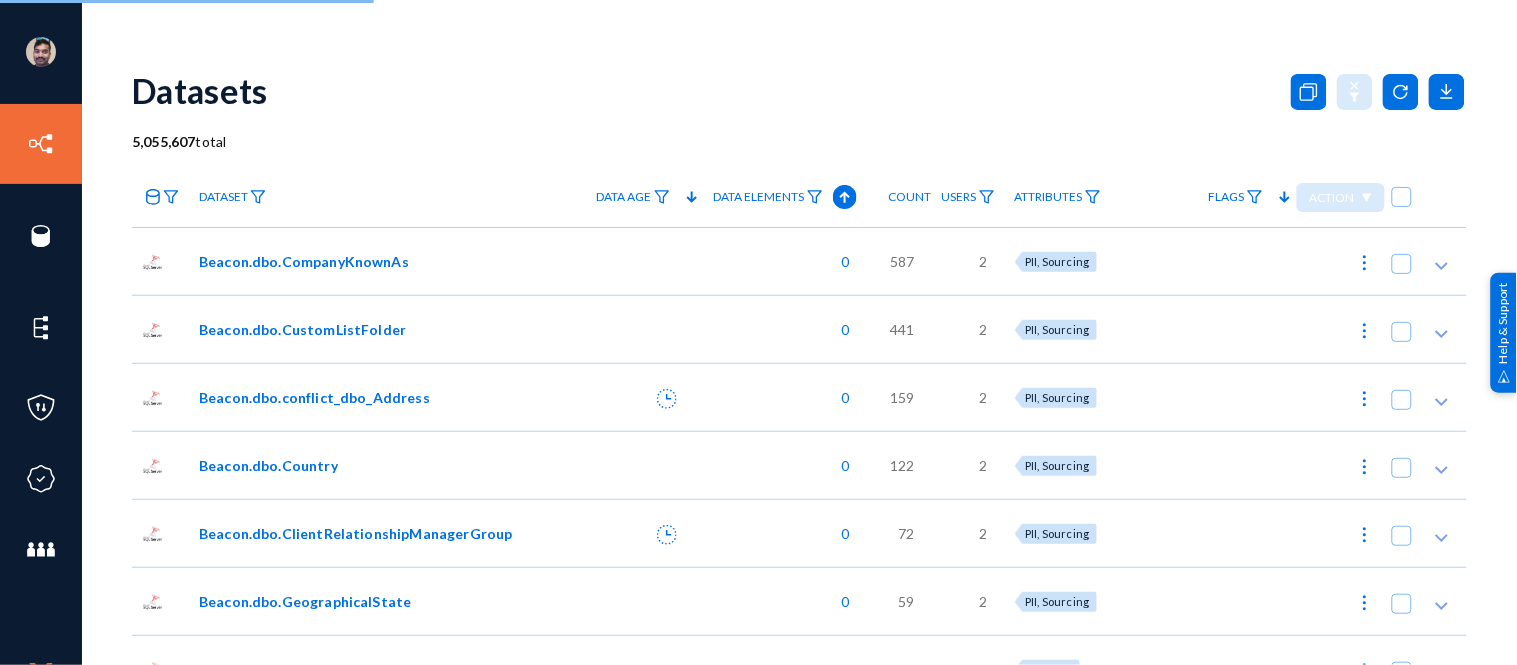 click 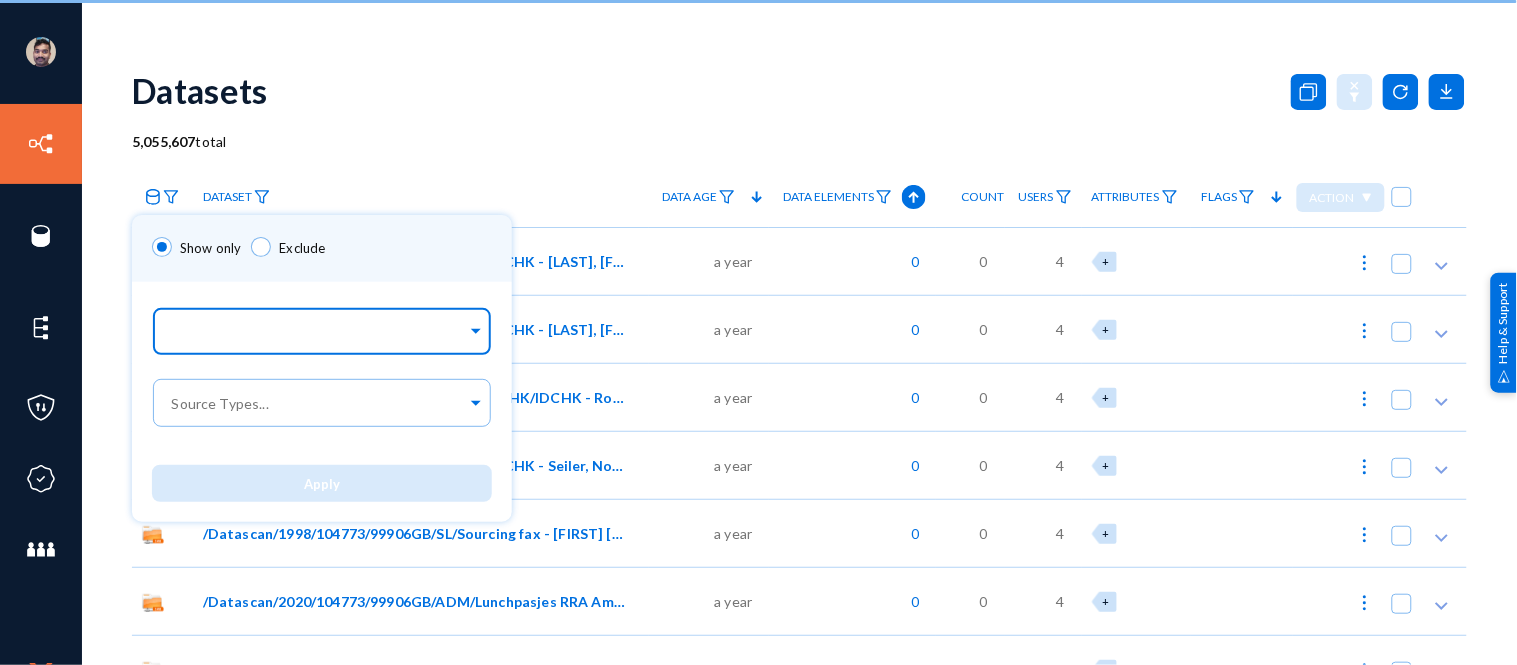 click at bounding box center (317, 334) 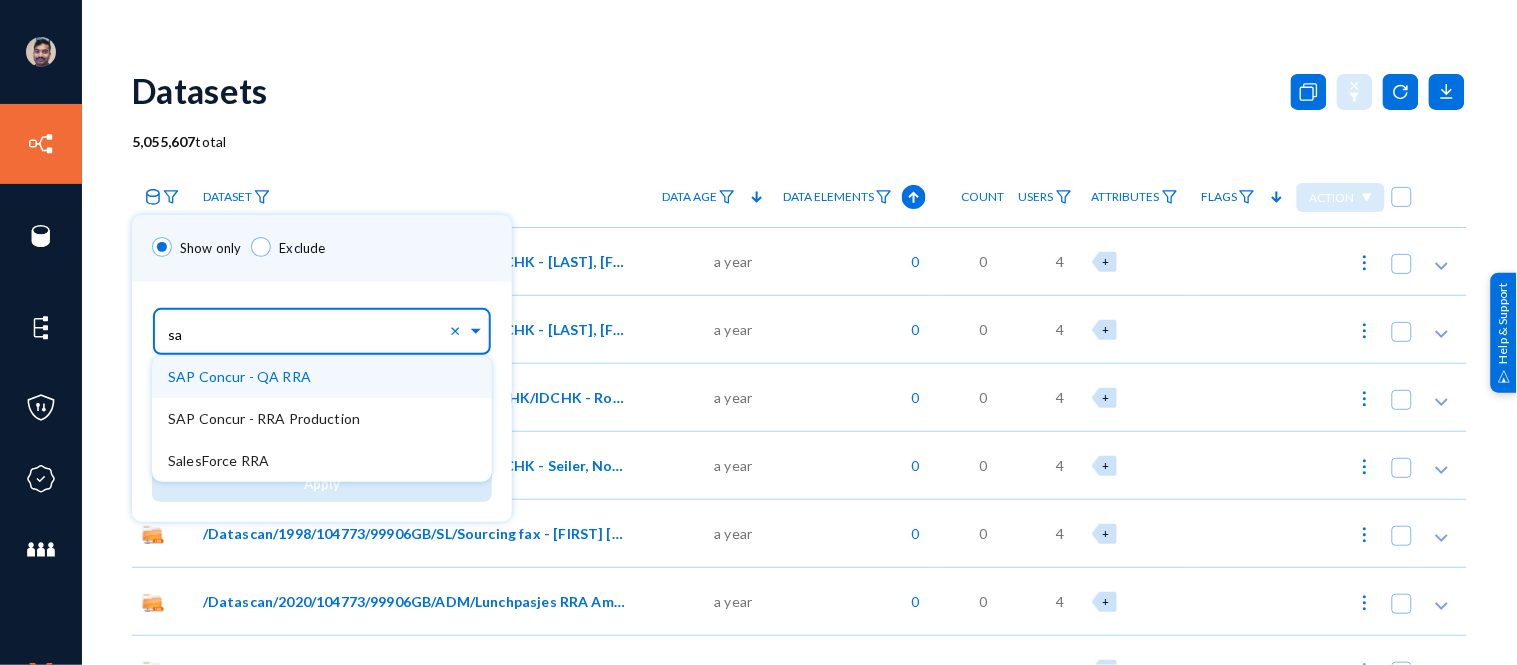 type on "sal" 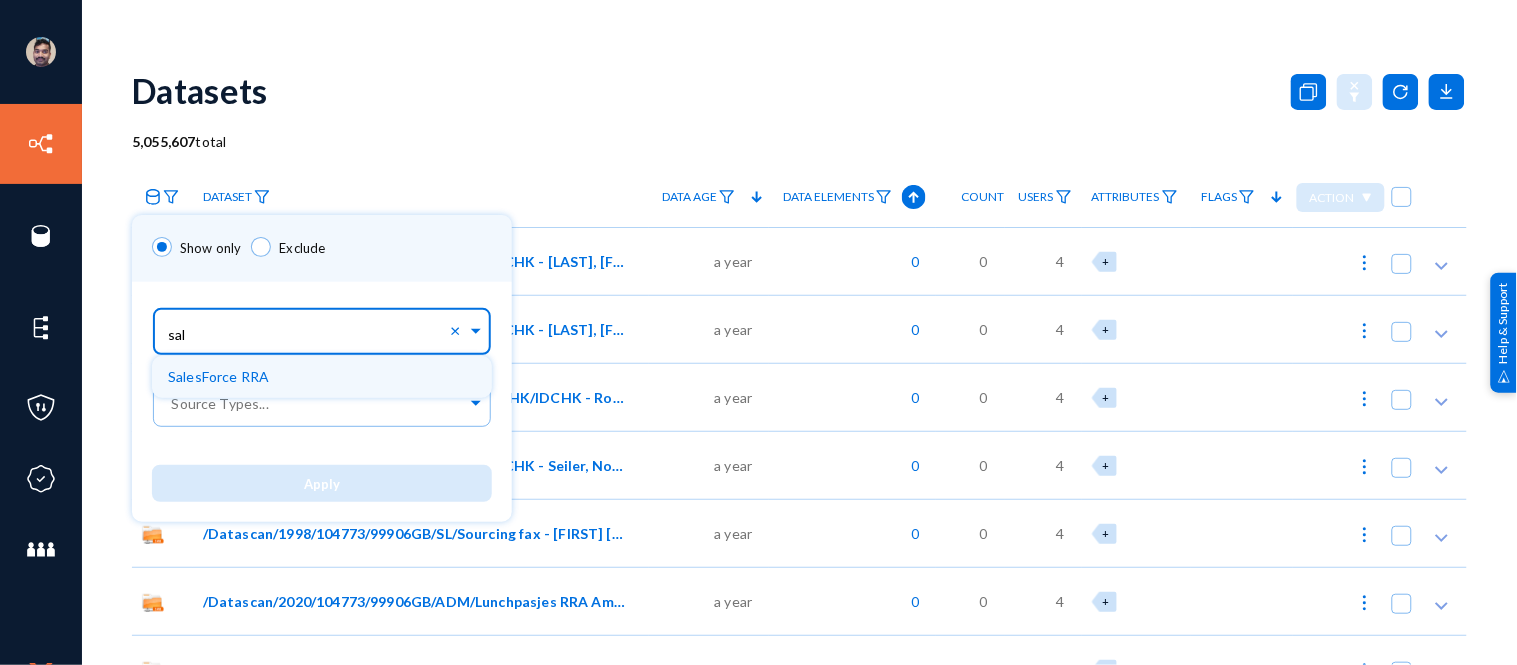 click on "SalesForce RRA" at bounding box center [322, 377] 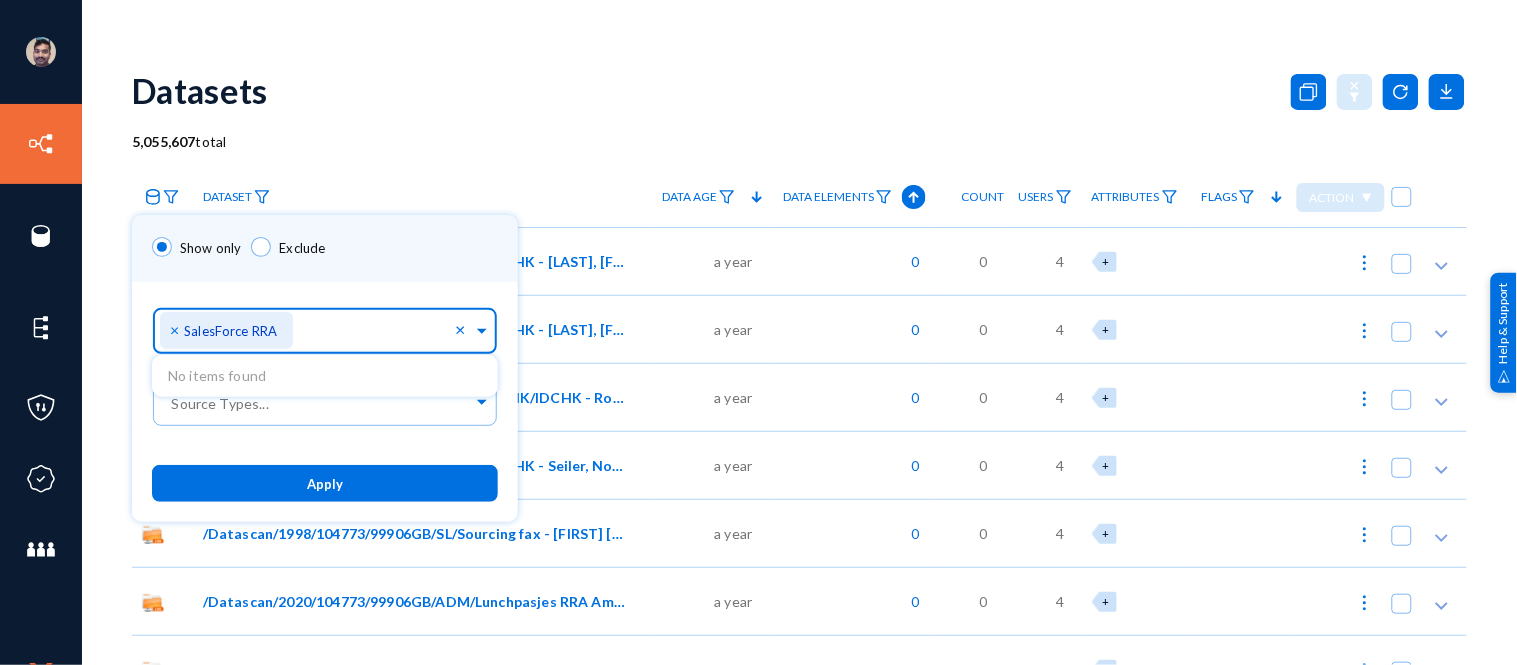 click on "Apply" at bounding box center (325, 483) 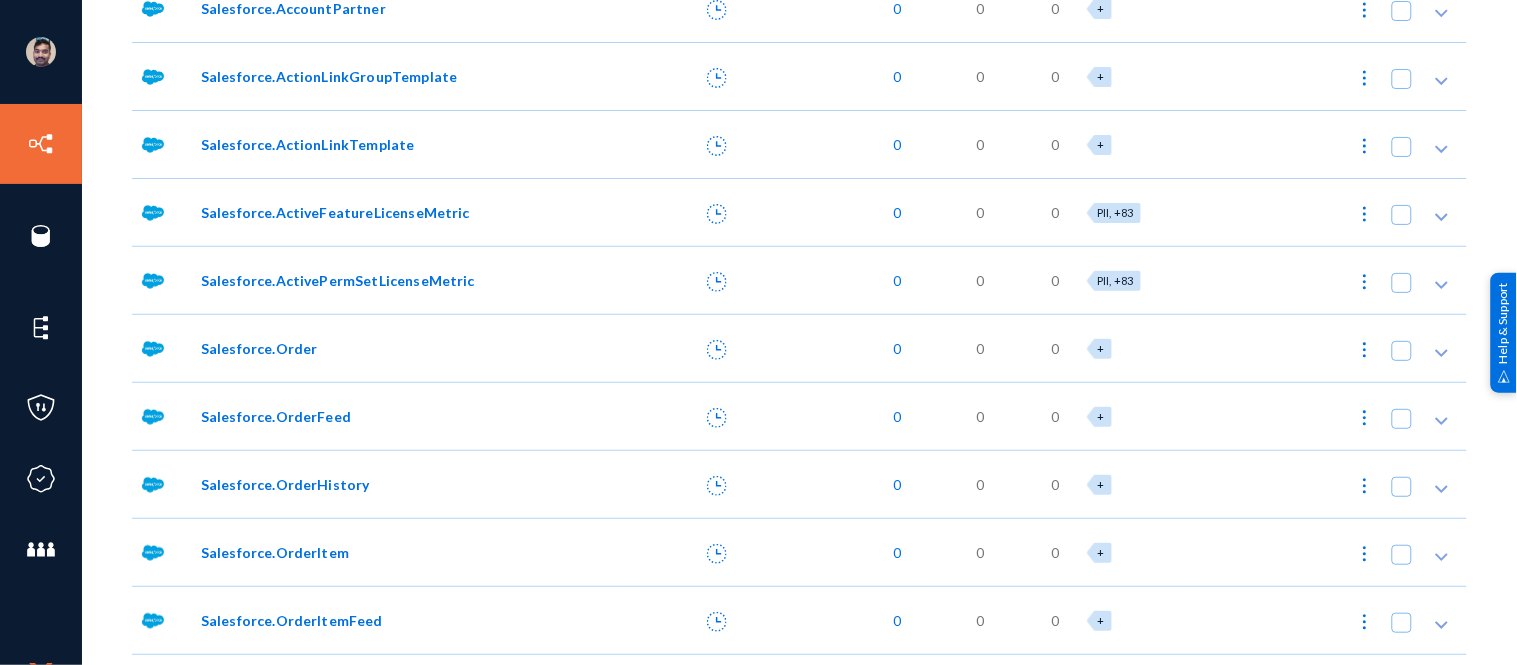 scroll, scrollTop: 1293, scrollLeft: 0, axis: vertical 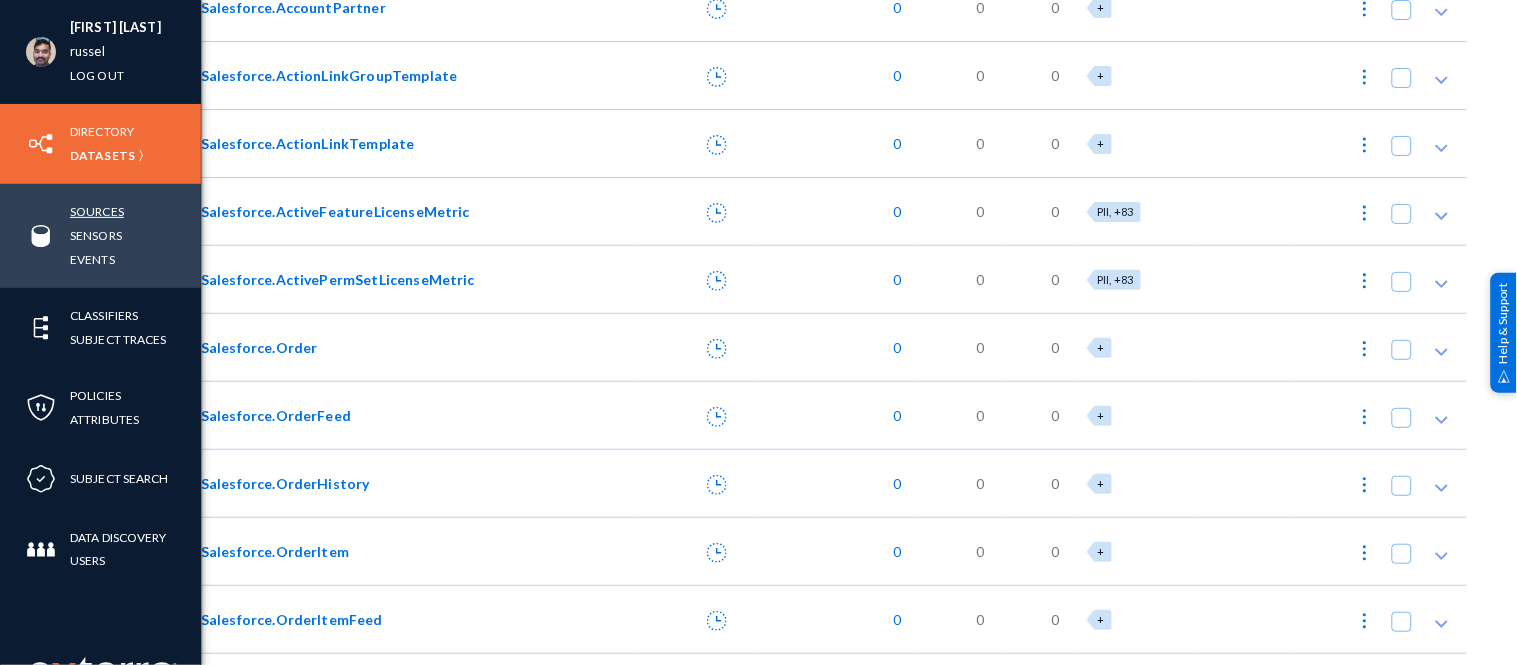 click on "Sources" at bounding box center (97, 211) 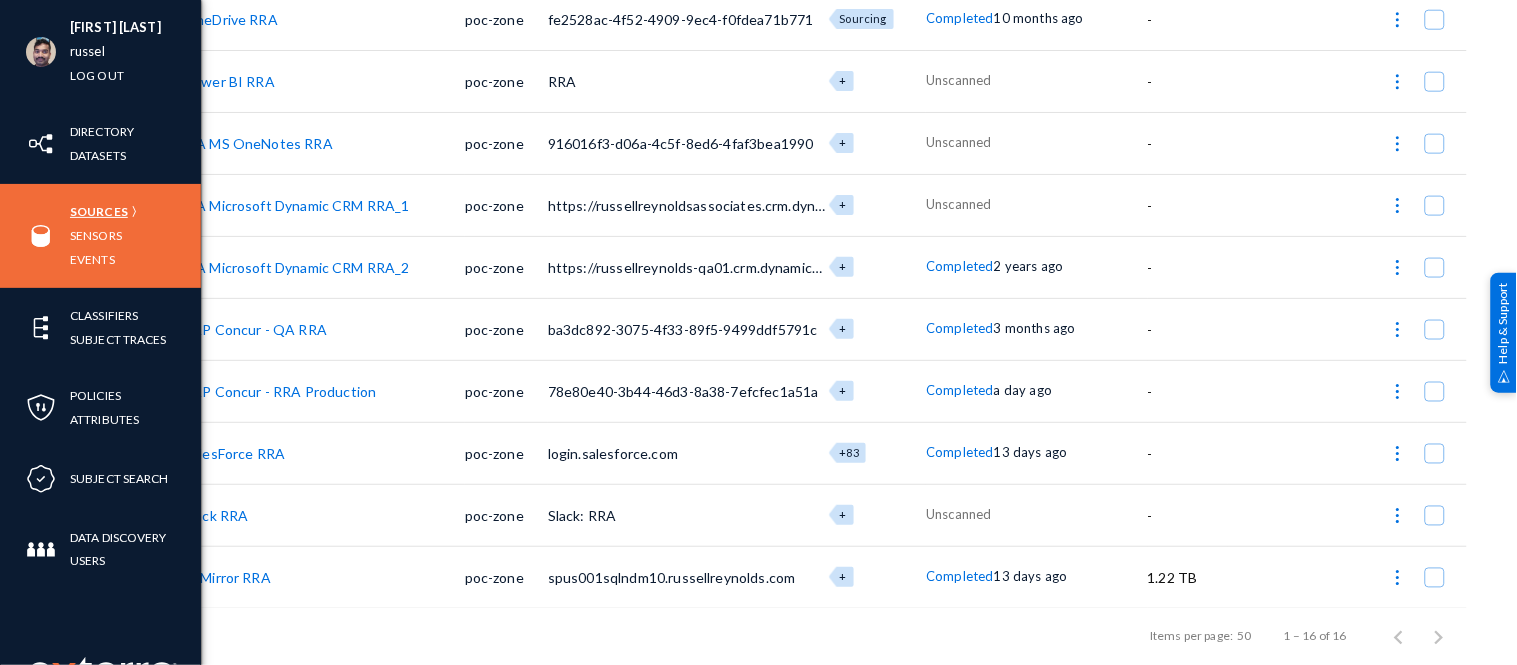 scroll, scrollTop: 575, scrollLeft: 0, axis: vertical 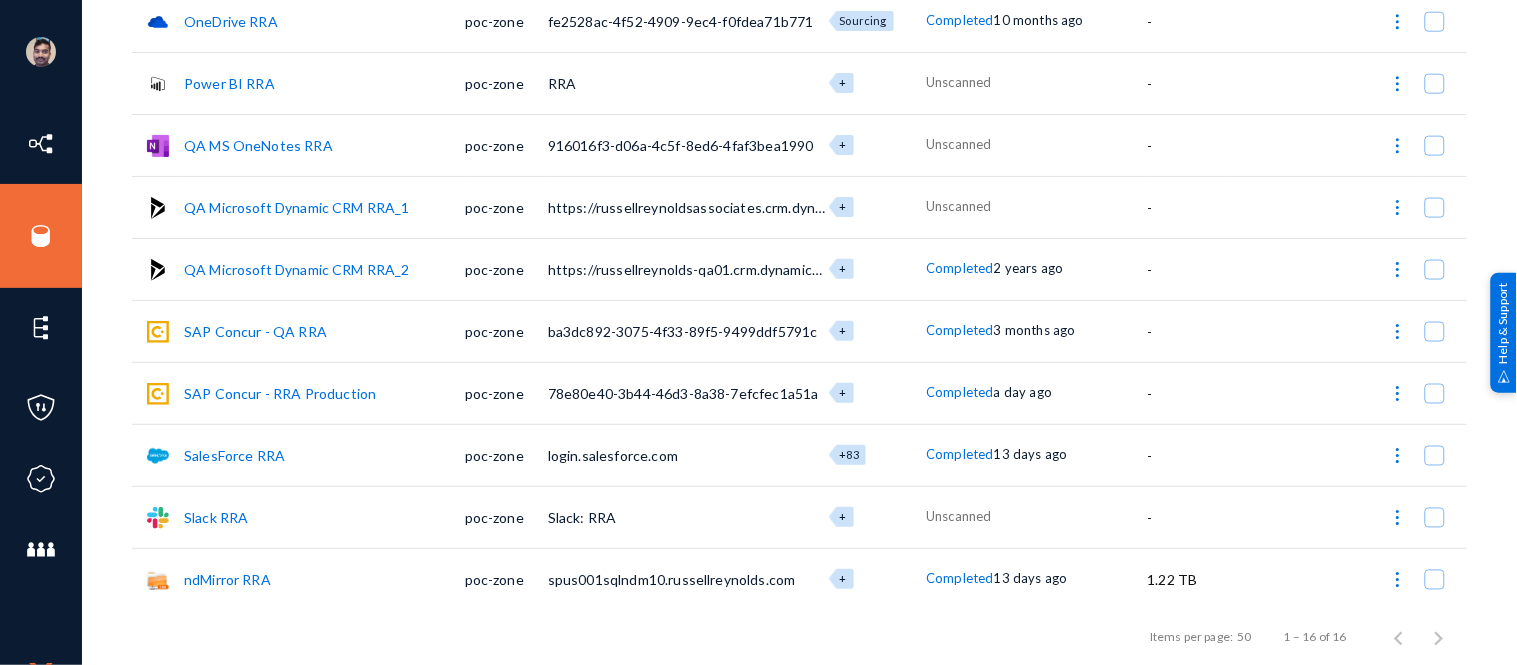 click on "SAP Concur - QA RRA" 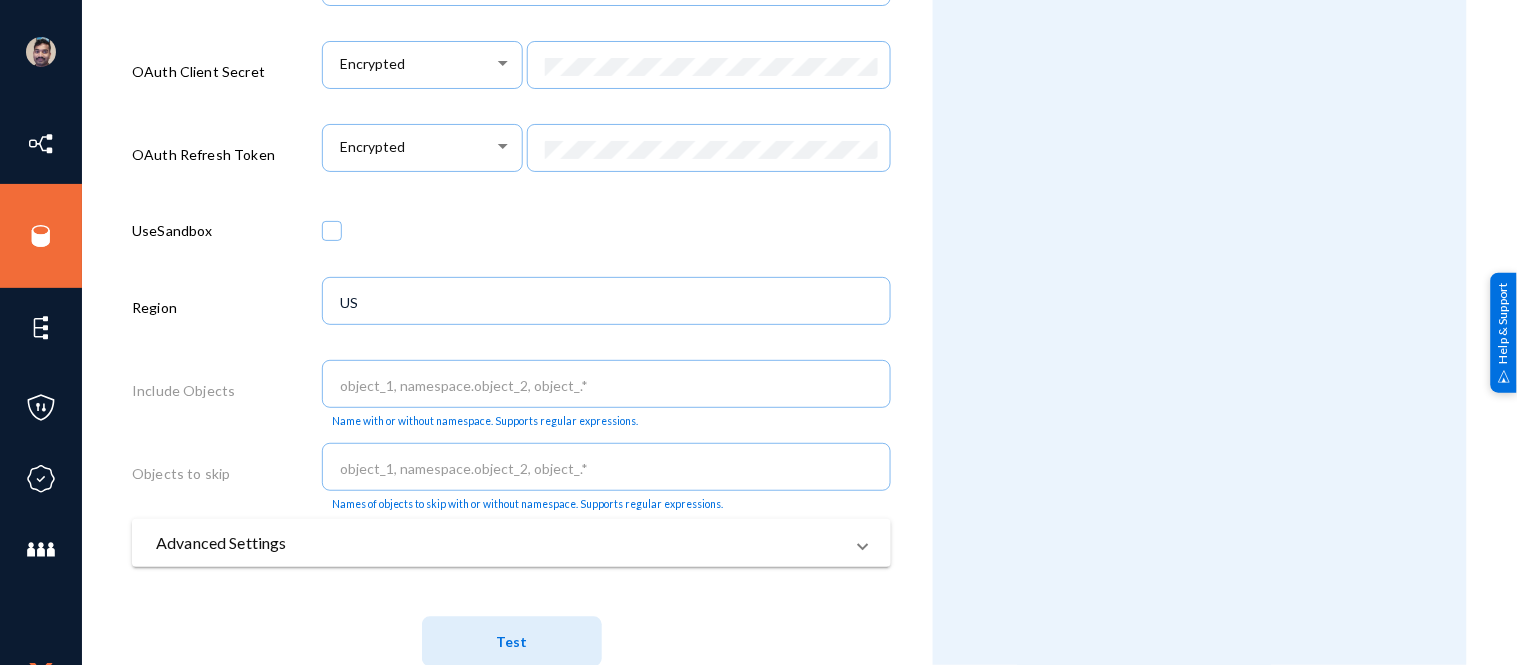 scroll, scrollTop: 748, scrollLeft: 0, axis: vertical 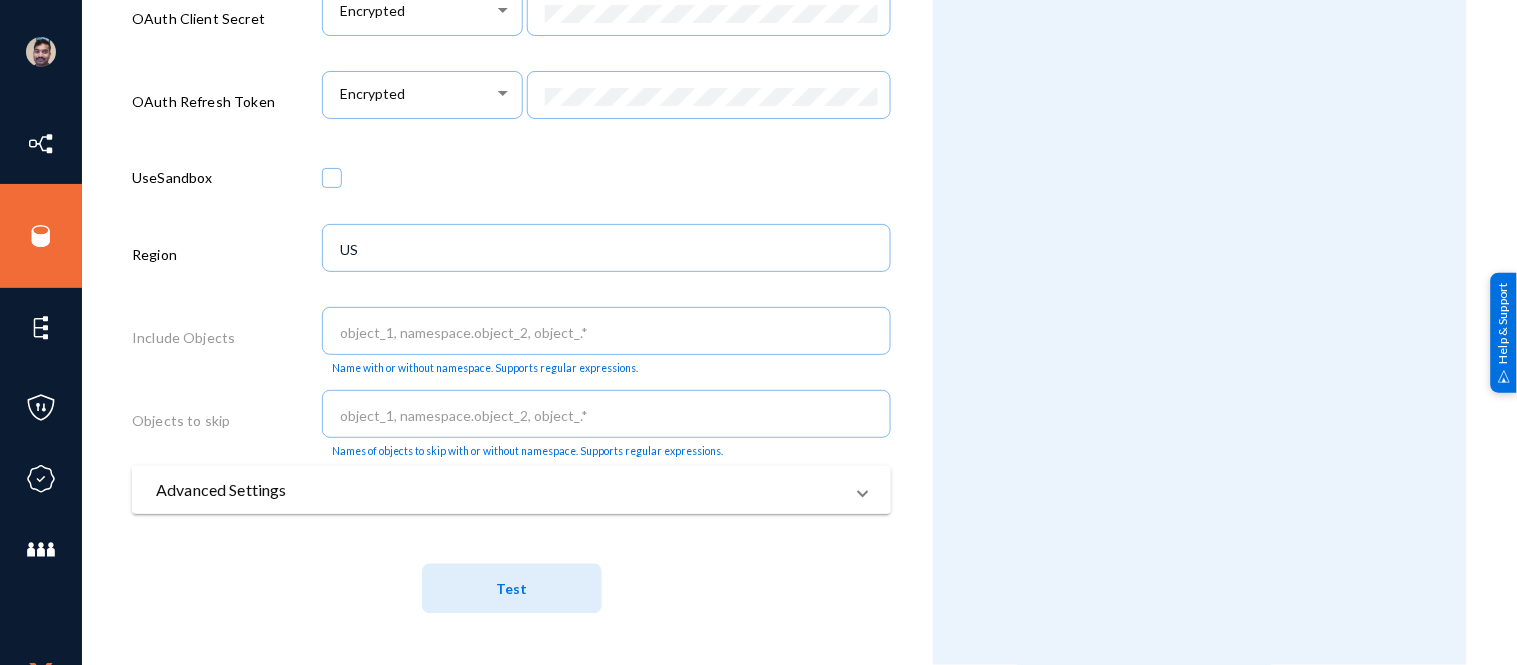 click on "Advanced Settings" at bounding box center (499, 490) 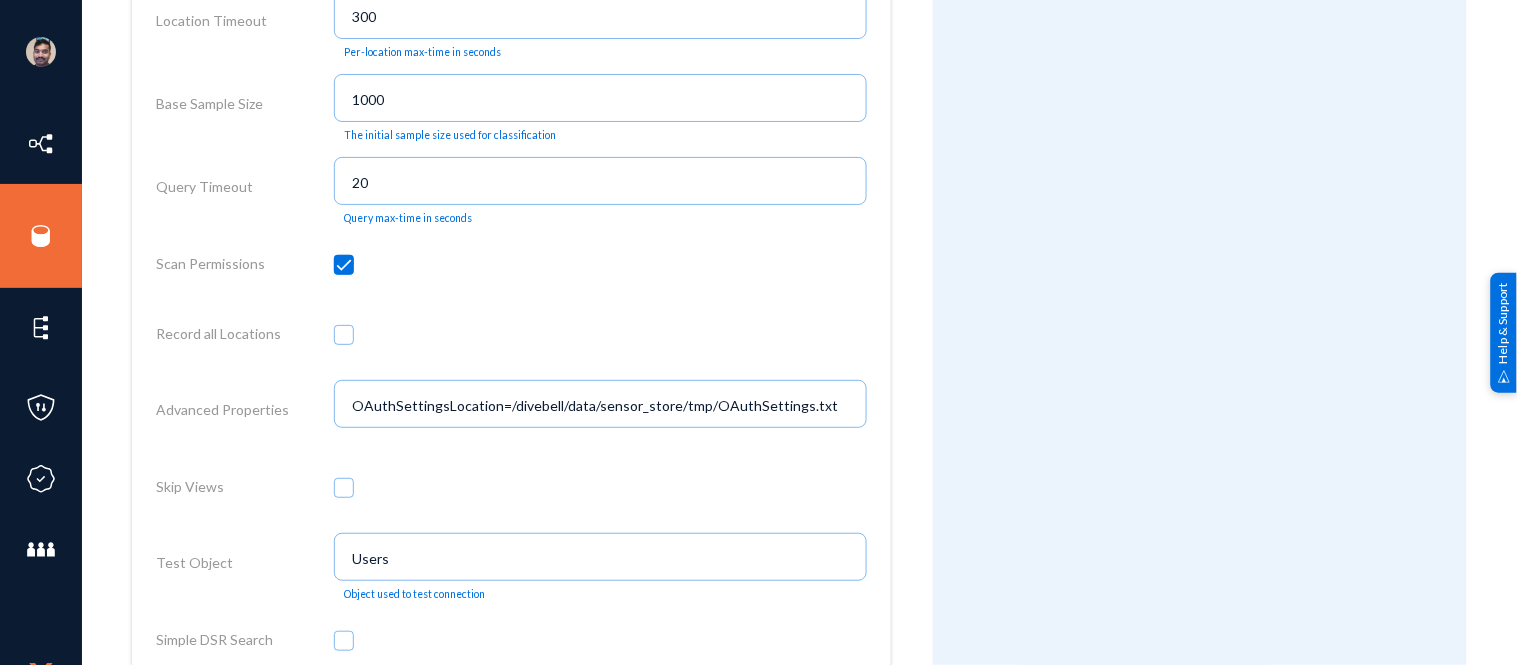 scroll, scrollTop: 1456, scrollLeft: 0, axis: vertical 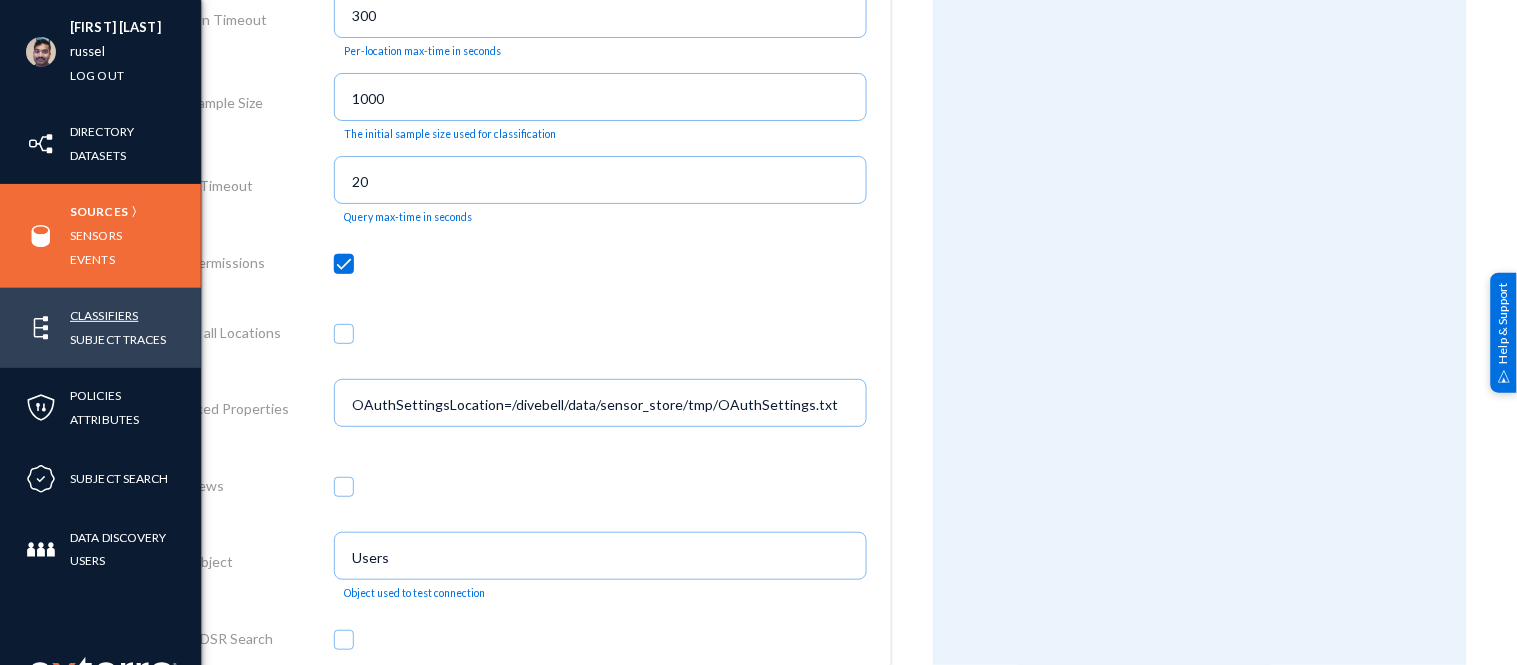 click on "Classifiers" at bounding box center [104, 315] 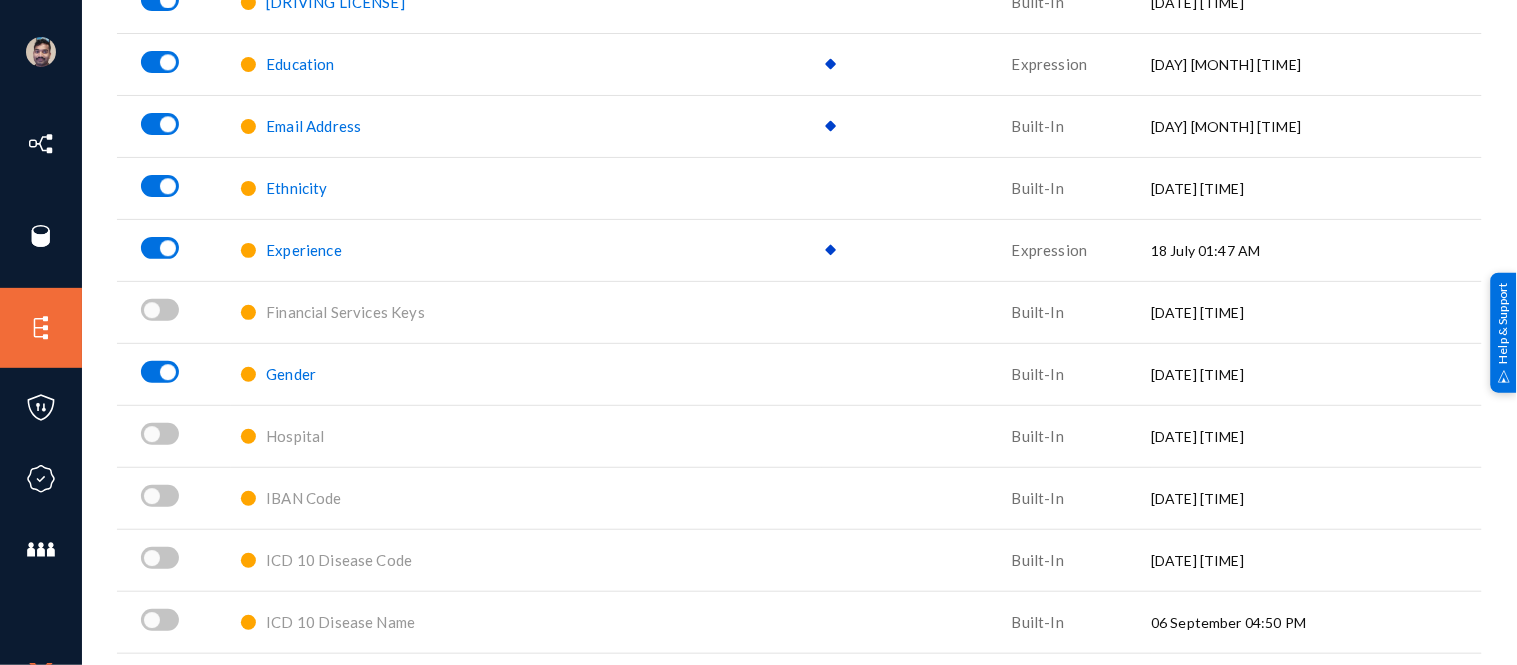 scroll, scrollTop: 1203, scrollLeft: 0, axis: vertical 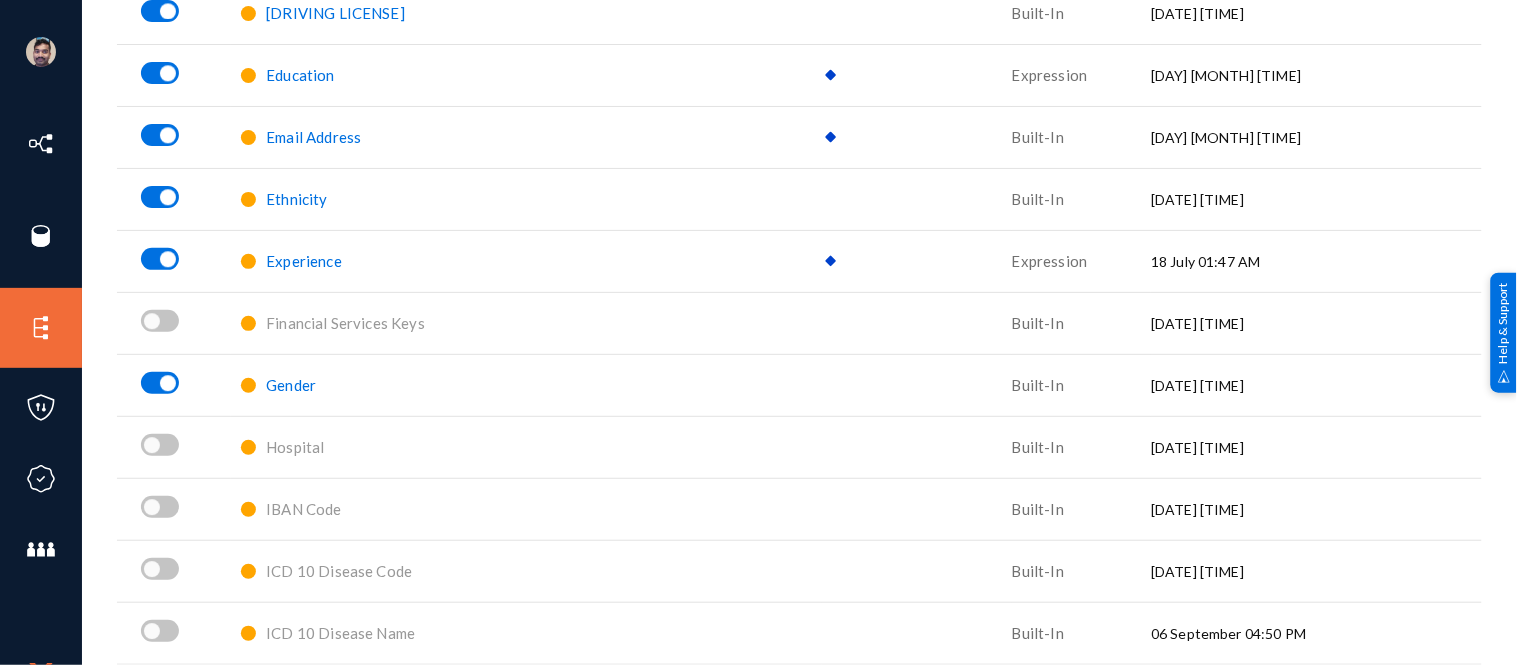 click on "Gender" 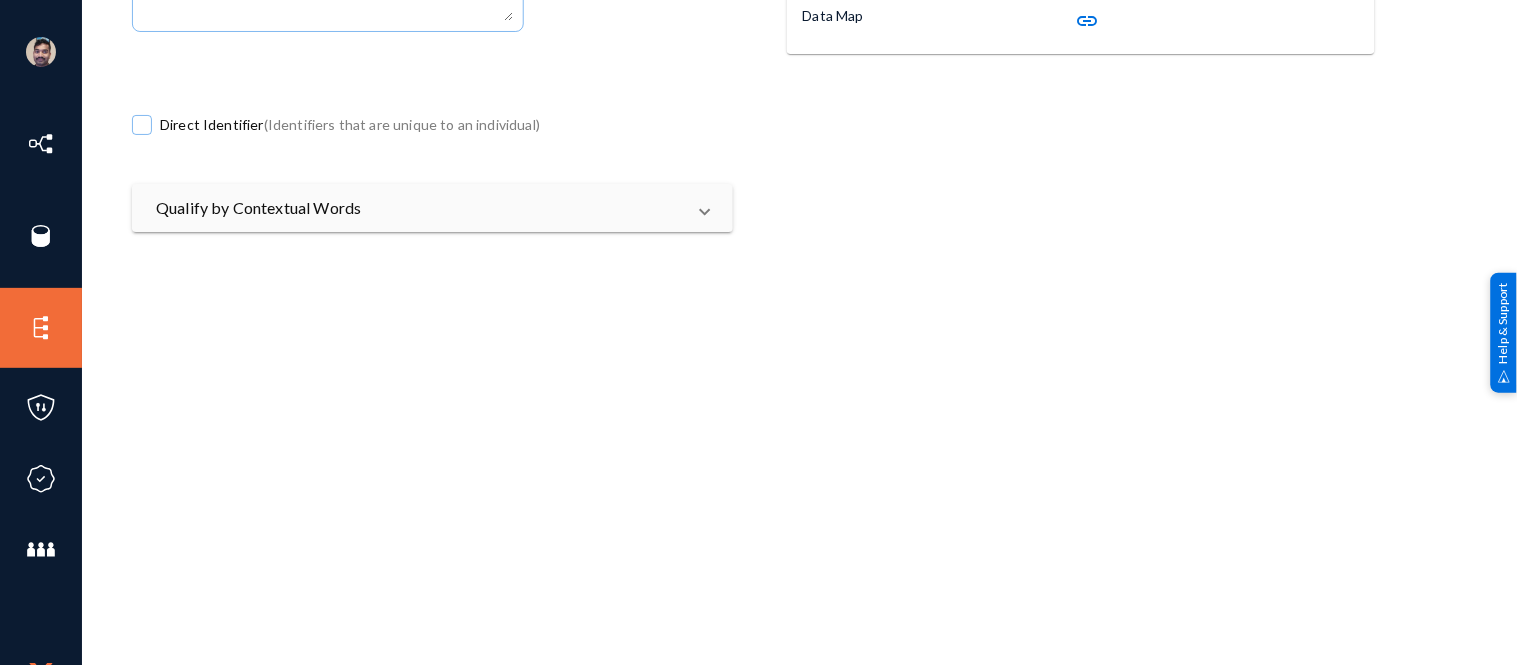 scroll, scrollTop: 375, scrollLeft: 0, axis: vertical 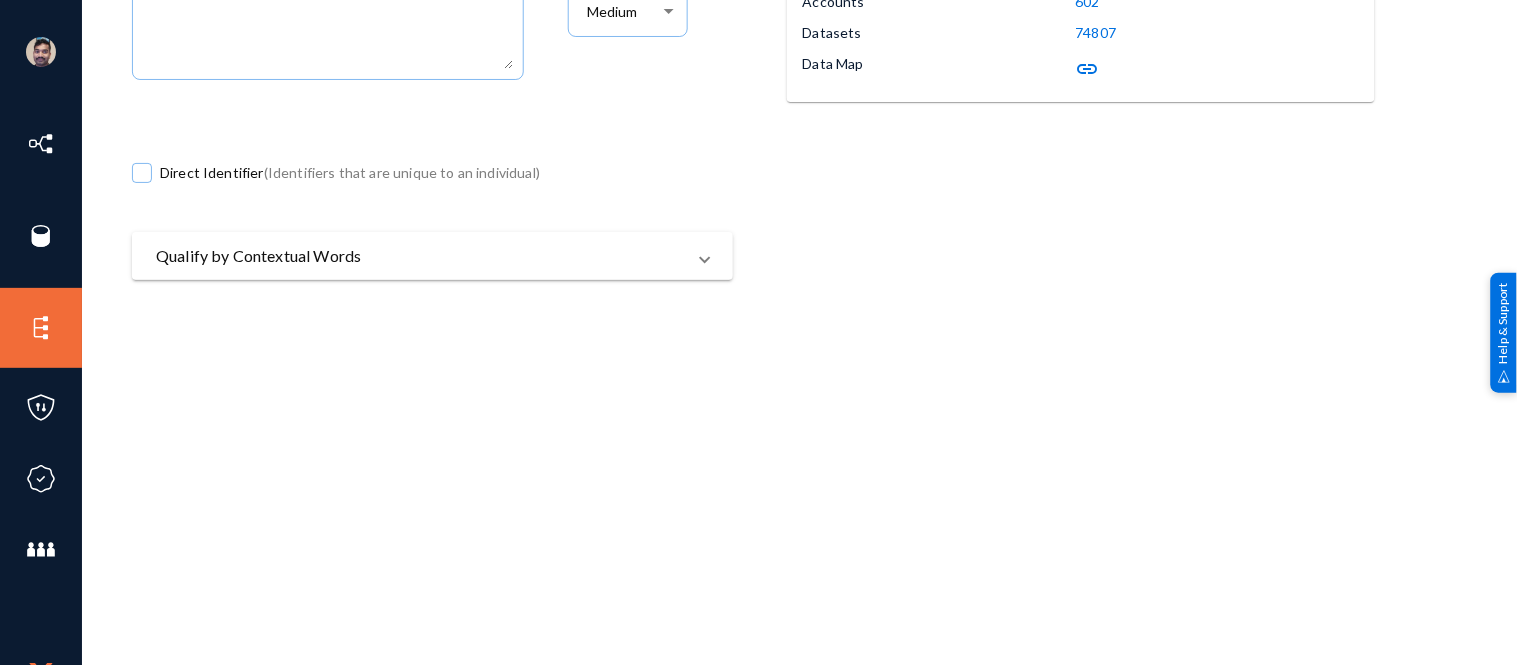 click on "Qualify by Contextual Words" at bounding box center [420, 256] 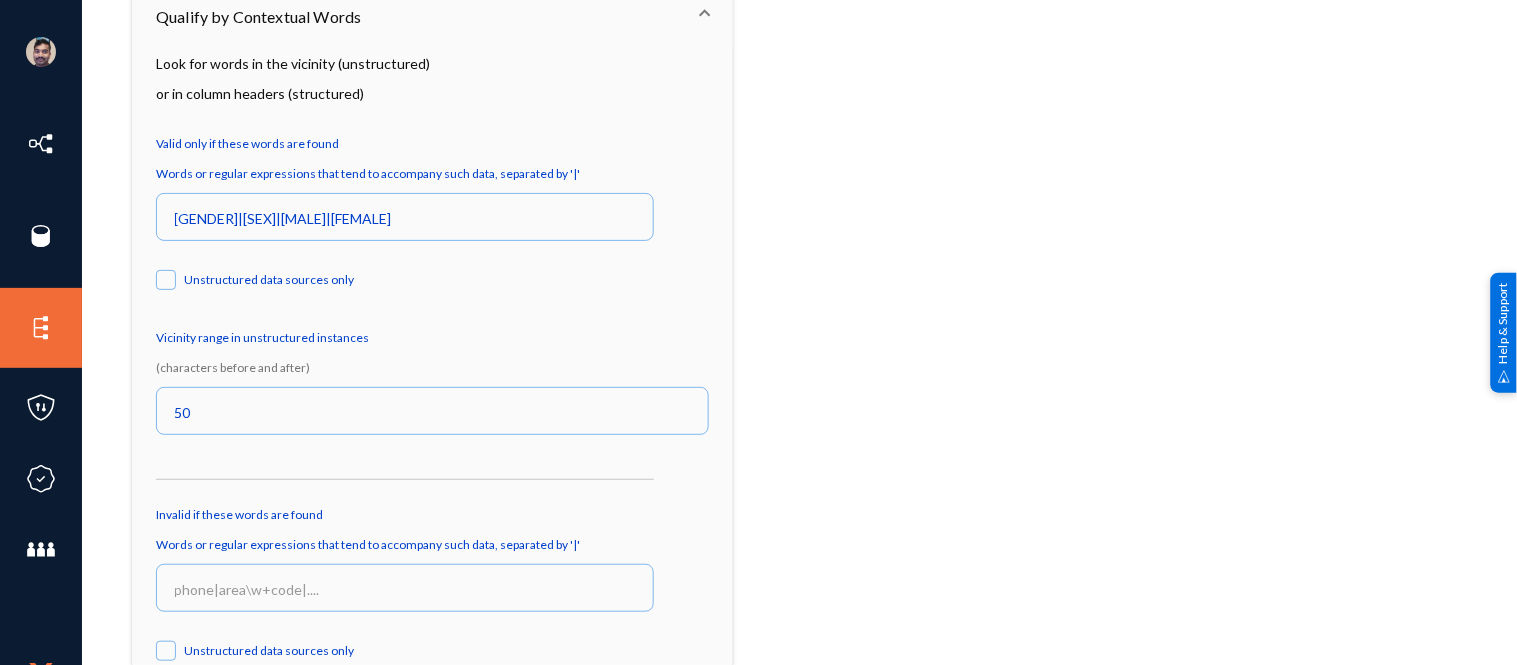 scroll, scrollTop: 623, scrollLeft: 0, axis: vertical 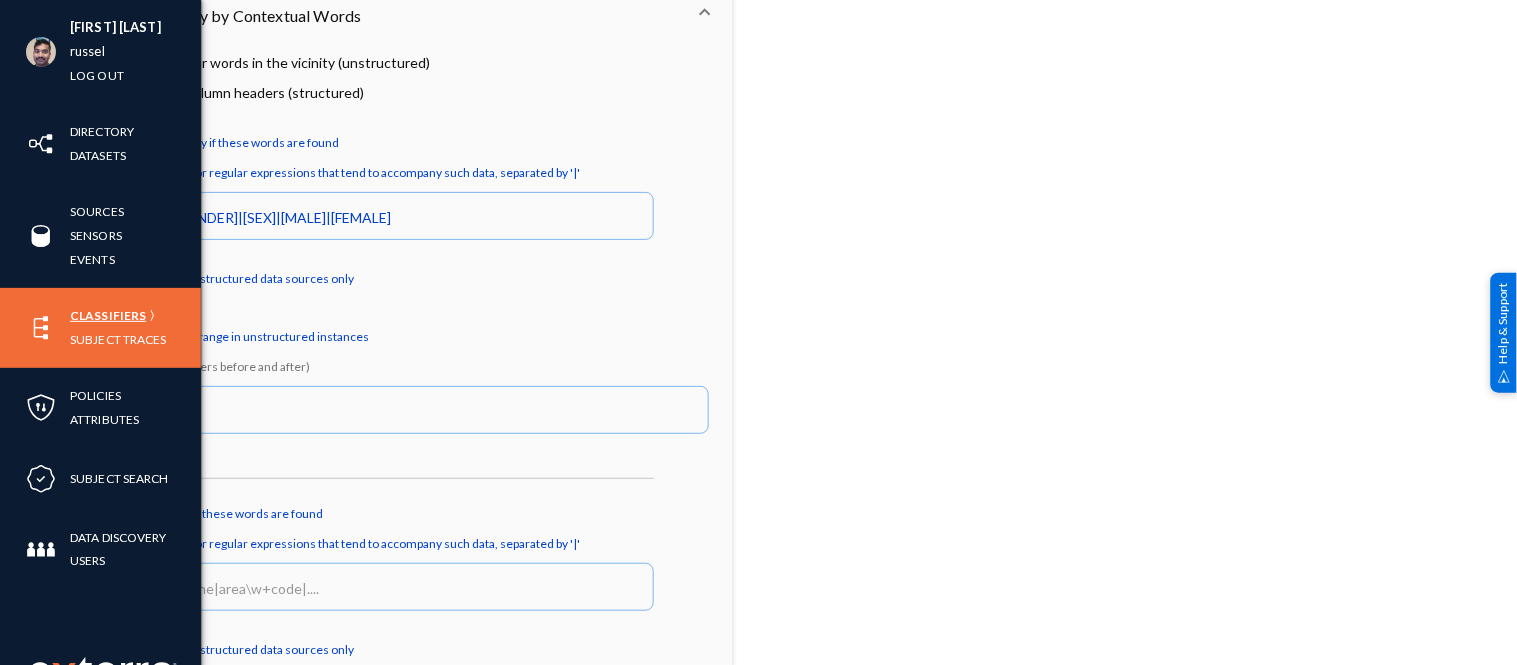 click on "Classifiers" at bounding box center [108, 315] 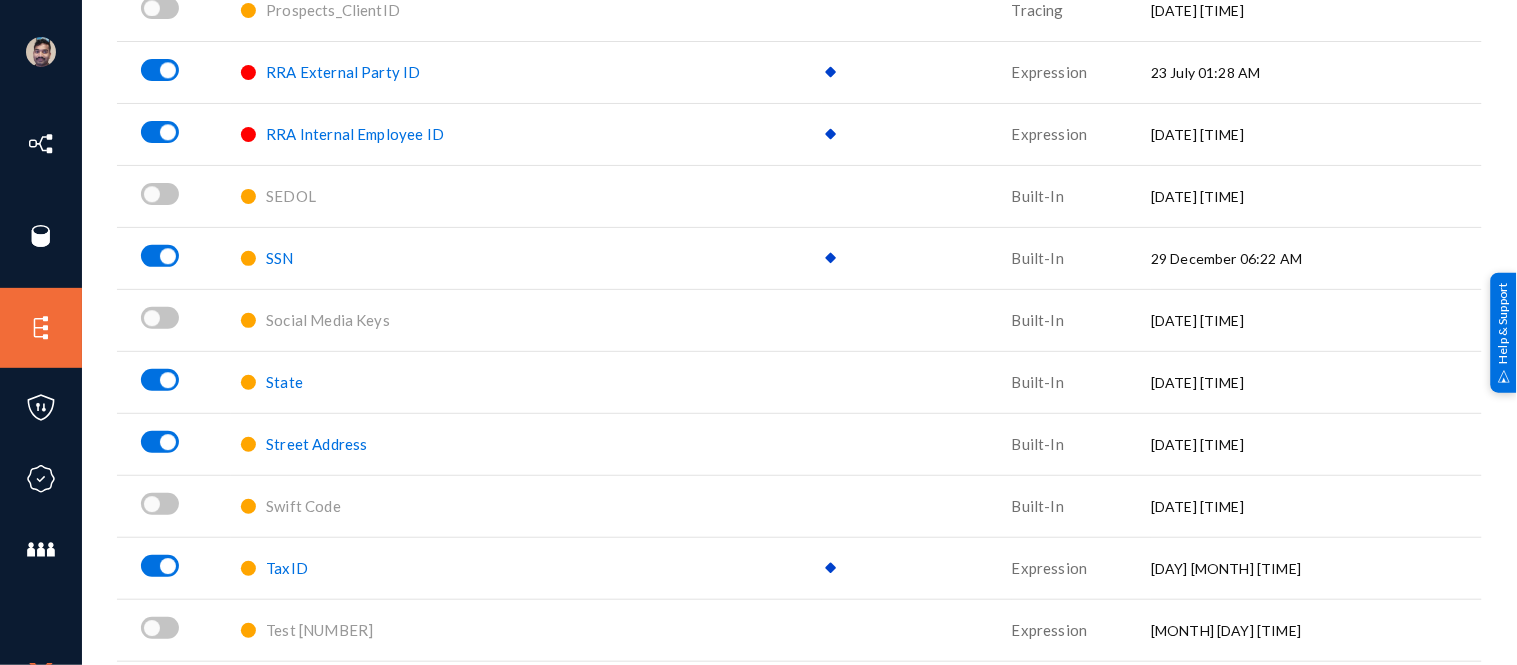scroll, scrollTop: 3247, scrollLeft: 0, axis: vertical 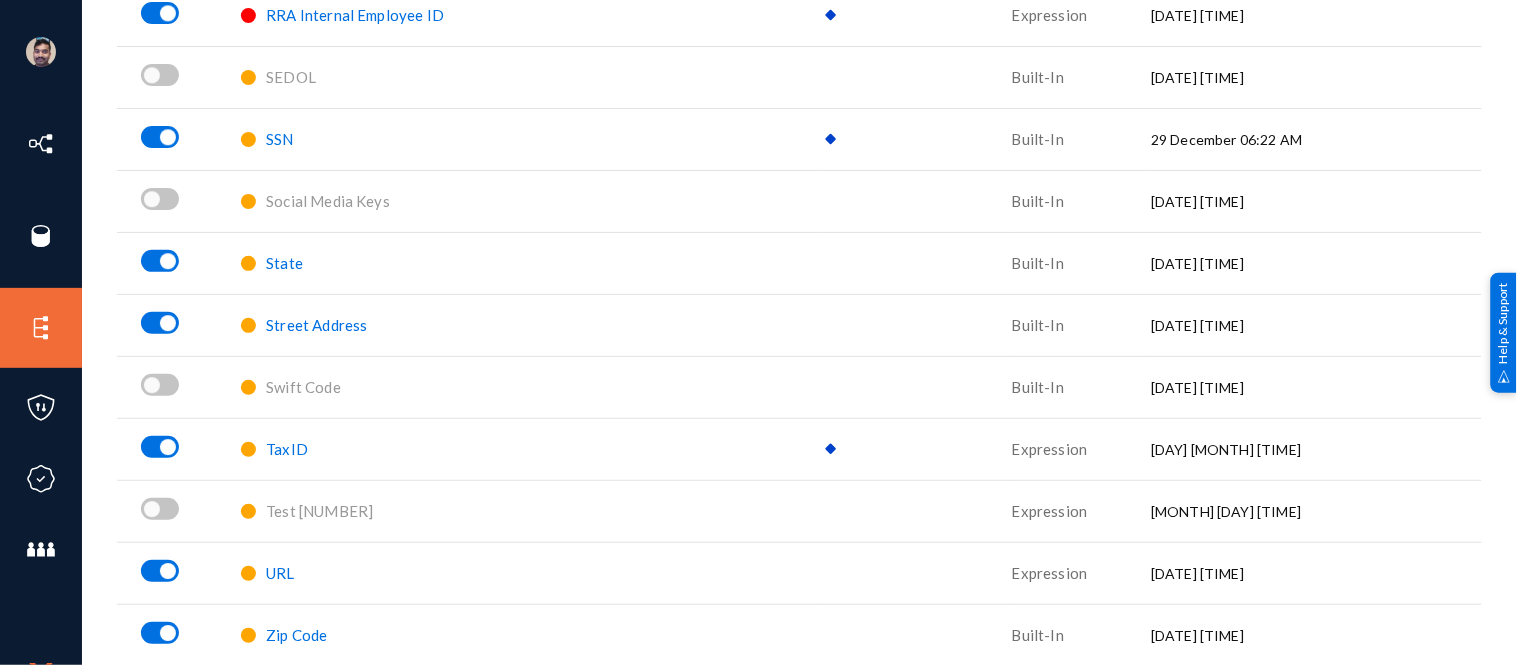 click on "TaxID" 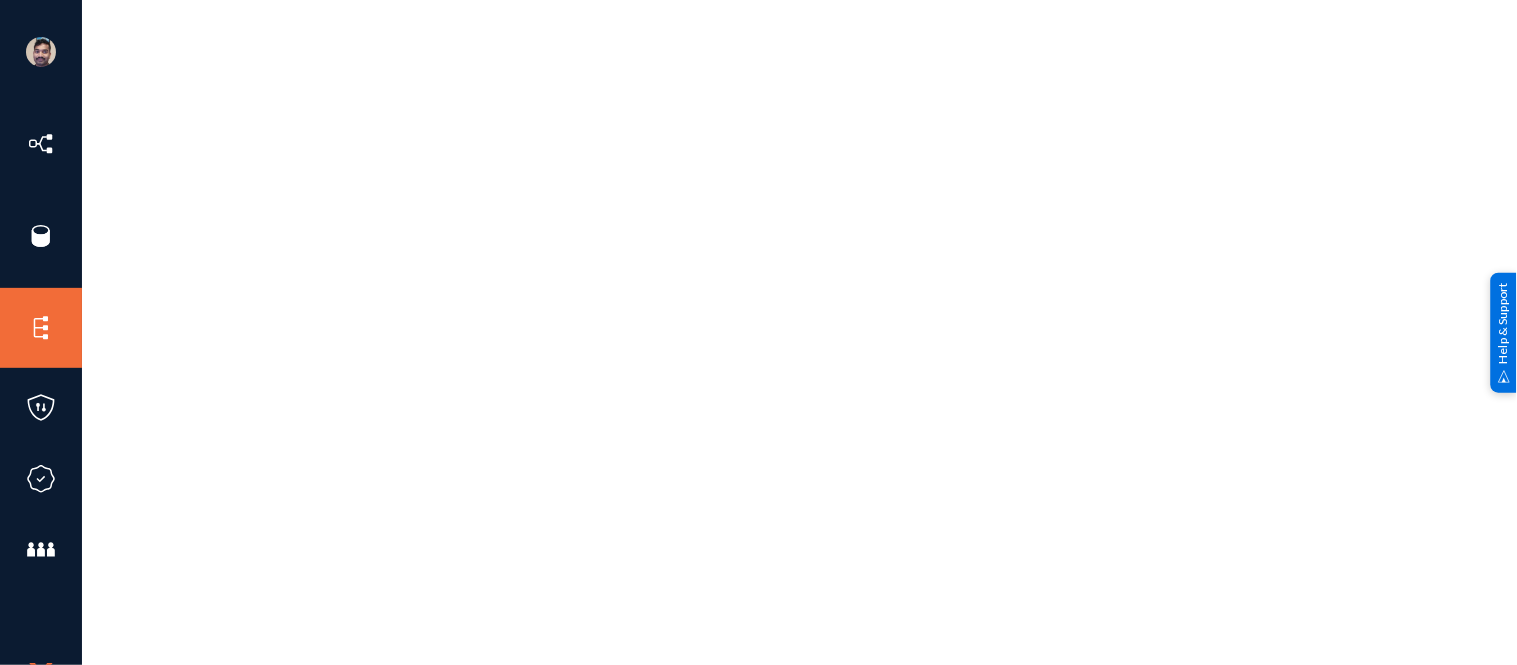 scroll, scrollTop: 0, scrollLeft: 0, axis: both 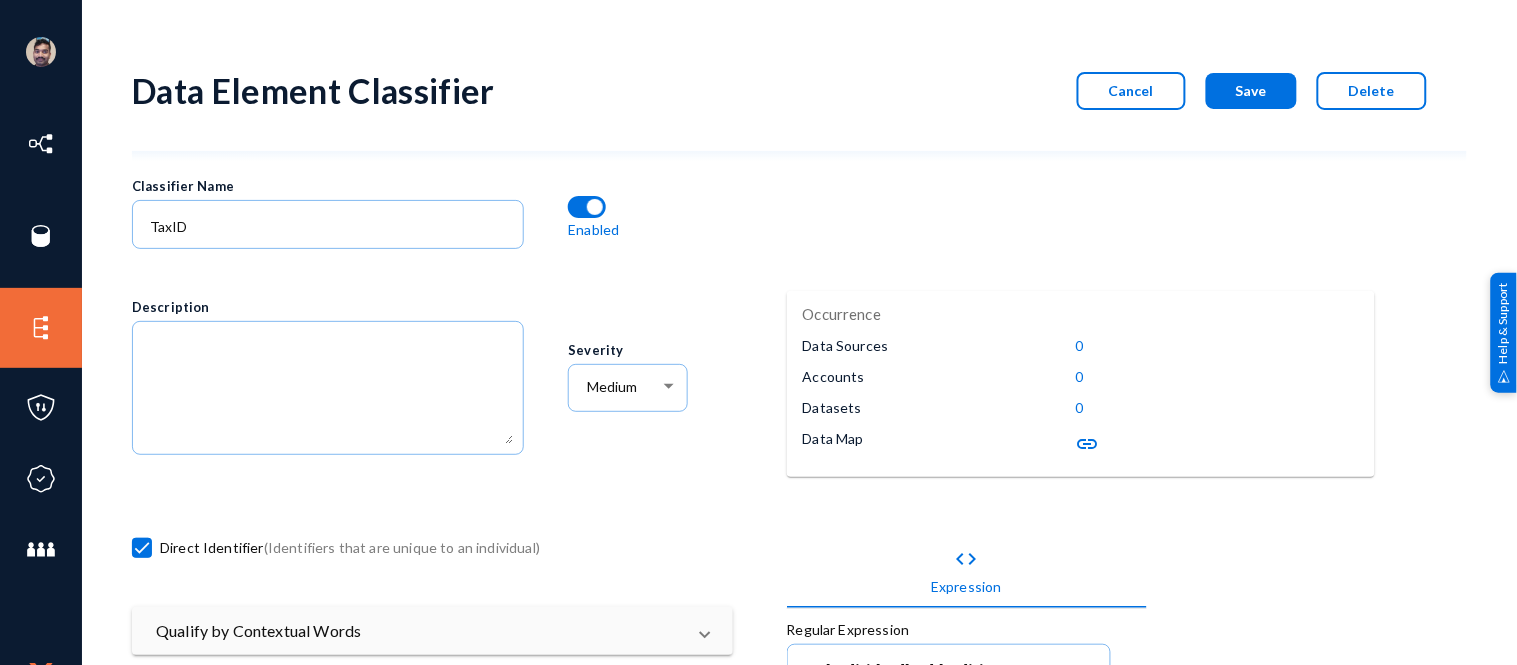 click on "link" 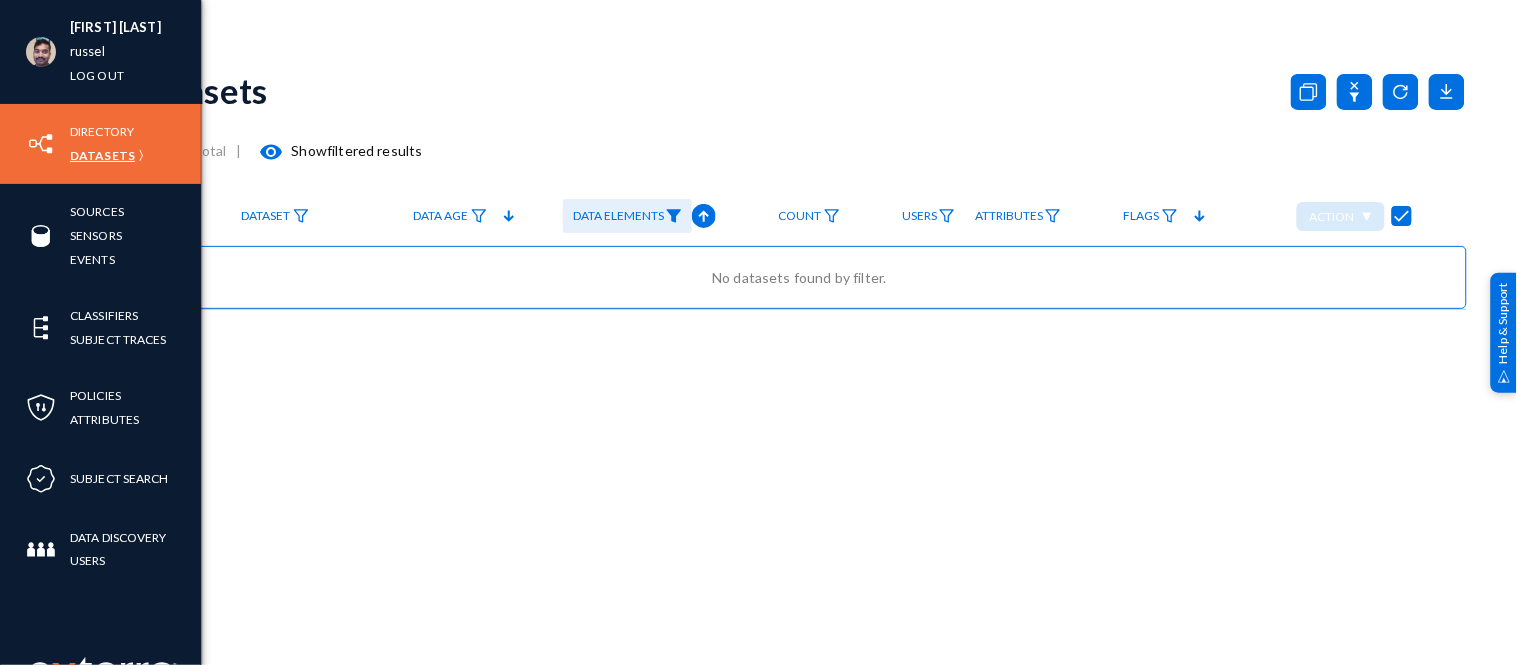 click on "Datasets" at bounding box center [102, 155] 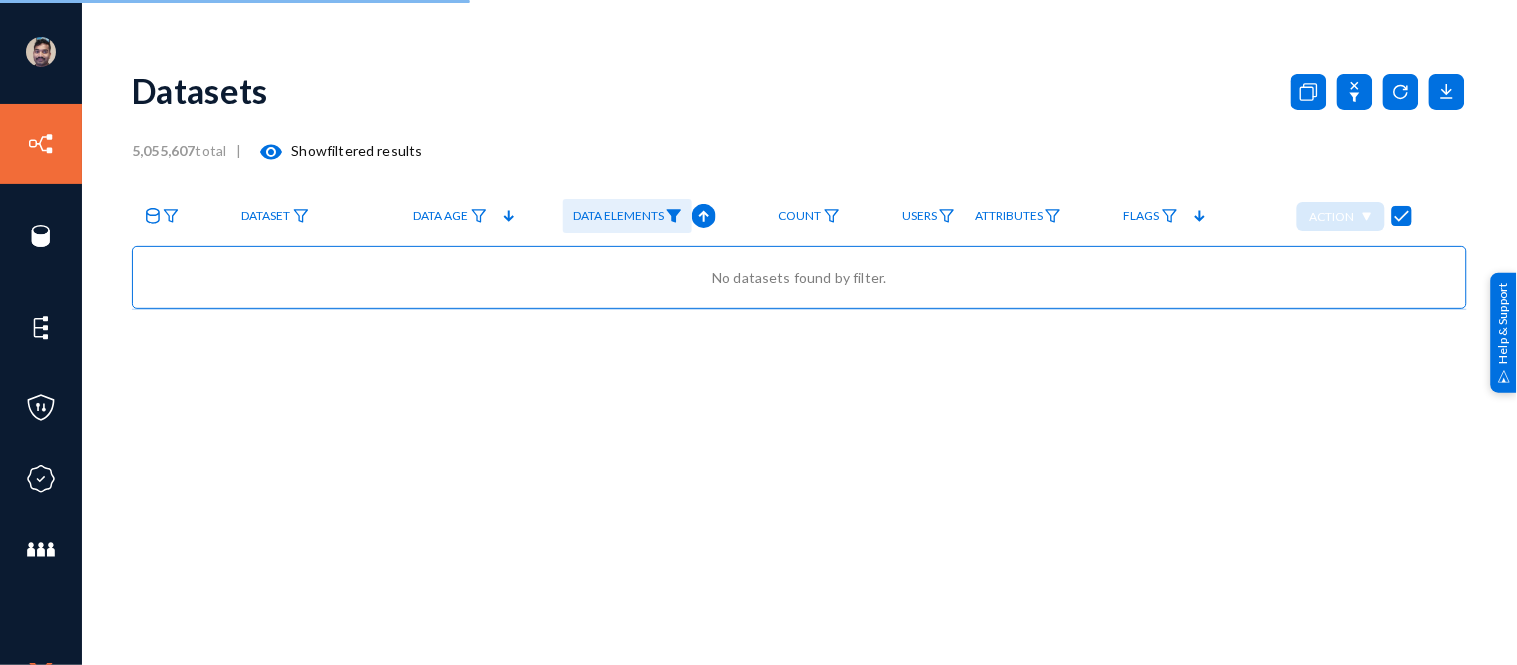 click 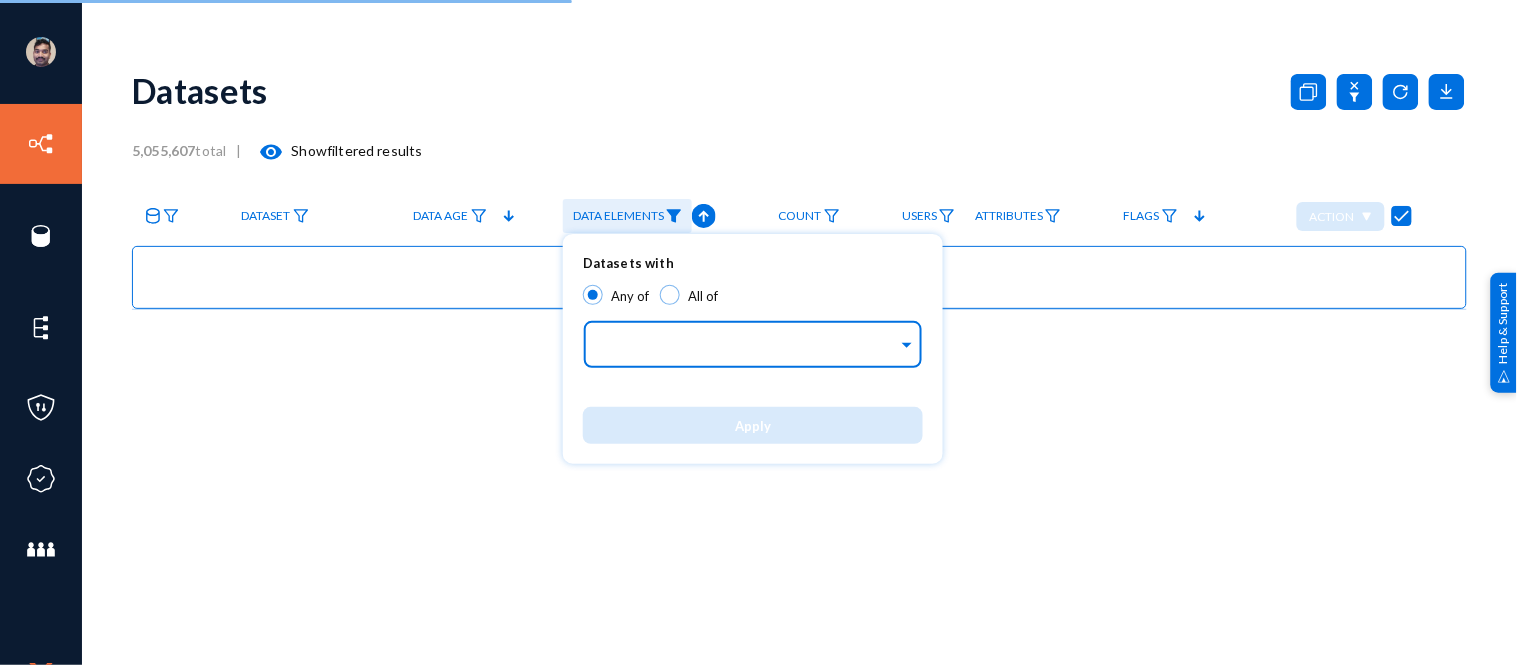 click at bounding box center [748, 347] 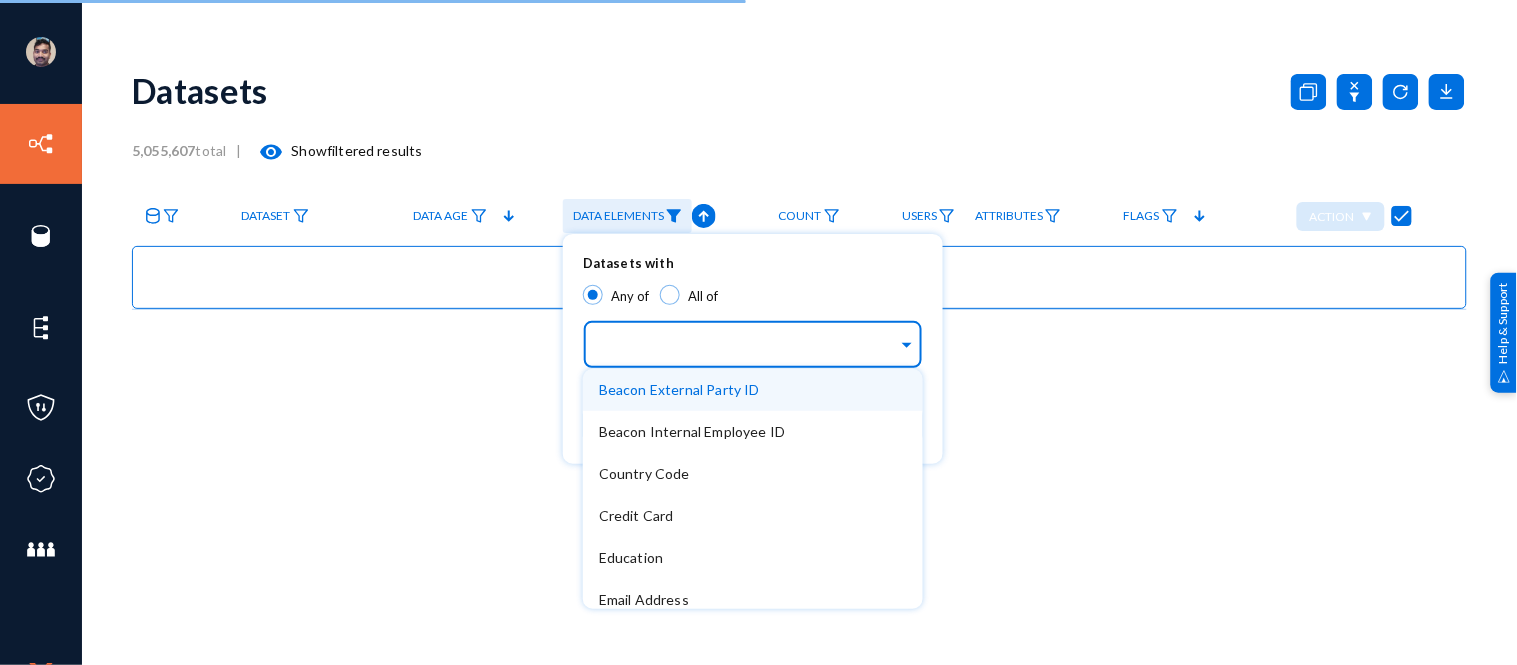 click on "Beacon External Party  ID" at bounding box center (753, 390) 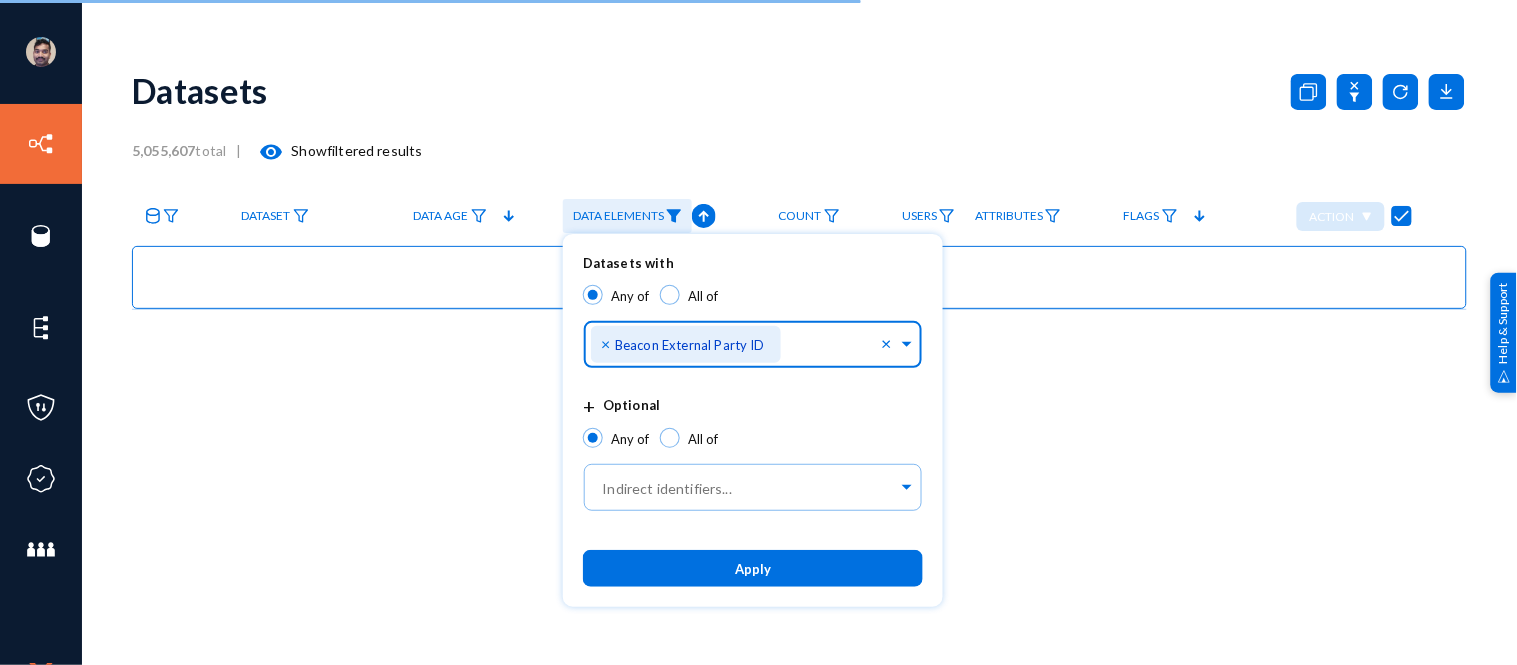 click on "×" at bounding box center [608, 343] 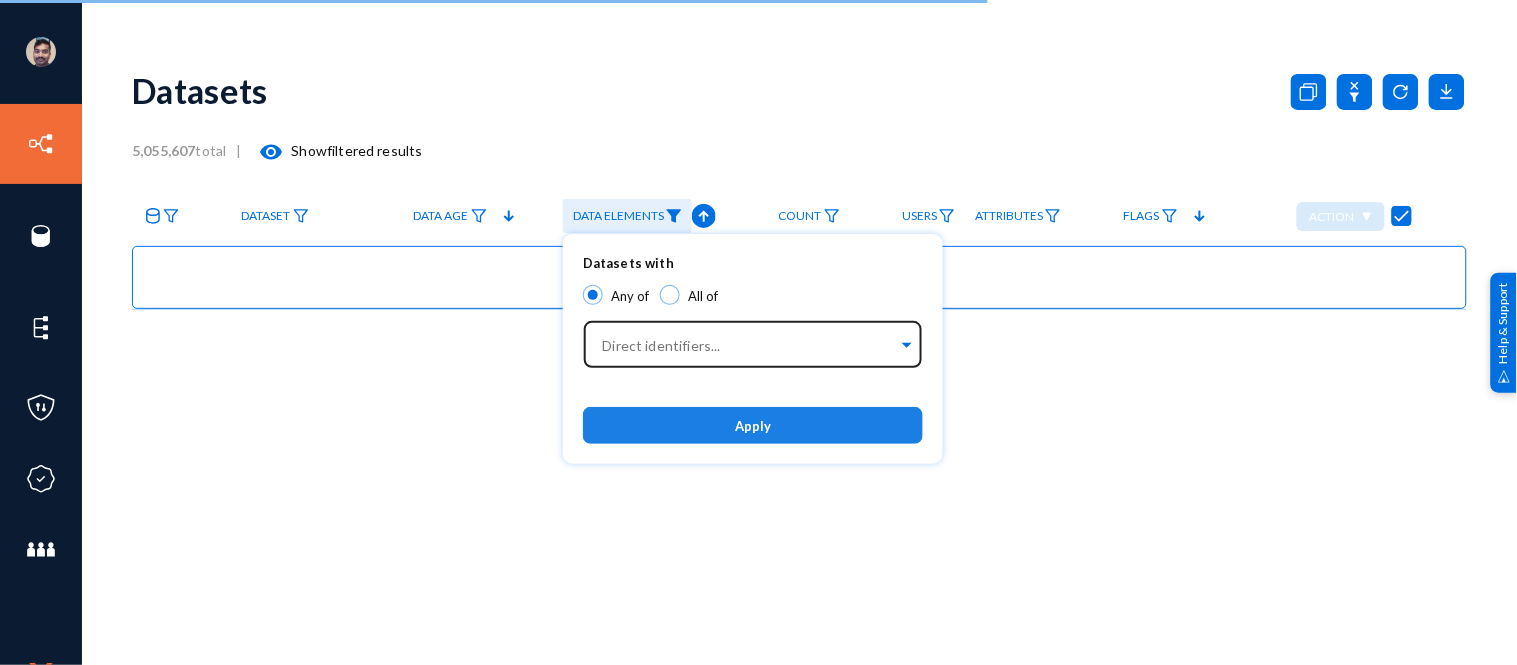 click on "Apply" at bounding box center [753, 425] 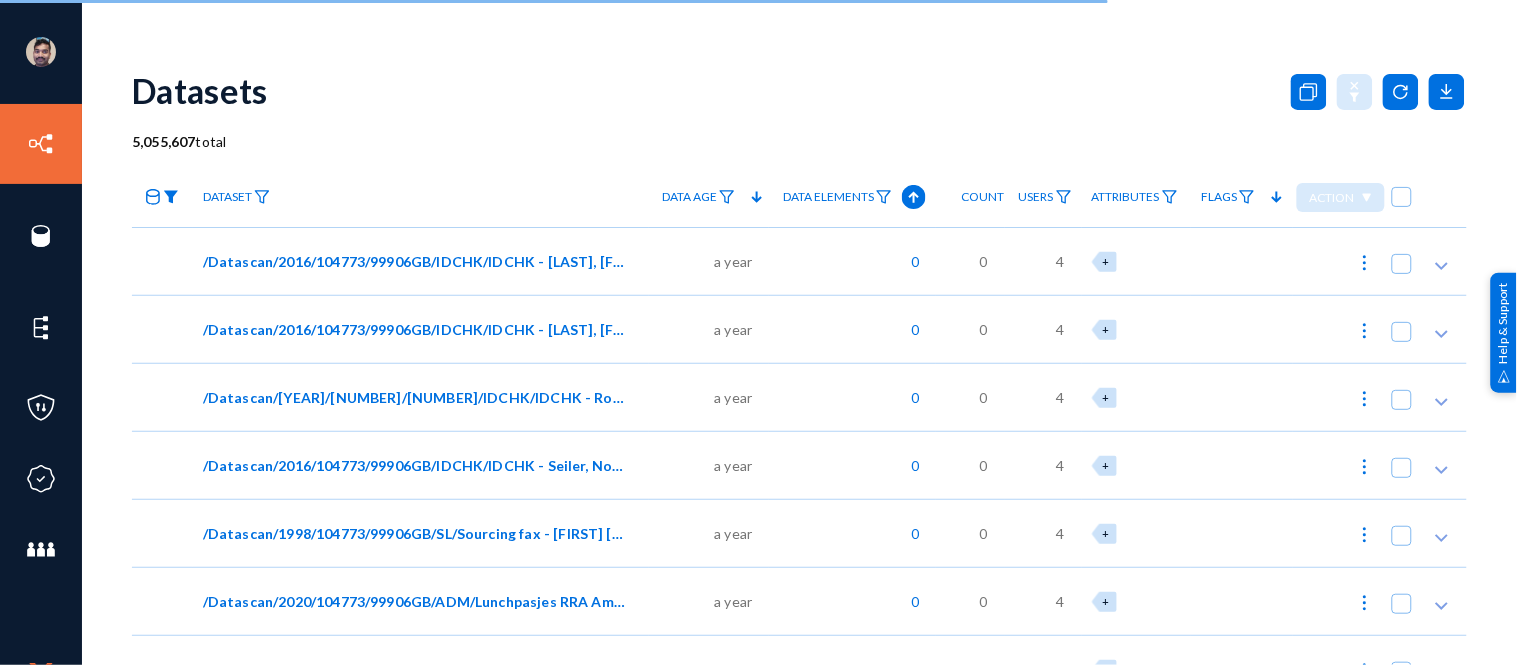 checkbox on "false" 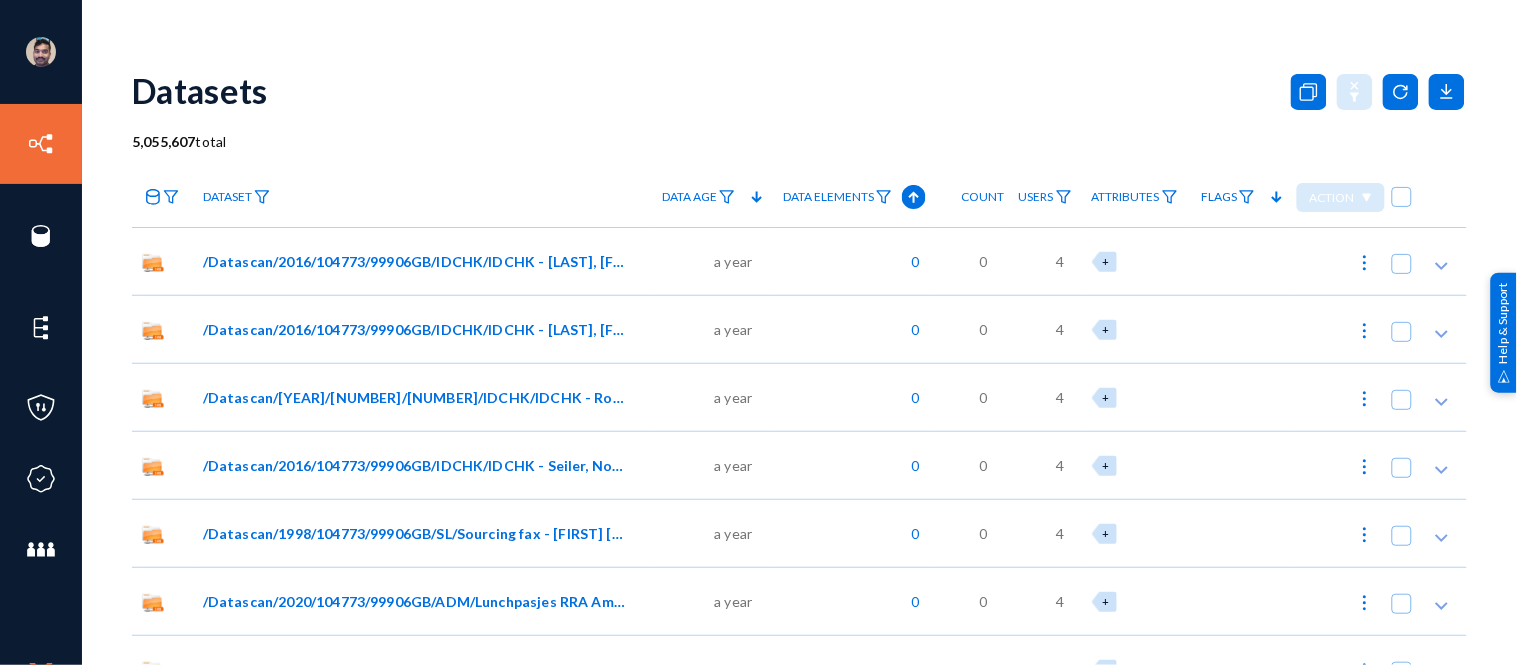 click 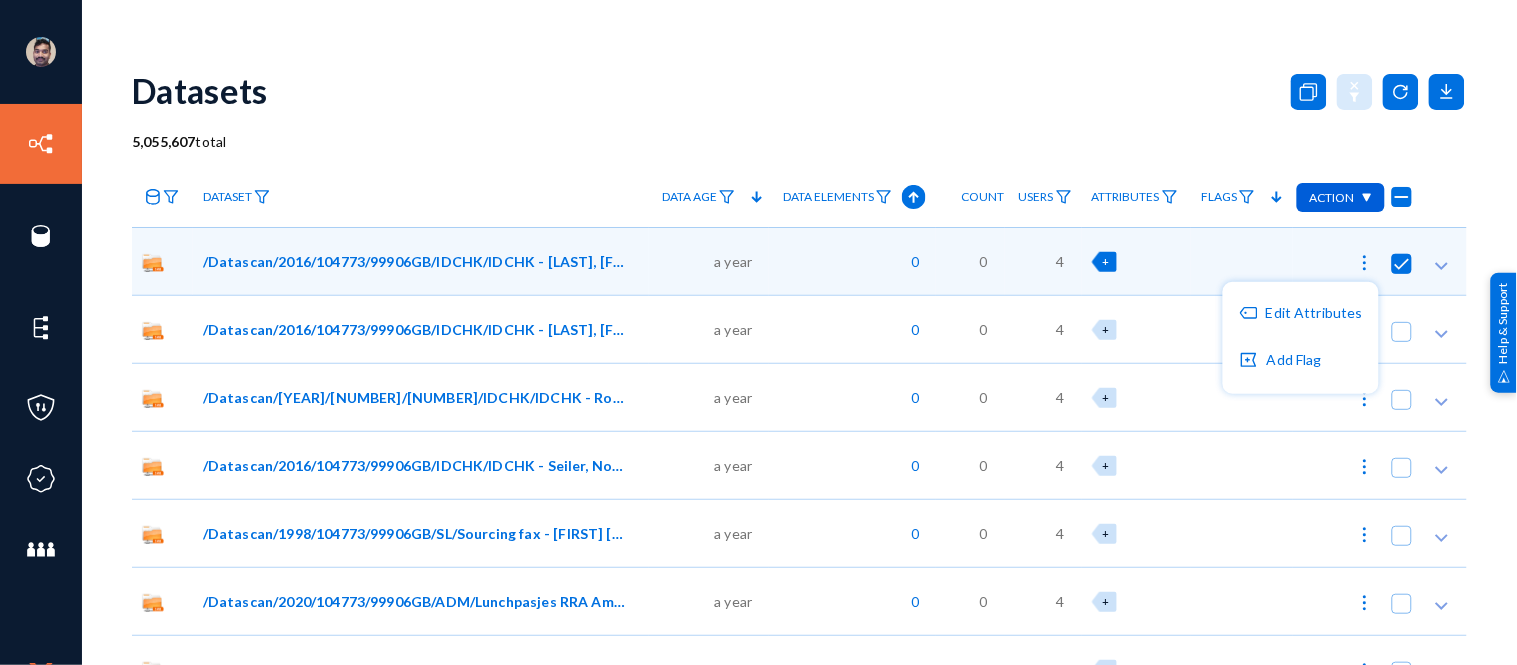 click at bounding box center (758, 332) 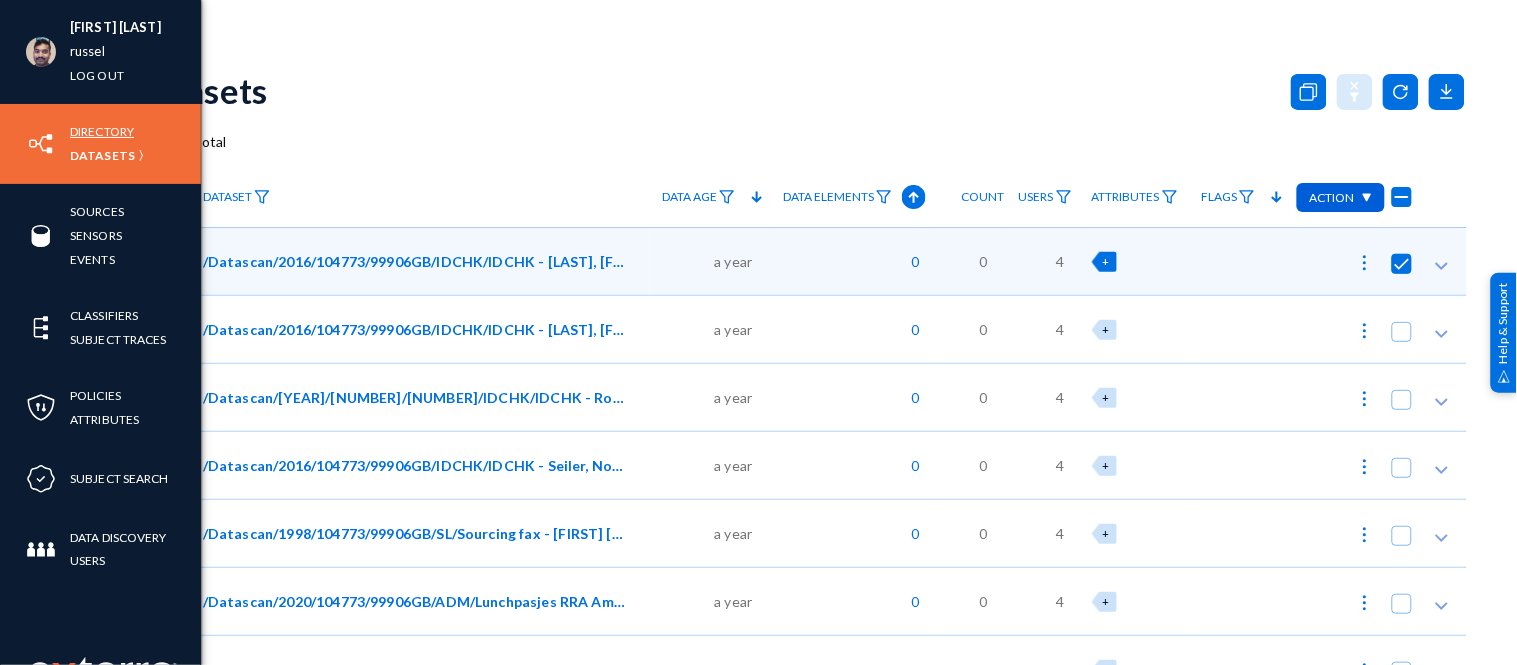 click on "Directory" at bounding box center (102, 131) 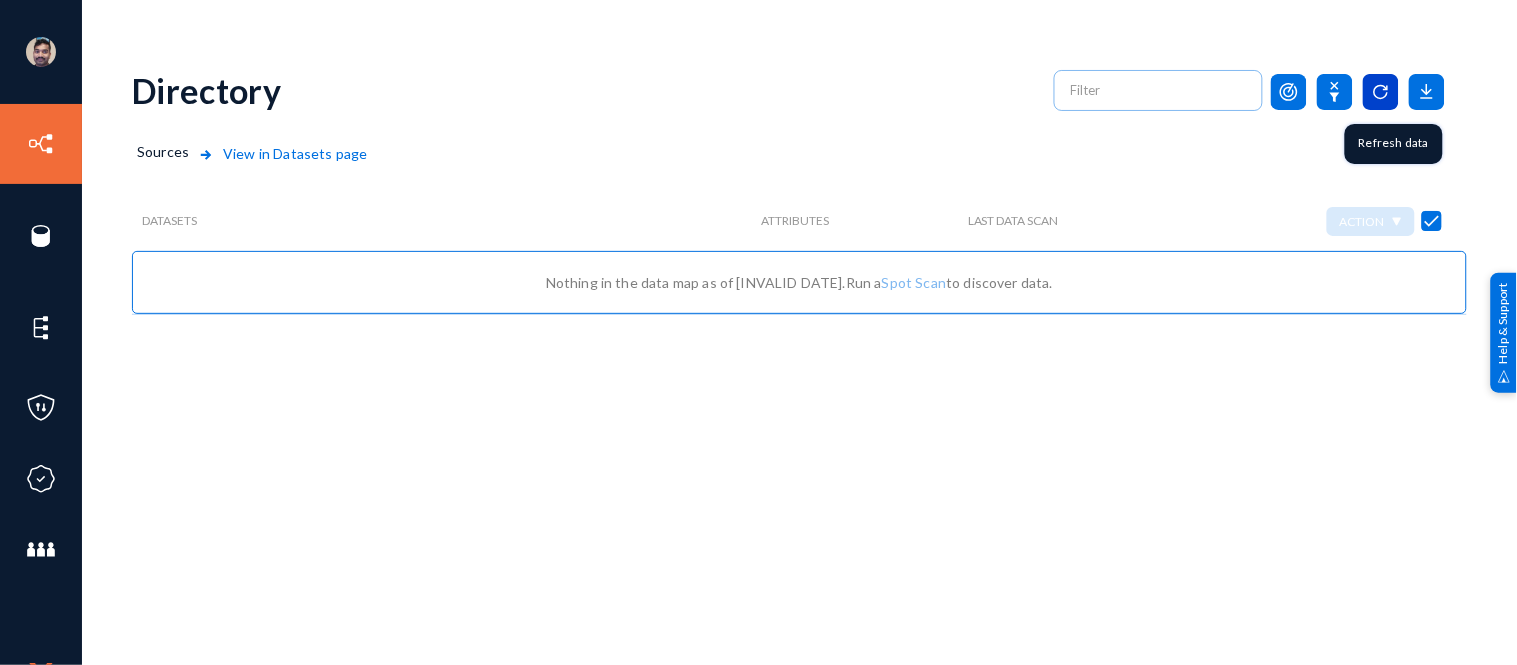 click 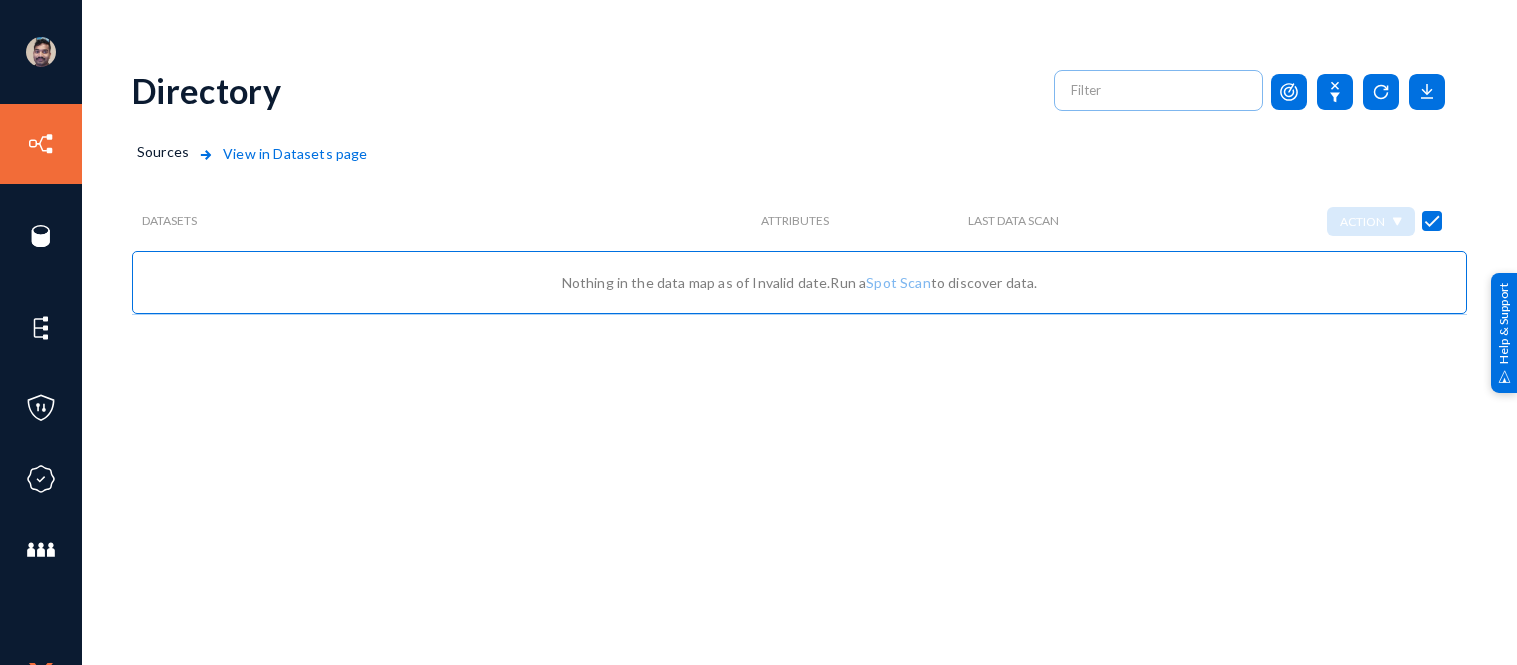 scroll, scrollTop: 0, scrollLeft: 0, axis: both 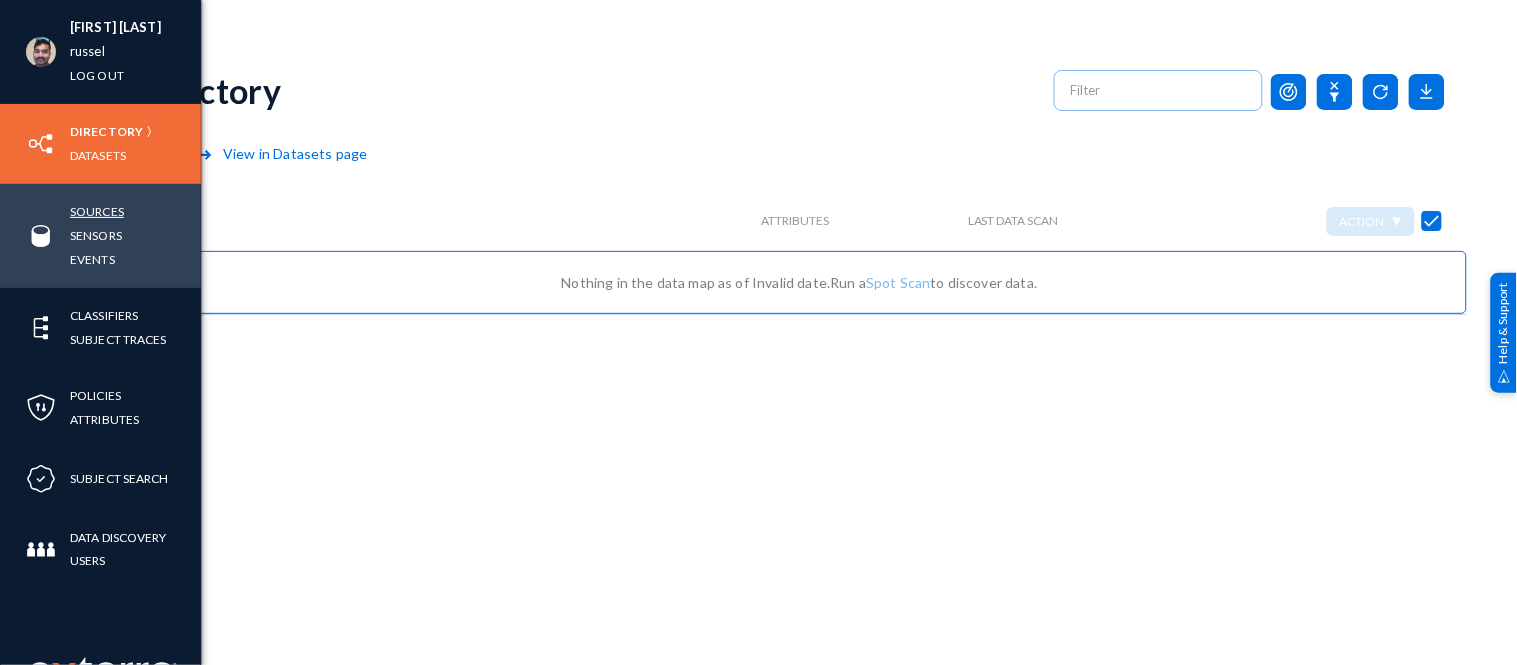 click on "Sources" at bounding box center [97, 211] 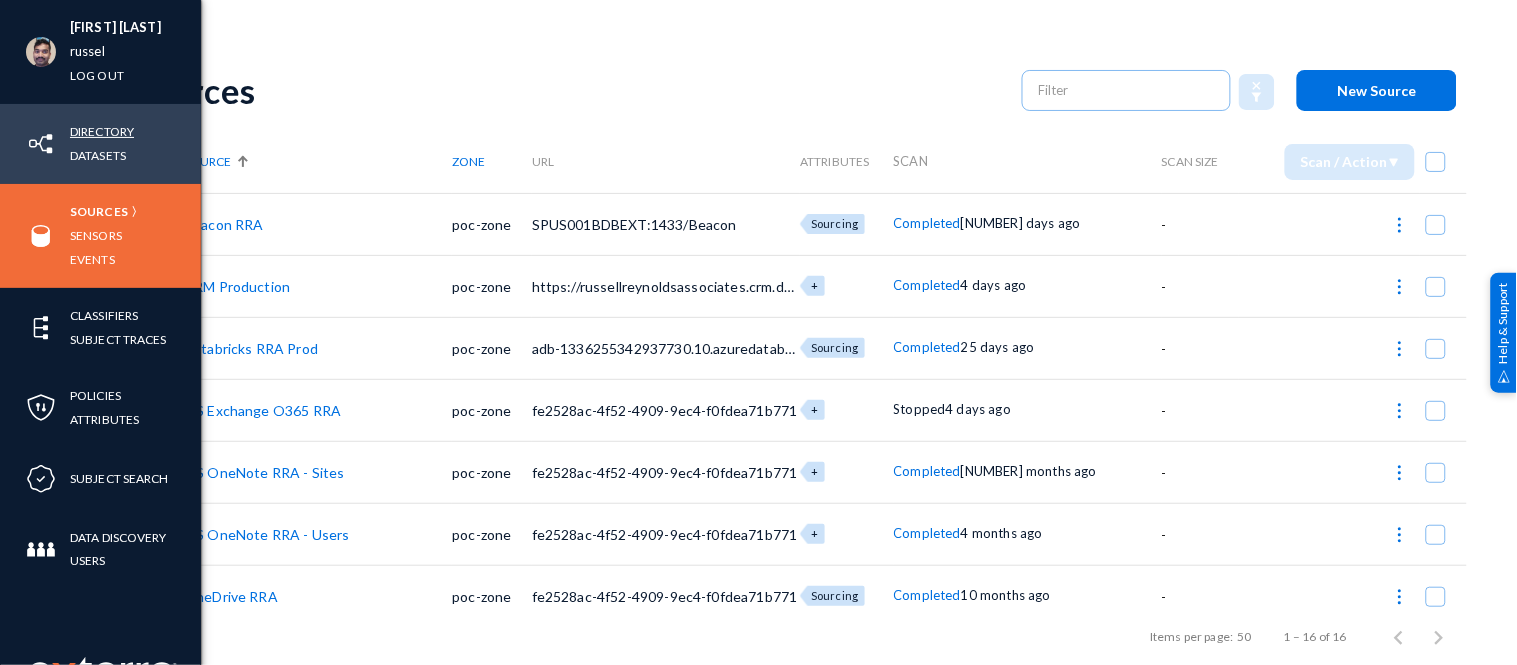 click on "Directory" at bounding box center [102, 131] 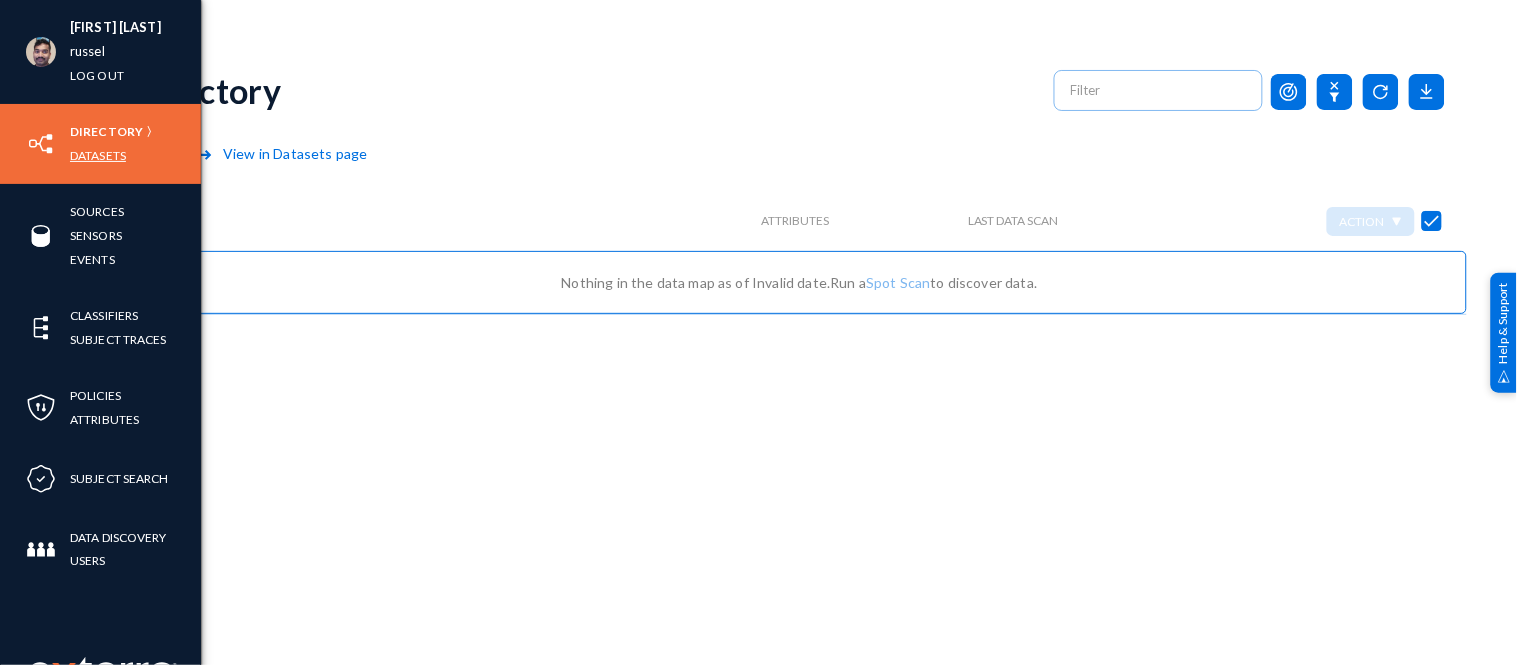 click on "Datasets" at bounding box center (98, 155) 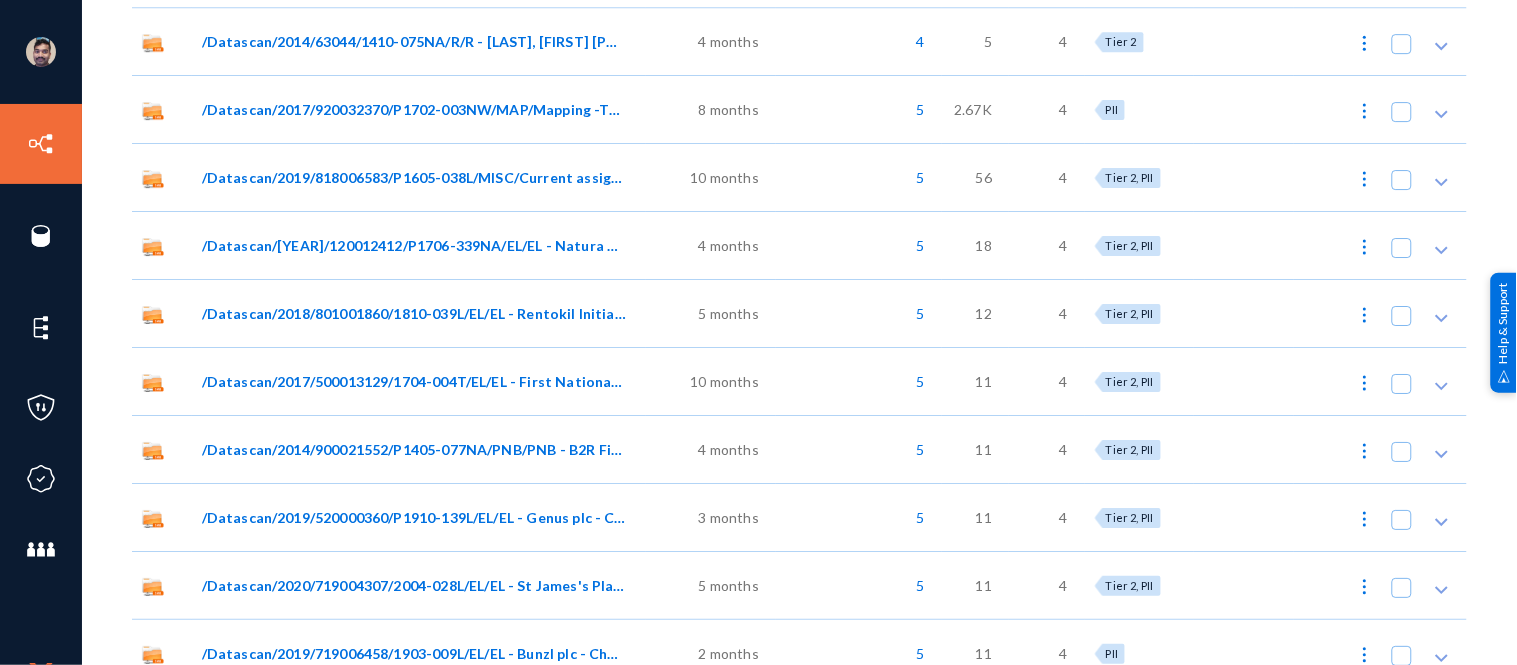 scroll, scrollTop: 33555, scrollLeft: 0, axis: vertical 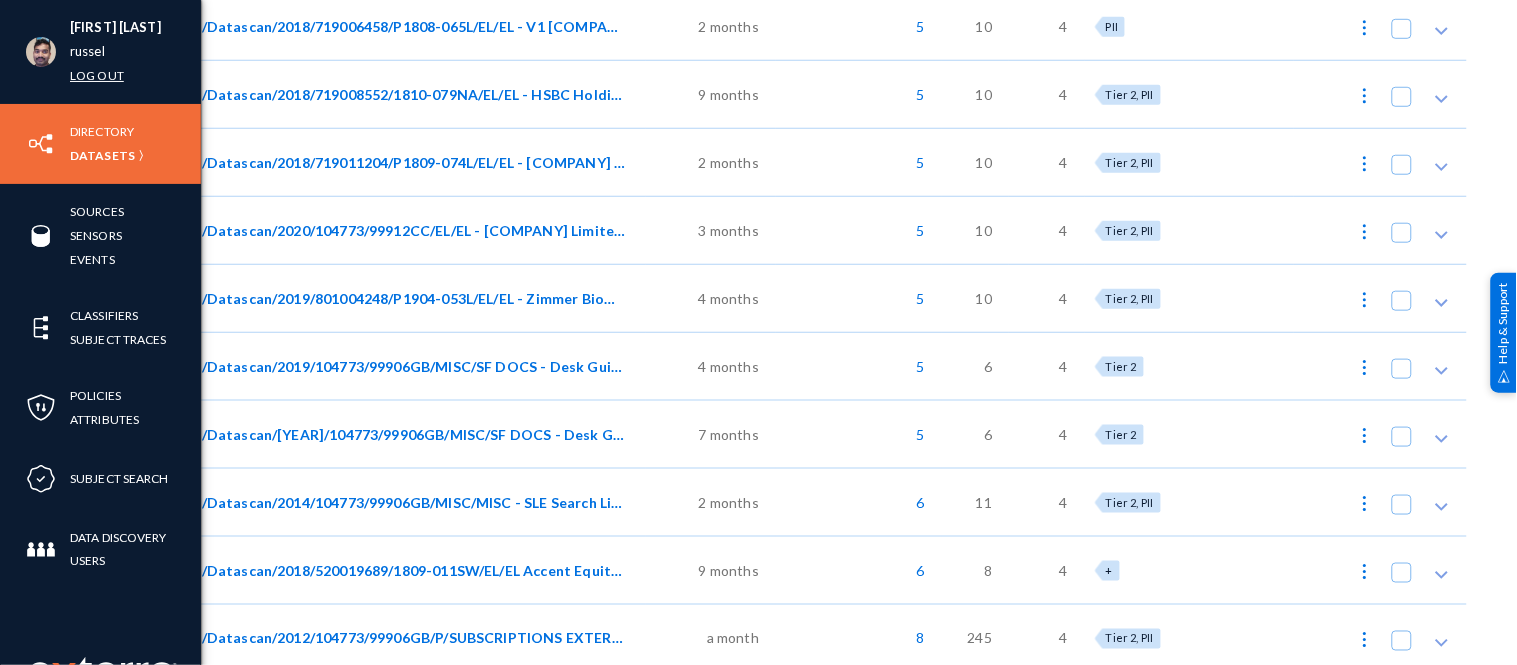 click on "Log out" at bounding box center [97, 75] 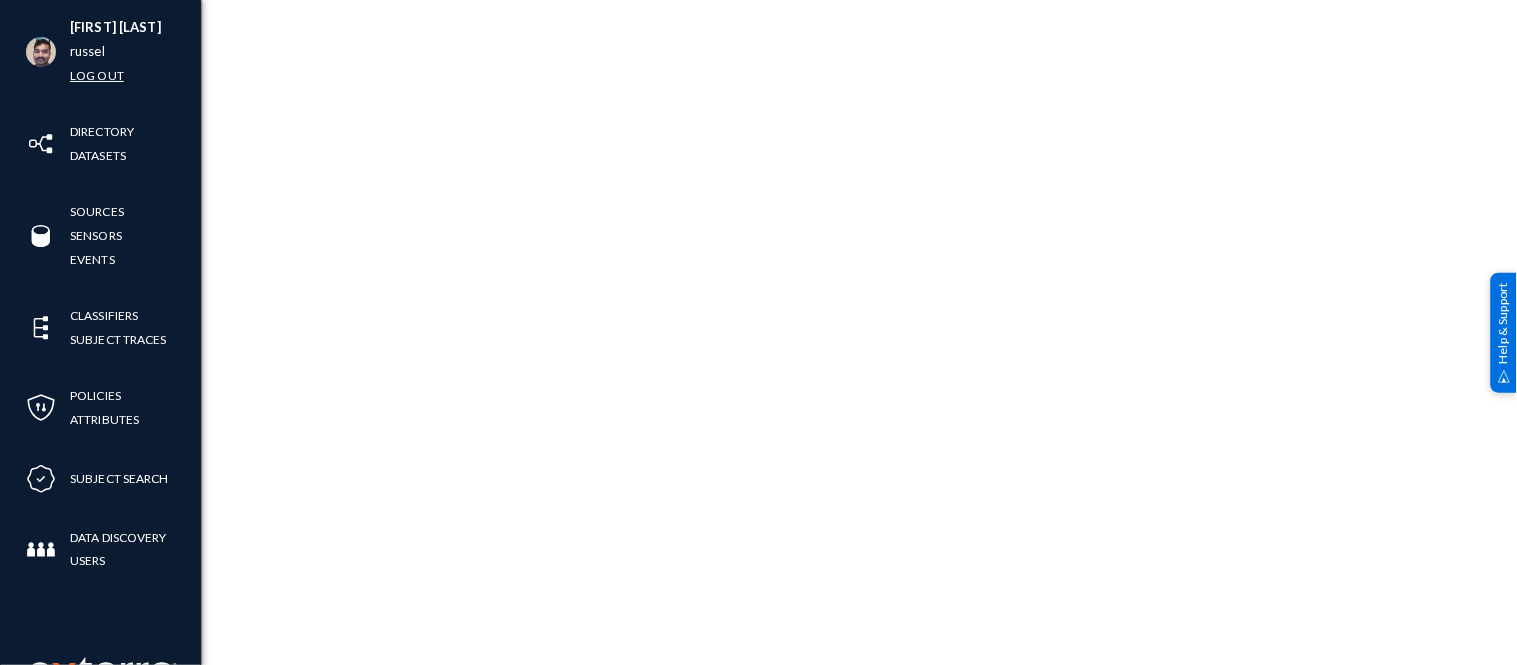 scroll, scrollTop: 0, scrollLeft: 0, axis: both 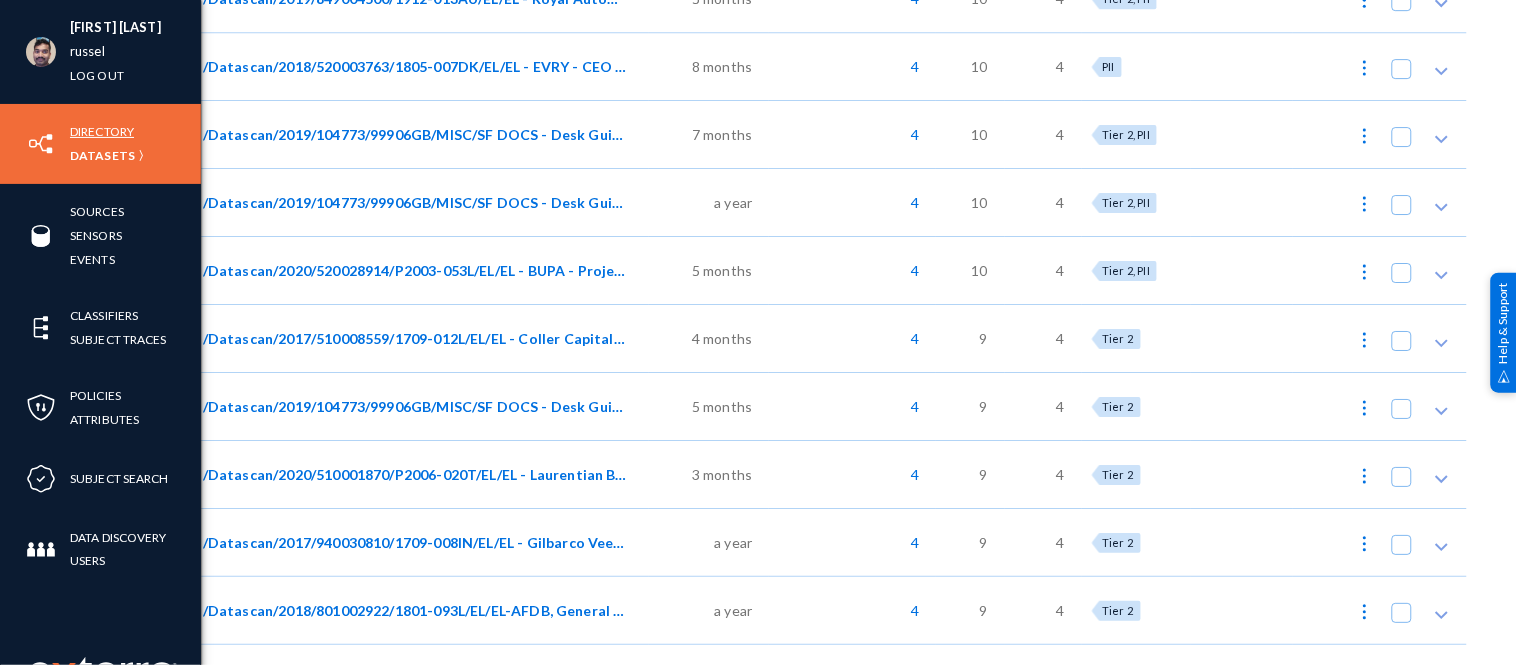 click on "Directory" at bounding box center [102, 131] 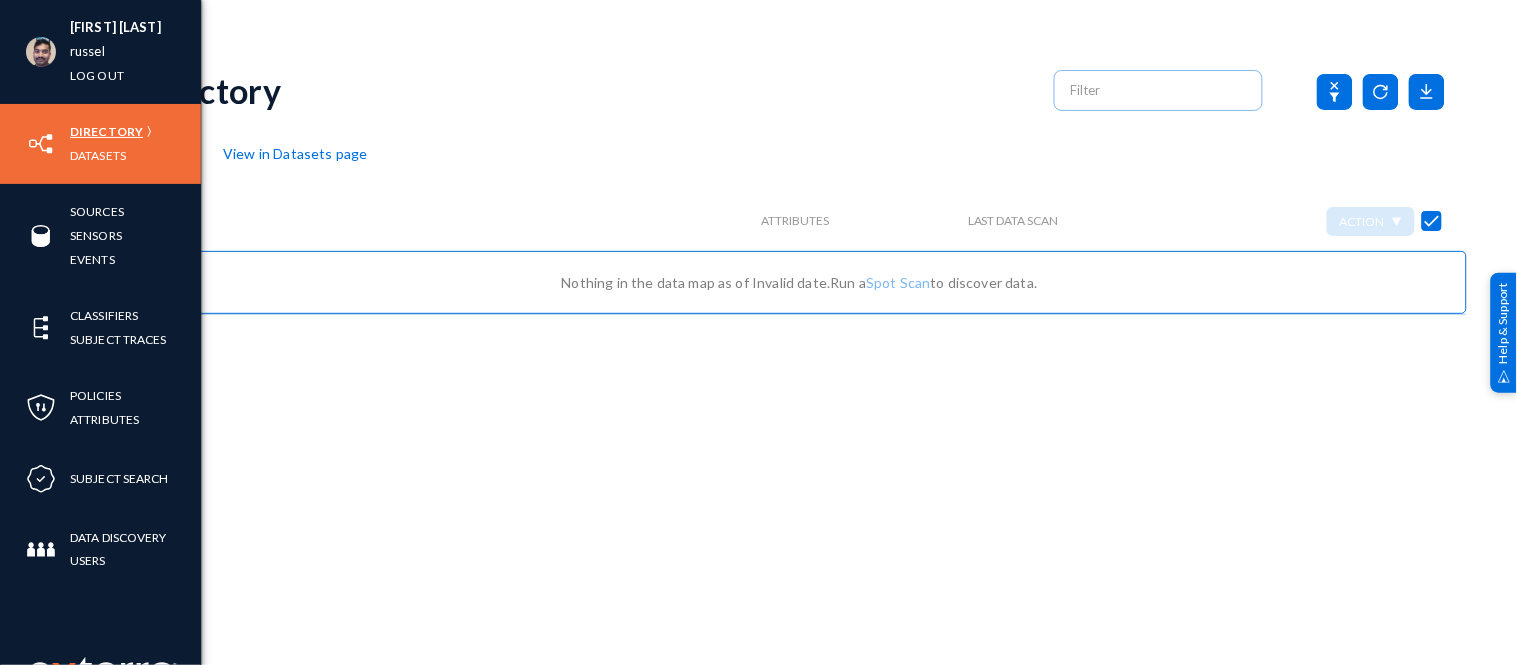 scroll, scrollTop: 0, scrollLeft: 0, axis: both 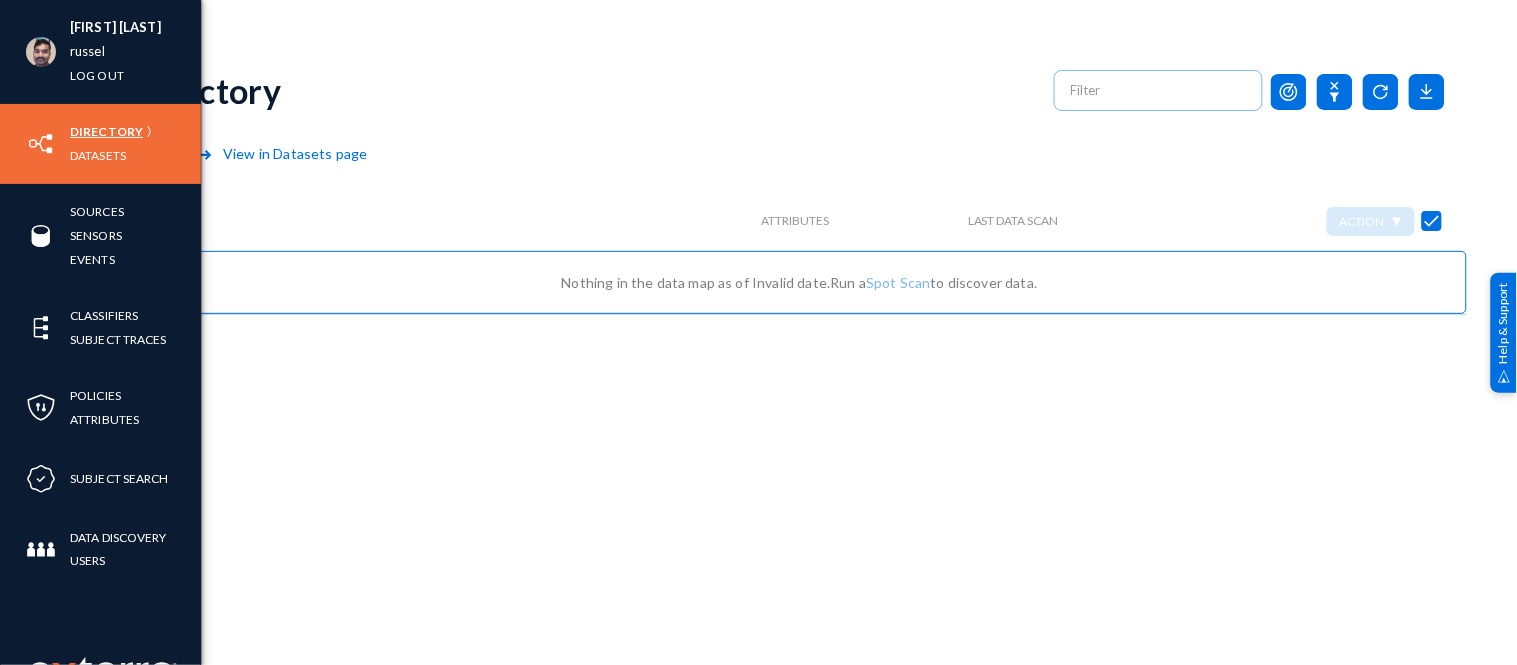 click on "Directory" at bounding box center [106, 131] 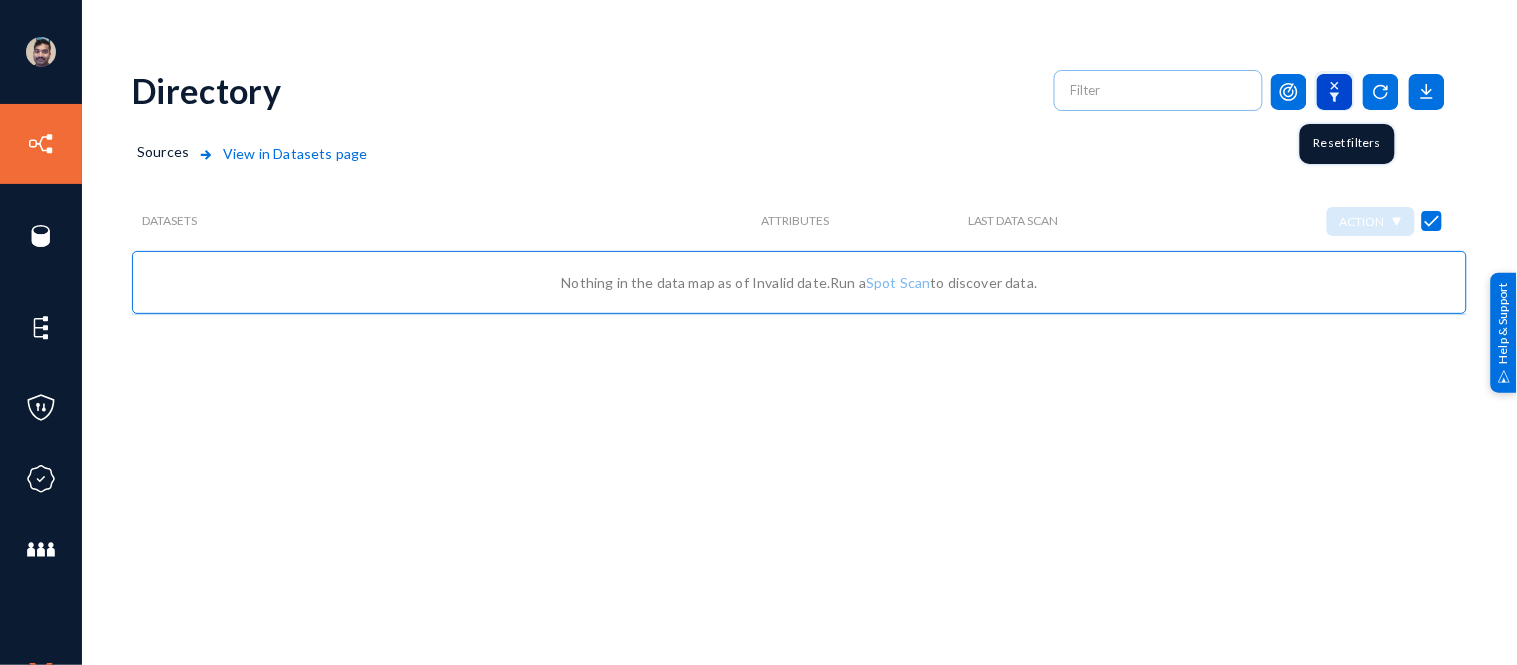 click 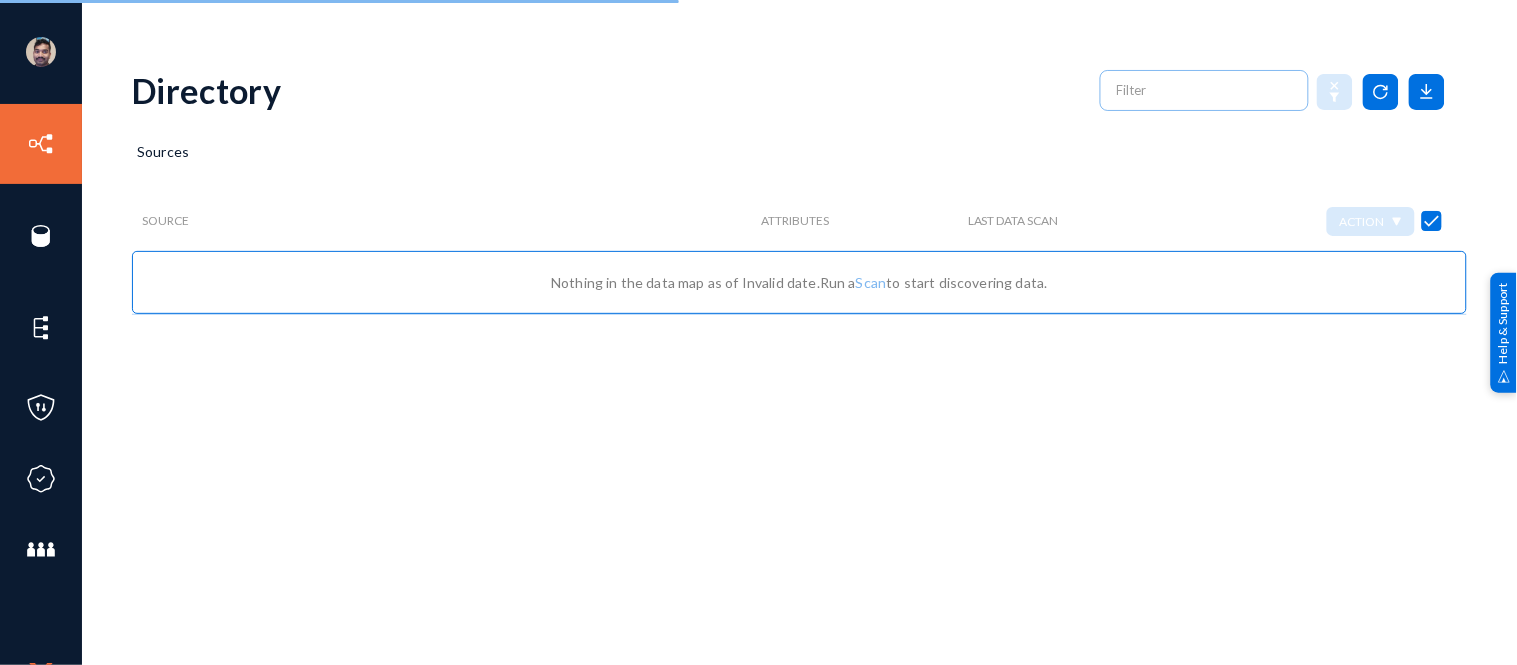 checkbox on "false" 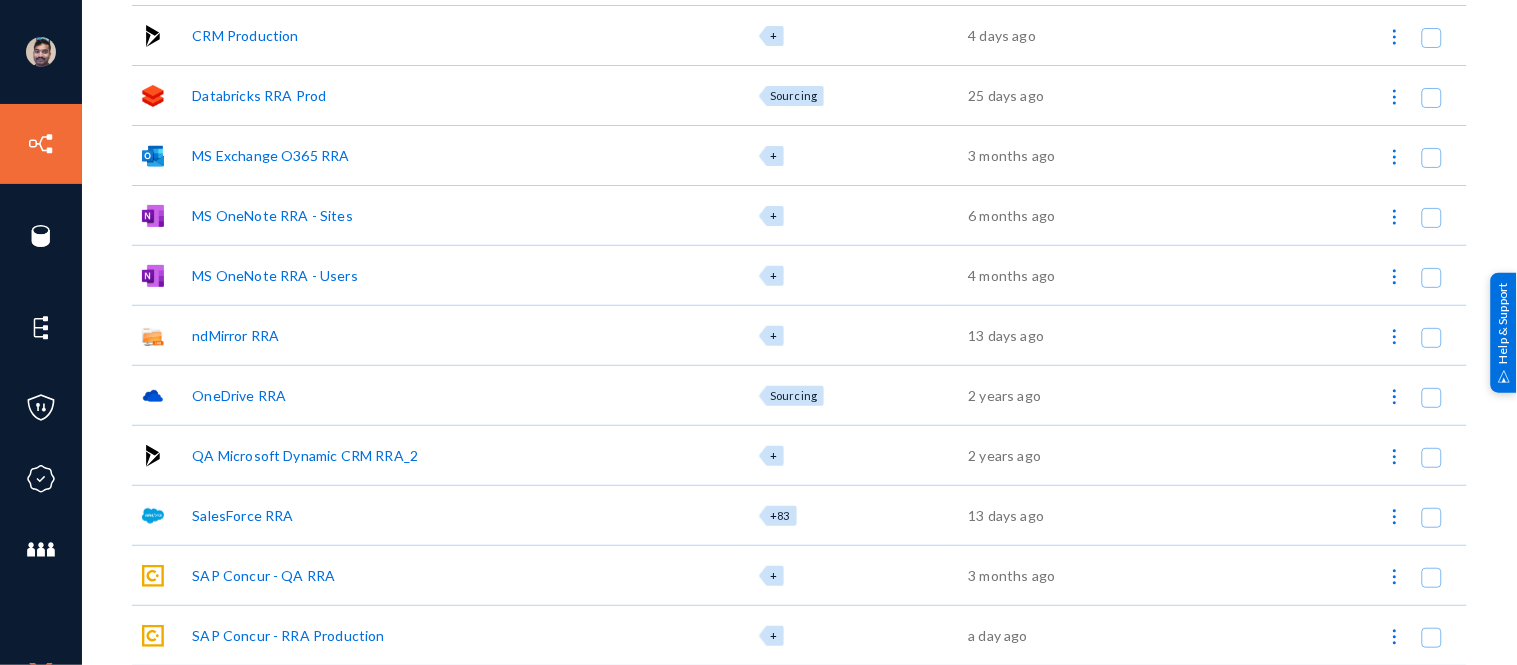 scroll, scrollTop: 0, scrollLeft: 0, axis: both 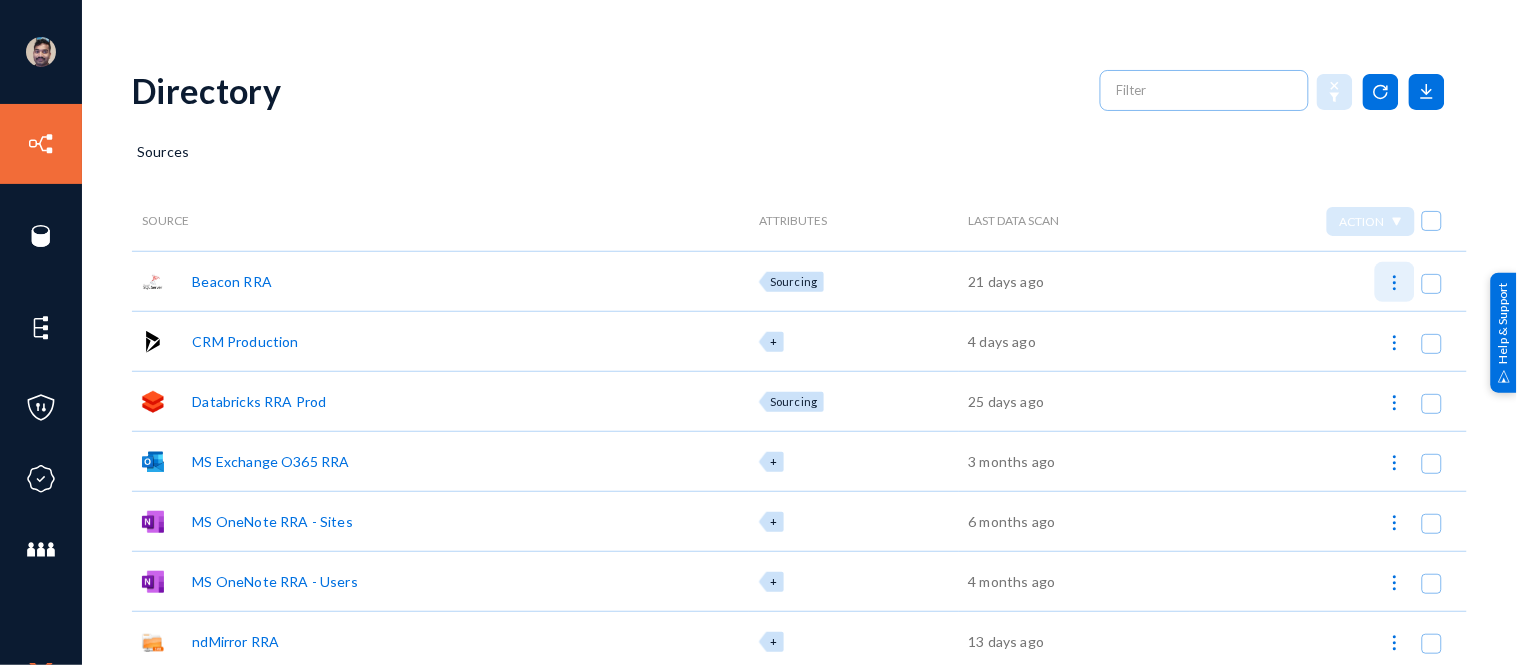 click 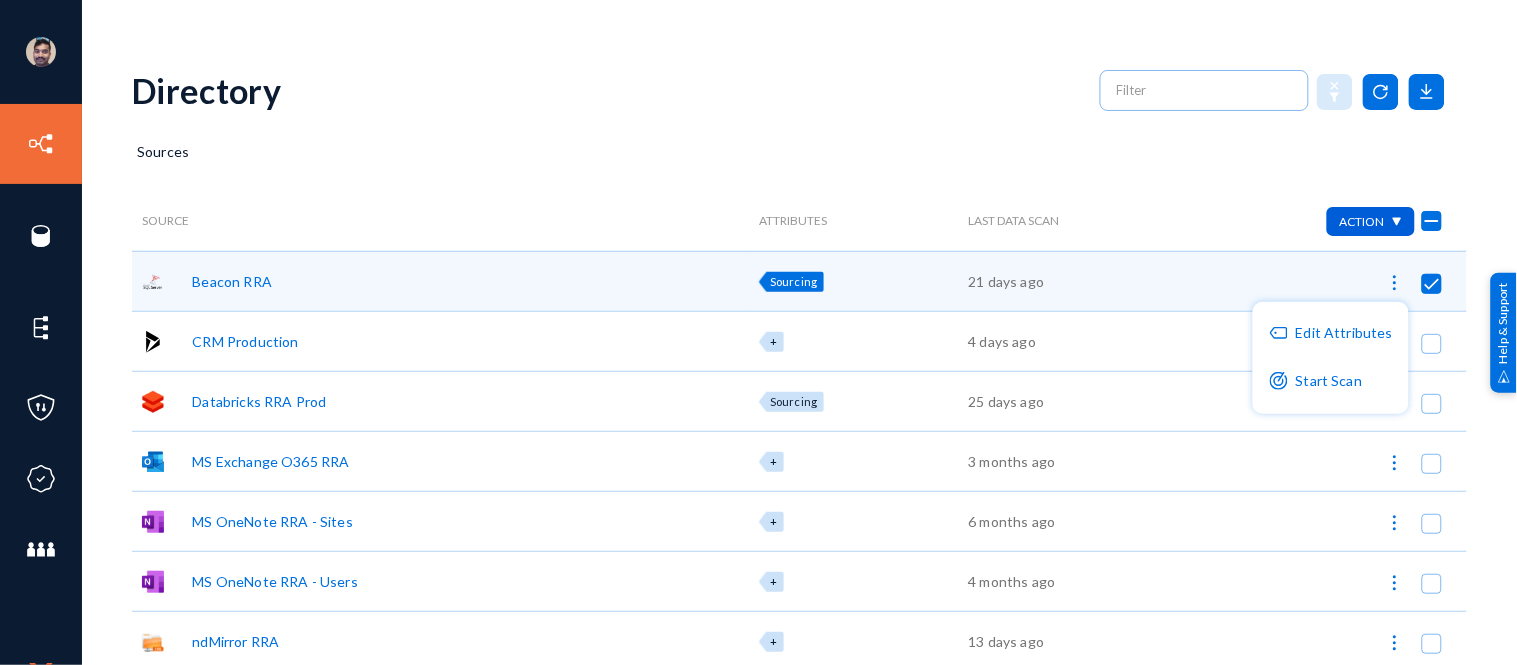click at bounding box center [758, 332] 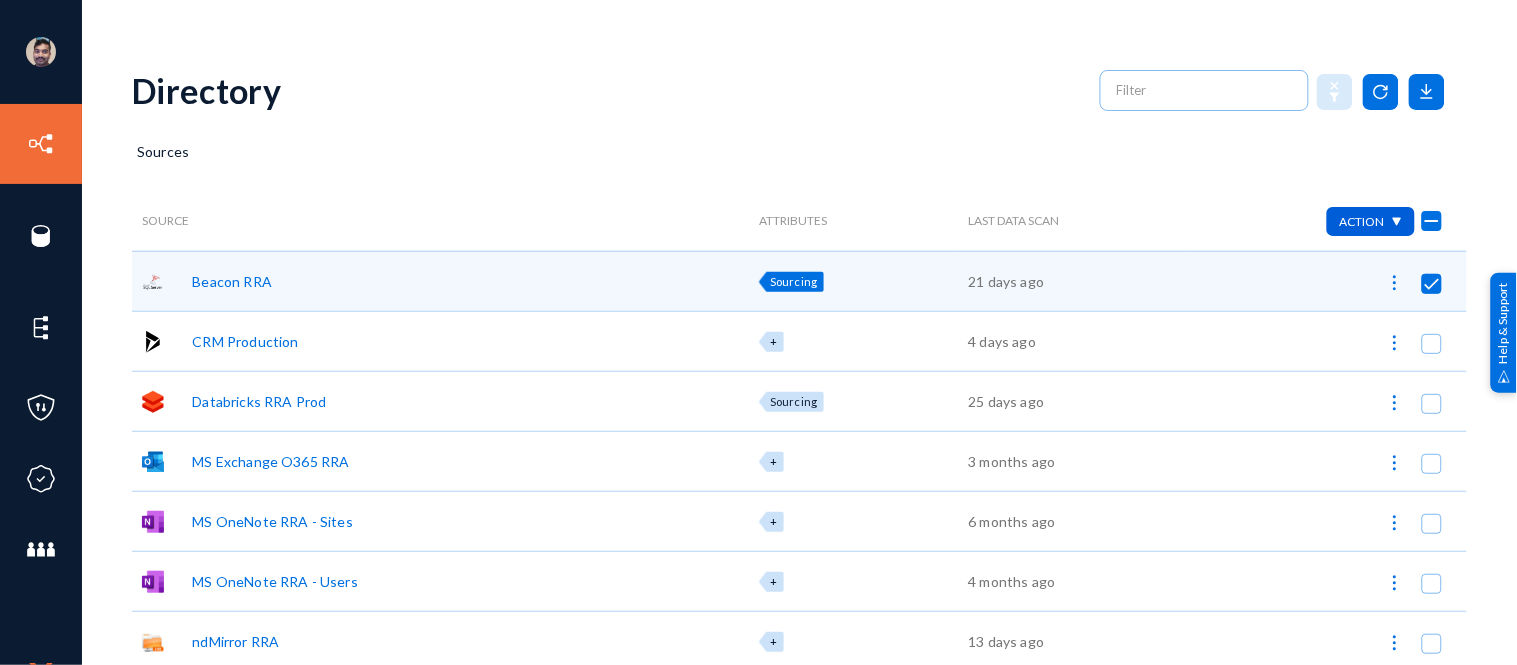 click on "Beacon RRA" 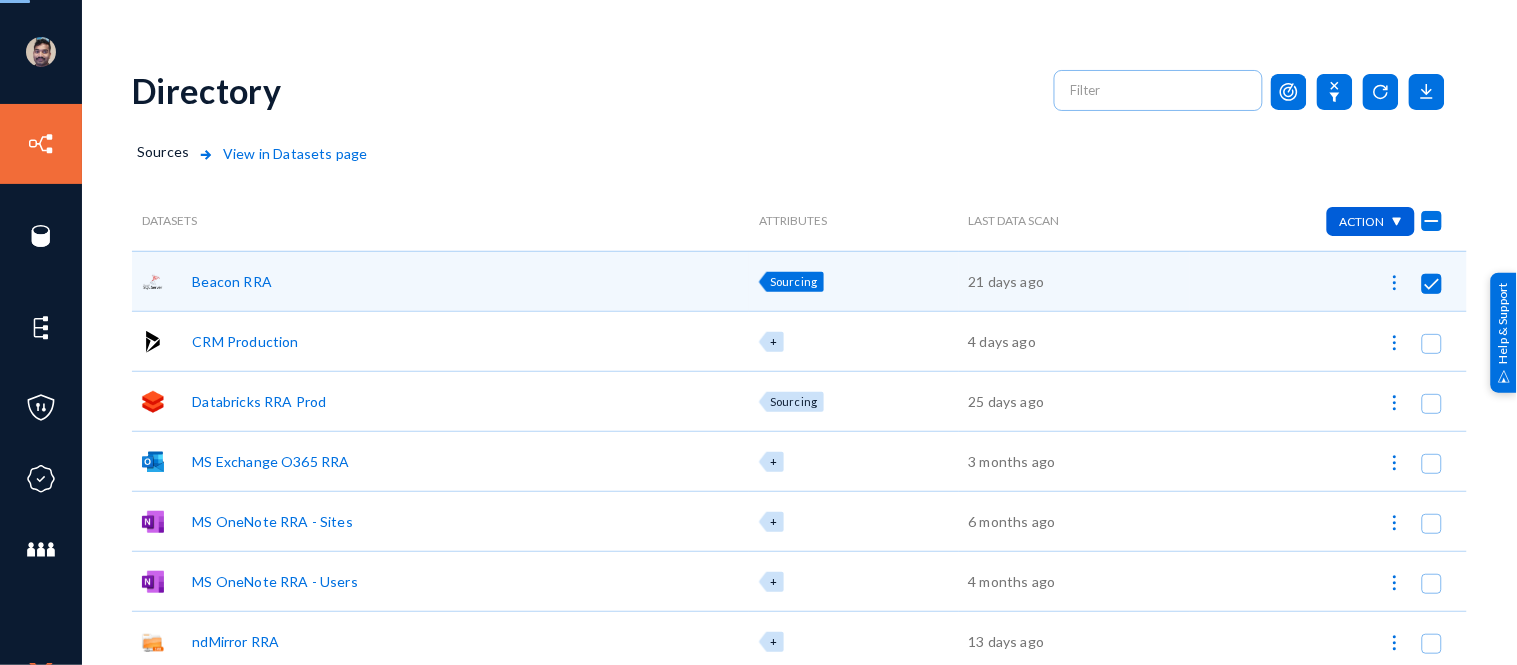 checkbox on "true" 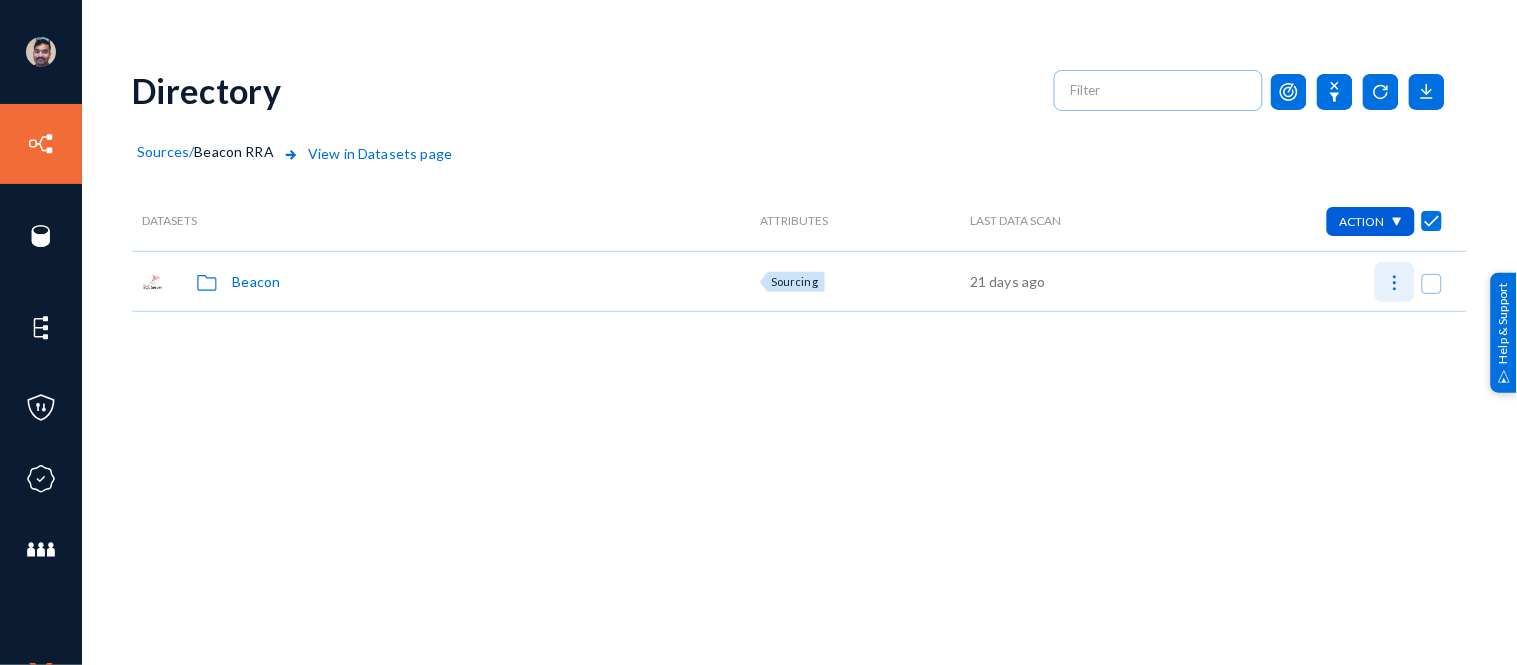 click 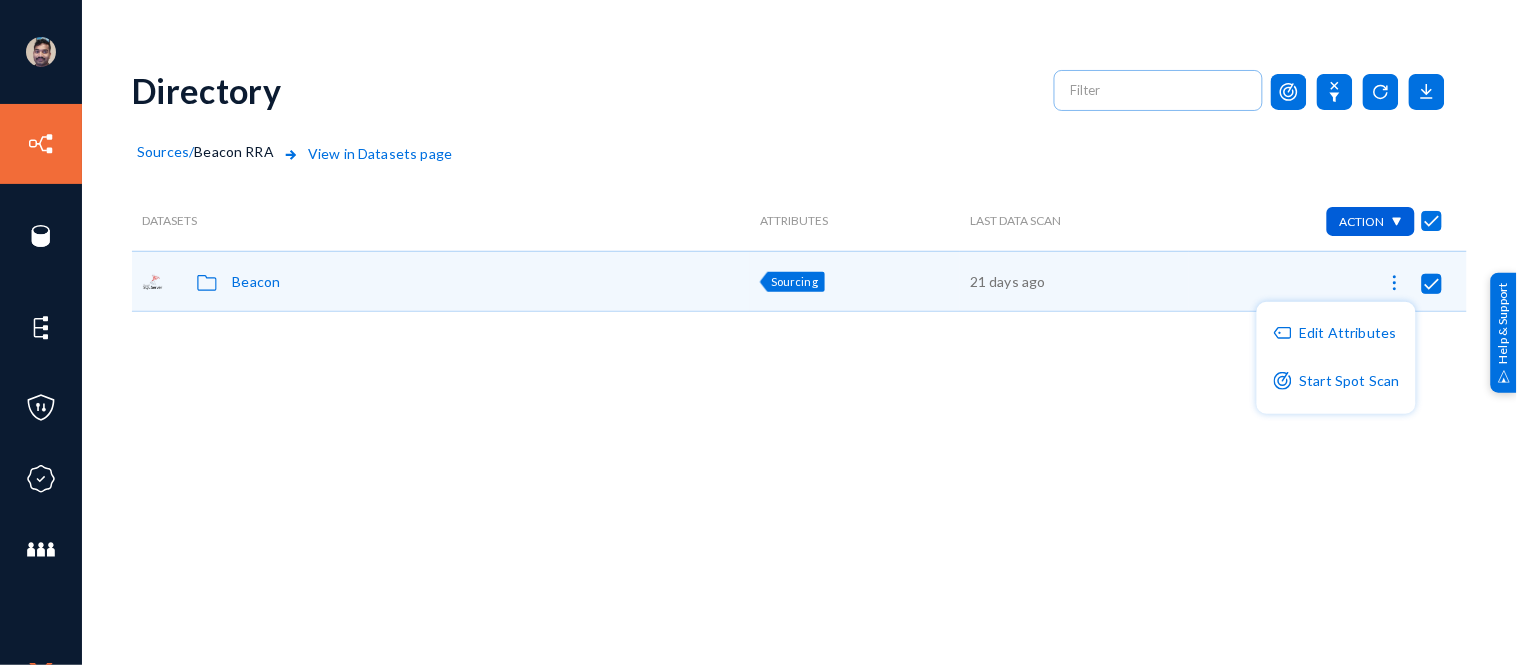 click at bounding box center [758, 332] 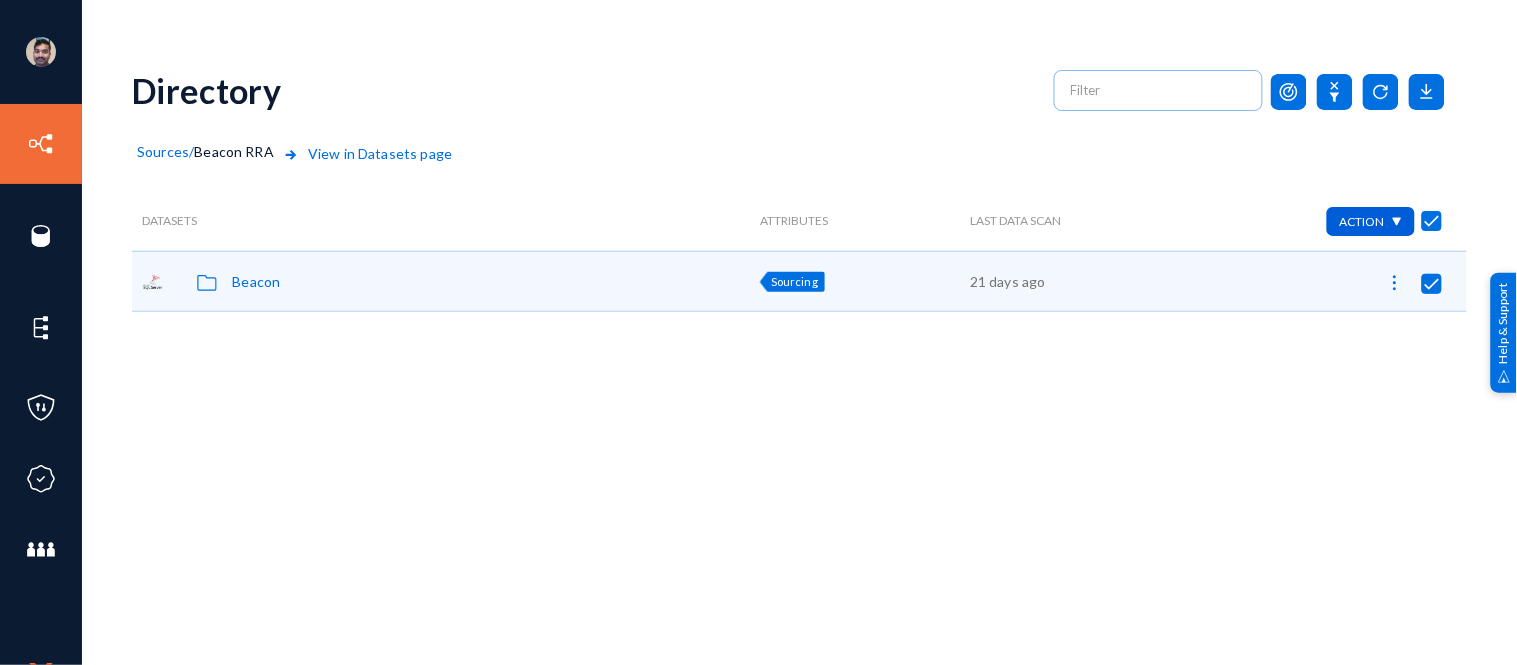 click on "Beacon" 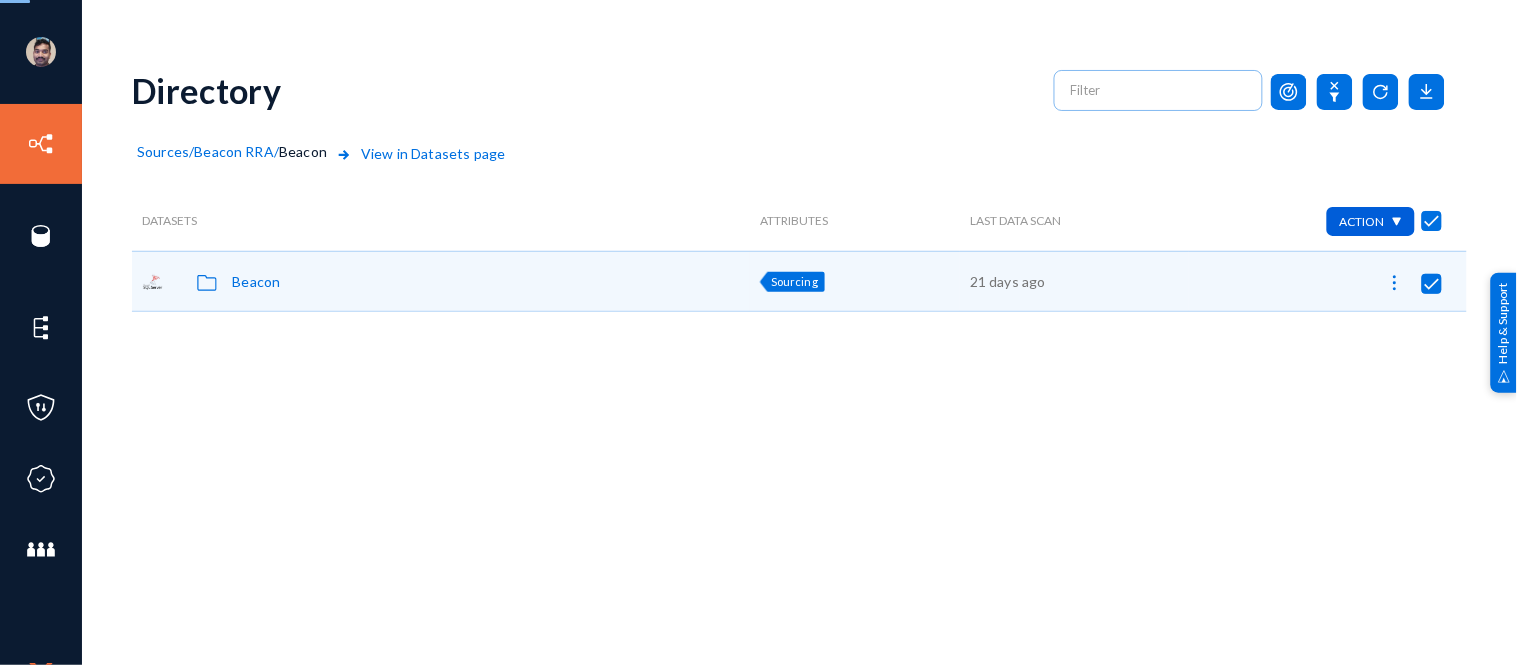 checkbox on "false" 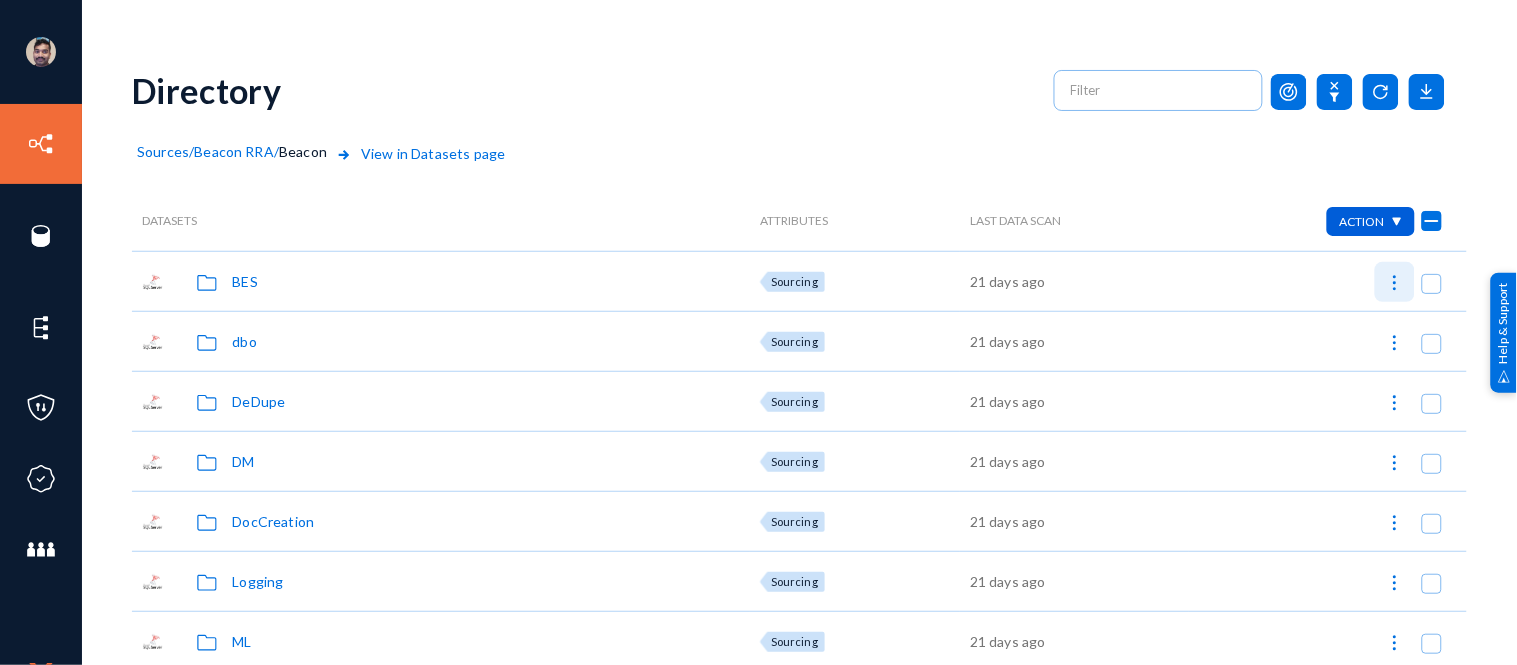 click 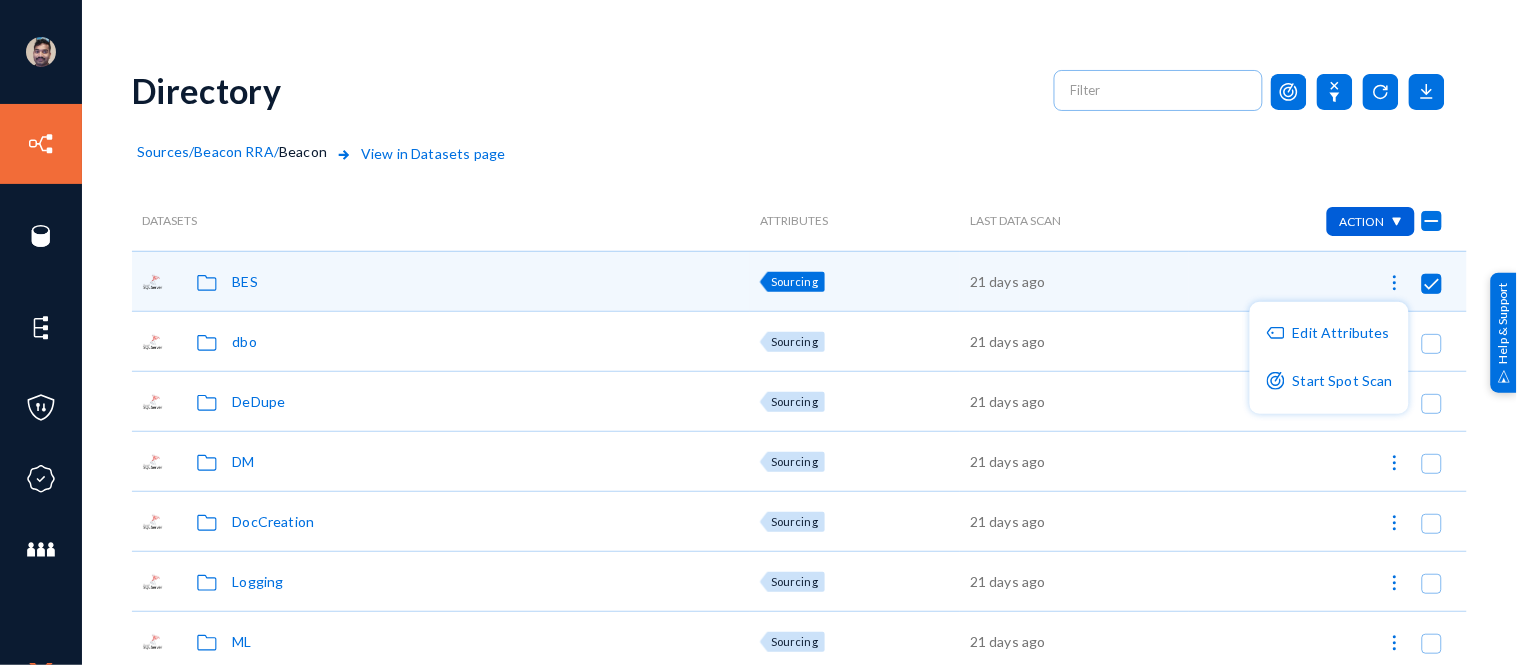 click at bounding box center [758, 332] 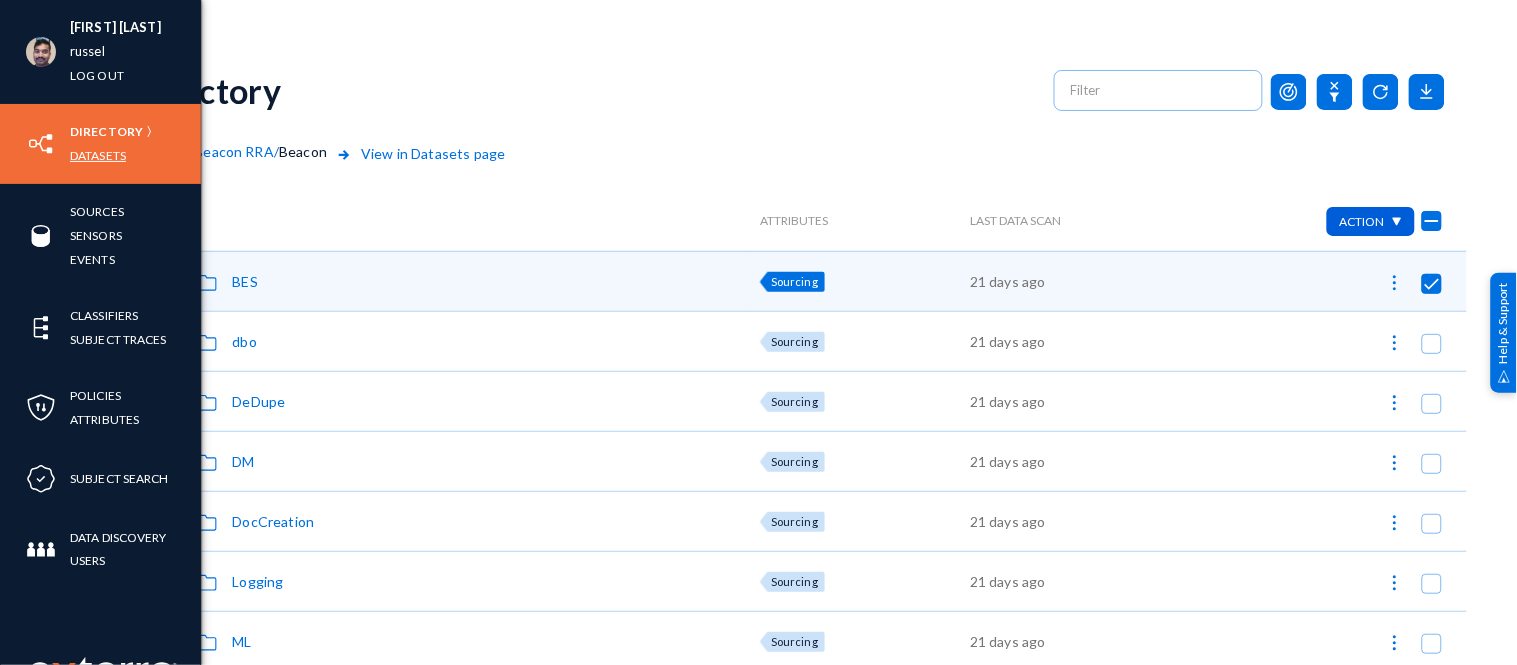 click on "Datasets" at bounding box center [98, 155] 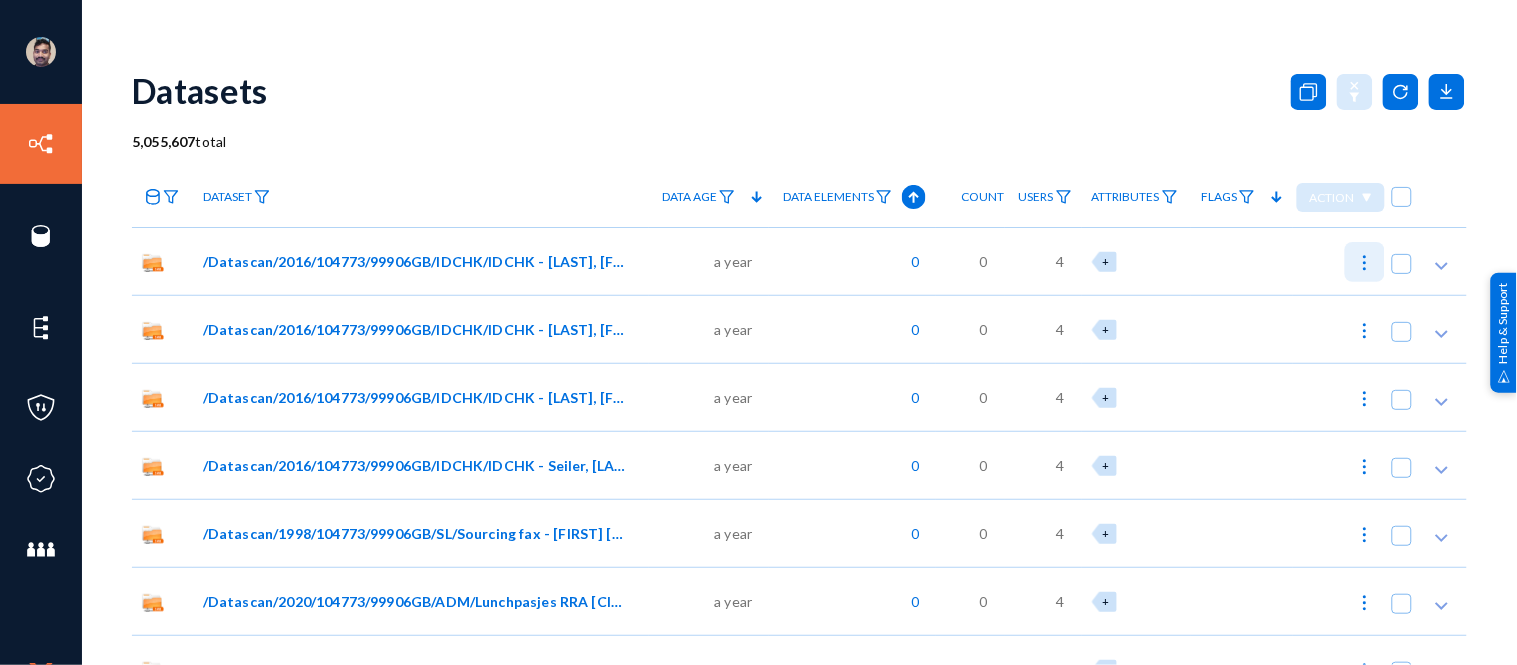 click 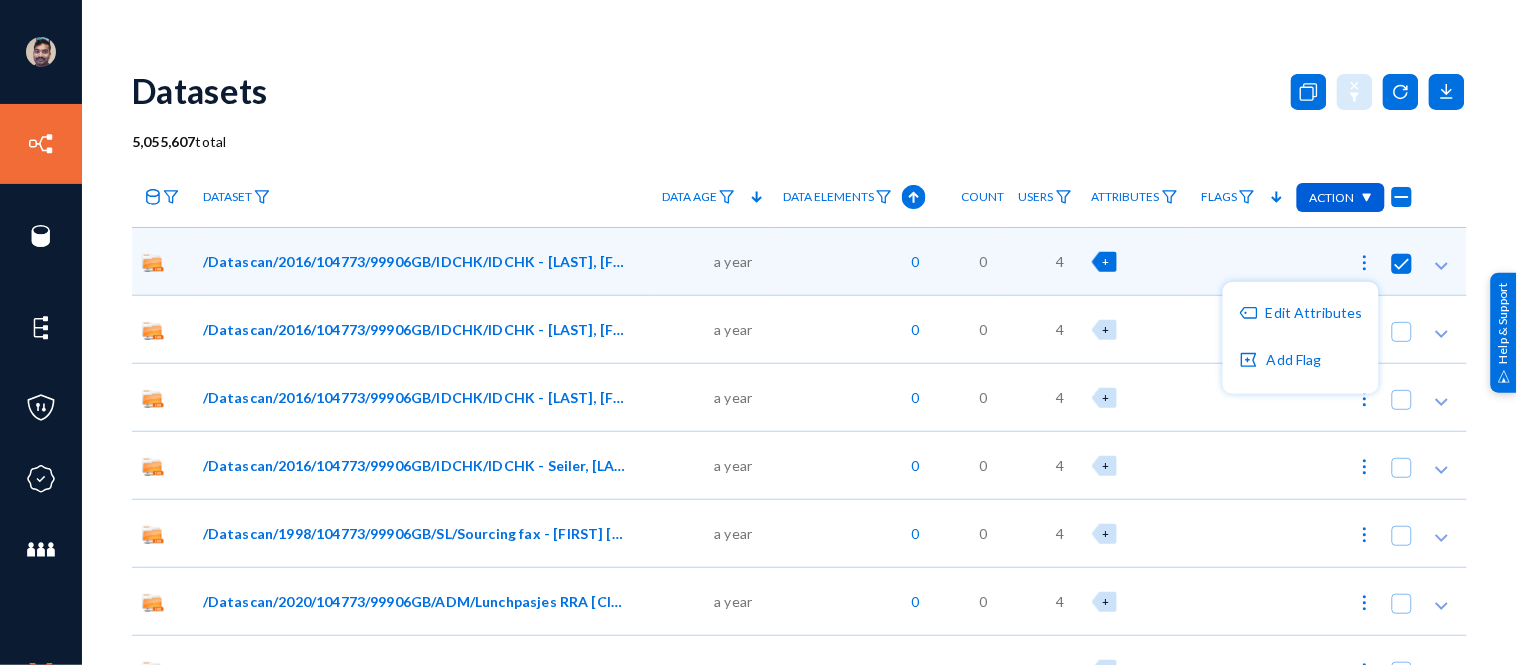 click at bounding box center (758, 332) 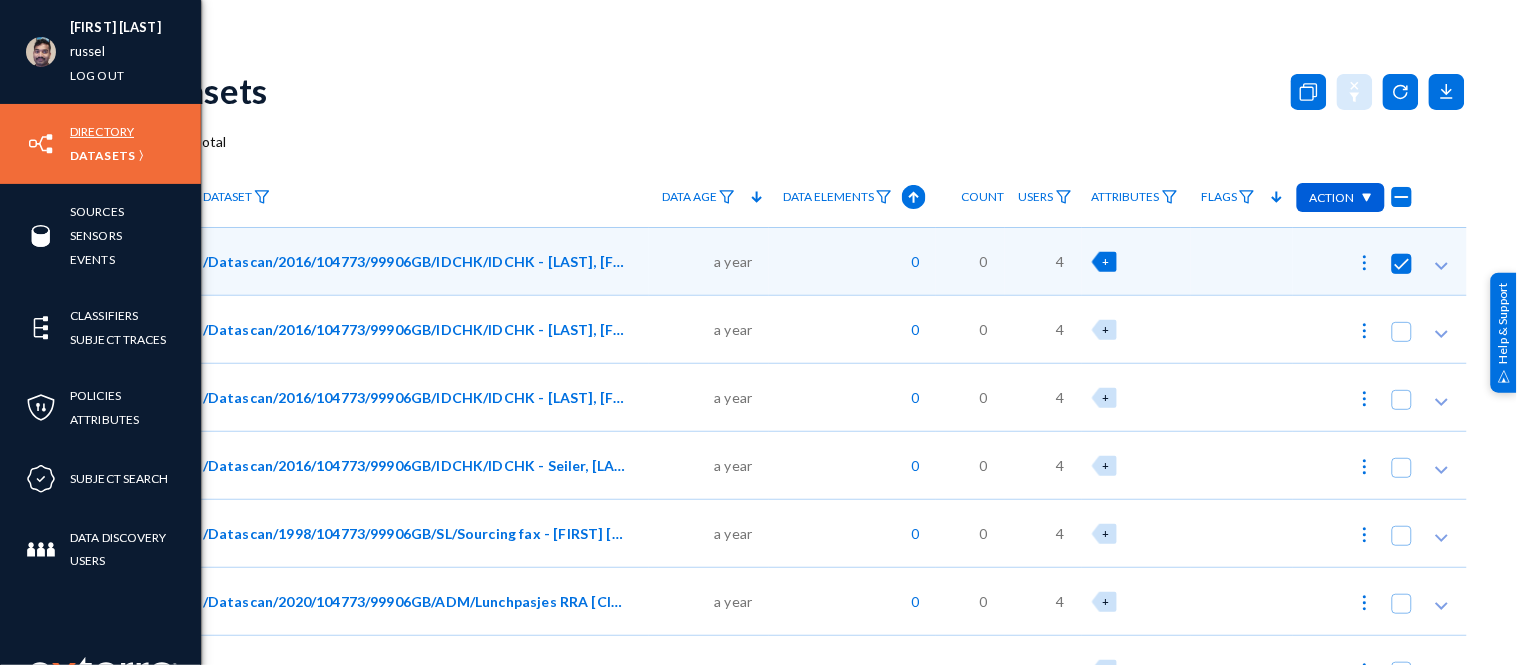 click on "Directory" at bounding box center [102, 131] 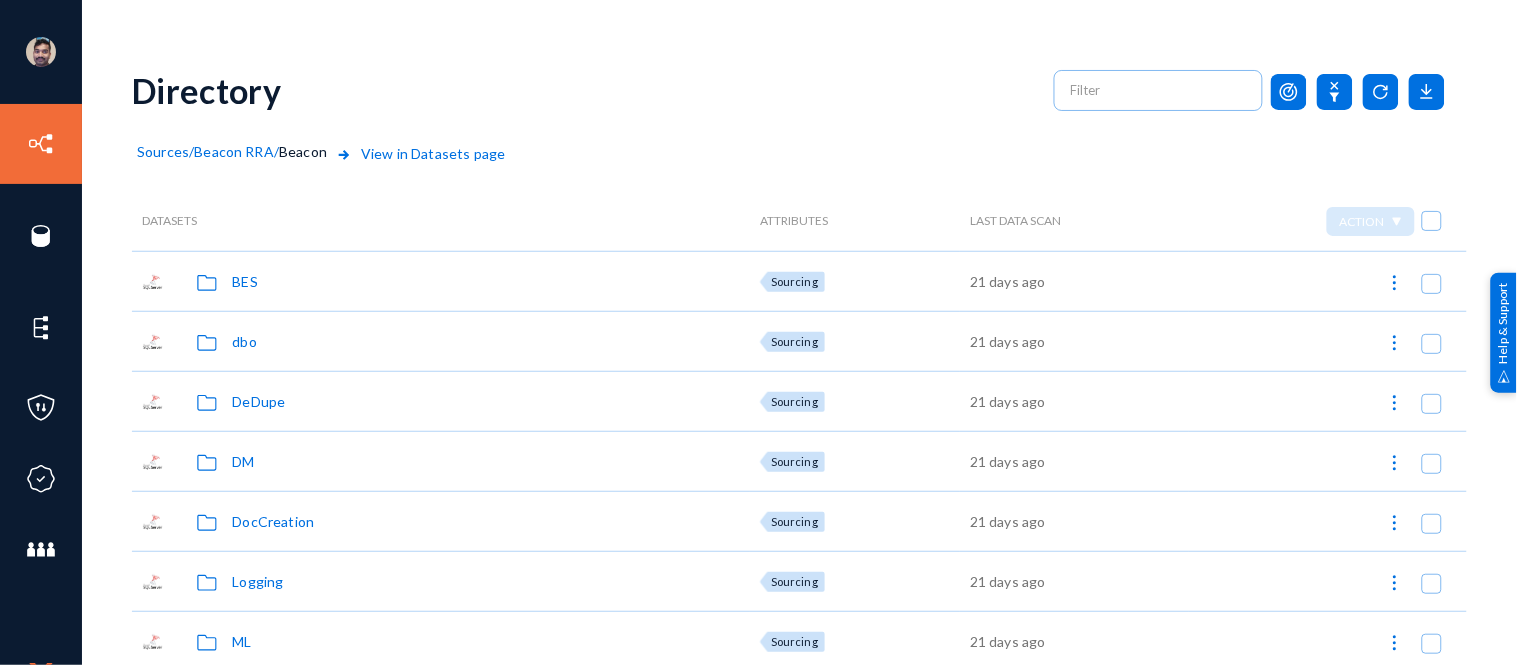 click on "BES" 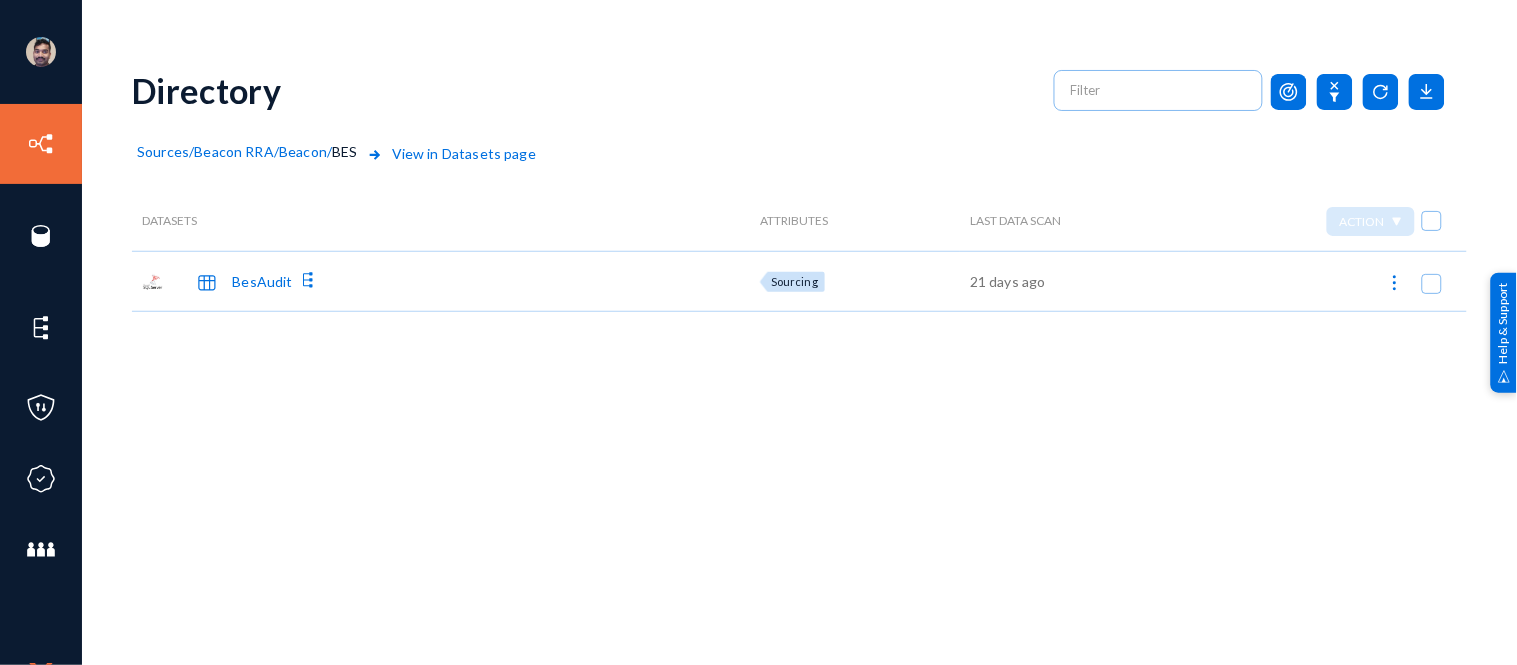 click on "BesAudit" 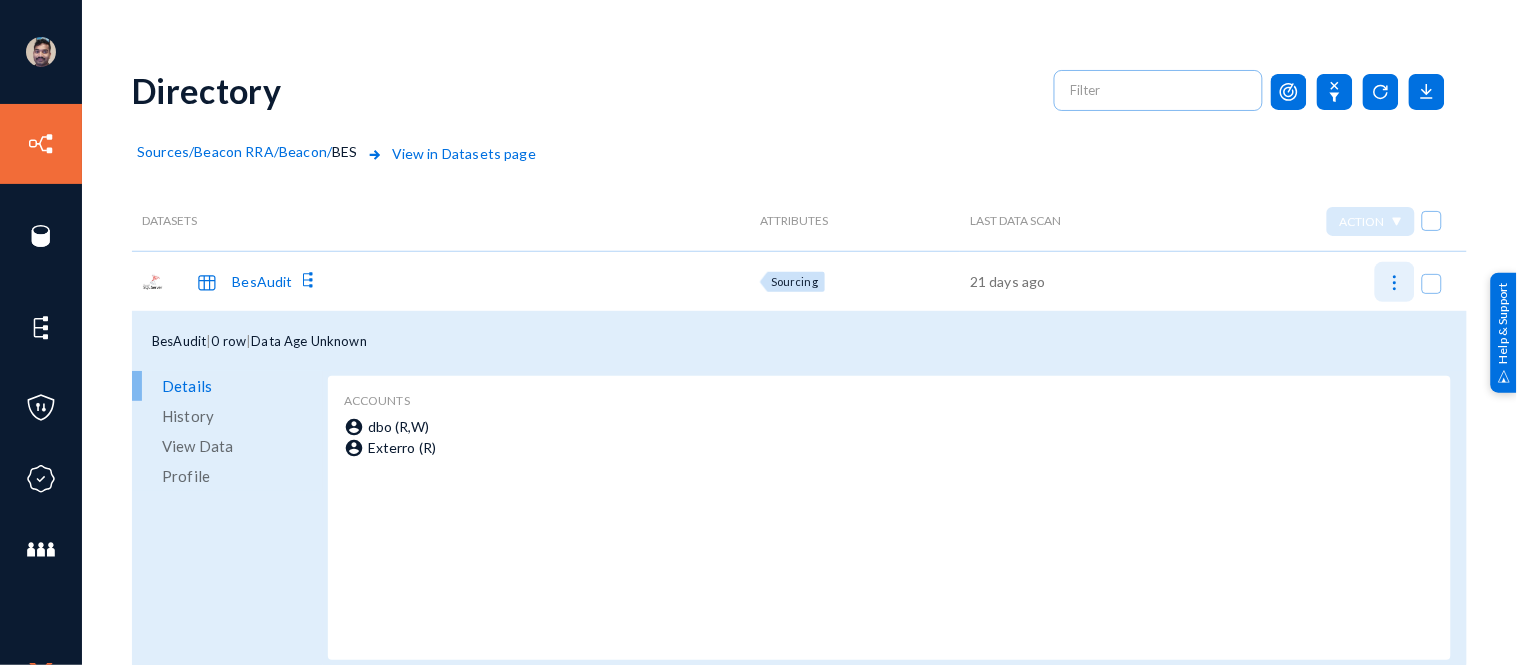 click 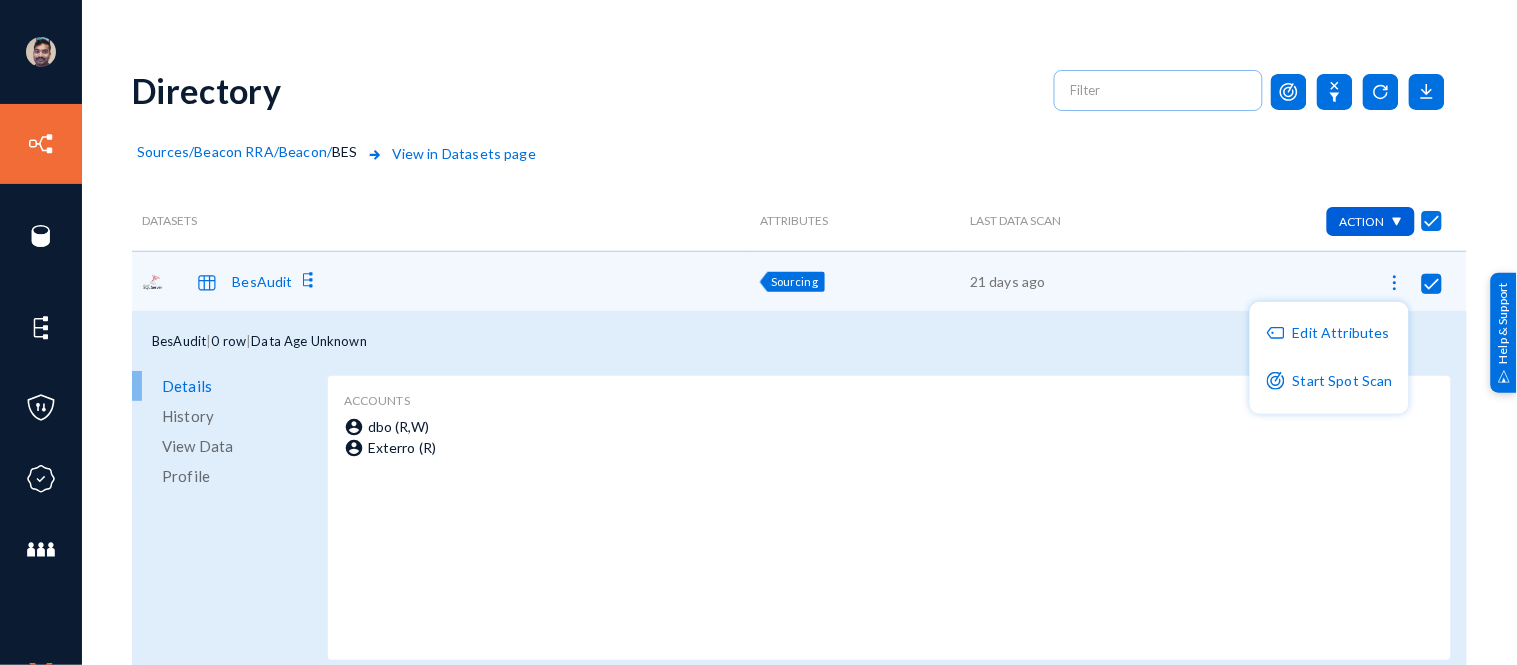 click at bounding box center [758, 332] 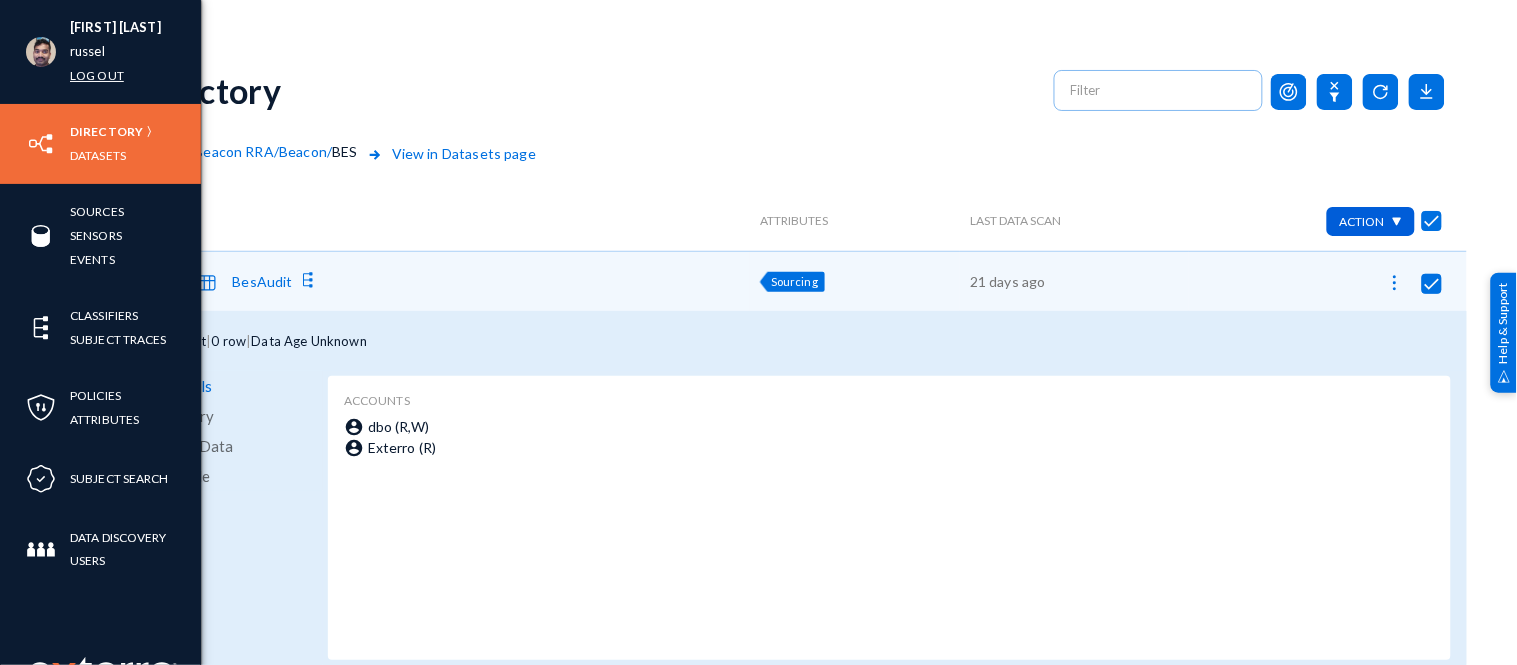 click on "Log out" at bounding box center (97, 75) 